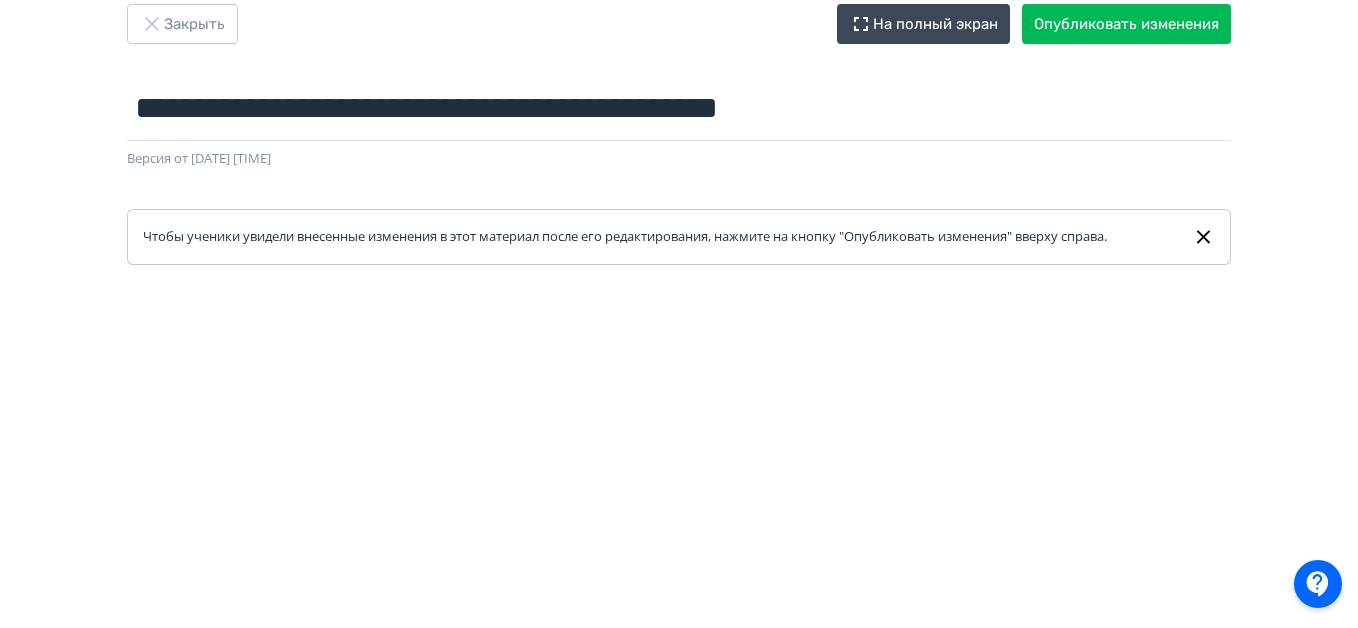 scroll, scrollTop: 0, scrollLeft: 0, axis: both 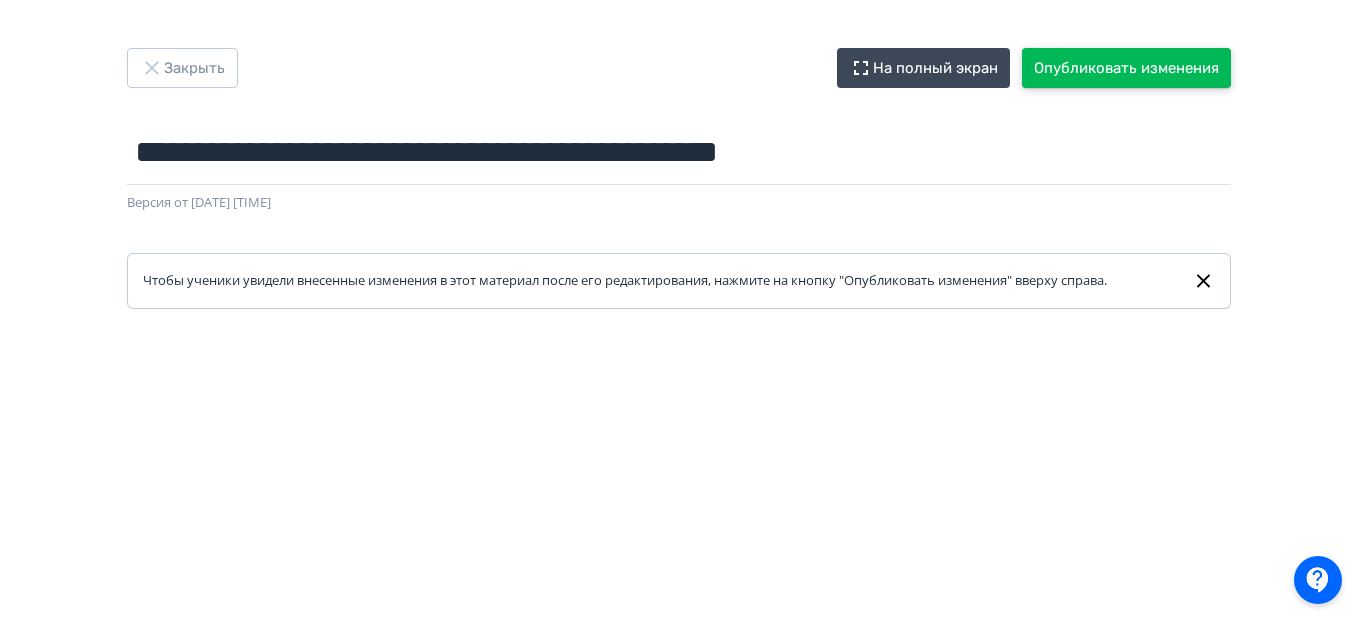 click on "Опубликовать изменения" at bounding box center [1126, 68] 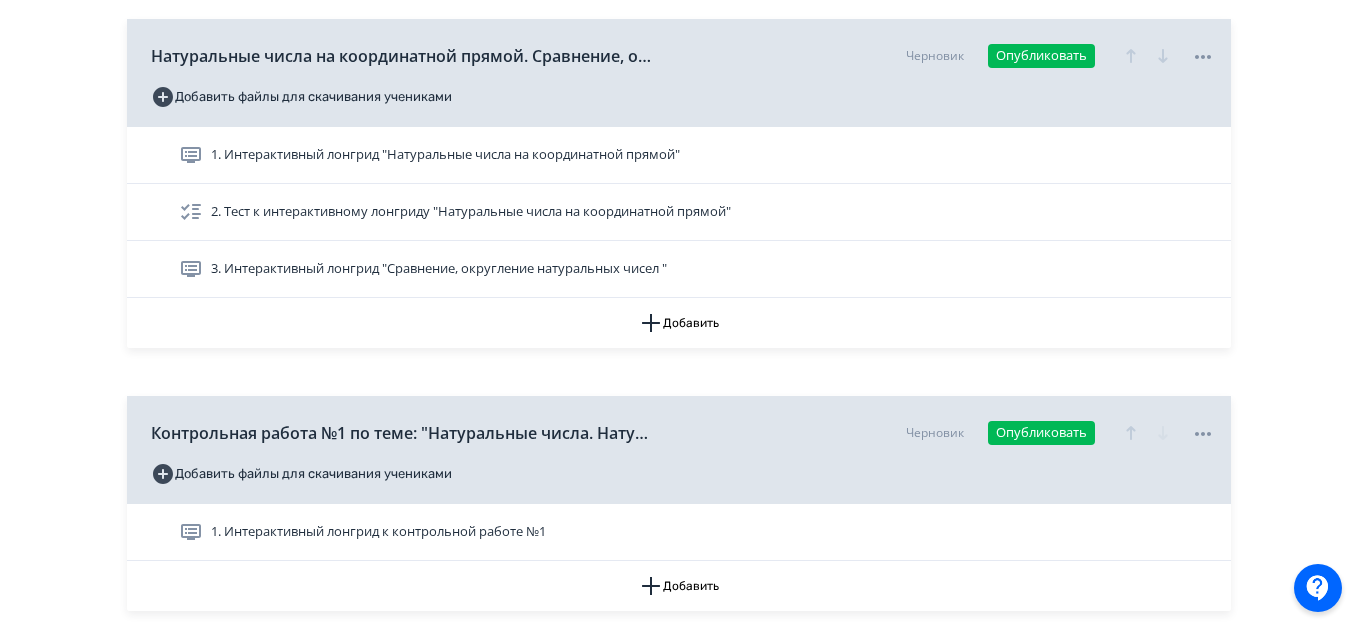 scroll, scrollTop: 900, scrollLeft: 0, axis: vertical 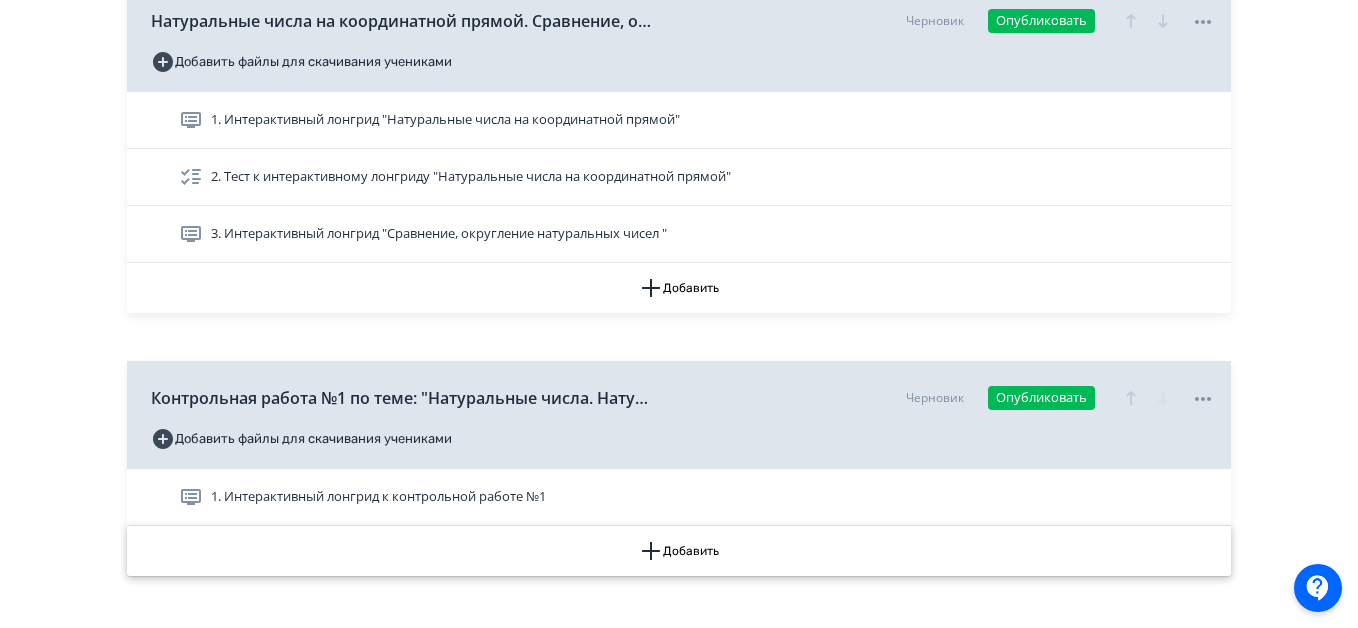 click on "Добавить" at bounding box center (679, 551) 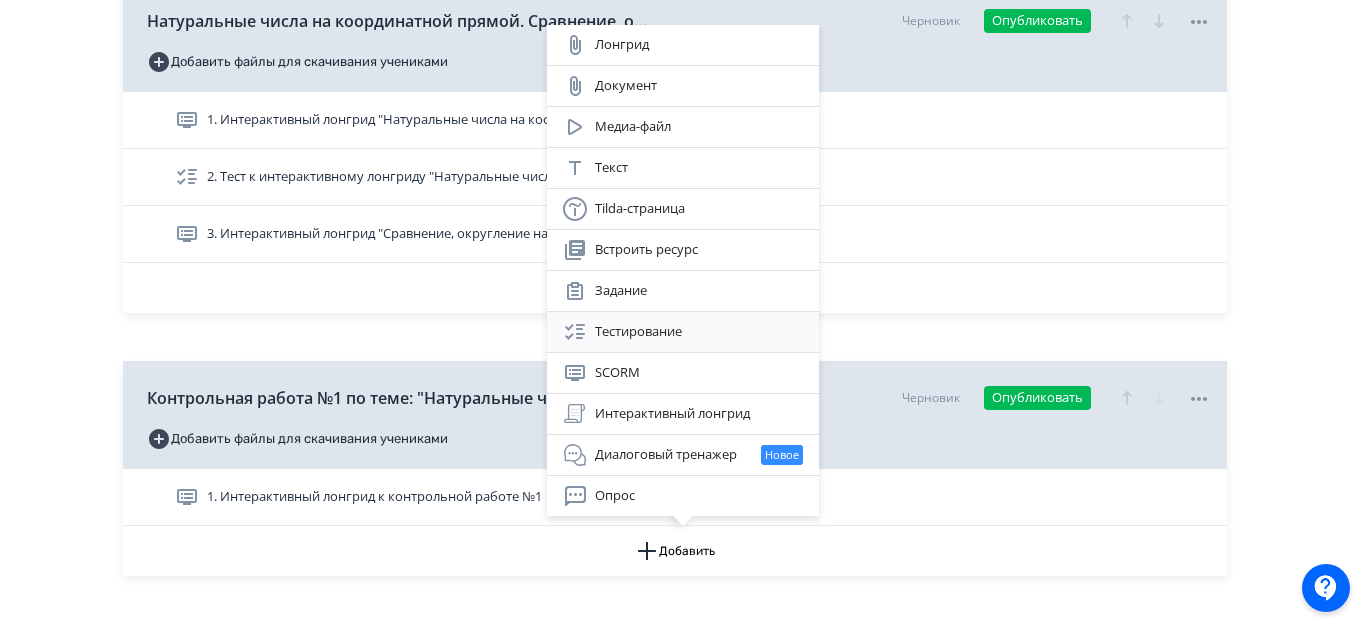 click on "Тестирование" at bounding box center (683, 332) 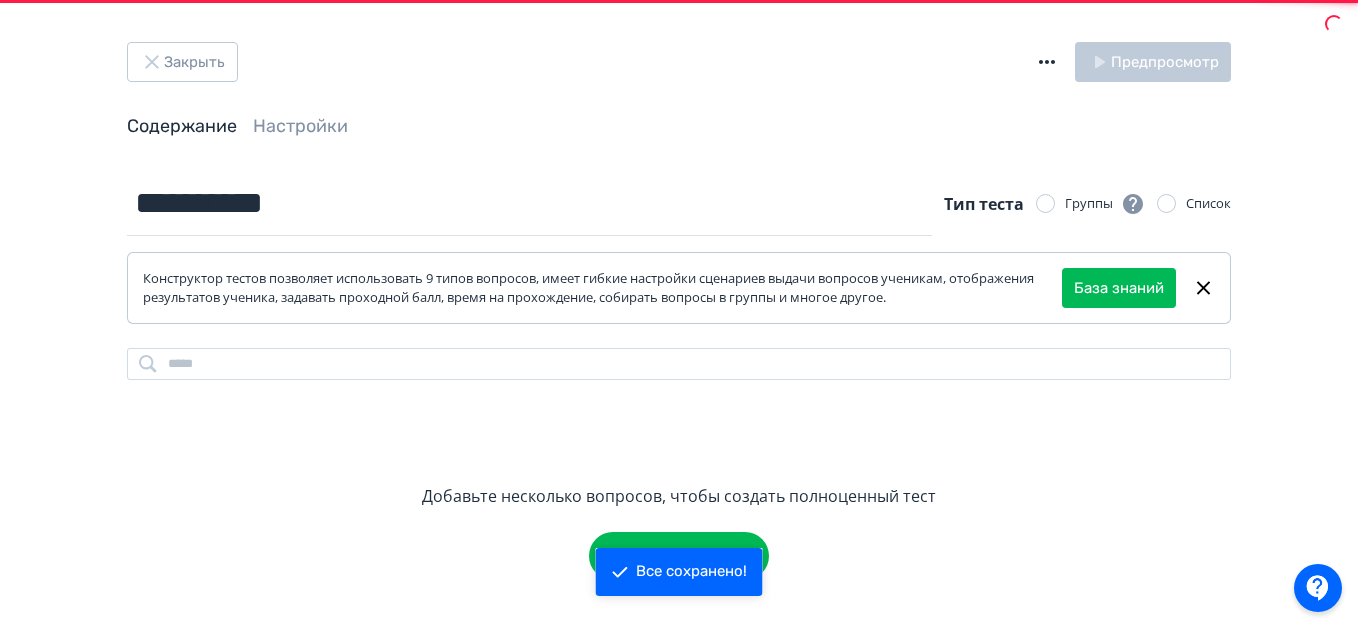 scroll, scrollTop: 0, scrollLeft: 0, axis: both 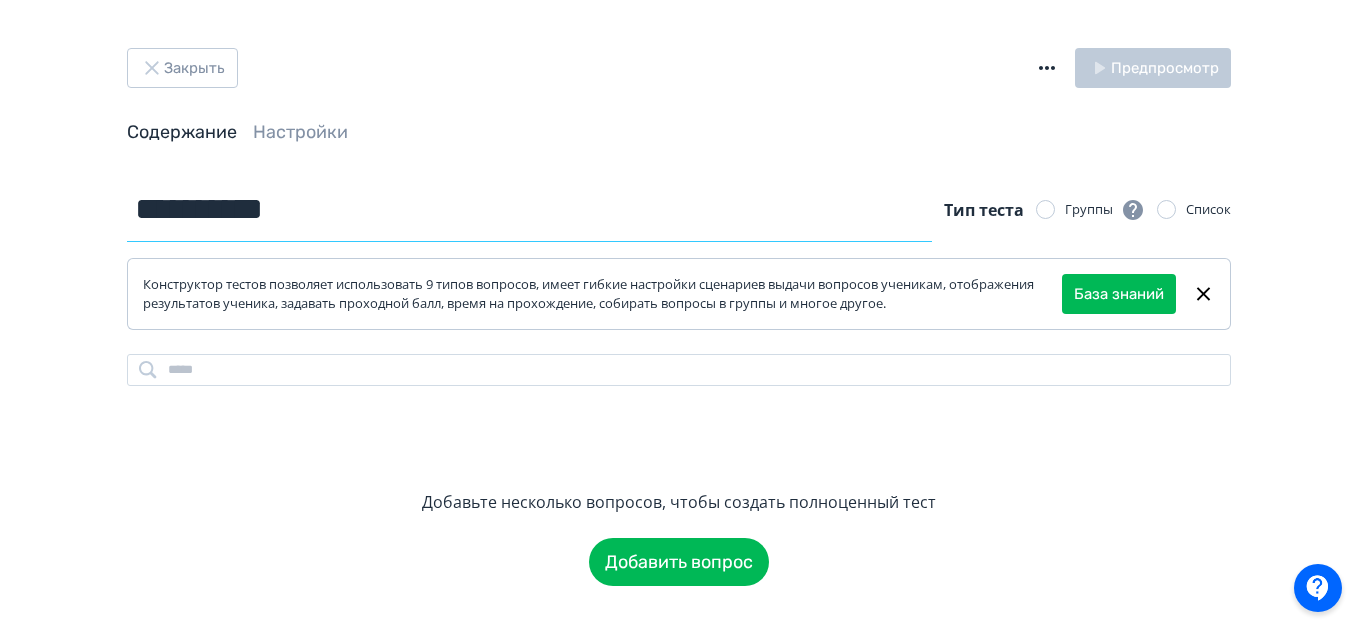 drag, startPoint x: 344, startPoint y: 213, endPoint x: 130, endPoint y: 210, distance: 214.02103 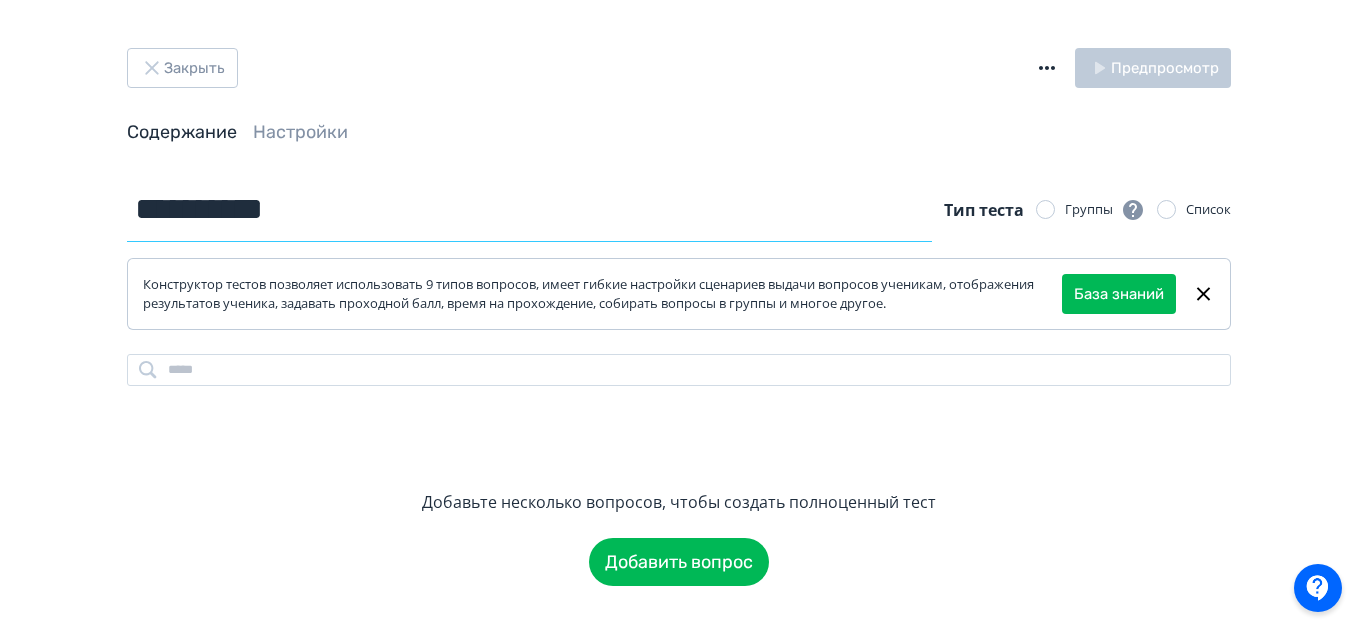click on "**********" at bounding box center (529, 209) 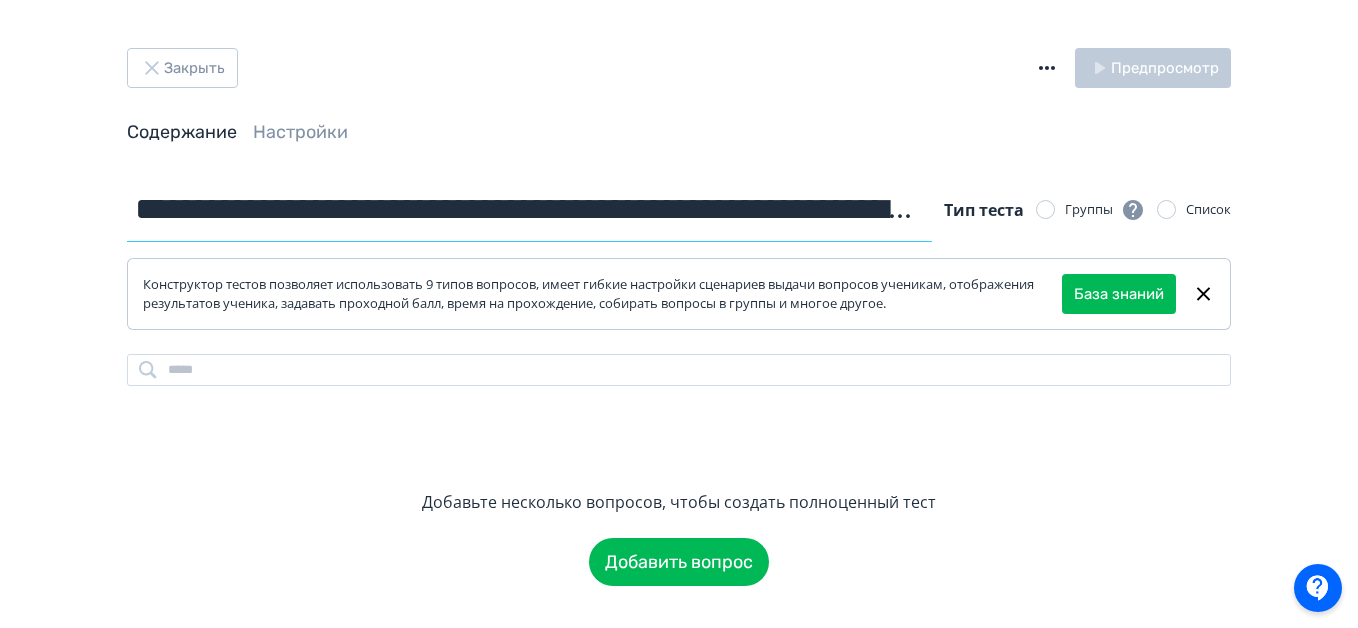 click on "**********" at bounding box center [529, 209] 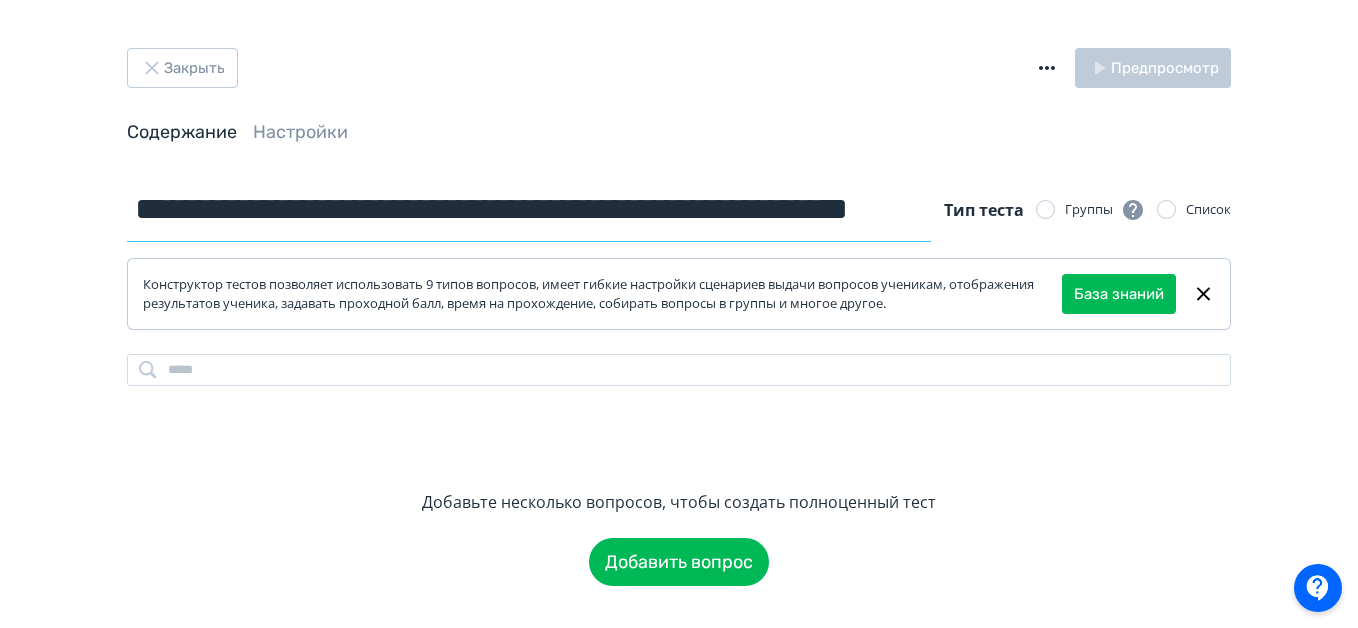 scroll, scrollTop: 0, scrollLeft: 149, axis: horizontal 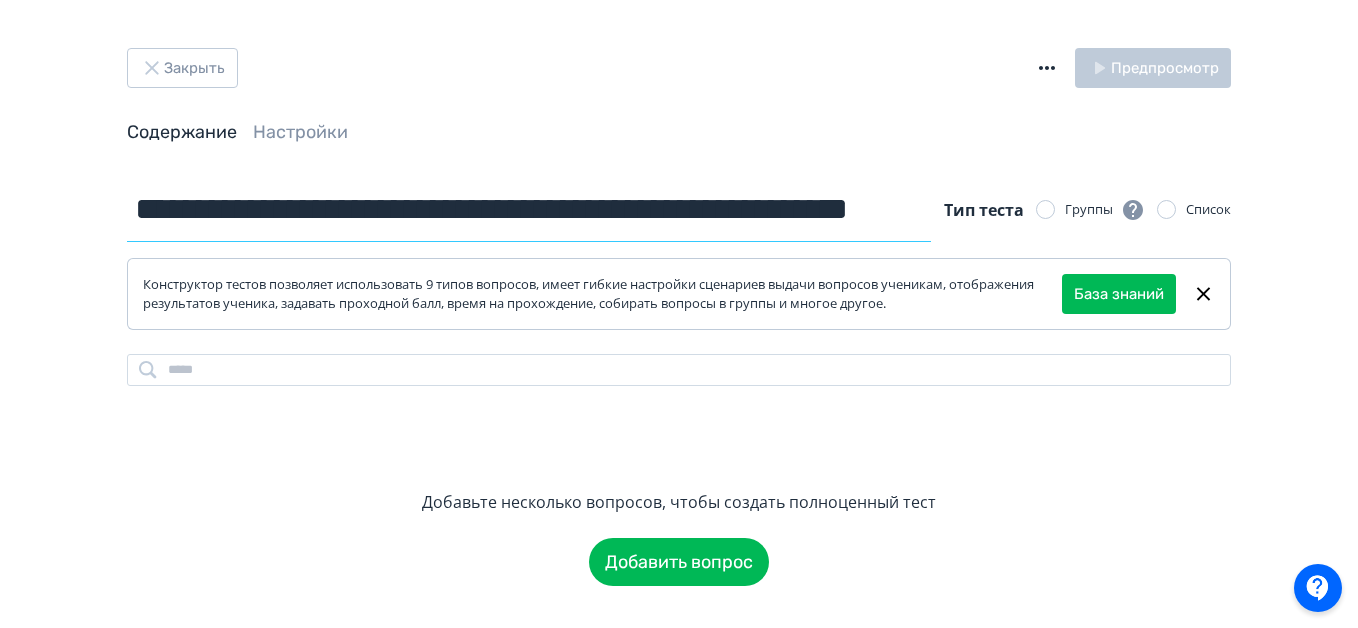 type on "**********" 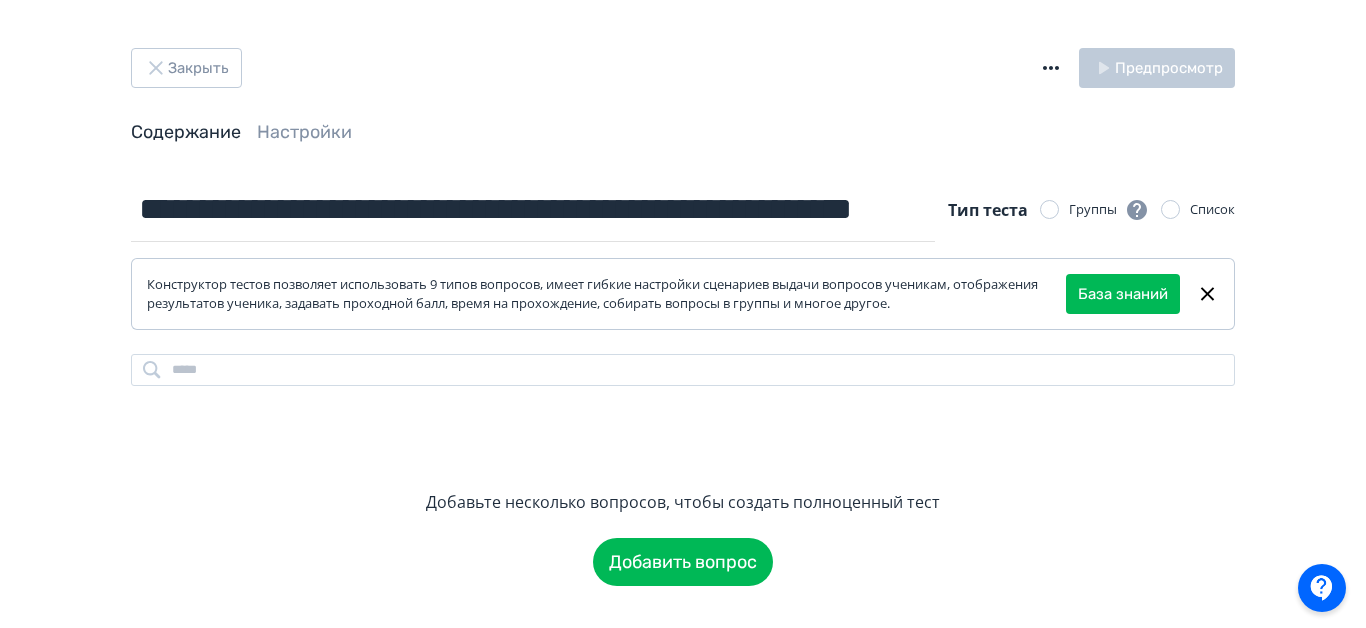 scroll, scrollTop: 0, scrollLeft: 0, axis: both 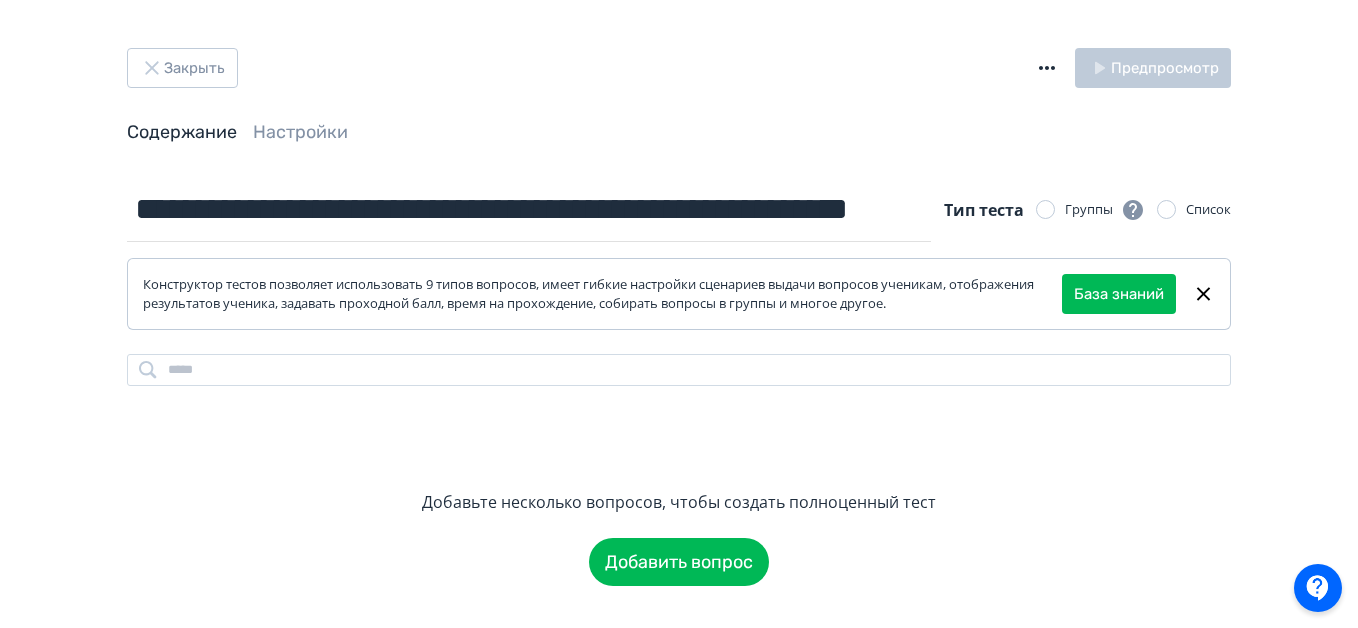 click on "**********" at bounding box center [679, 381] 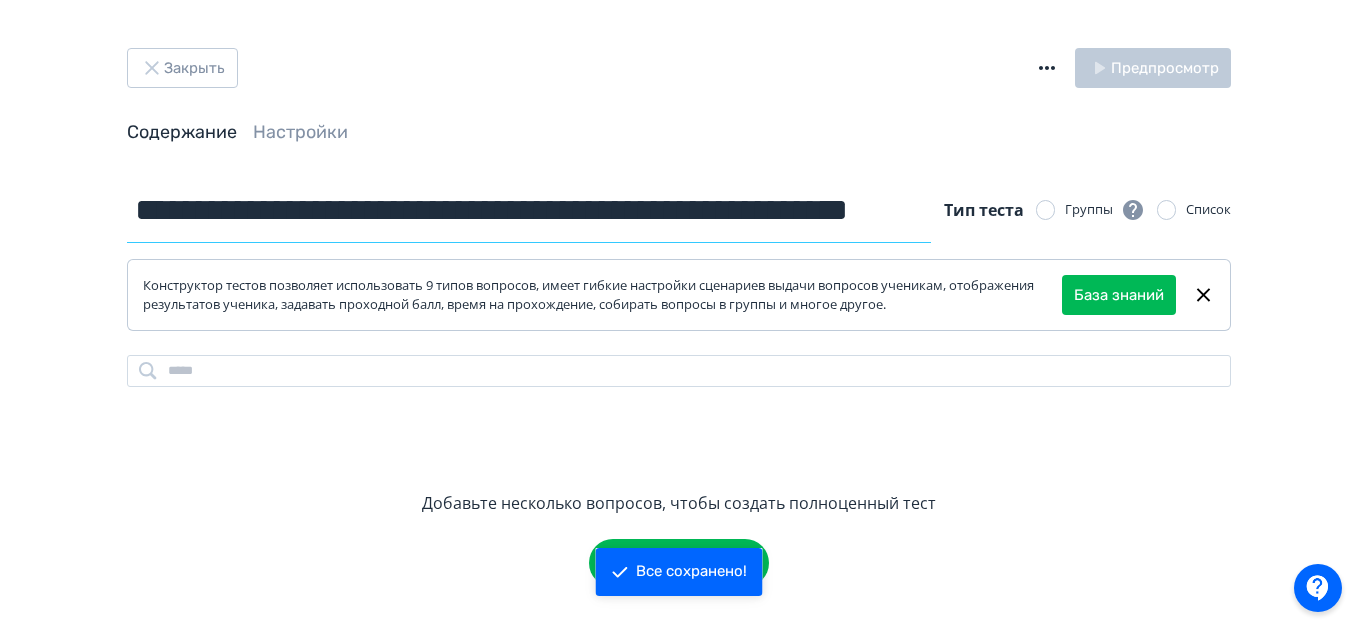 click on "**********" at bounding box center (529, 210) 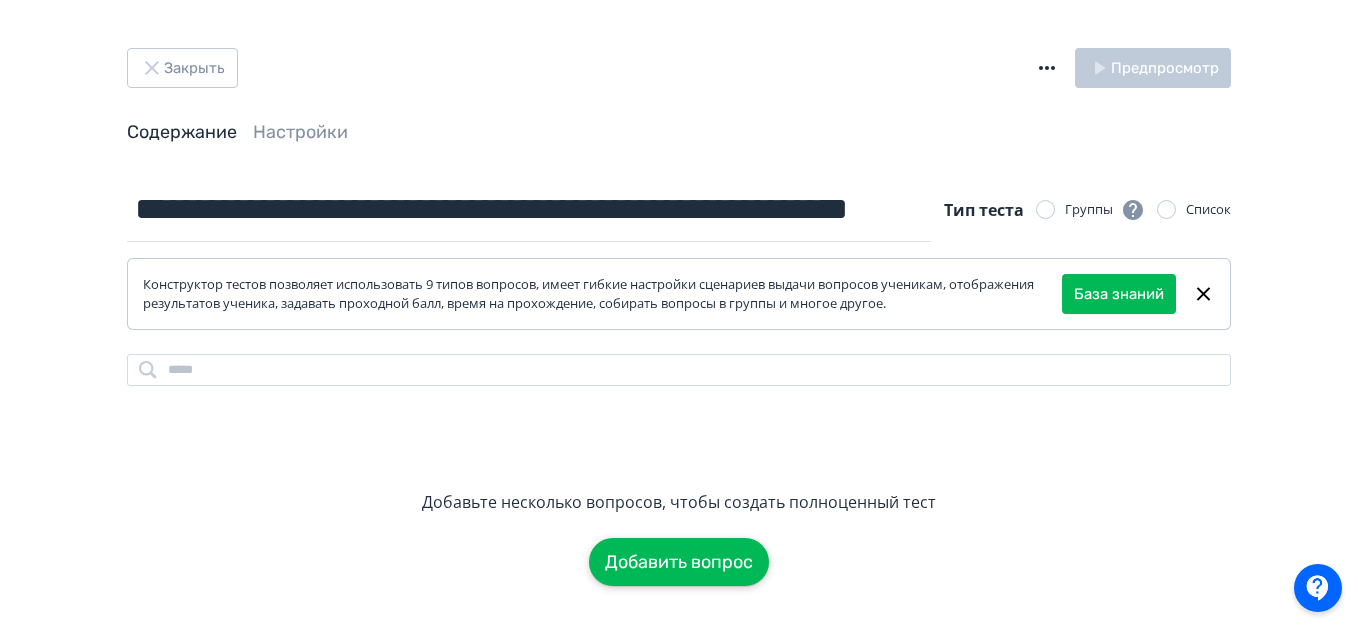 click on "Добавить вопрос" at bounding box center (679, 562) 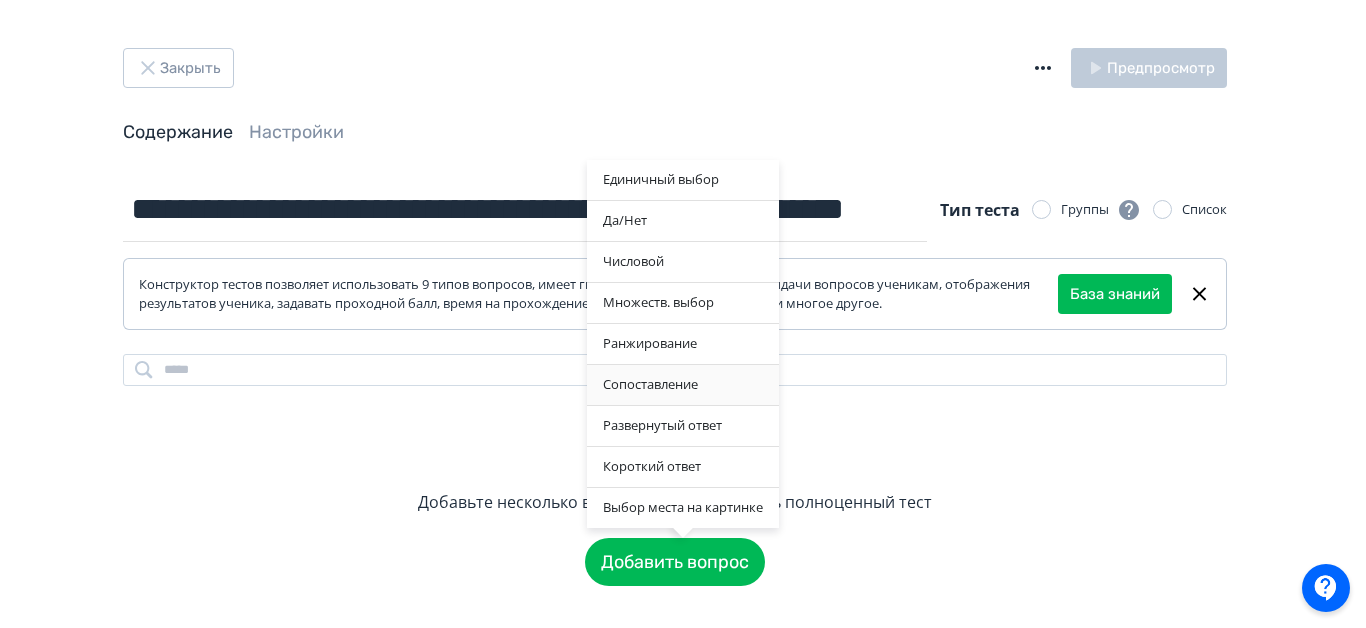 click on "Сопоставление" at bounding box center (683, 385) 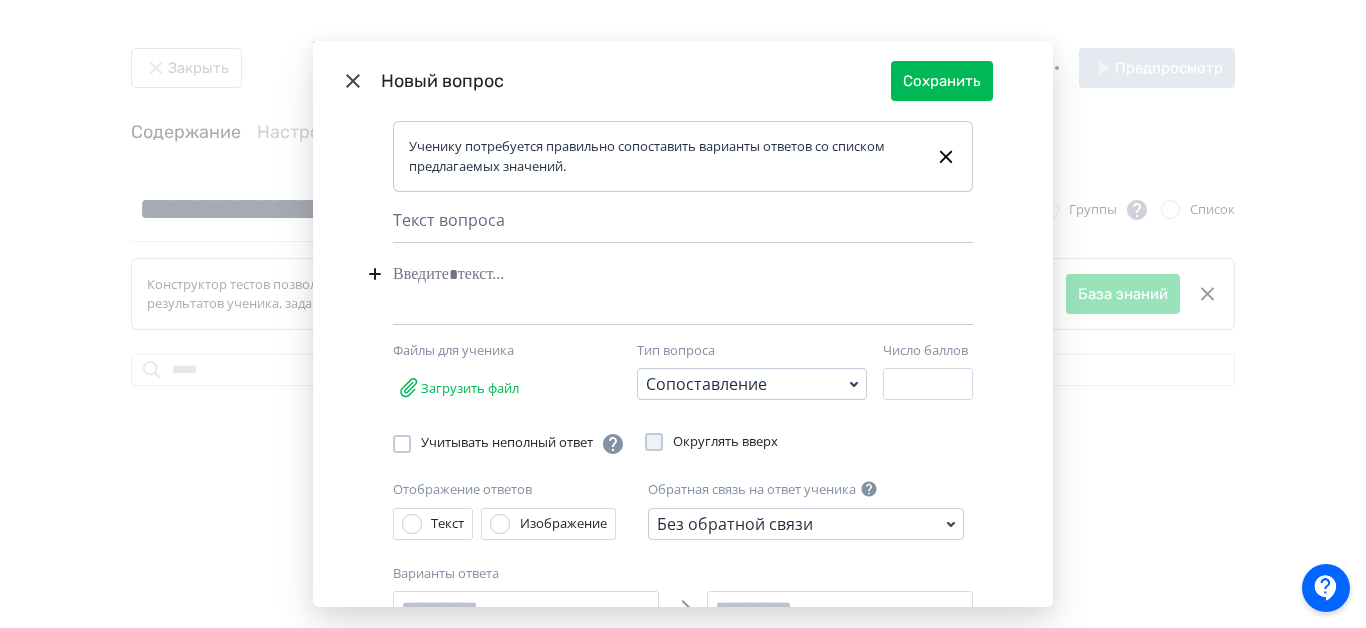 click at bounding box center [652, 274] 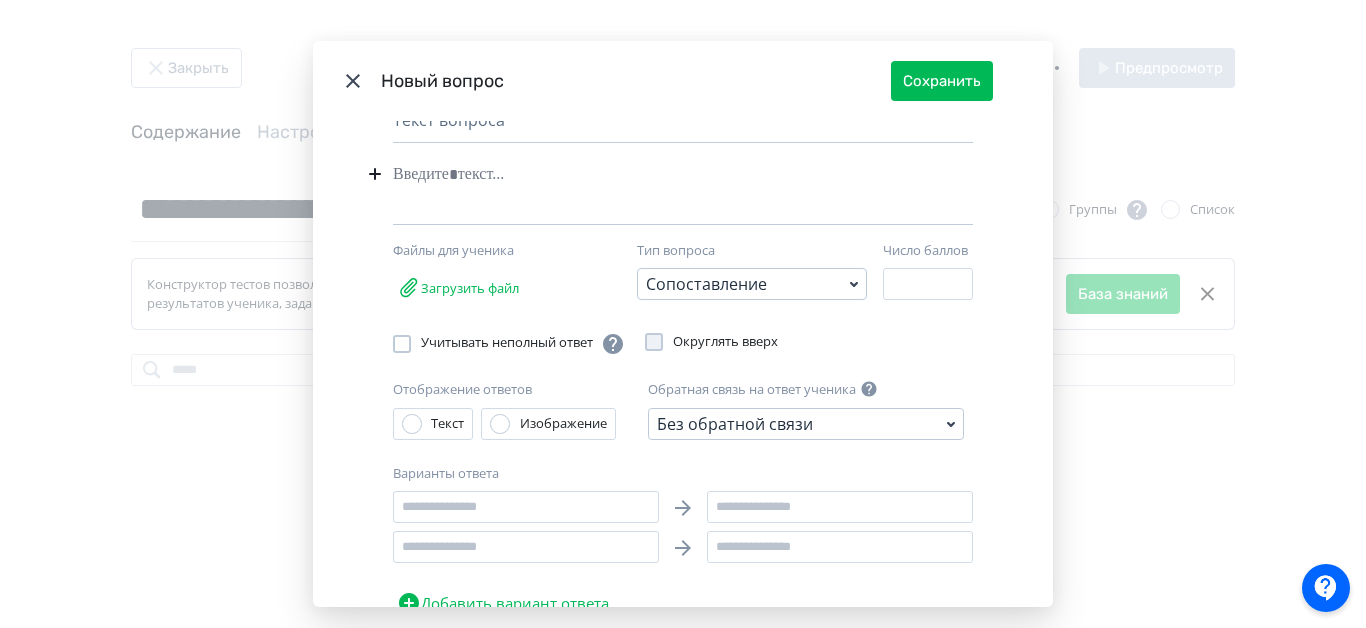 scroll, scrollTop: 0, scrollLeft: 0, axis: both 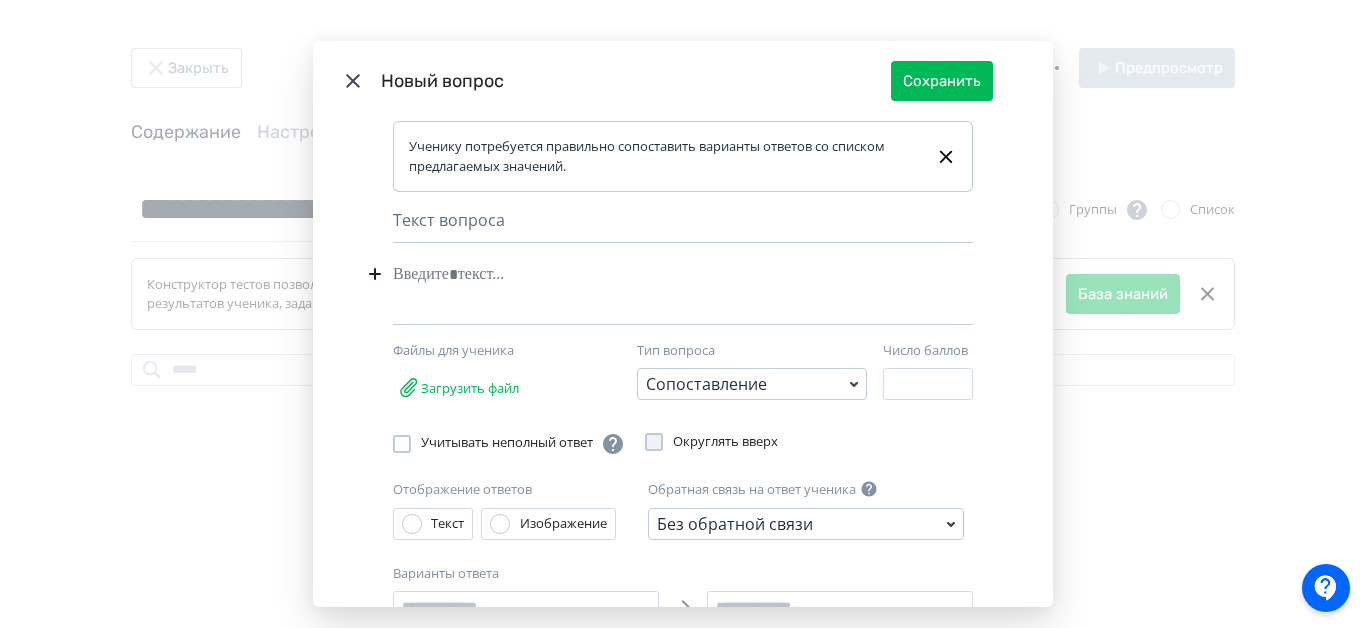 type 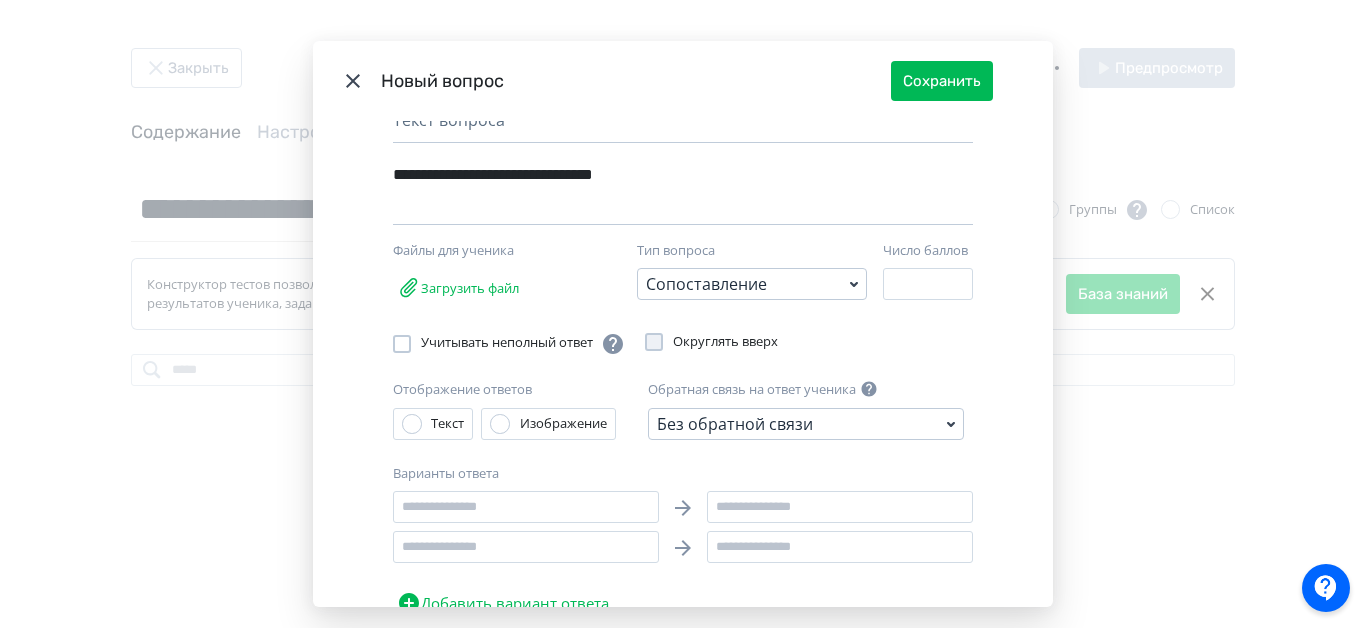 scroll, scrollTop: 176, scrollLeft: 0, axis: vertical 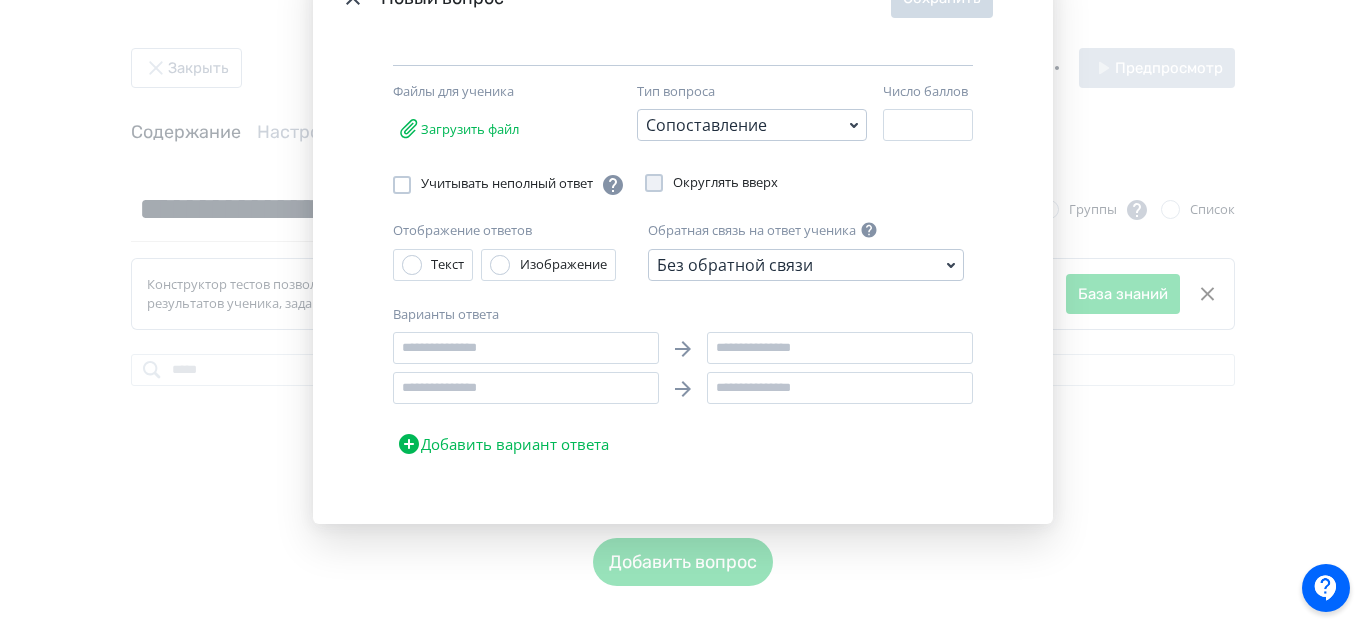 click on "Добавить вариант ответа" at bounding box center (503, 444) 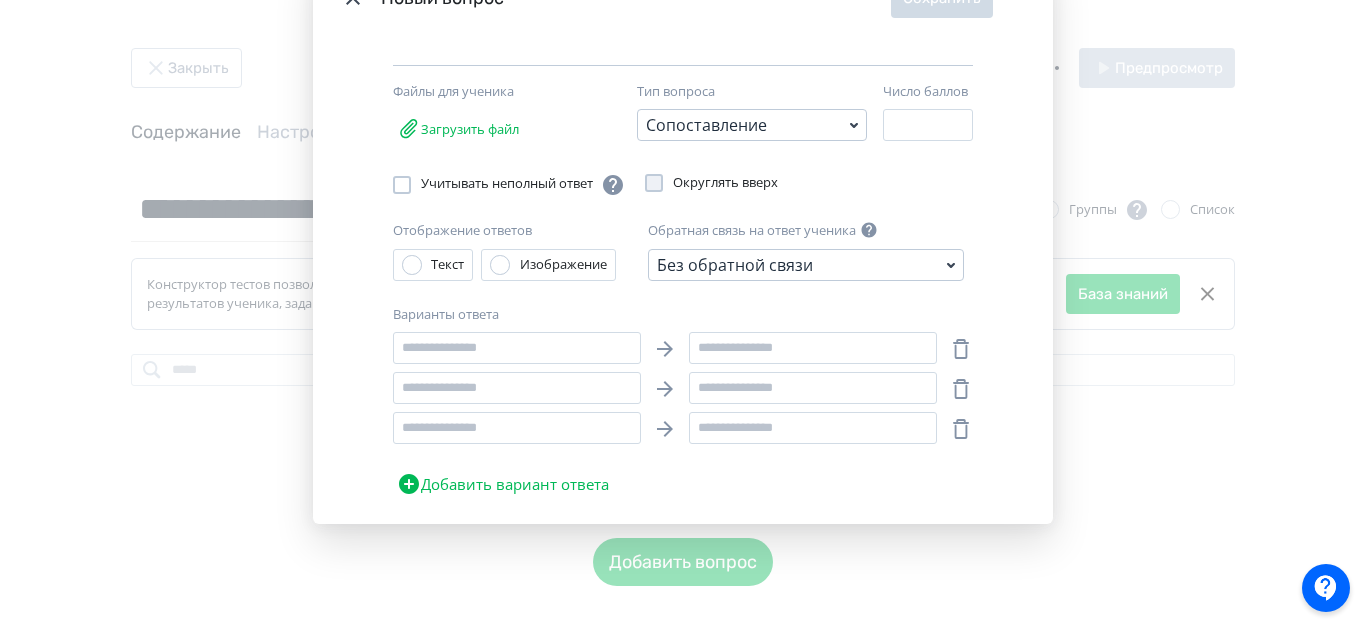click on "Добавить вариант ответа" at bounding box center (503, 484) 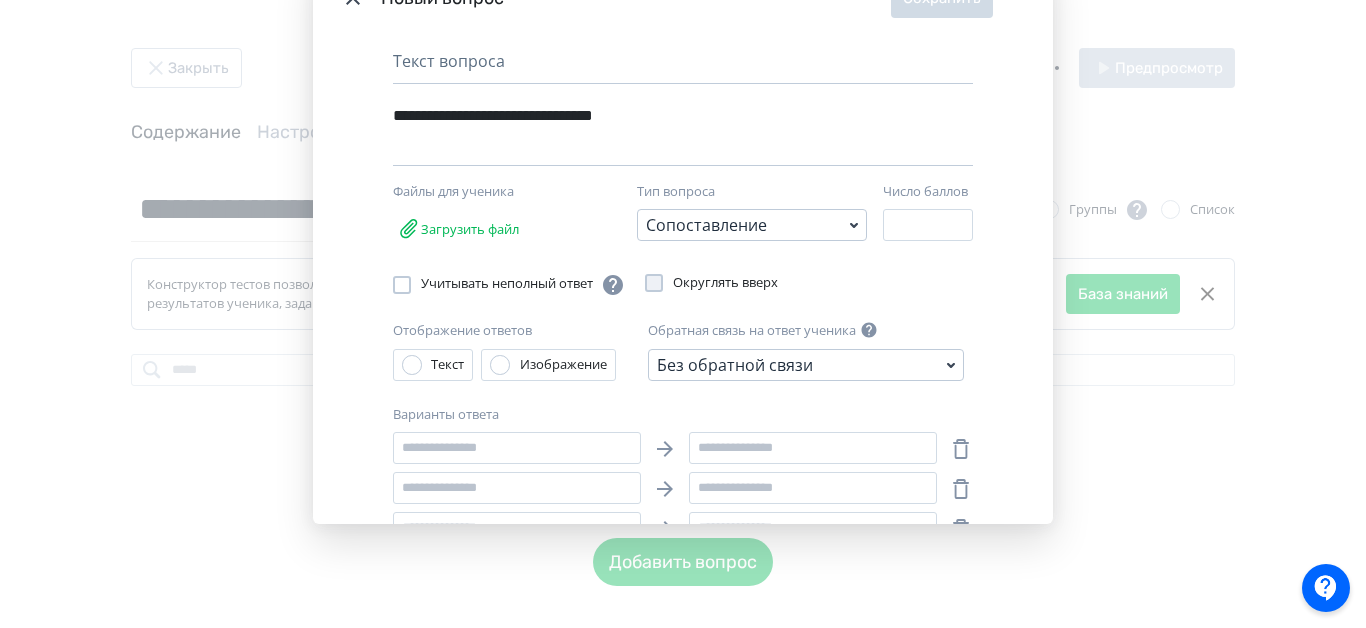 scroll, scrollTop: 0, scrollLeft: 0, axis: both 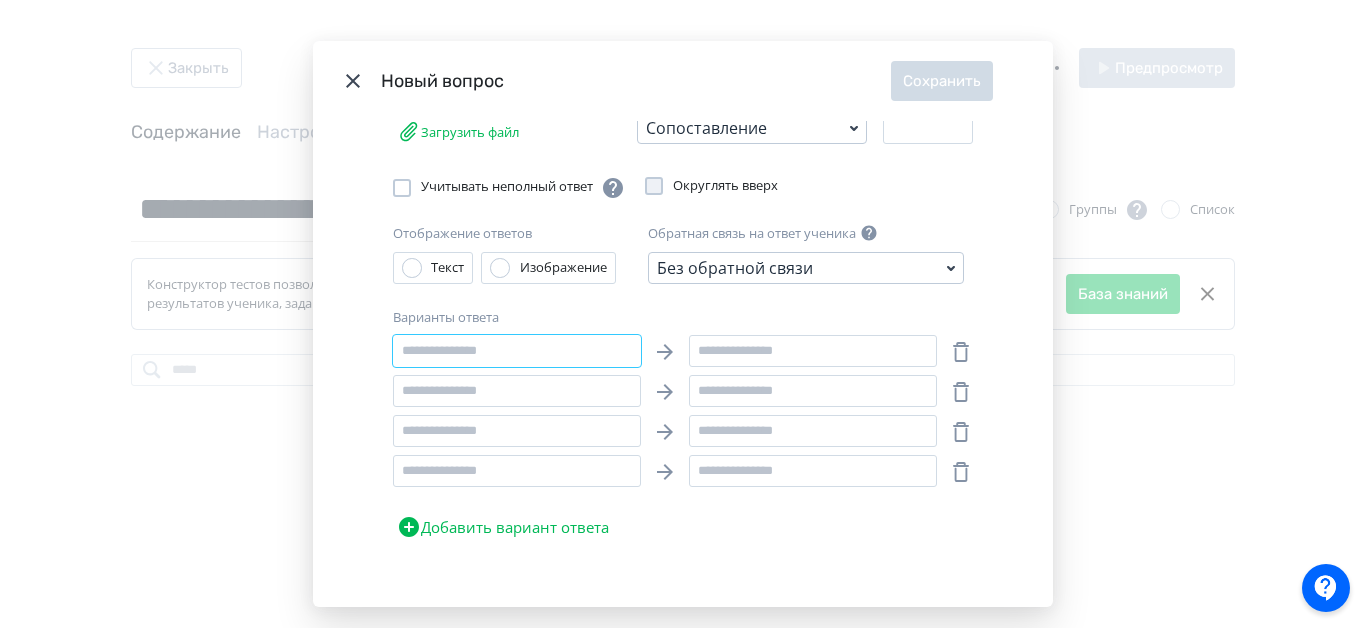 click at bounding box center [517, 351] 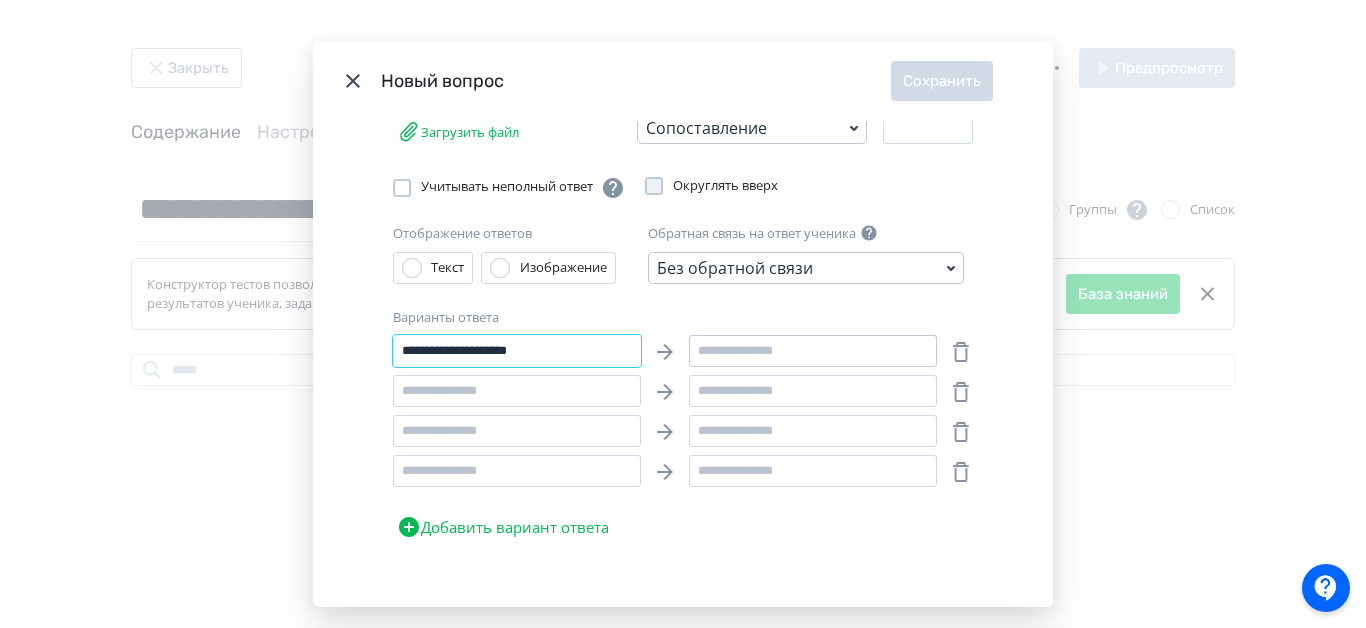 type on "**********" 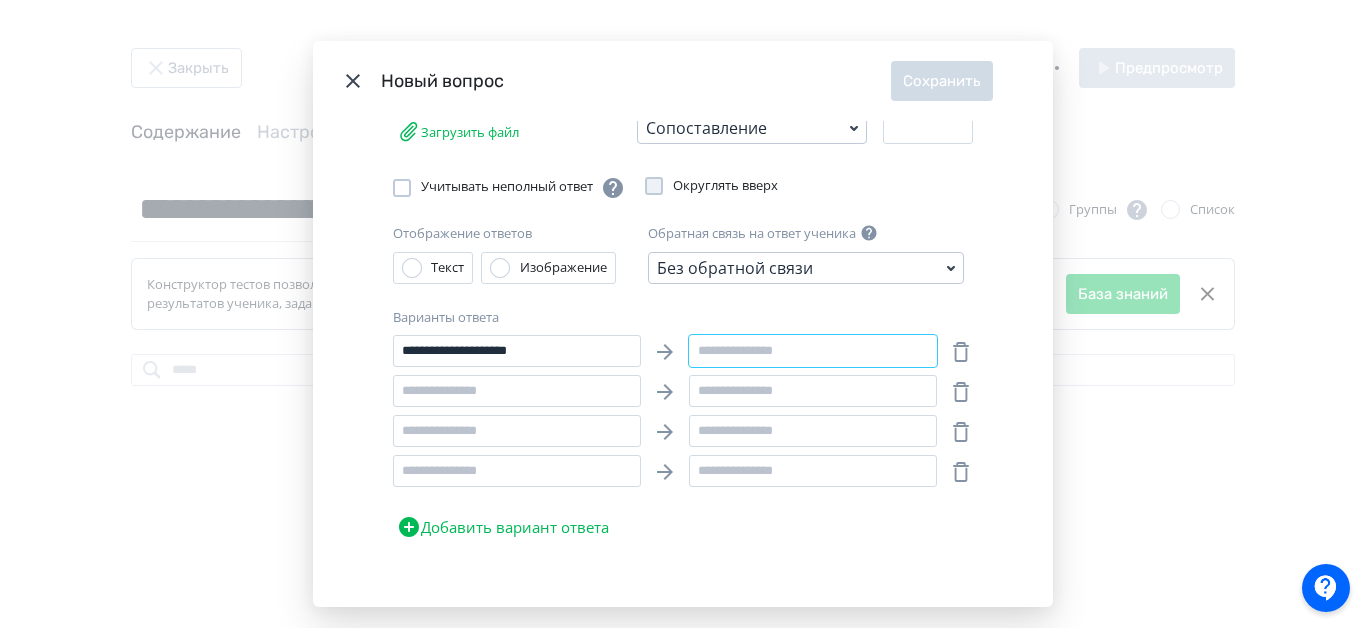 click at bounding box center (813, 351) 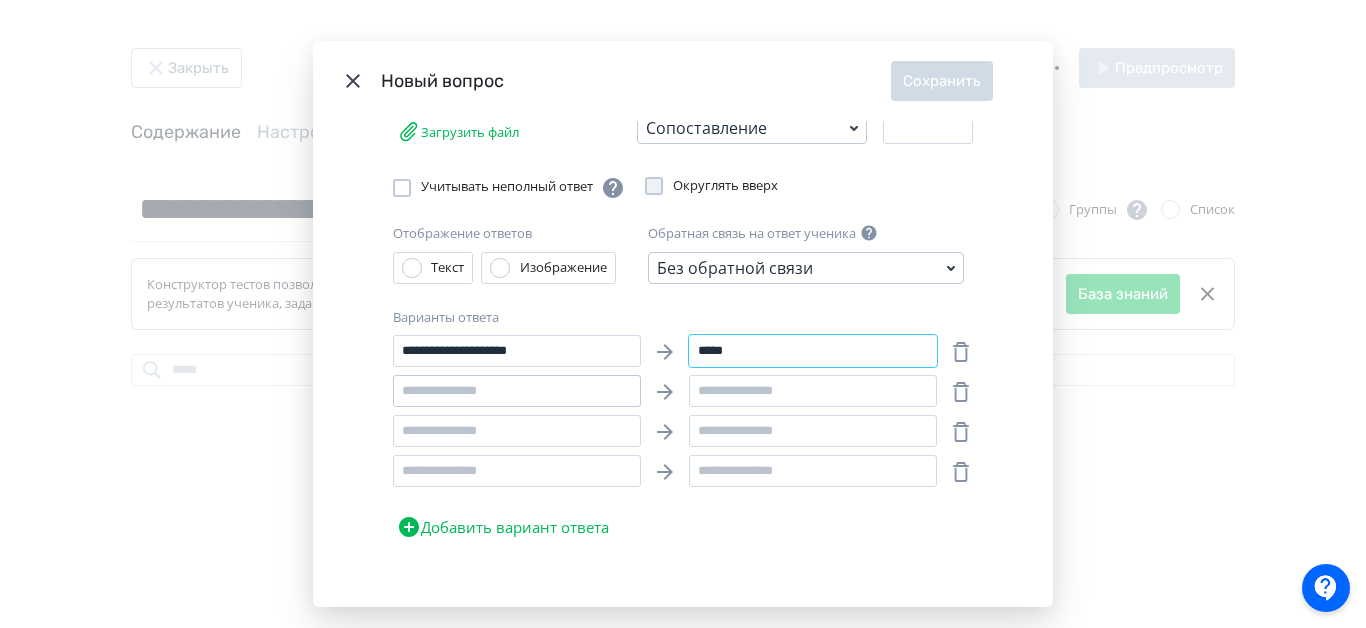 type on "*****" 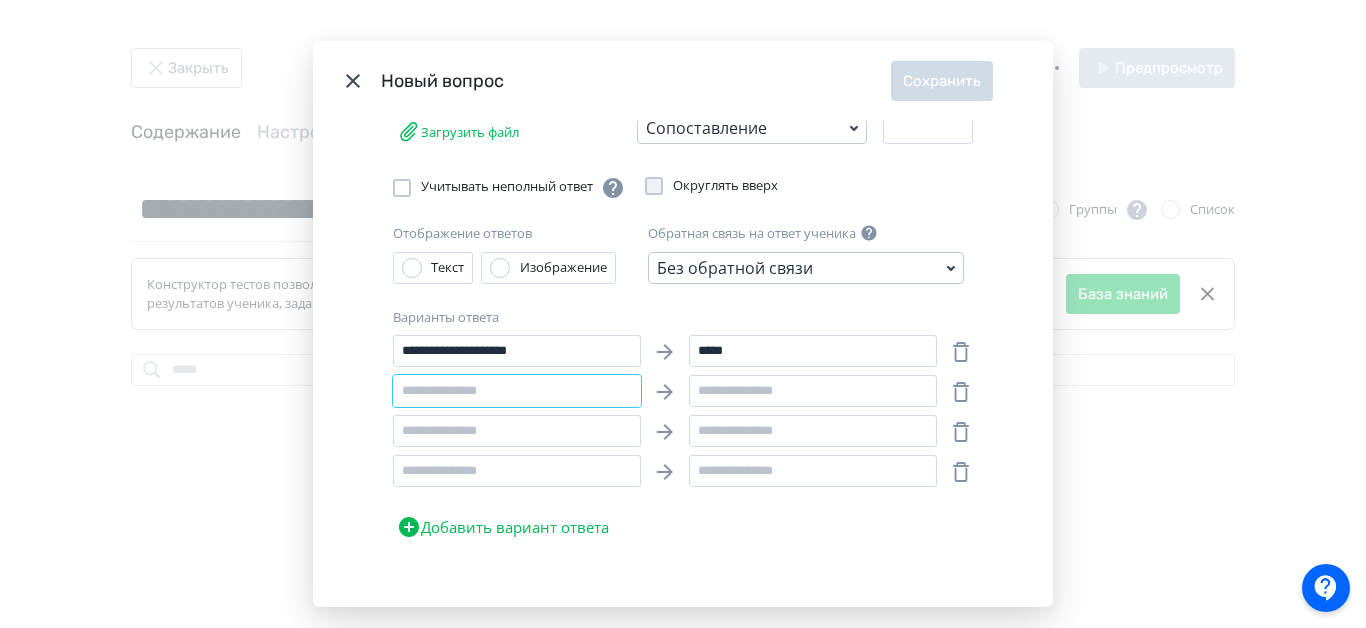 click at bounding box center (517, 391) 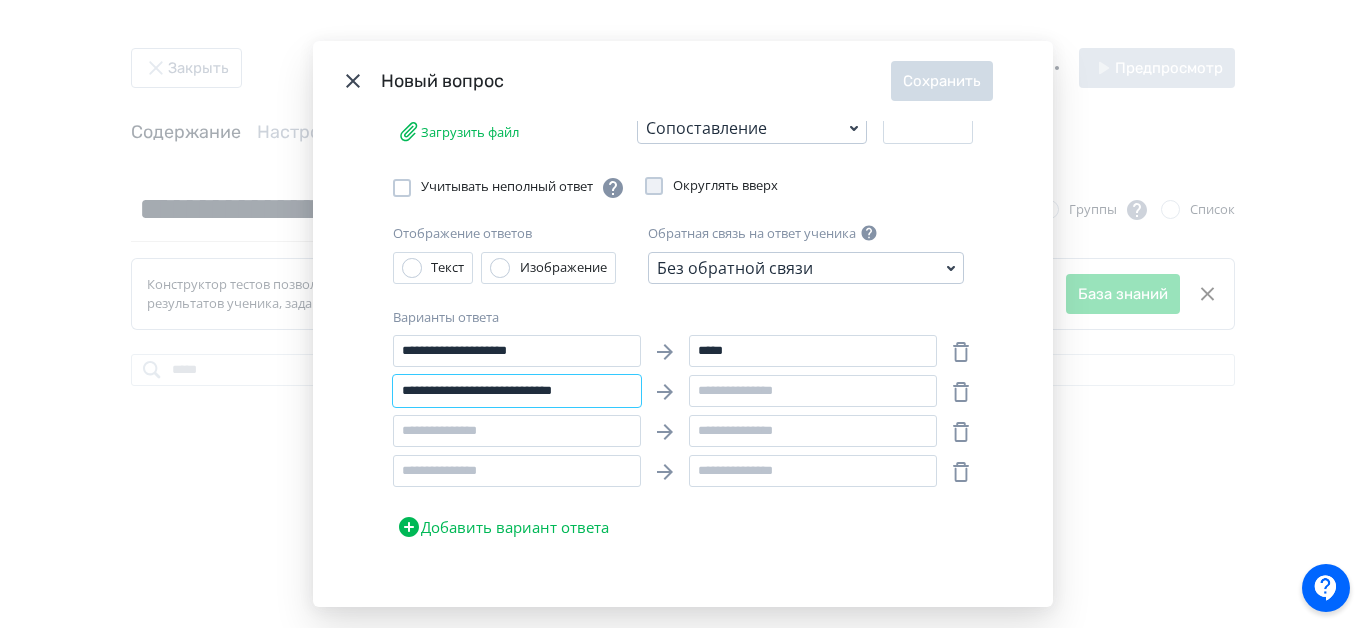type on "**********" 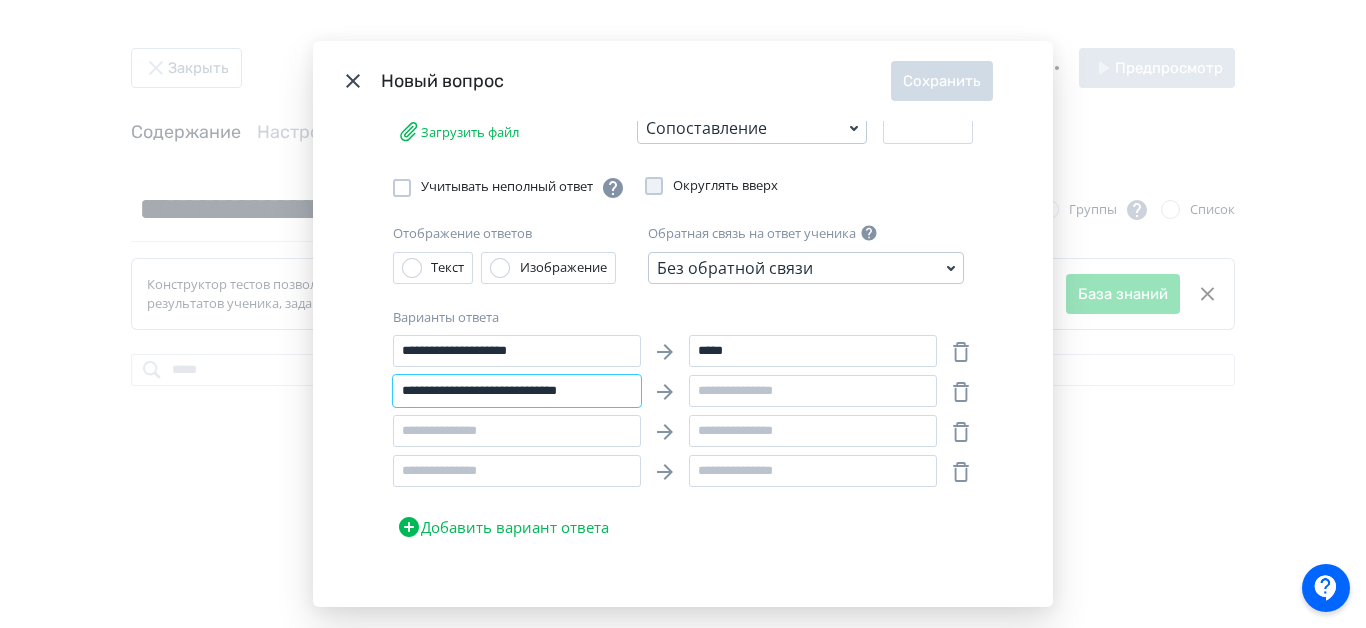 drag, startPoint x: 598, startPoint y: 391, endPoint x: 395, endPoint y: 393, distance: 203.00986 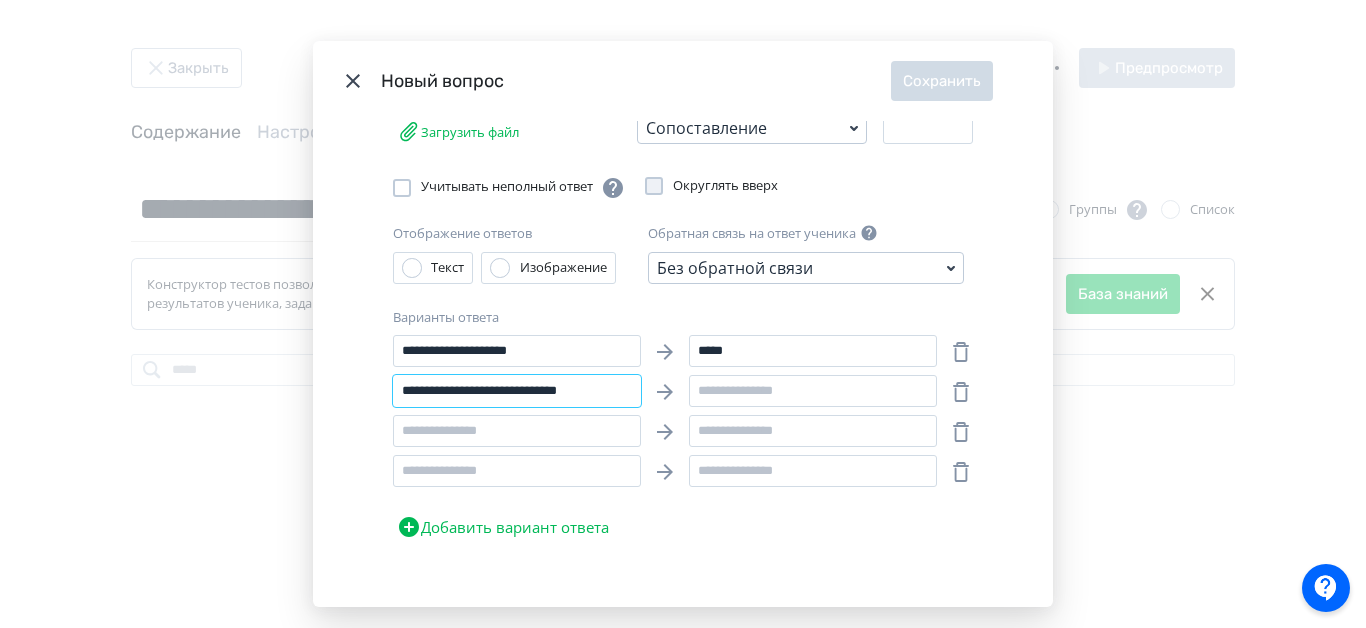 click on "**********" at bounding box center (517, 391) 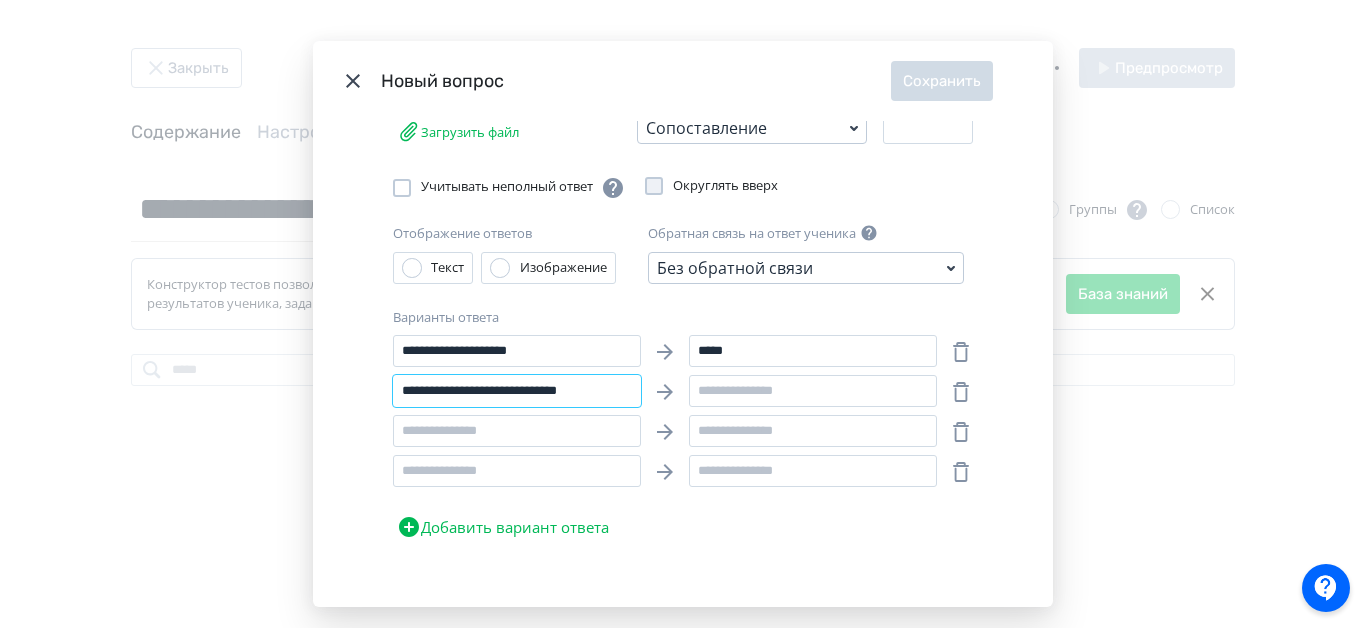 type on "**********" 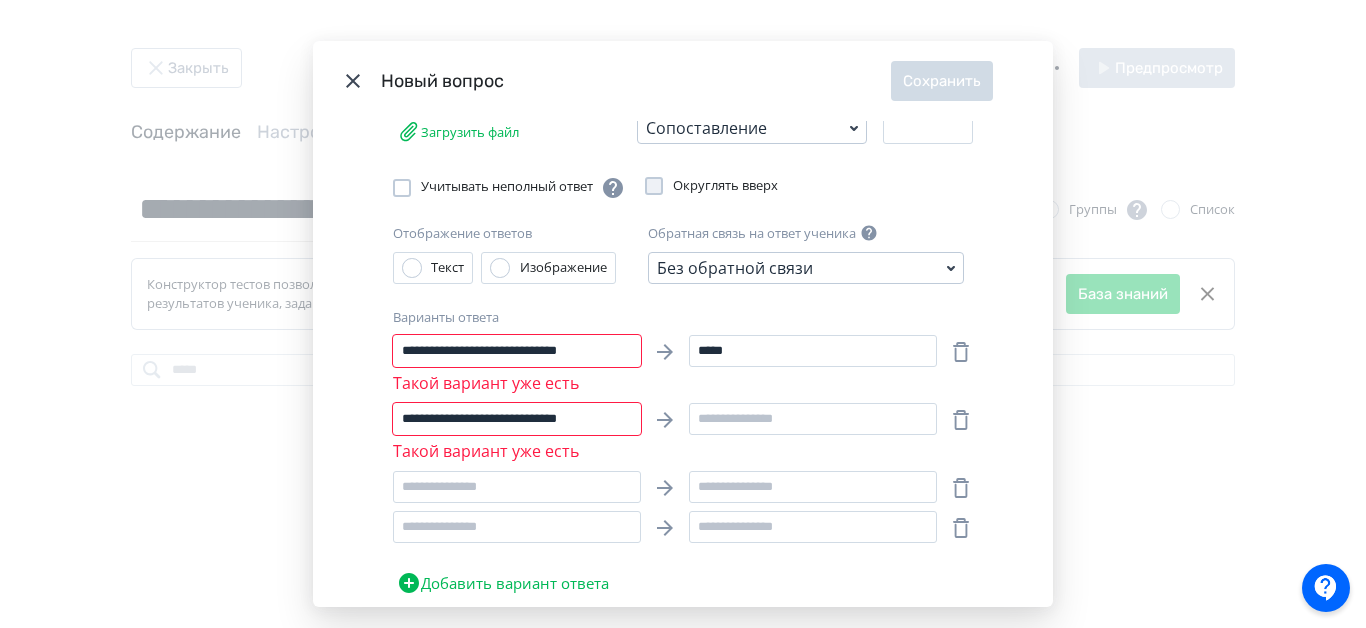 click on "**********" at bounding box center (517, 365) 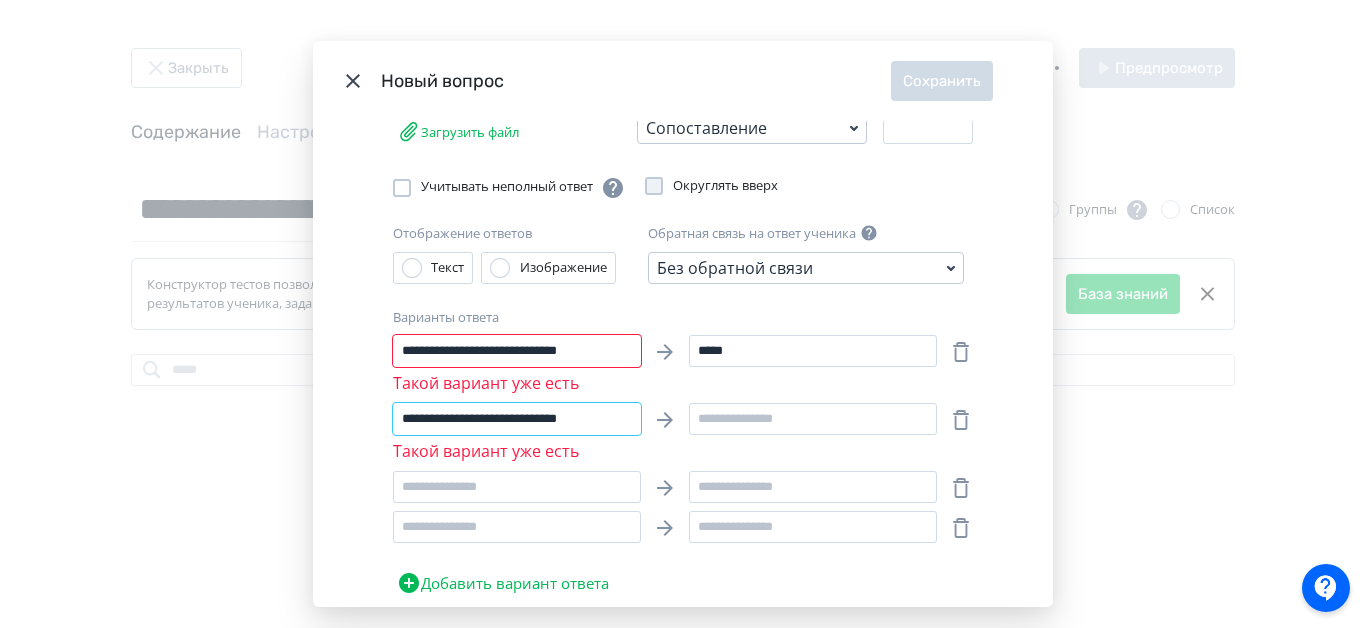 drag, startPoint x: 398, startPoint y: 416, endPoint x: 623, endPoint y: 414, distance: 225.0089 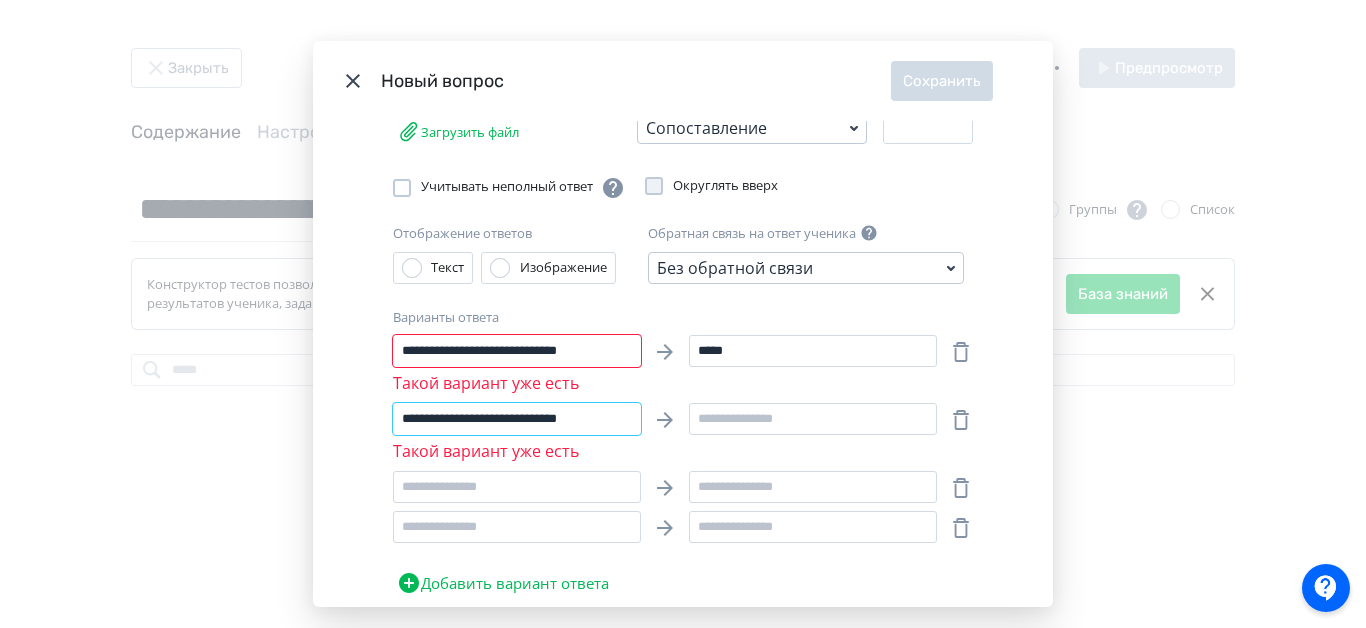 click on "**********" at bounding box center [517, 419] 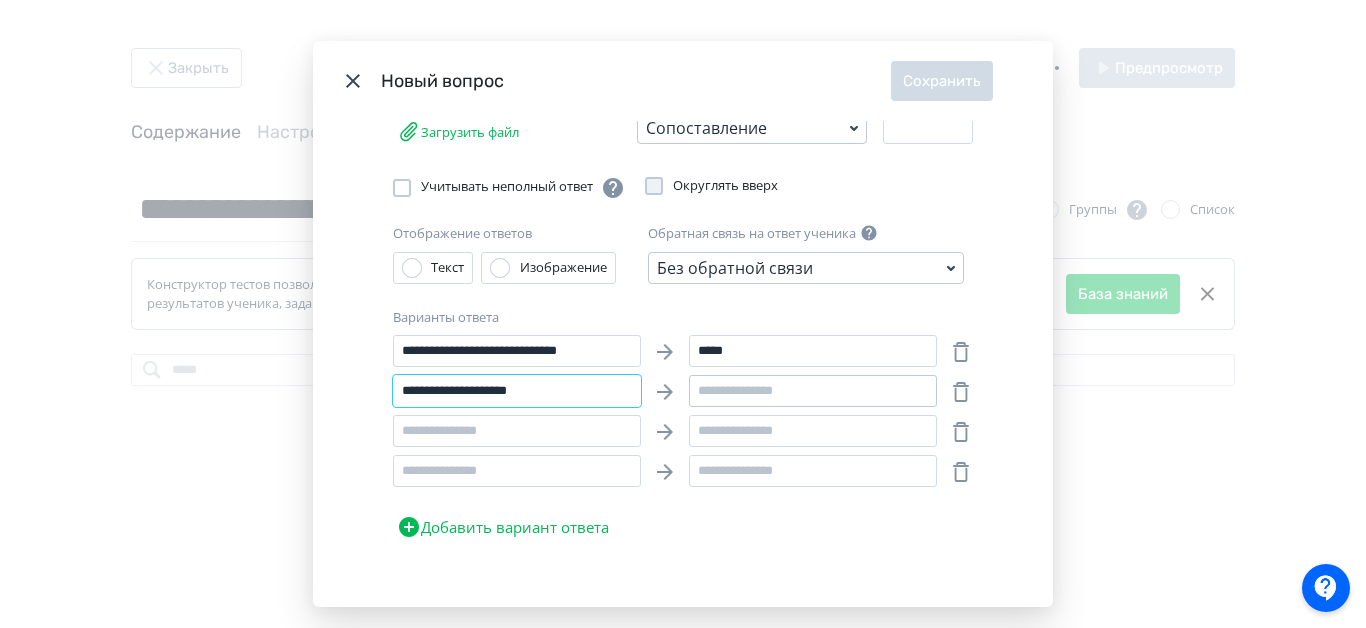 type on "**********" 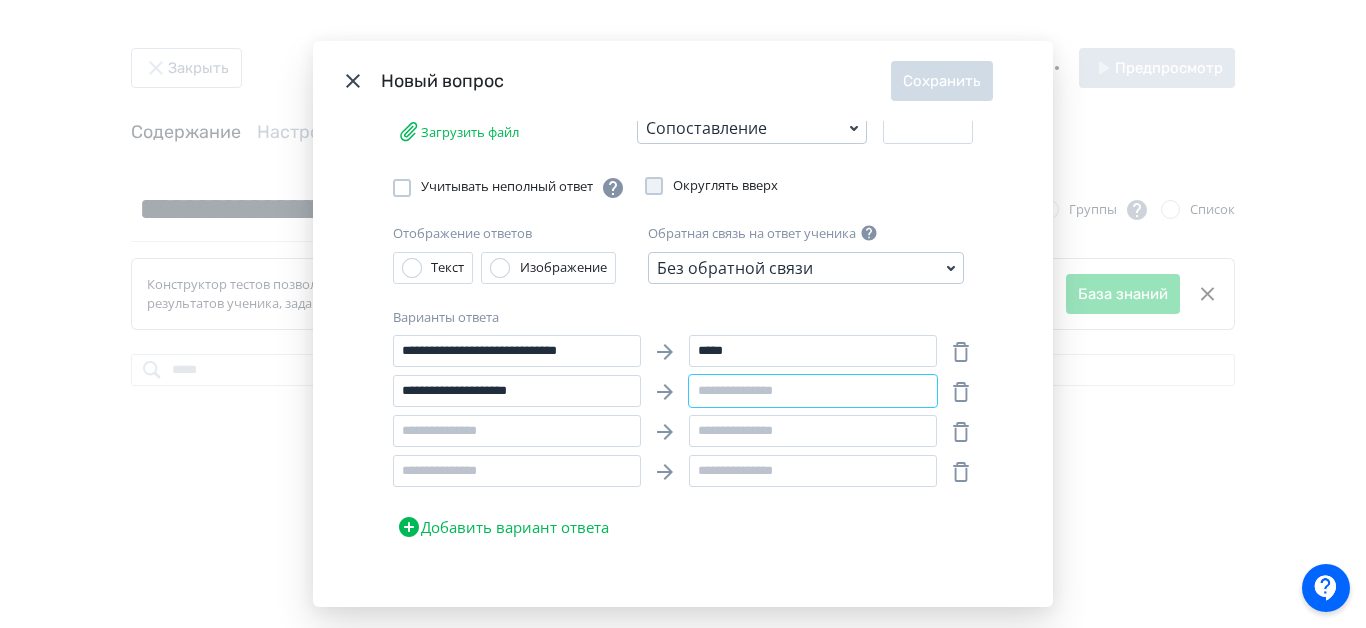 click at bounding box center [813, 391] 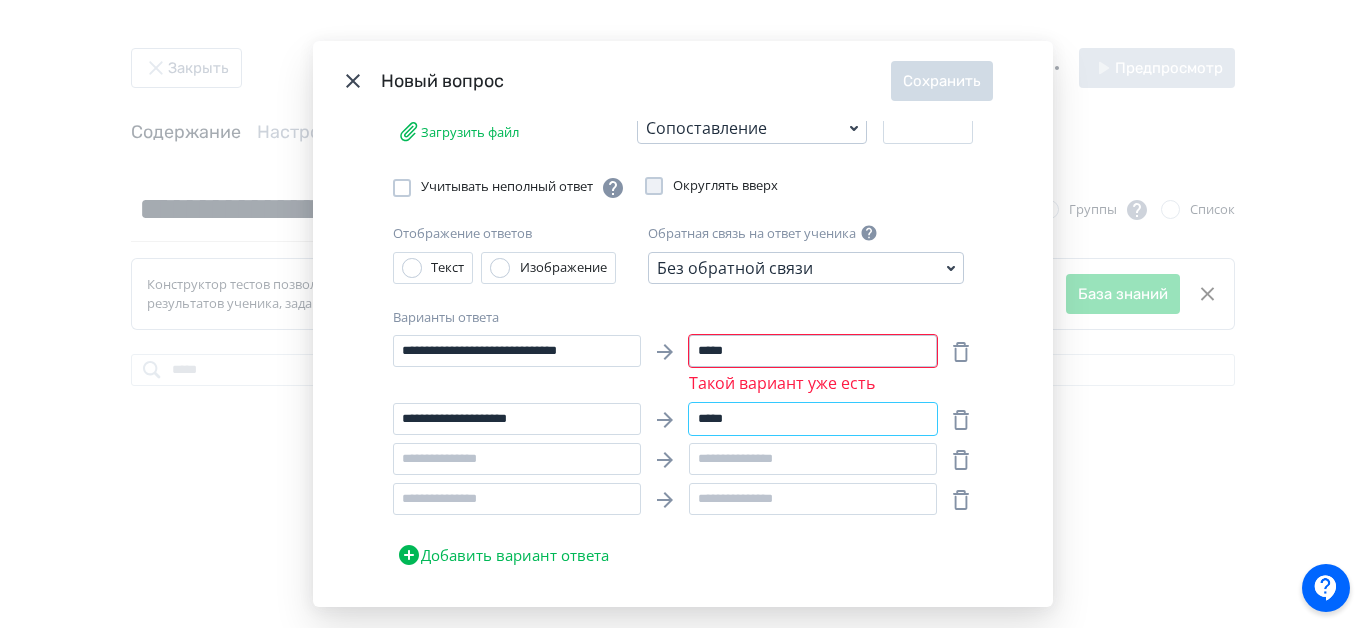 type on "*****" 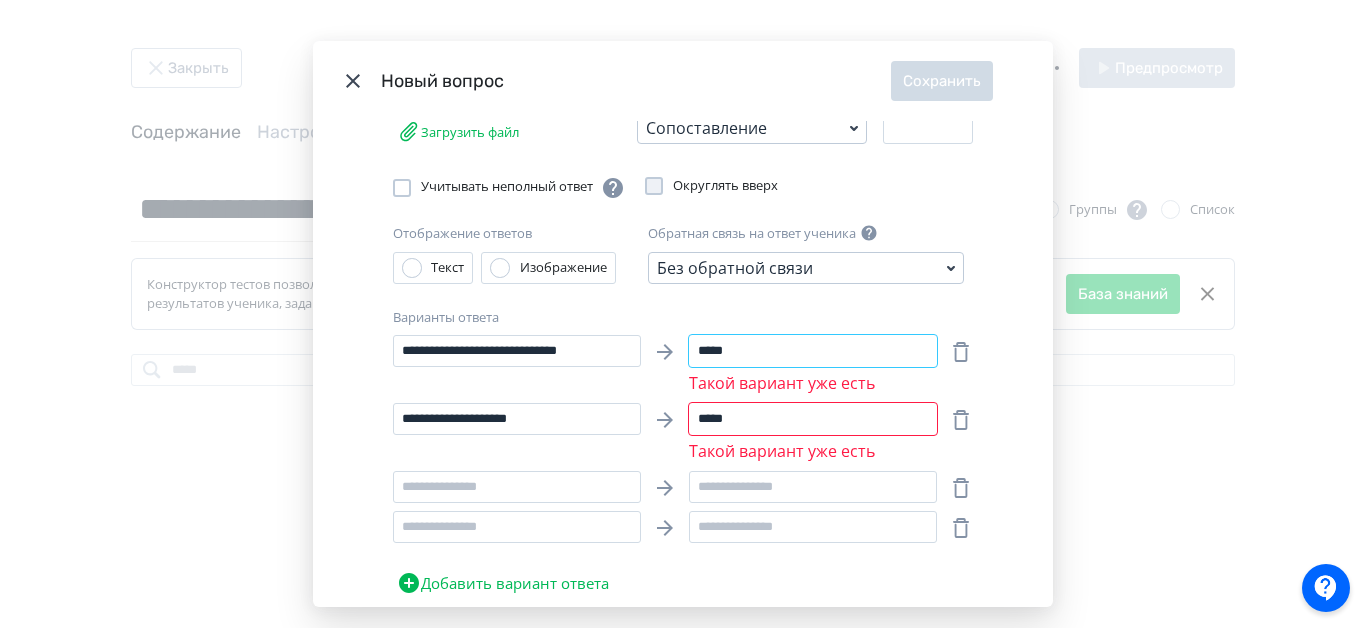 drag, startPoint x: 748, startPoint y: 340, endPoint x: 684, endPoint y: 352, distance: 65.11528 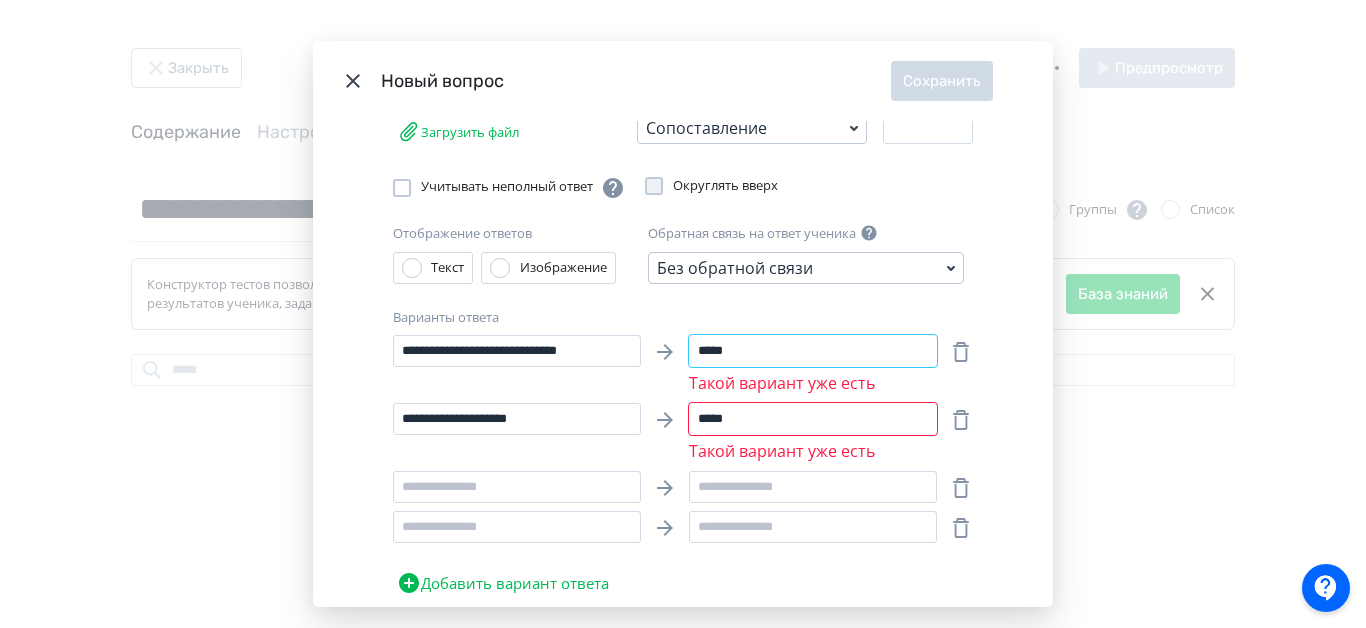 click on "*****" at bounding box center (813, 351) 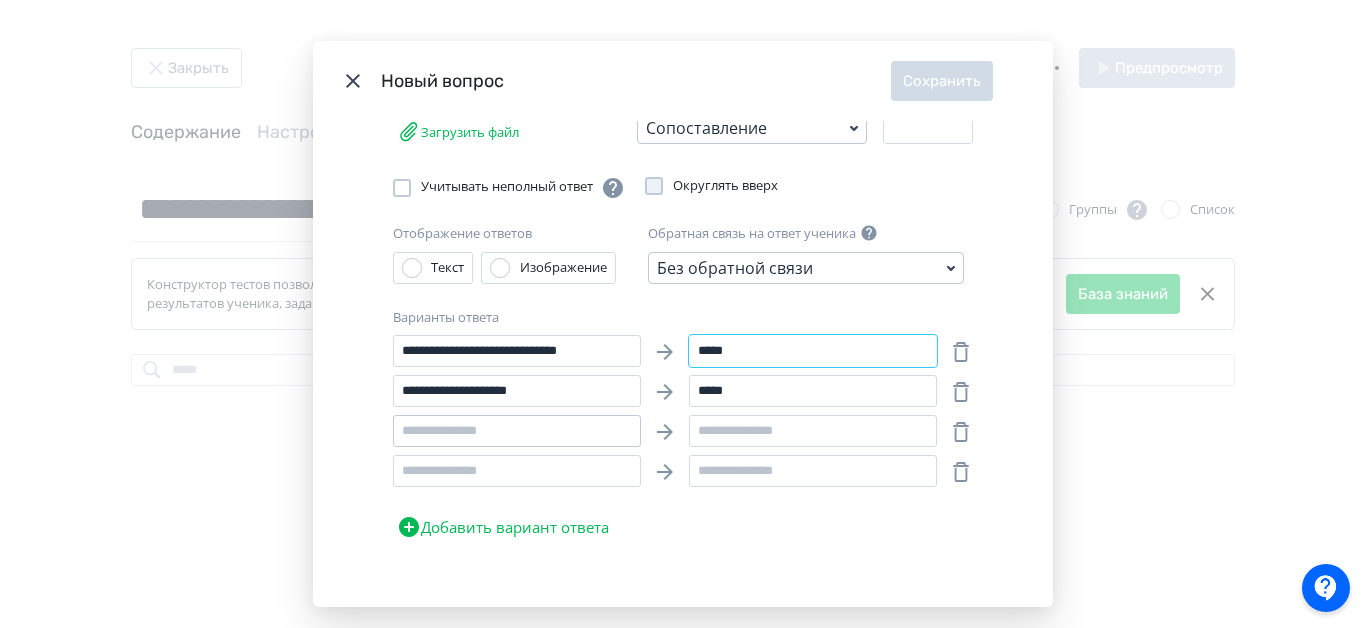 type on "*****" 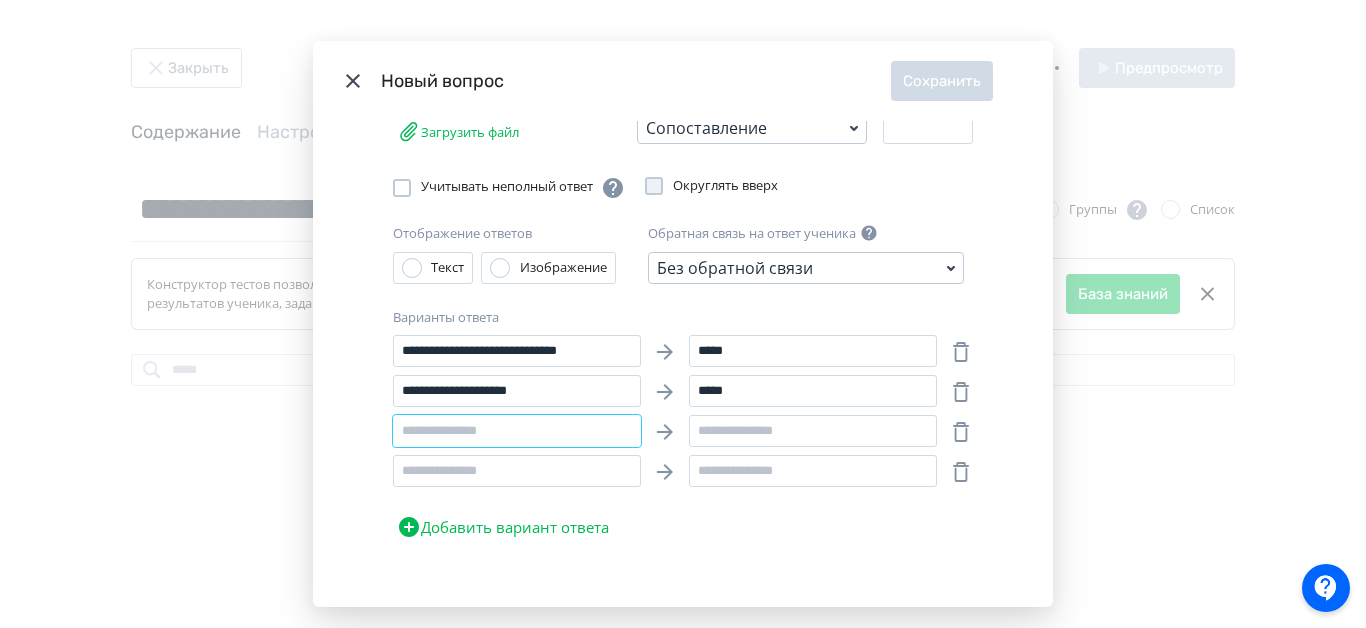 click at bounding box center (517, 431) 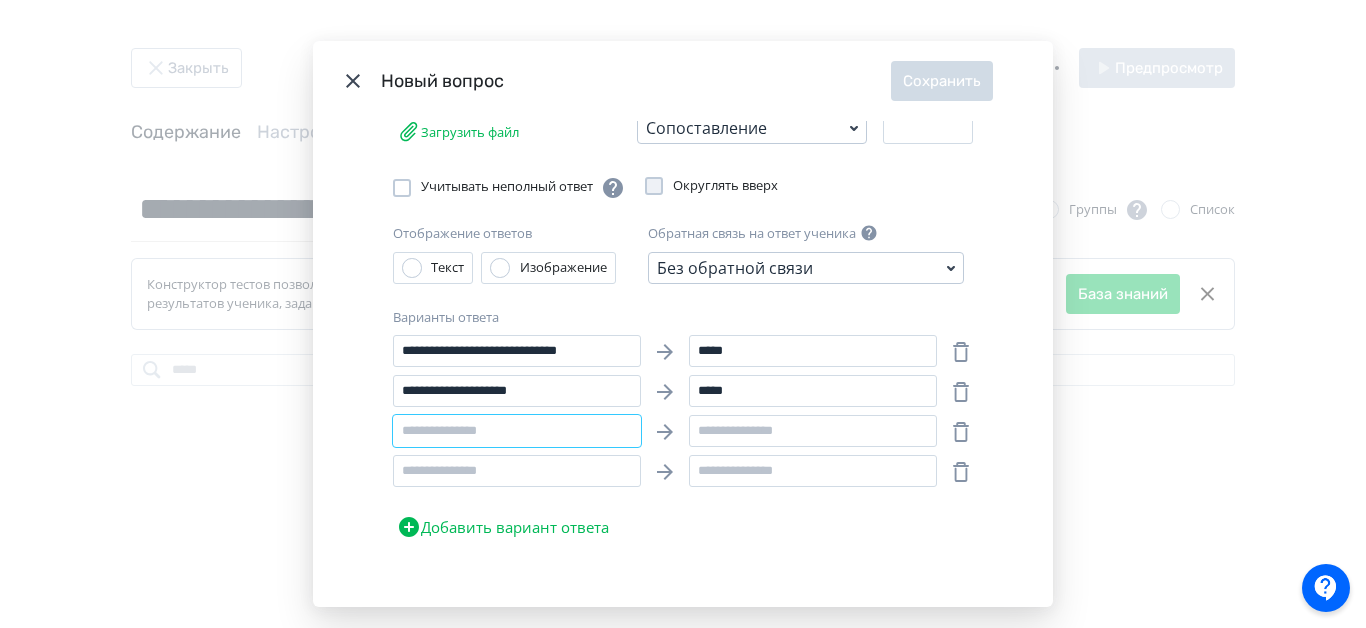type on "*" 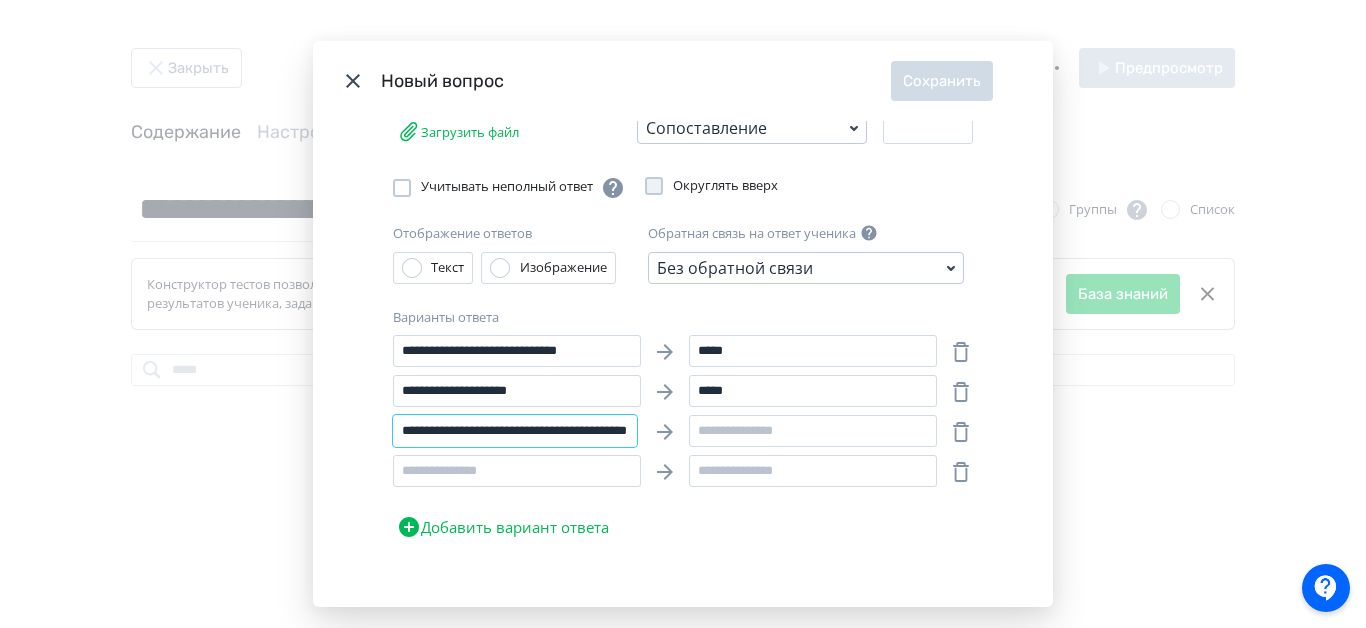 scroll, scrollTop: 0, scrollLeft: 87, axis: horizontal 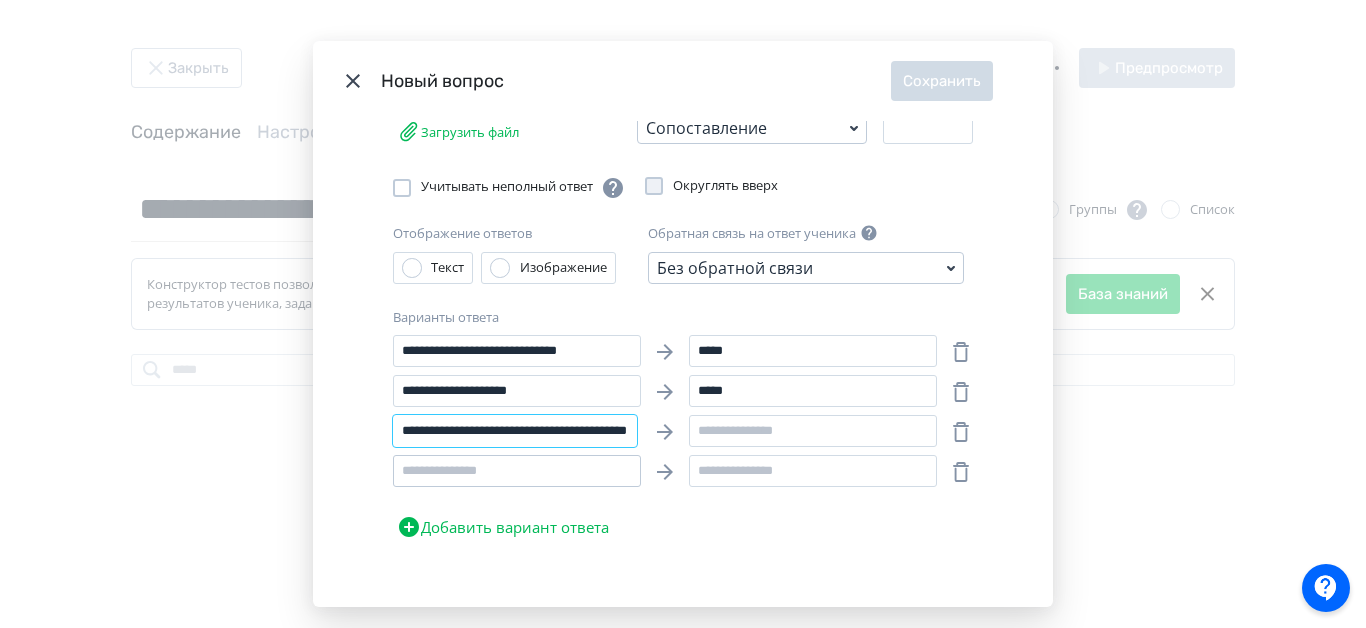 type on "**********" 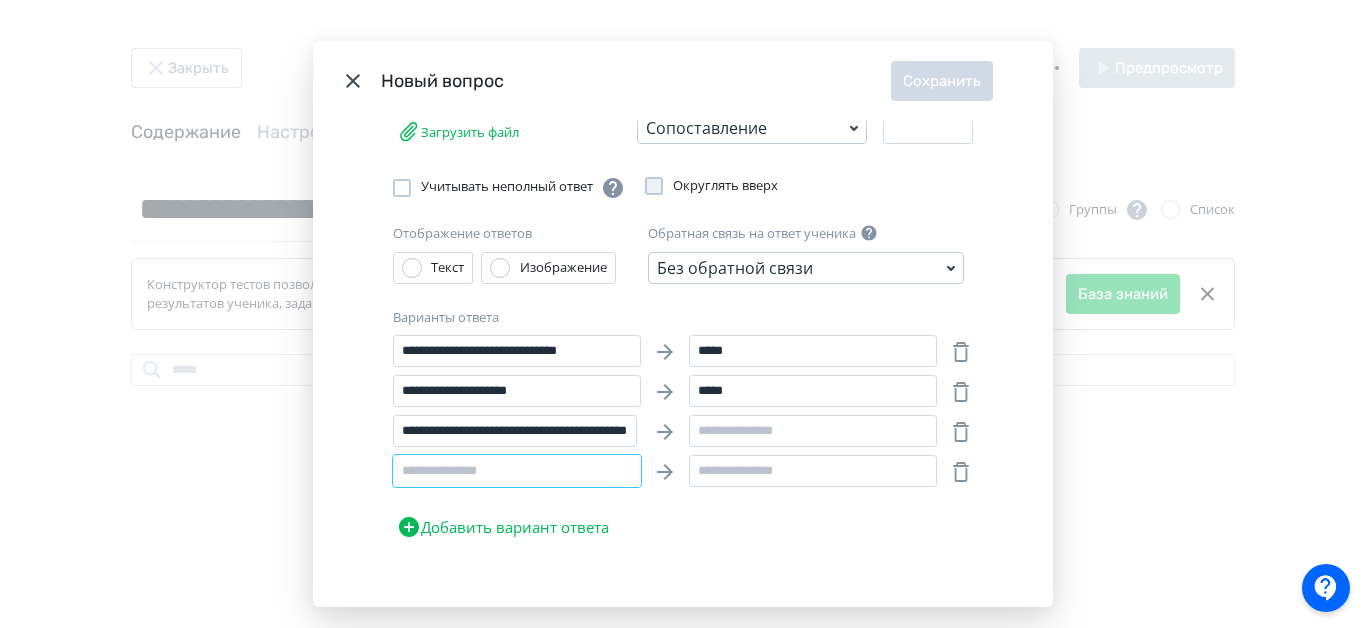 click at bounding box center [517, 471] 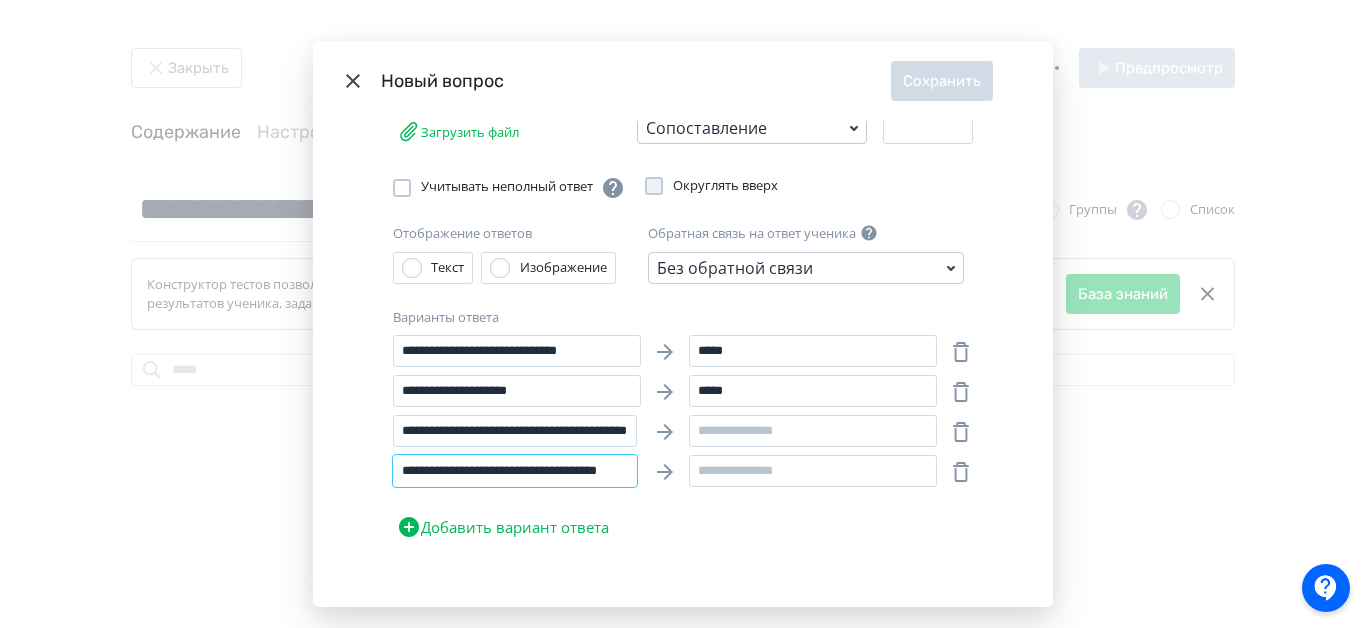 scroll, scrollTop: 0, scrollLeft: 46, axis: horizontal 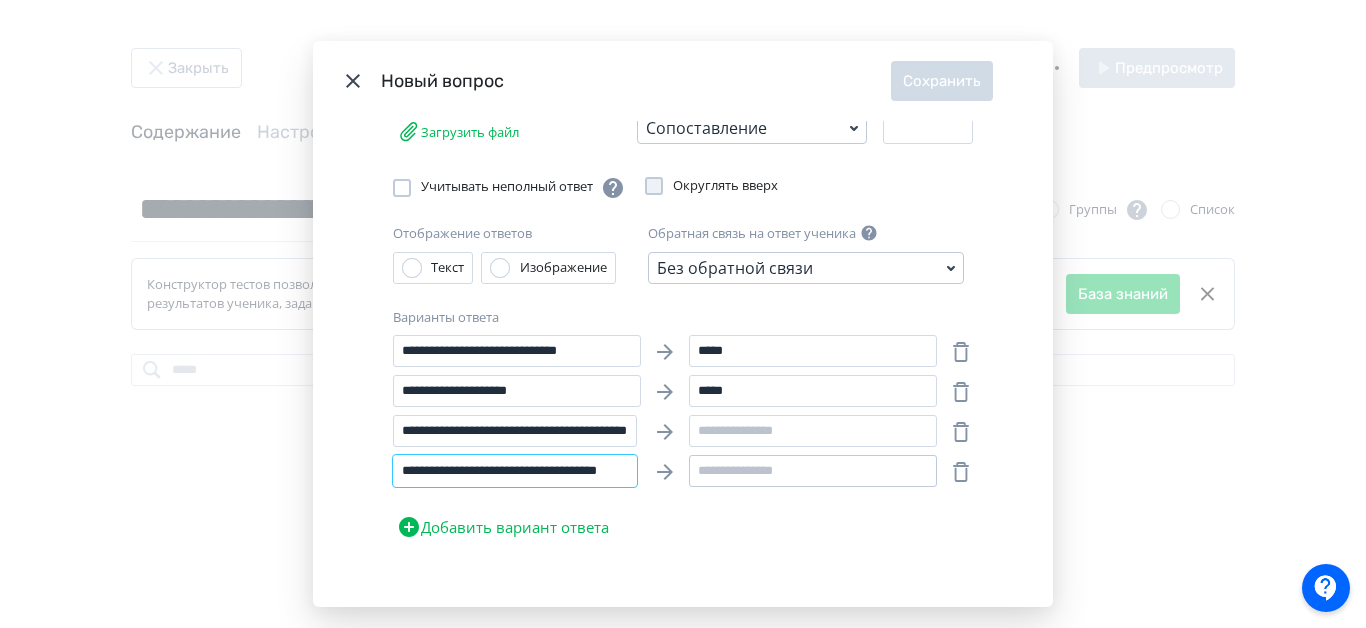 type on "**********" 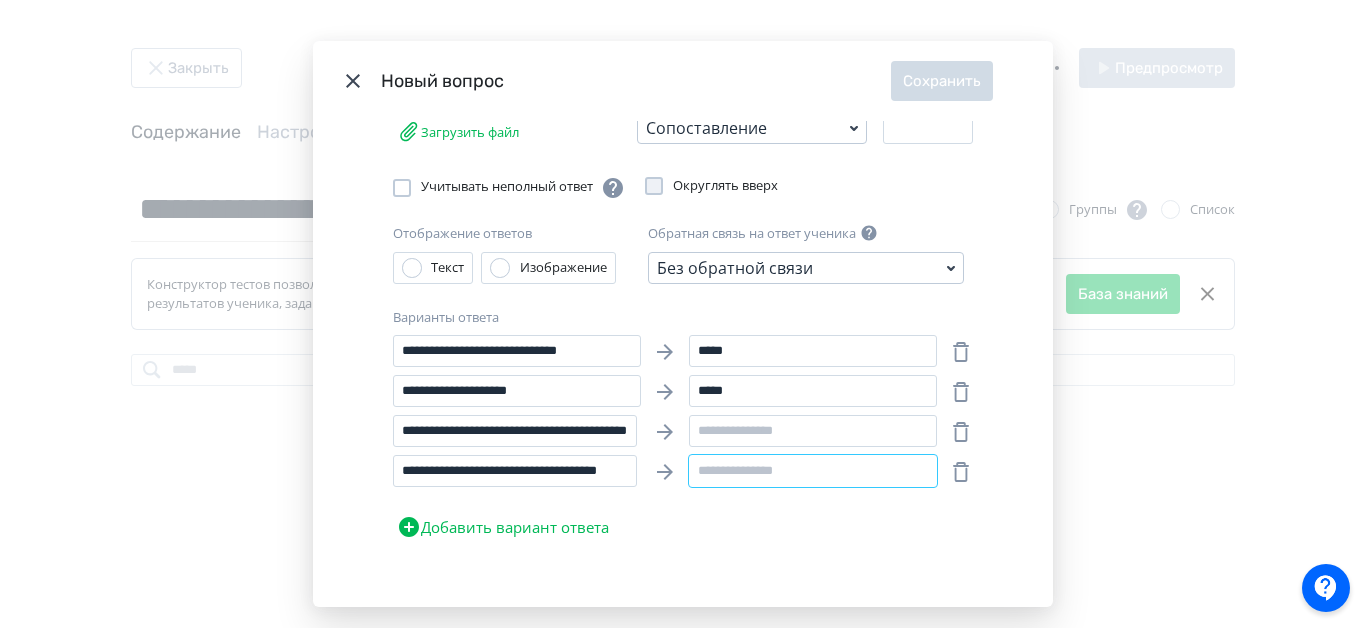 click at bounding box center [813, 471] 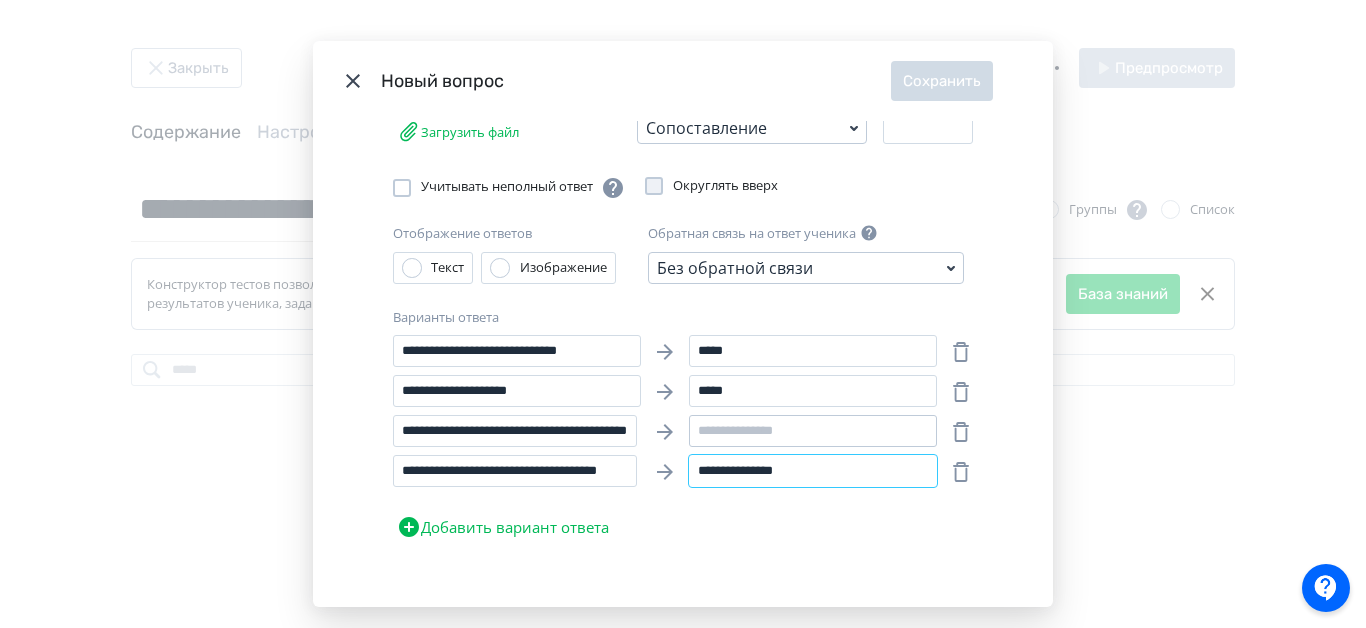 type on "**********" 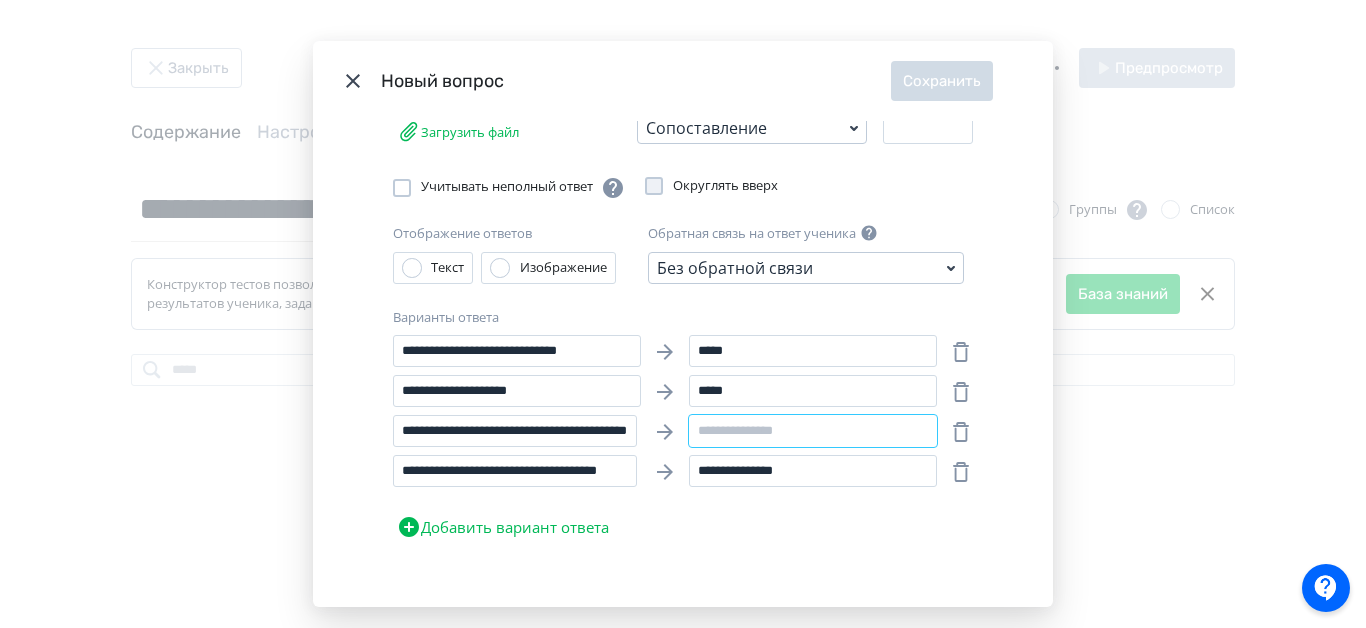click at bounding box center (813, 431) 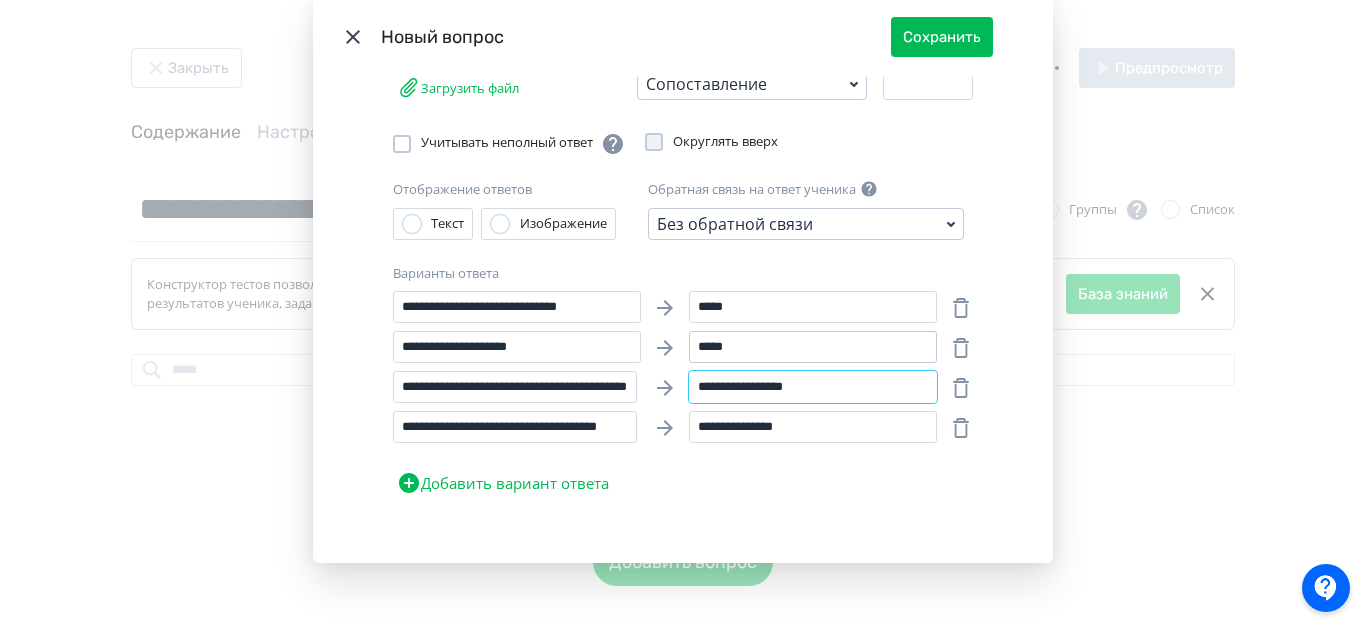 scroll, scrollTop: 83, scrollLeft: 0, axis: vertical 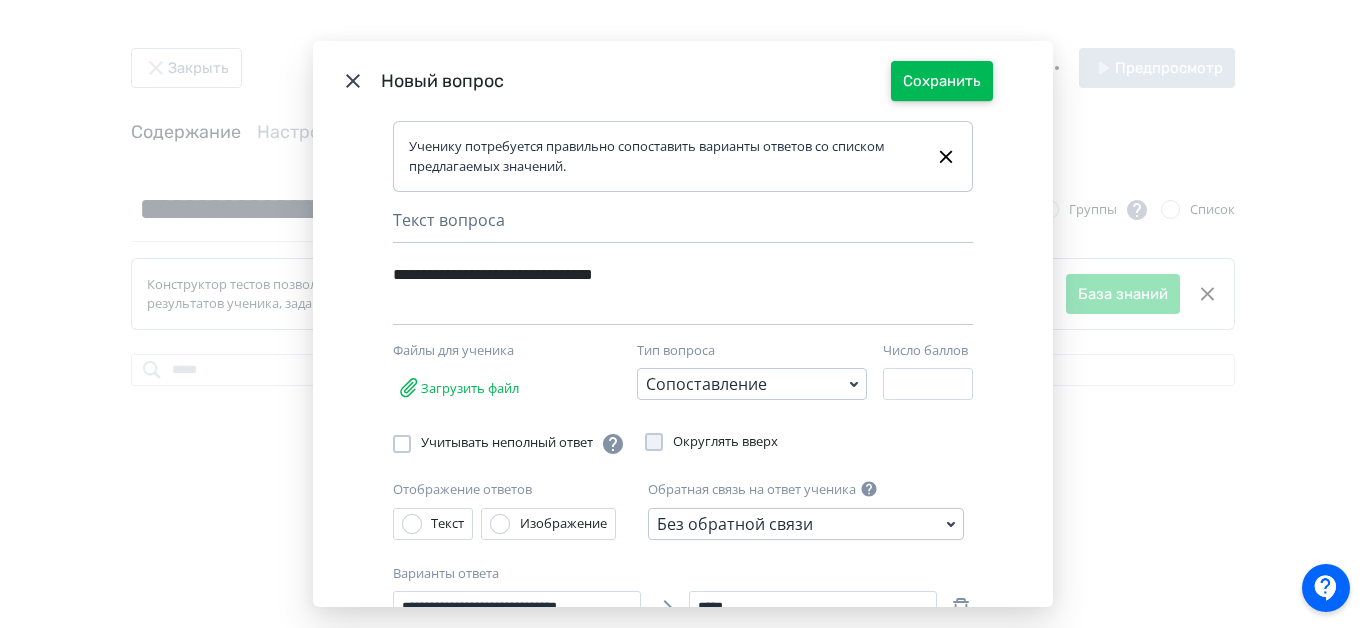 type on "**********" 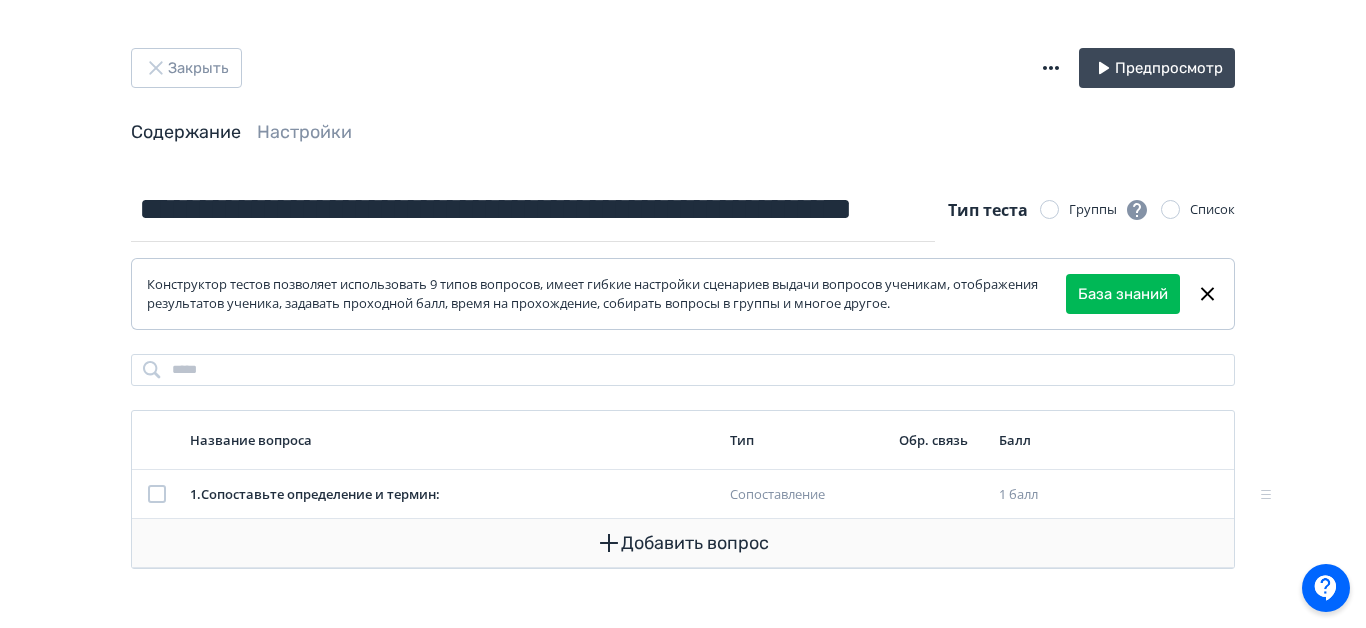 click on "Добавить вопрос" at bounding box center (683, 543) 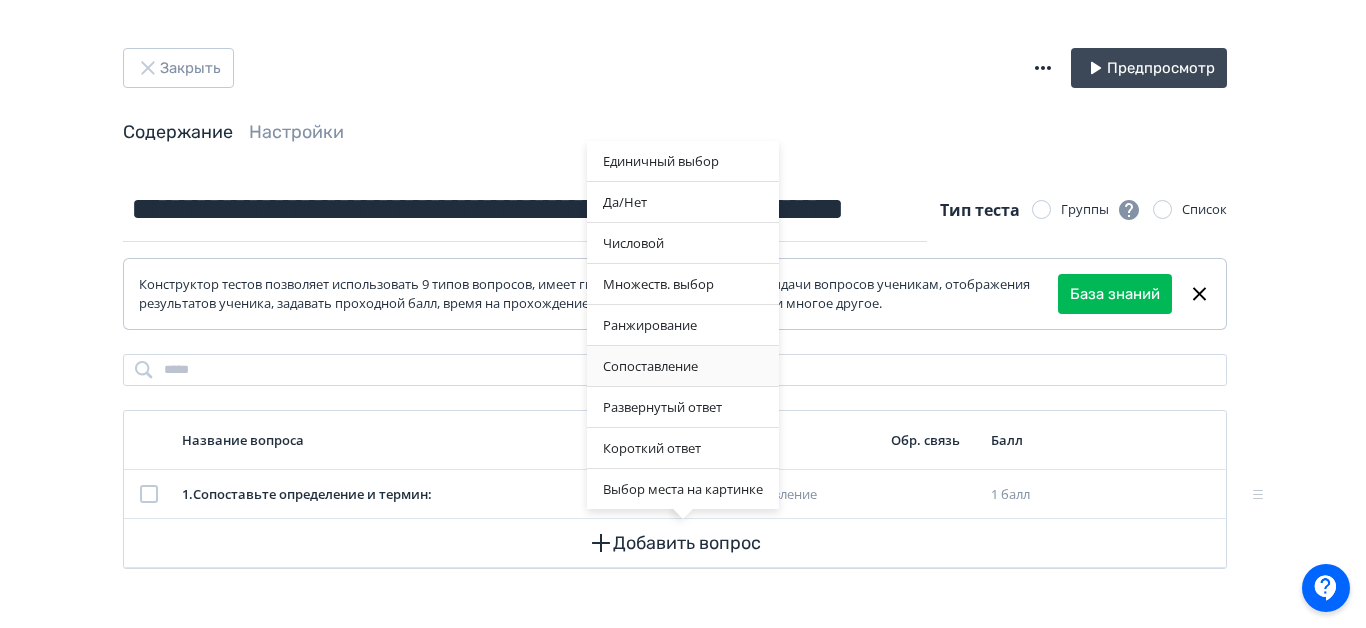 click on "Сопоставление" at bounding box center [683, 366] 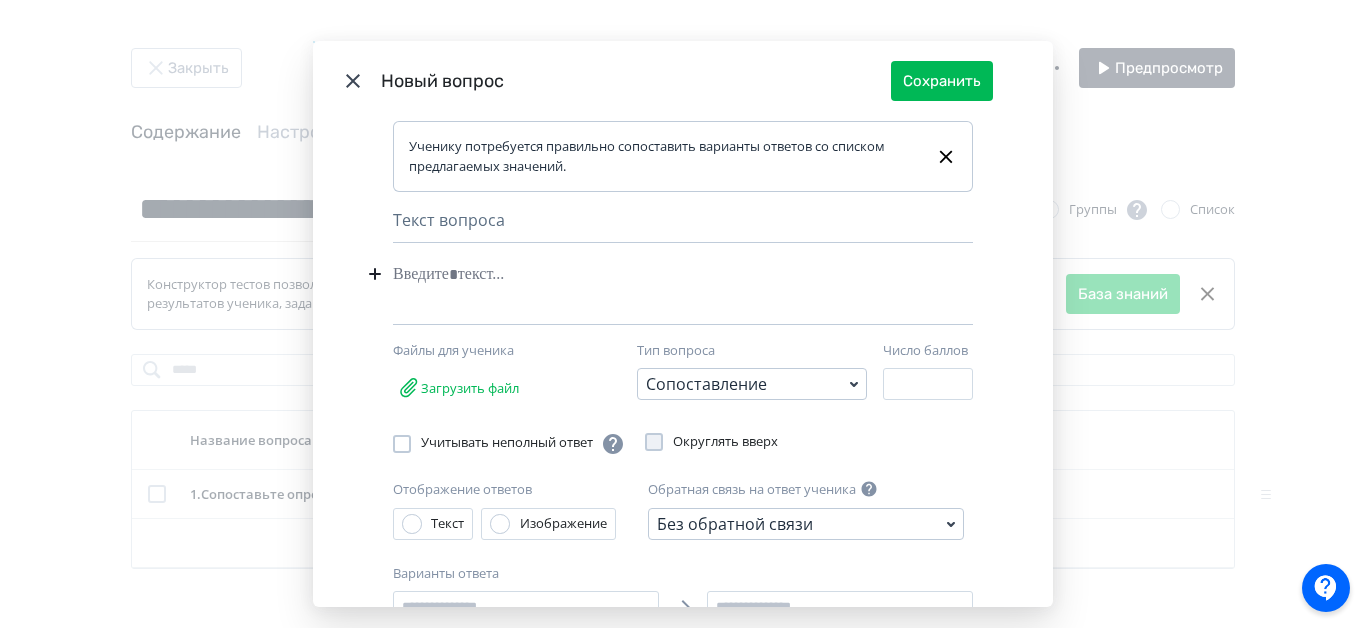 click at bounding box center (652, 274) 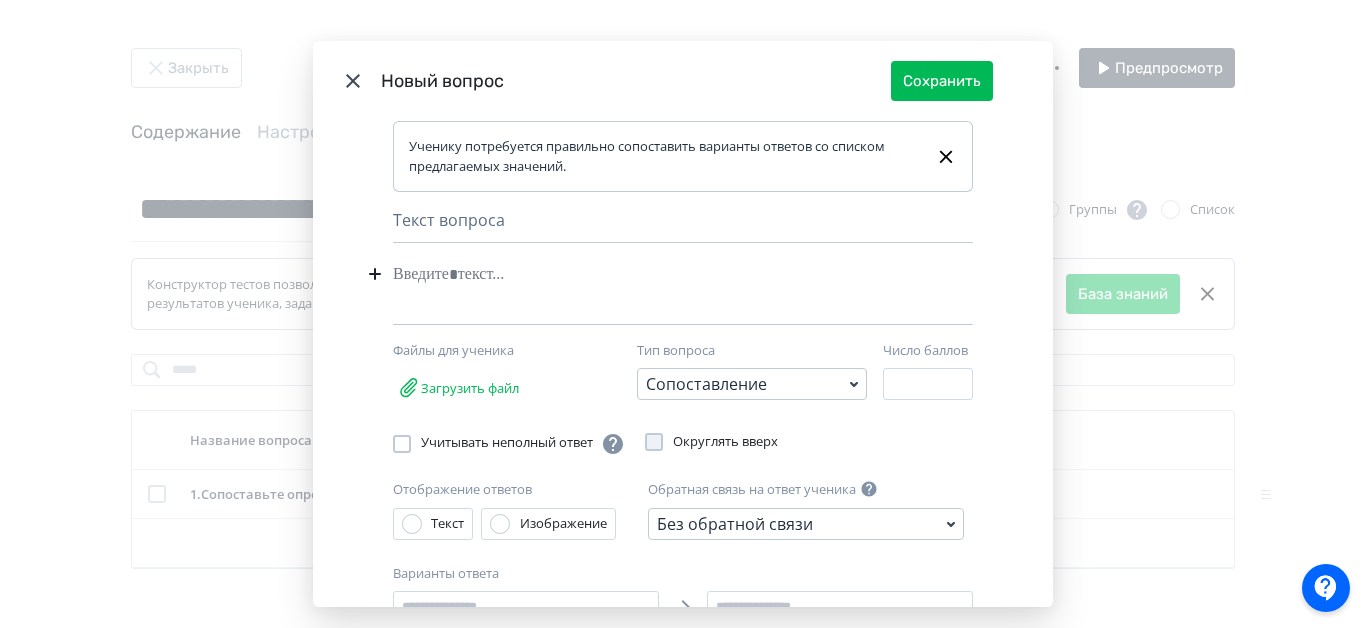 type 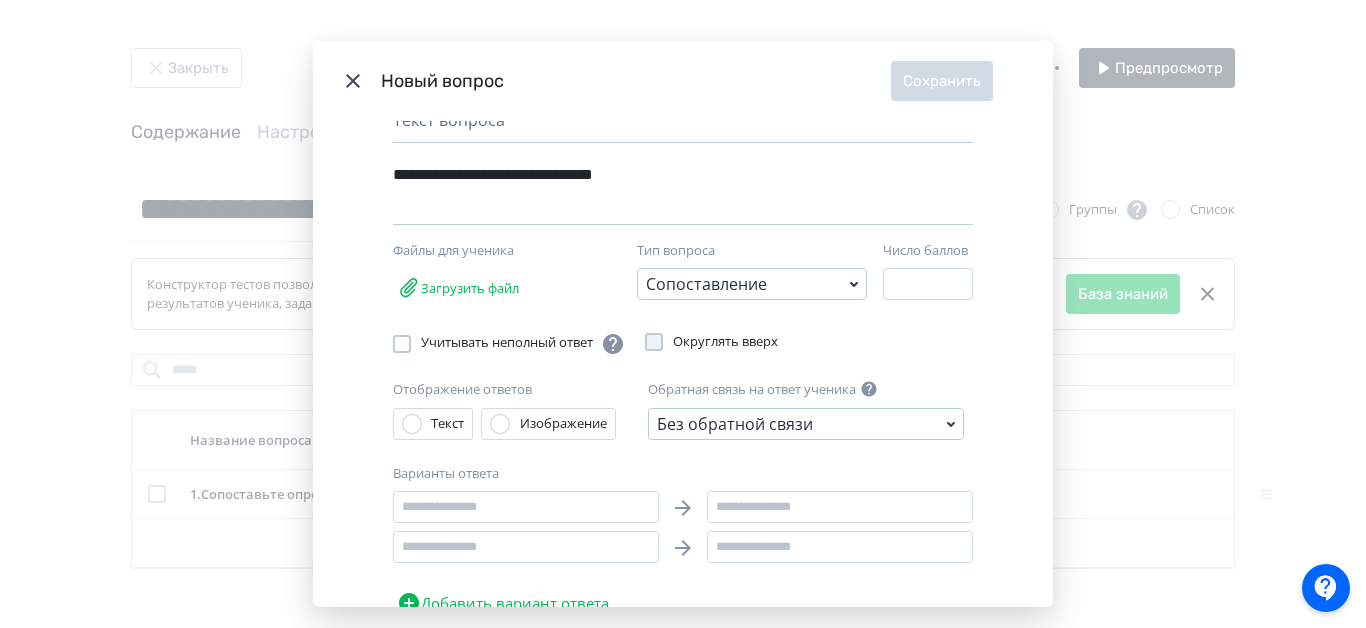 scroll, scrollTop: 176, scrollLeft: 0, axis: vertical 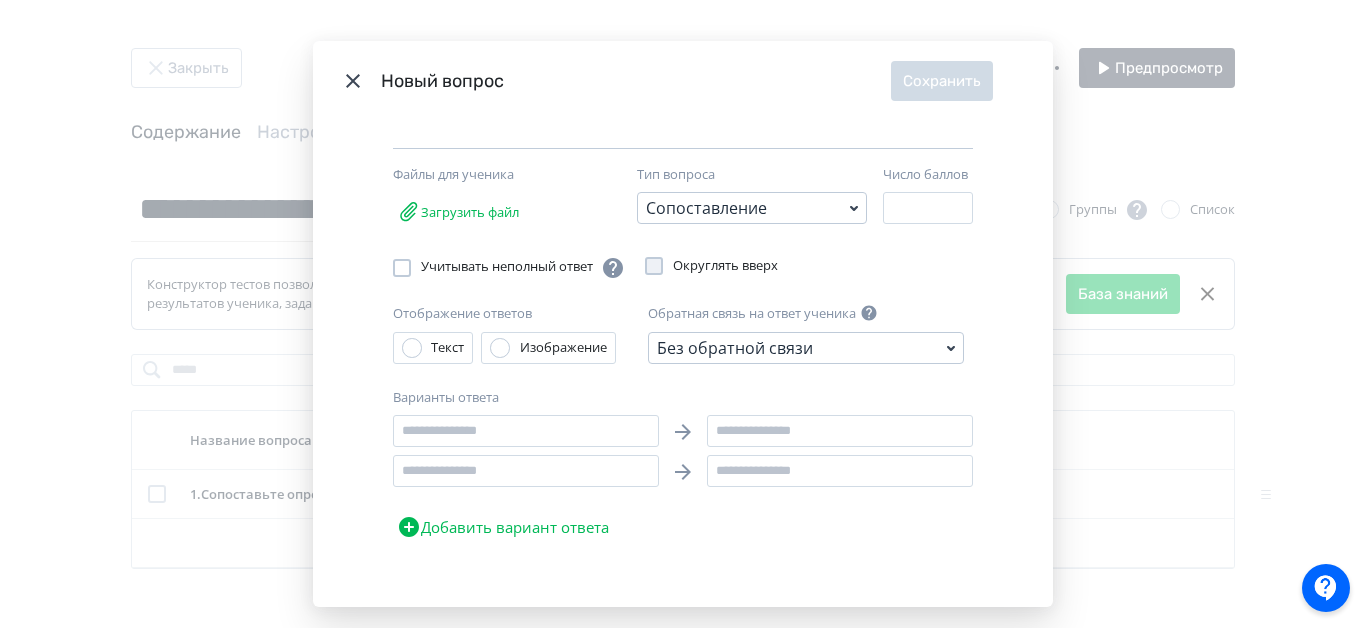 click on "Добавить вариант ответа" at bounding box center (503, 527) 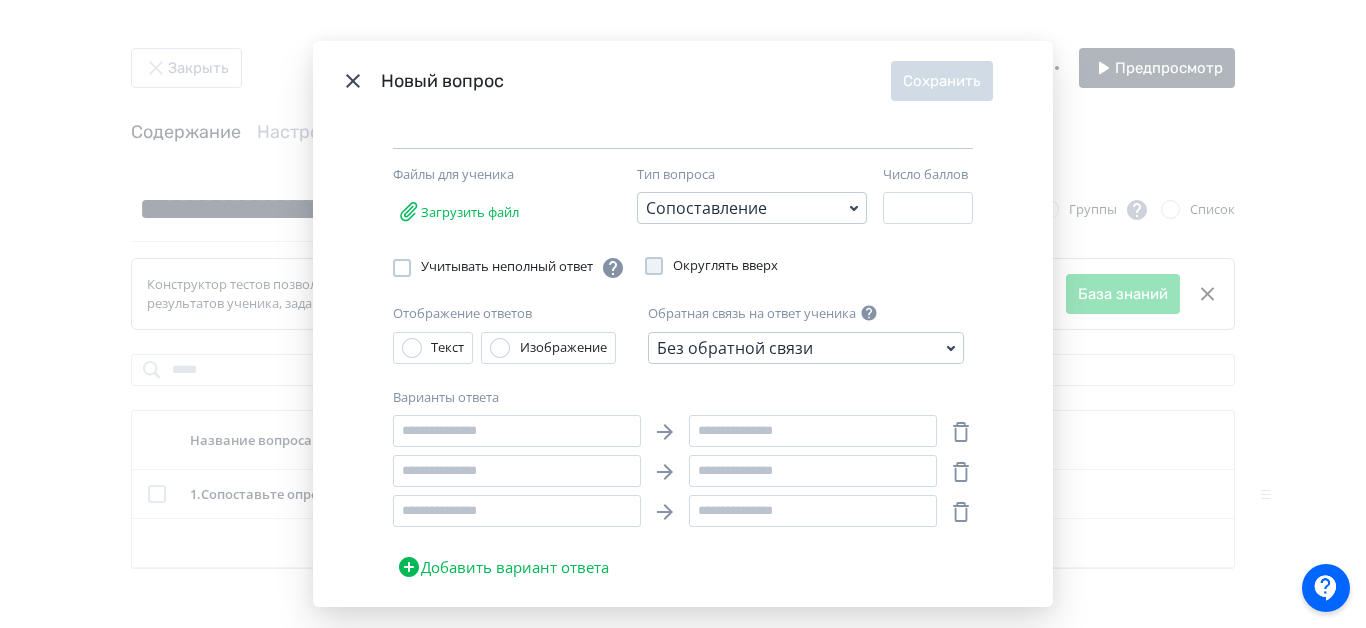 click on "Добавить вариант ответа" at bounding box center [503, 567] 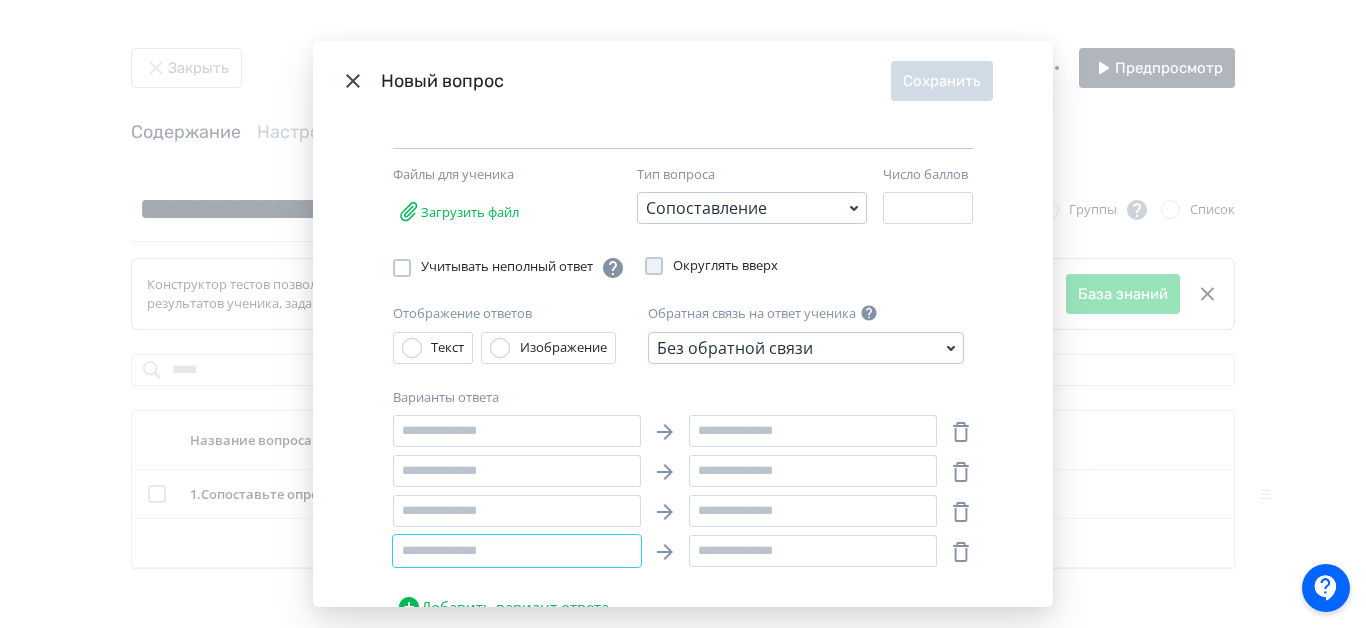 click at bounding box center [517, 551] 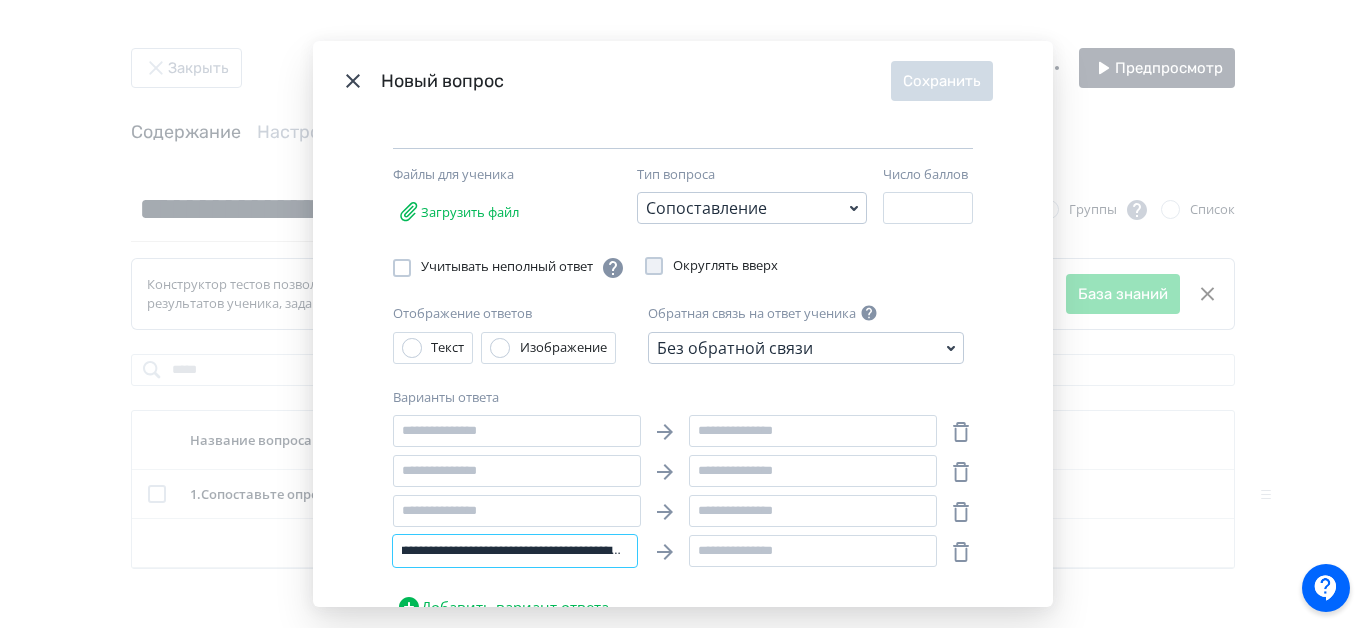 scroll, scrollTop: 0, scrollLeft: 0, axis: both 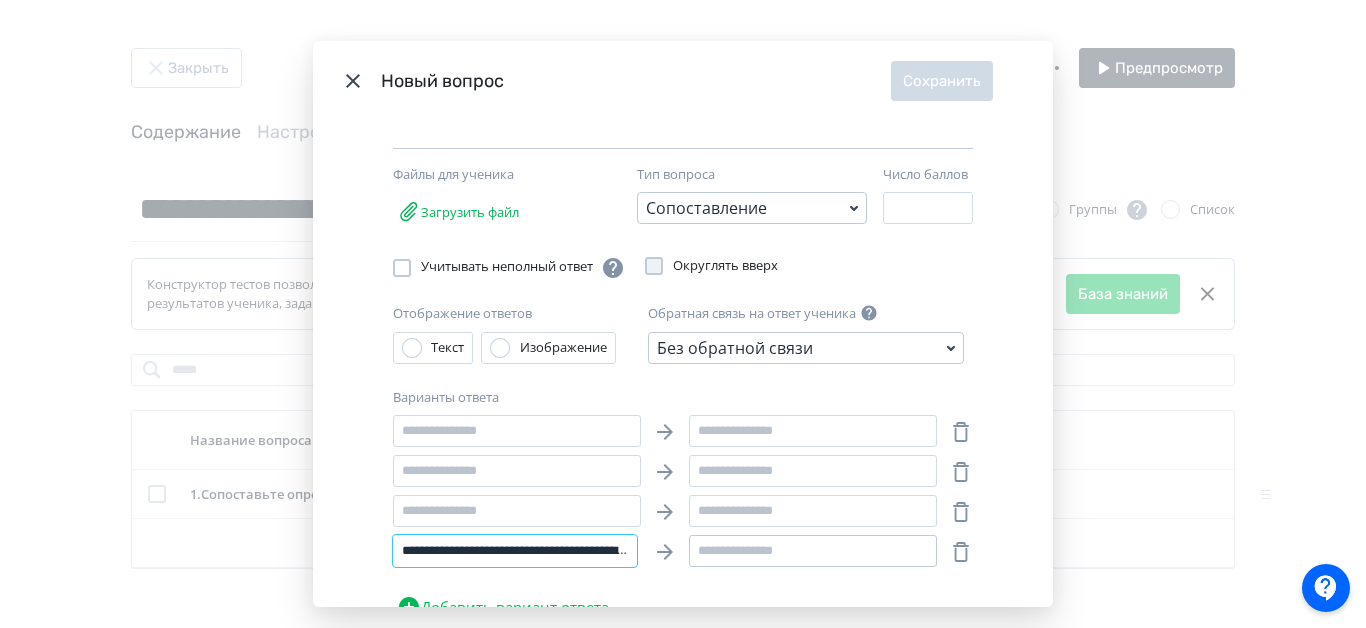 type on "**********" 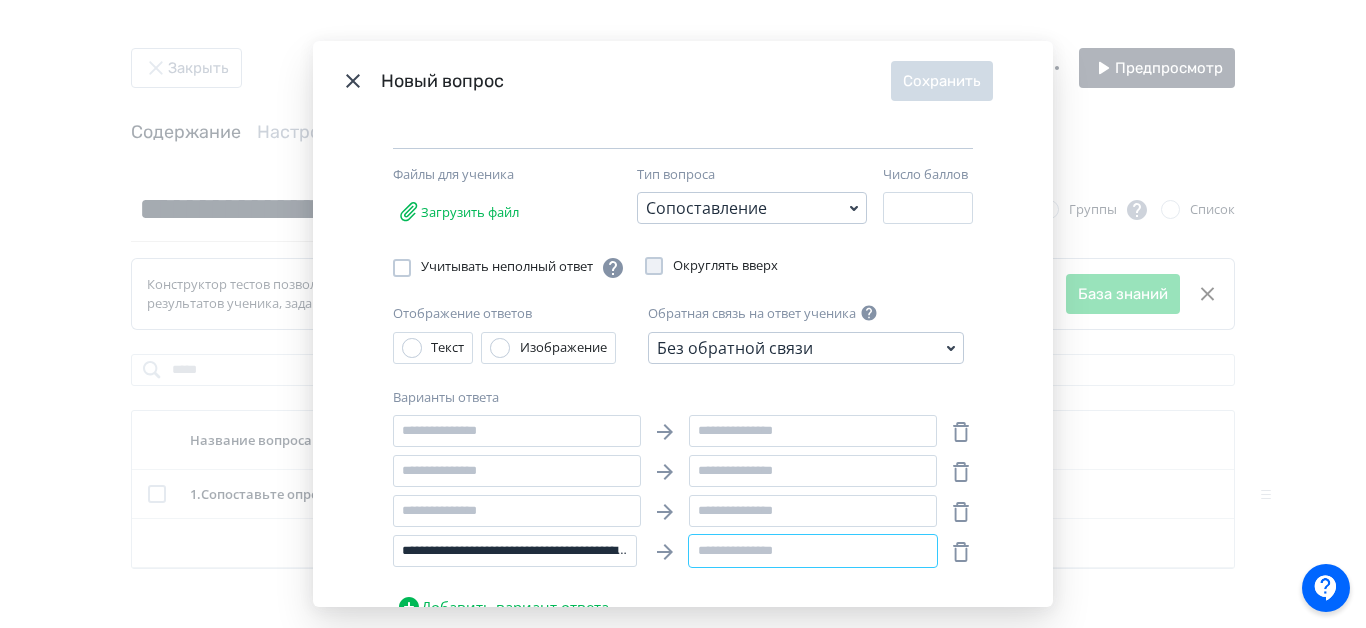 click at bounding box center (813, 551) 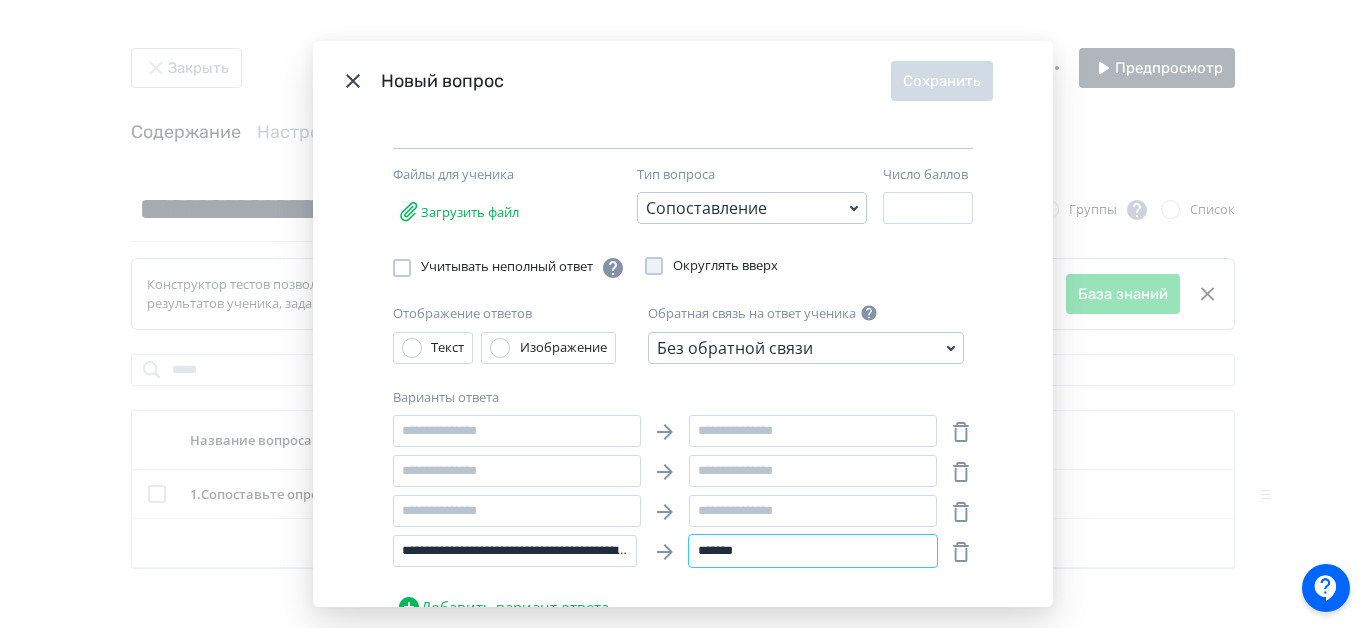 type on "*******" 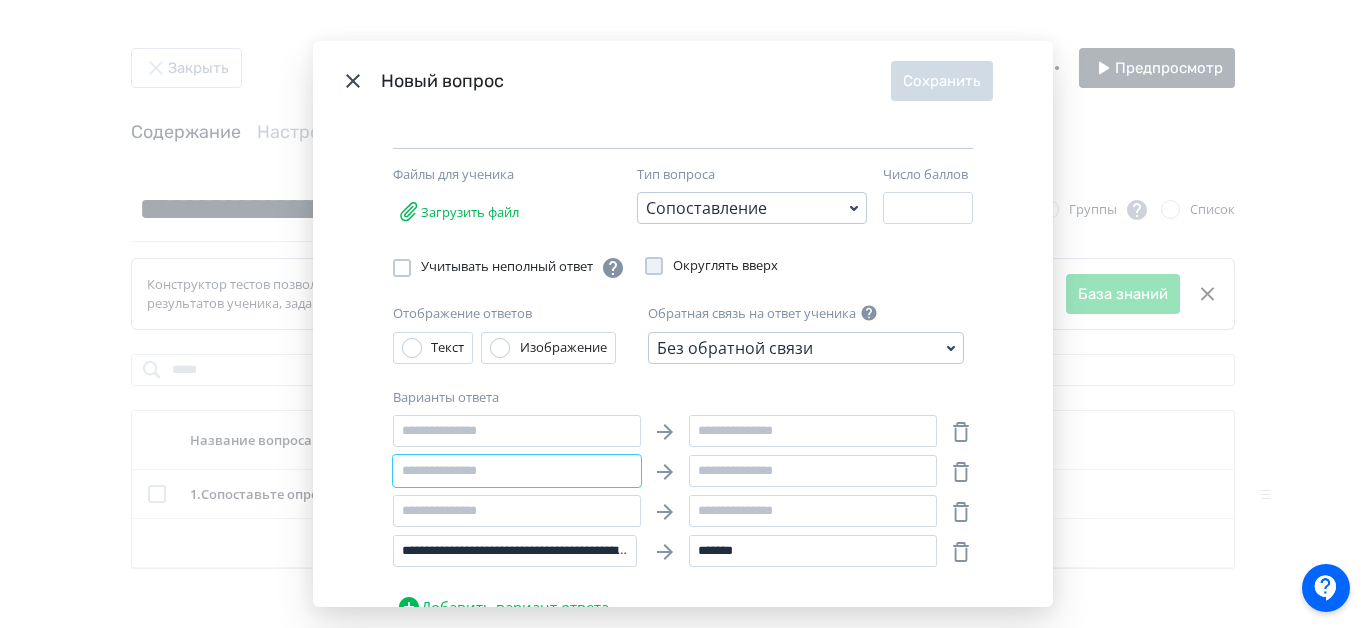 click at bounding box center (517, 471) 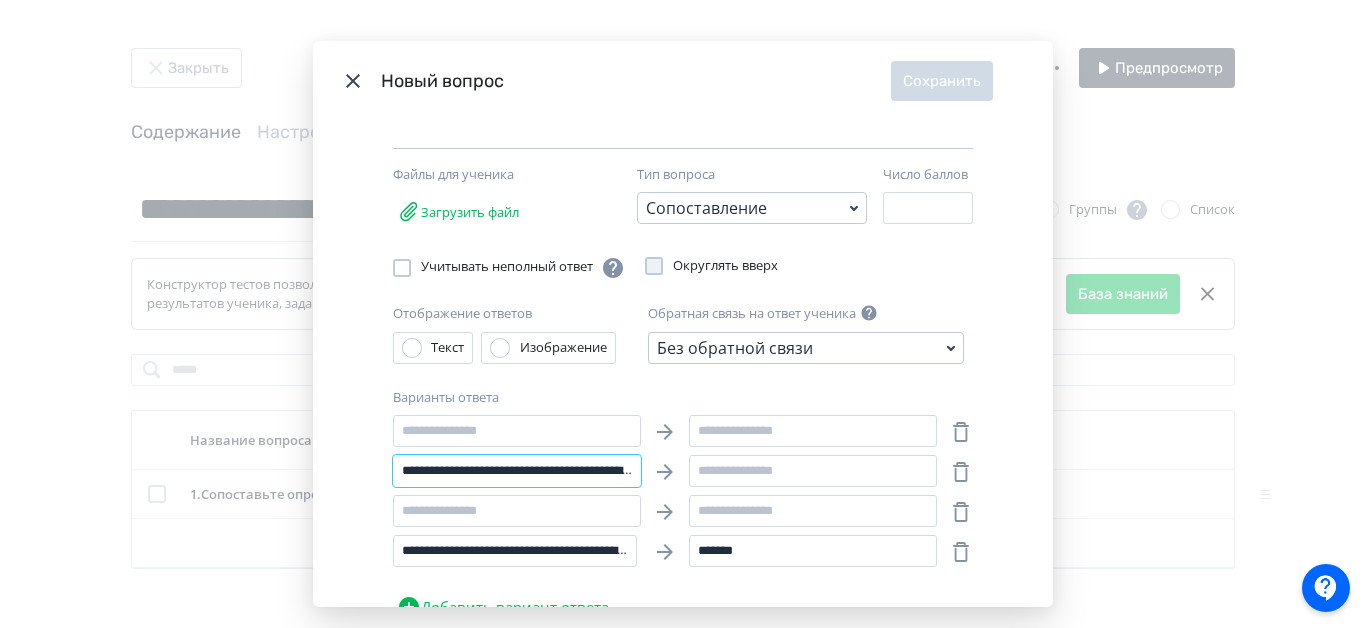 scroll, scrollTop: 0, scrollLeft: 218, axis: horizontal 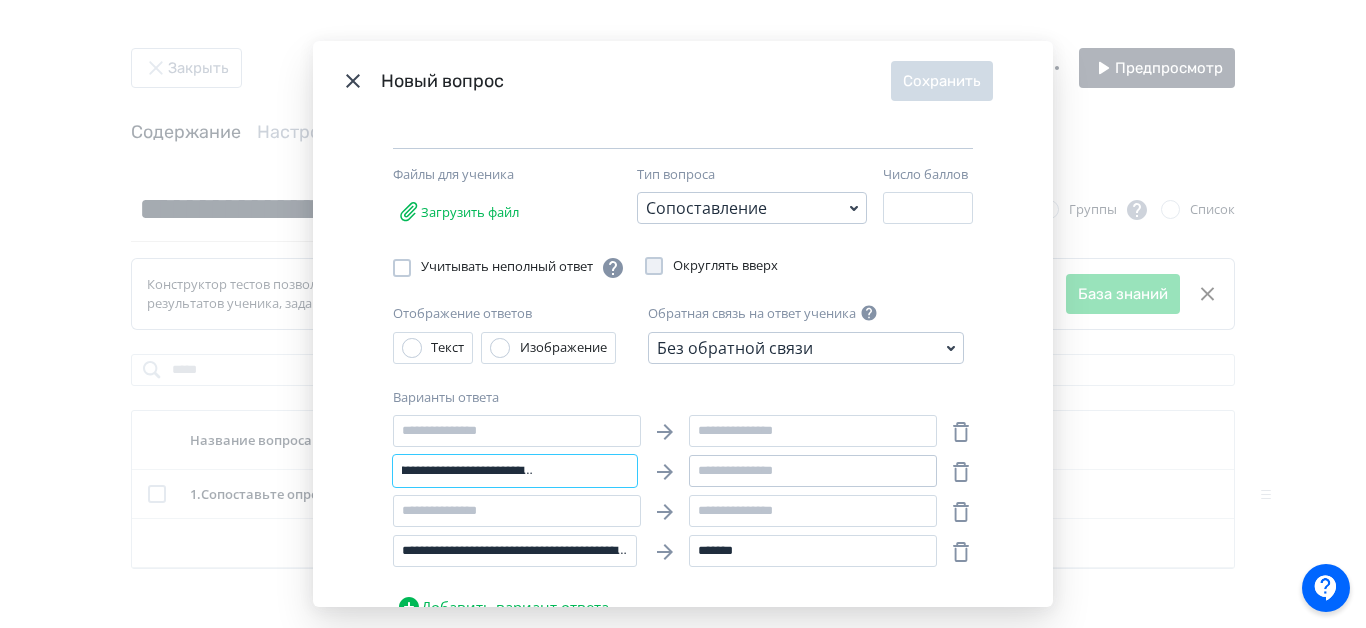 type on "**********" 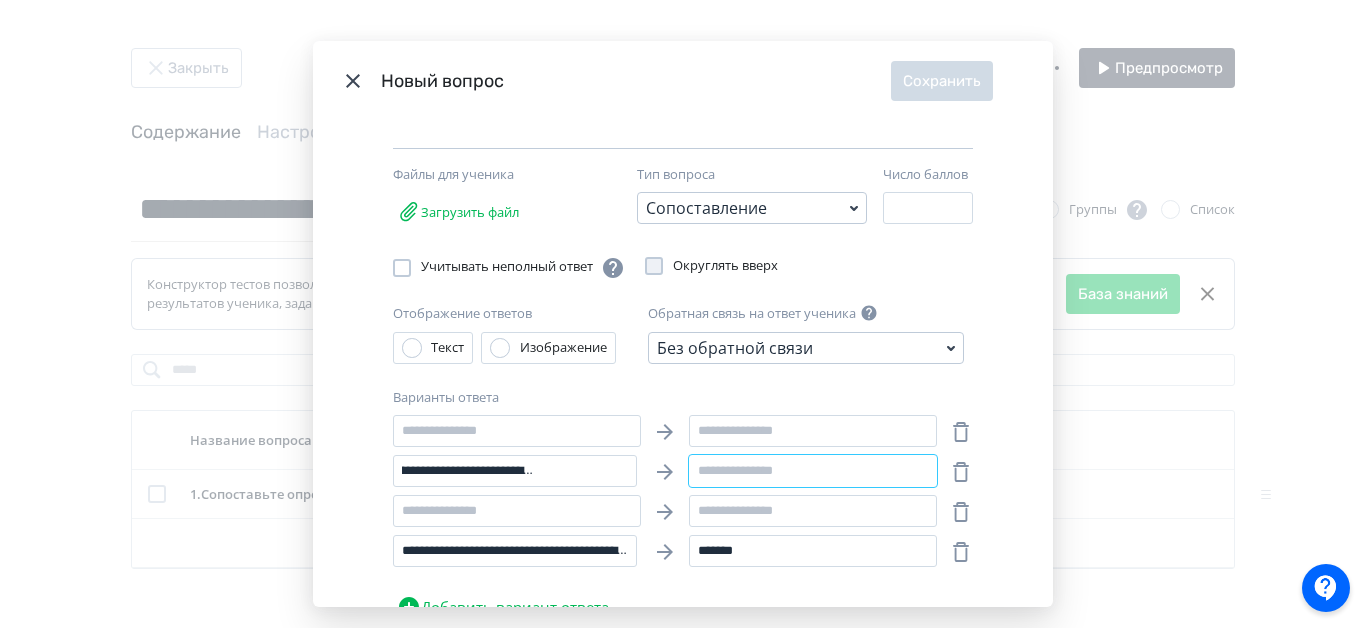 click at bounding box center (813, 471) 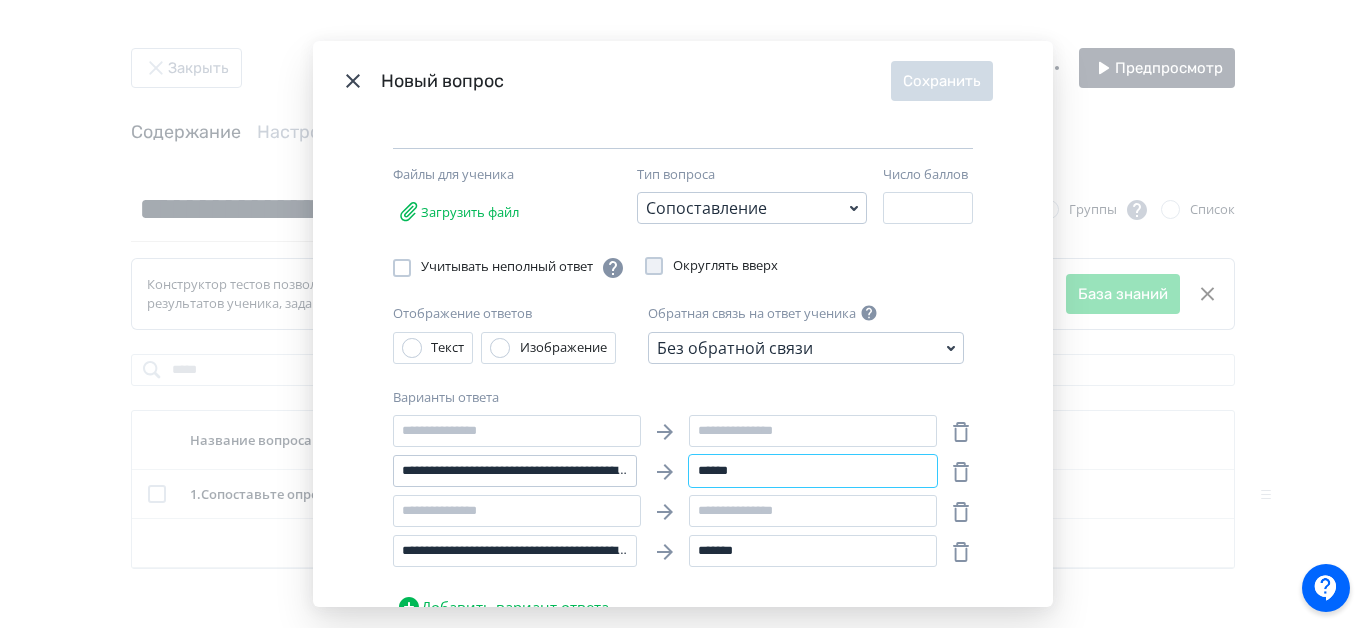 type on "******" 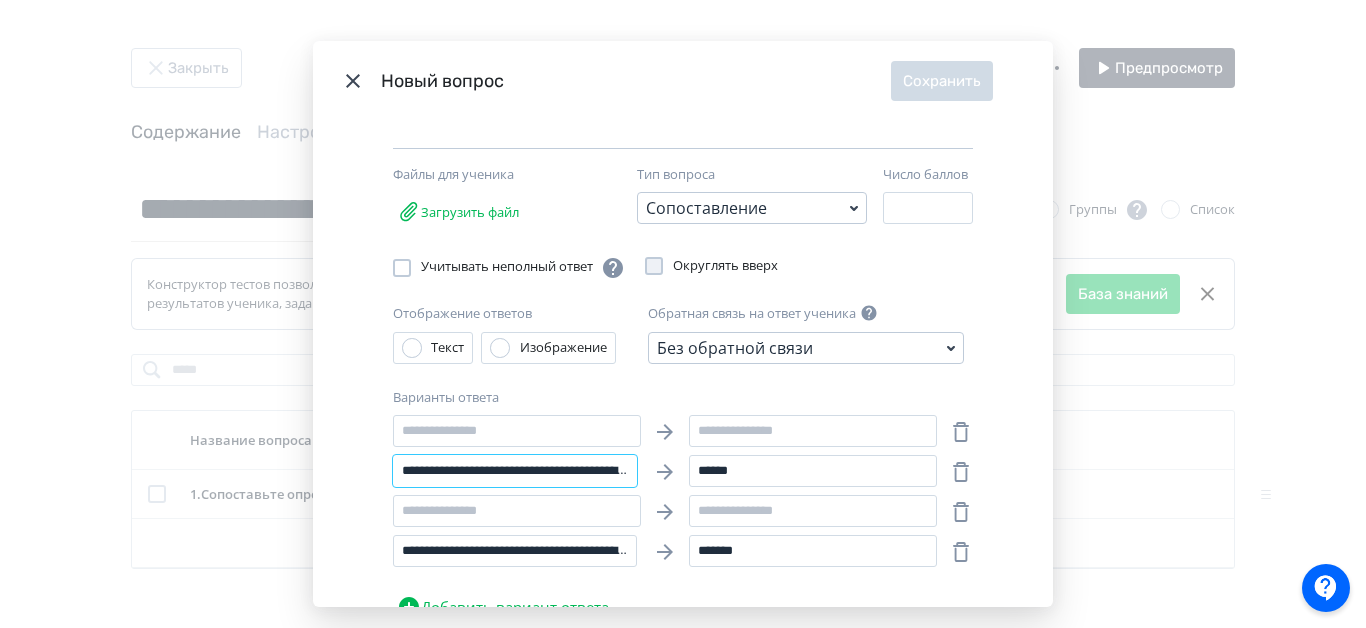 click on "**********" at bounding box center (515, 471) 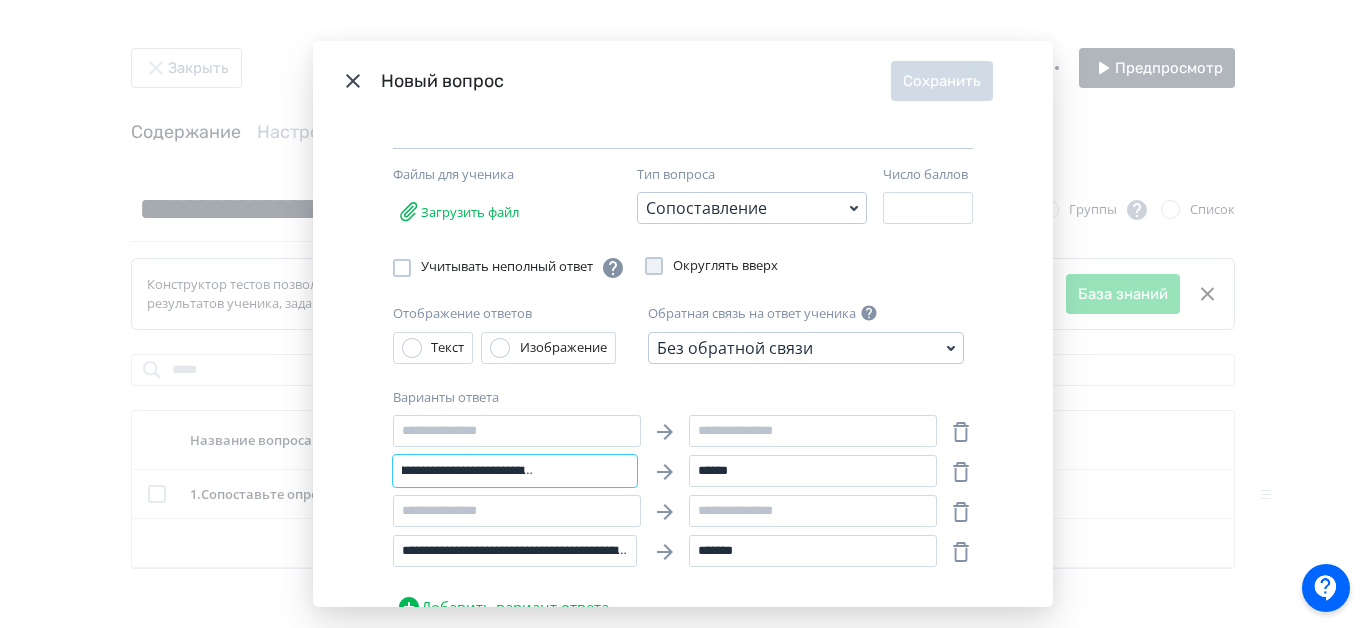 scroll, scrollTop: 0, scrollLeft: 219, axis: horizontal 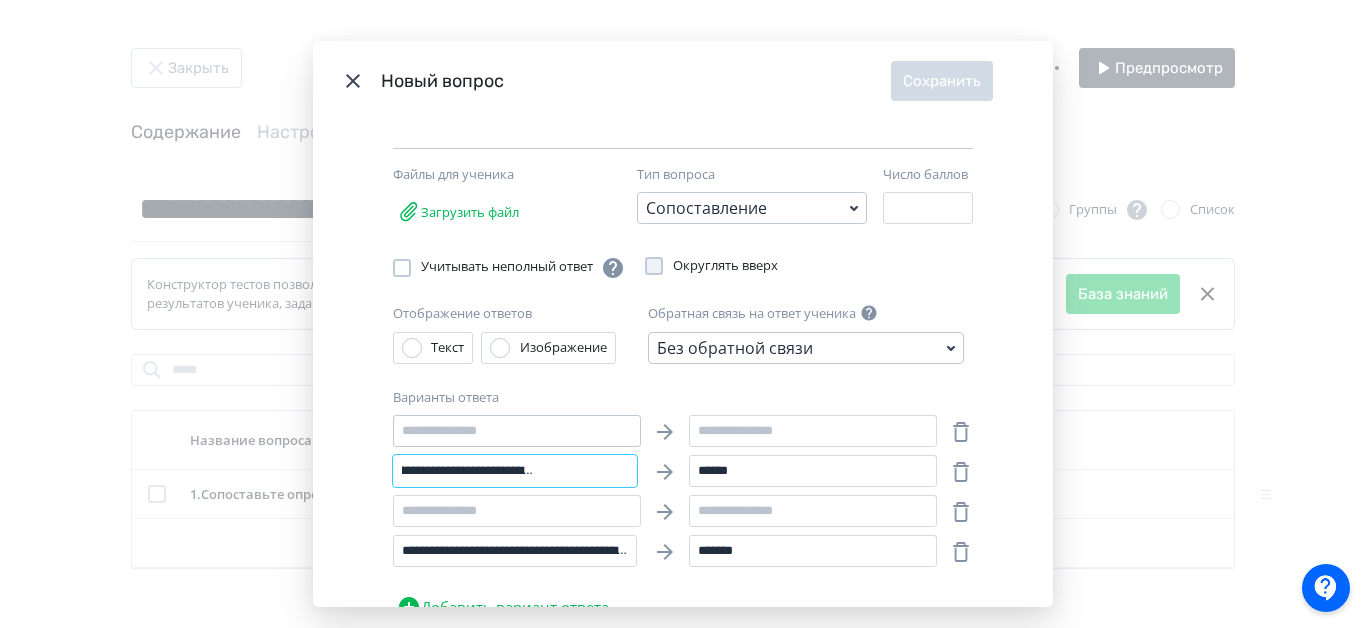 type on "**********" 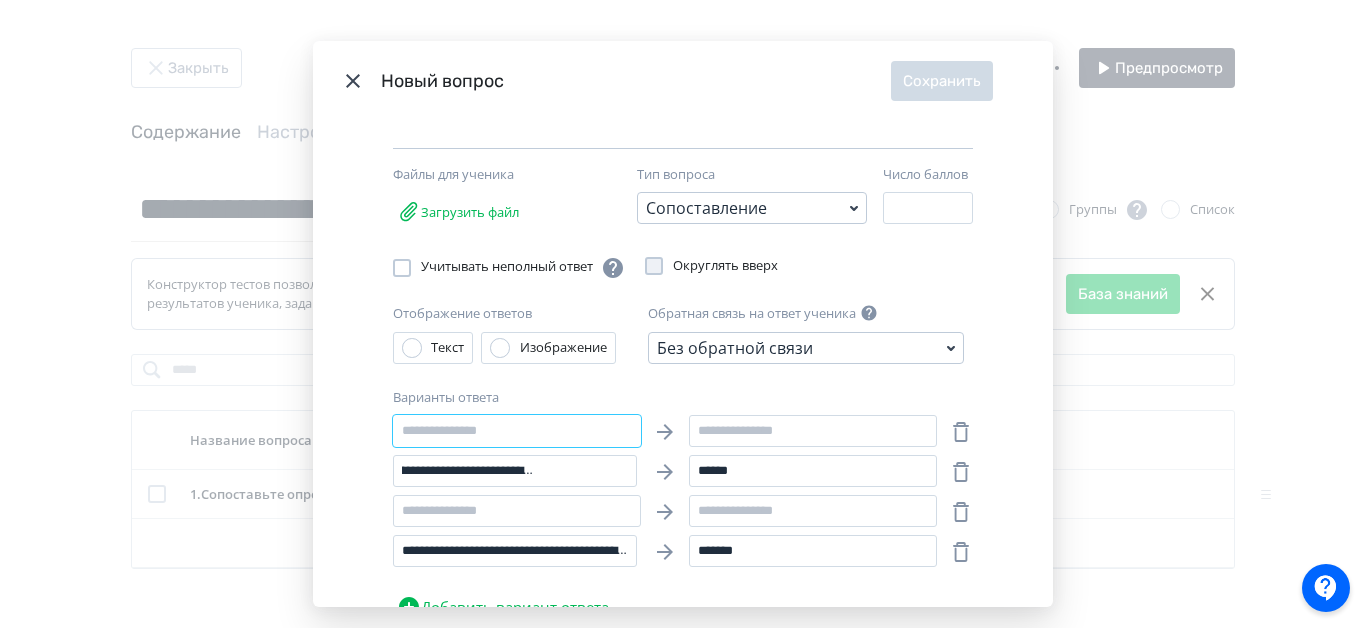click at bounding box center [517, 431] 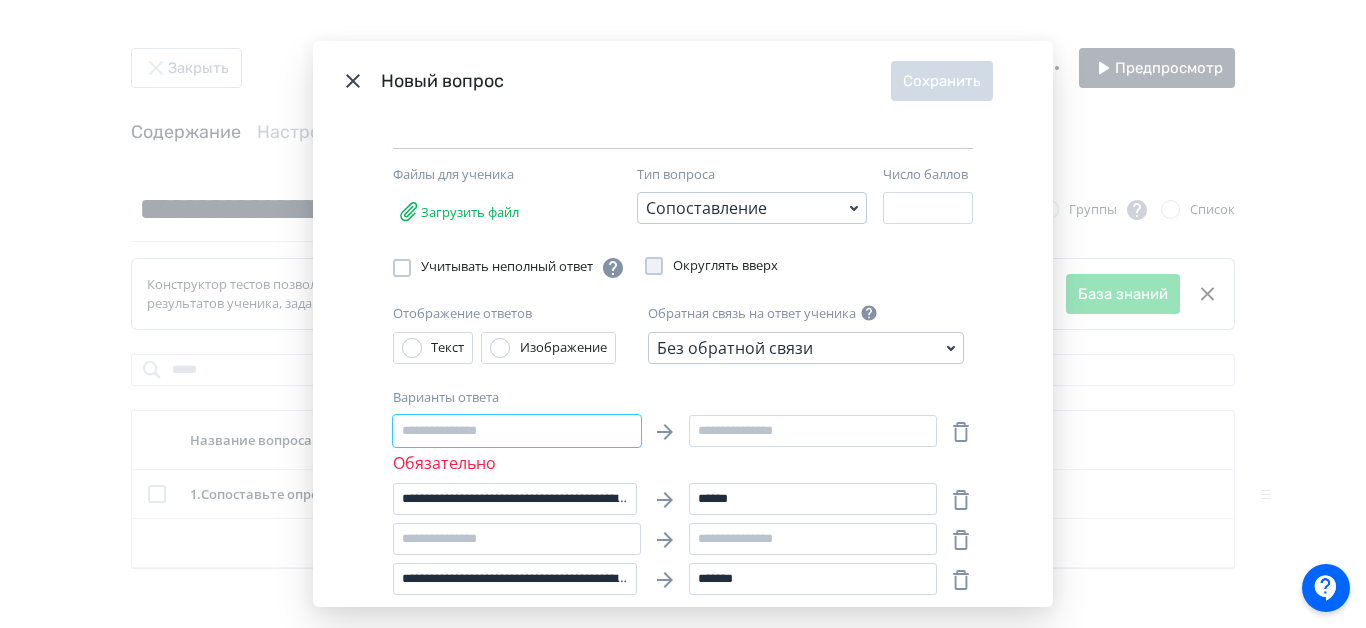 paste on "**********" 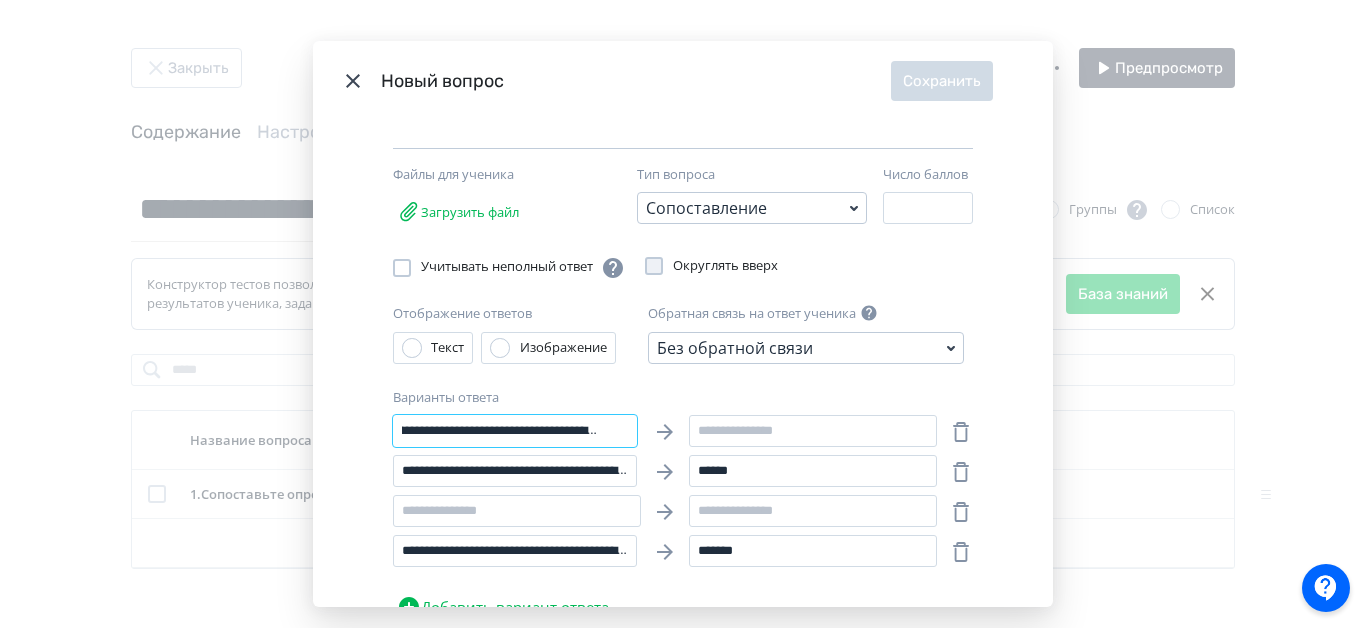 scroll, scrollTop: 0, scrollLeft: 0, axis: both 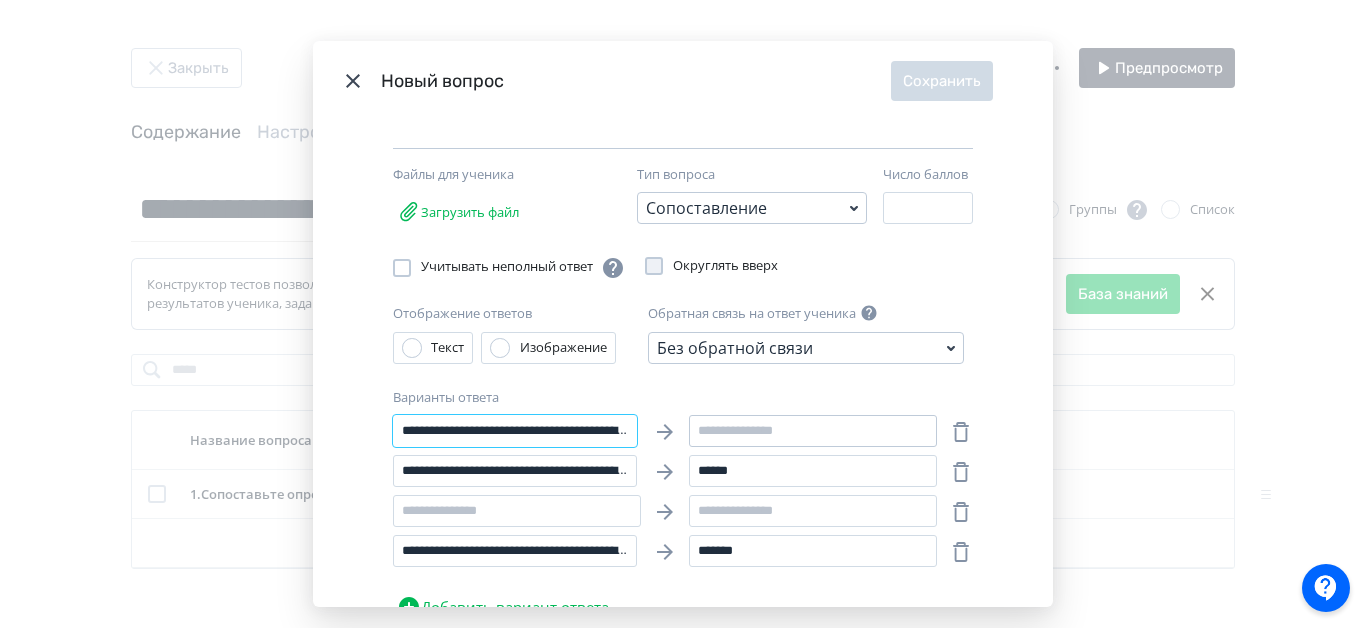 type on "**********" 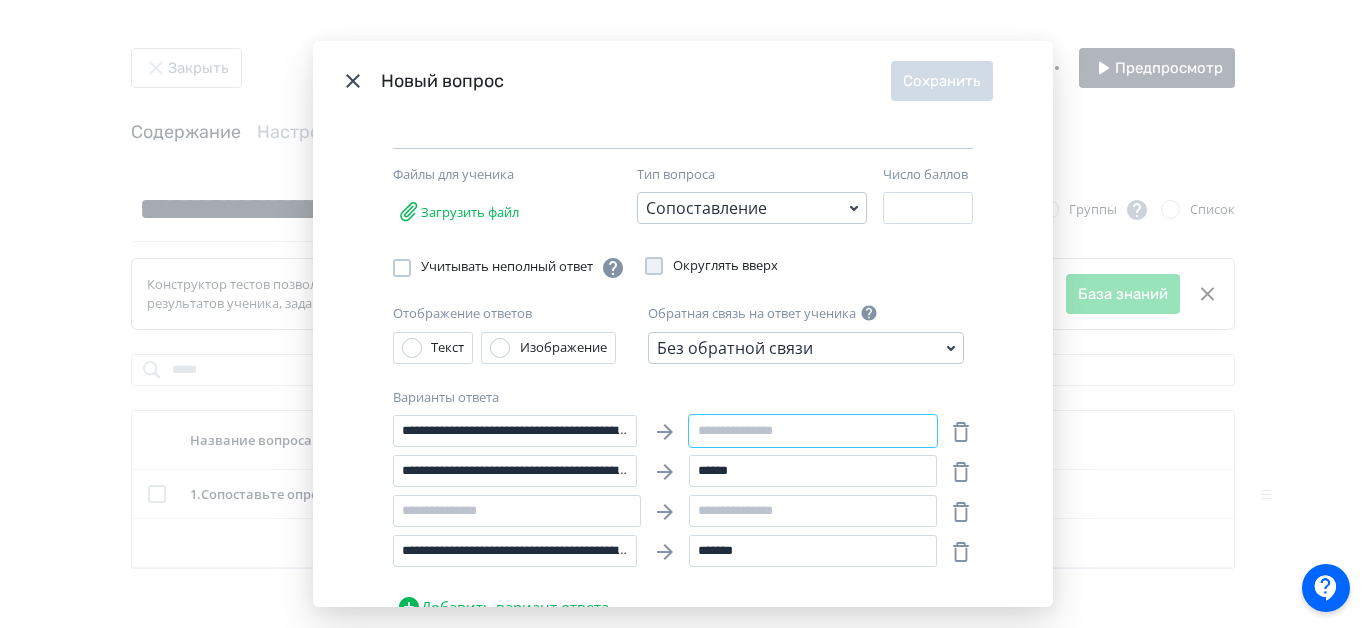 click at bounding box center (813, 431) 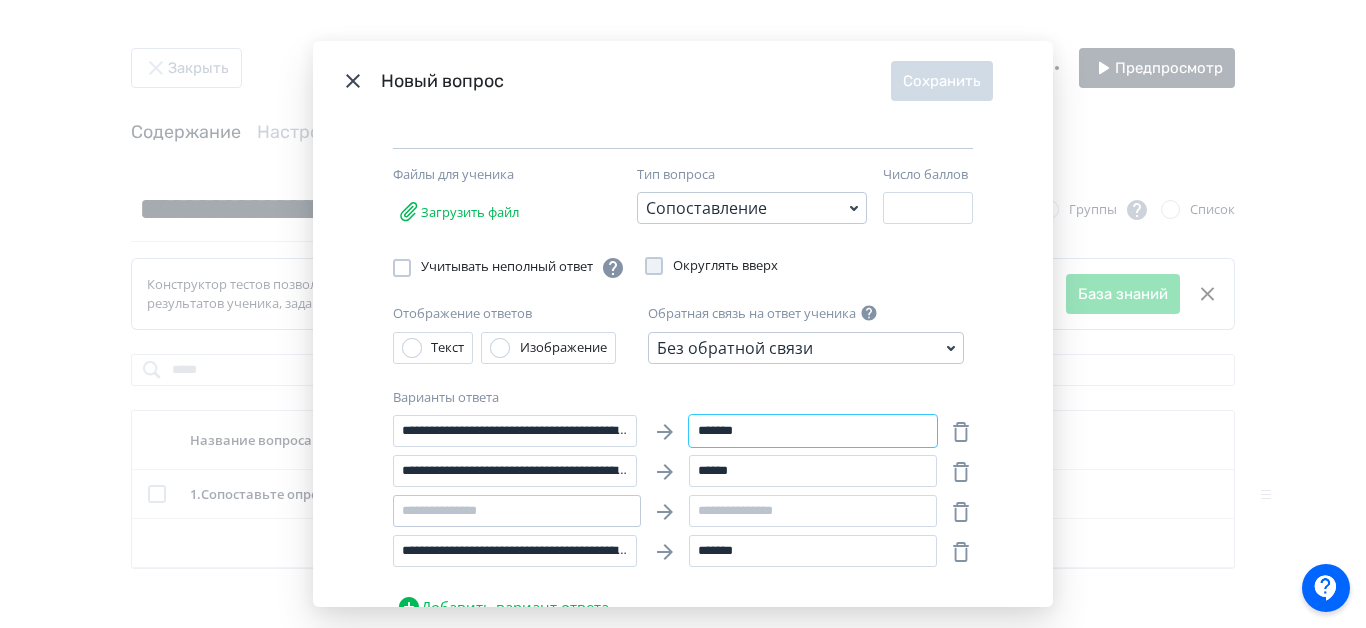 type on "*******" 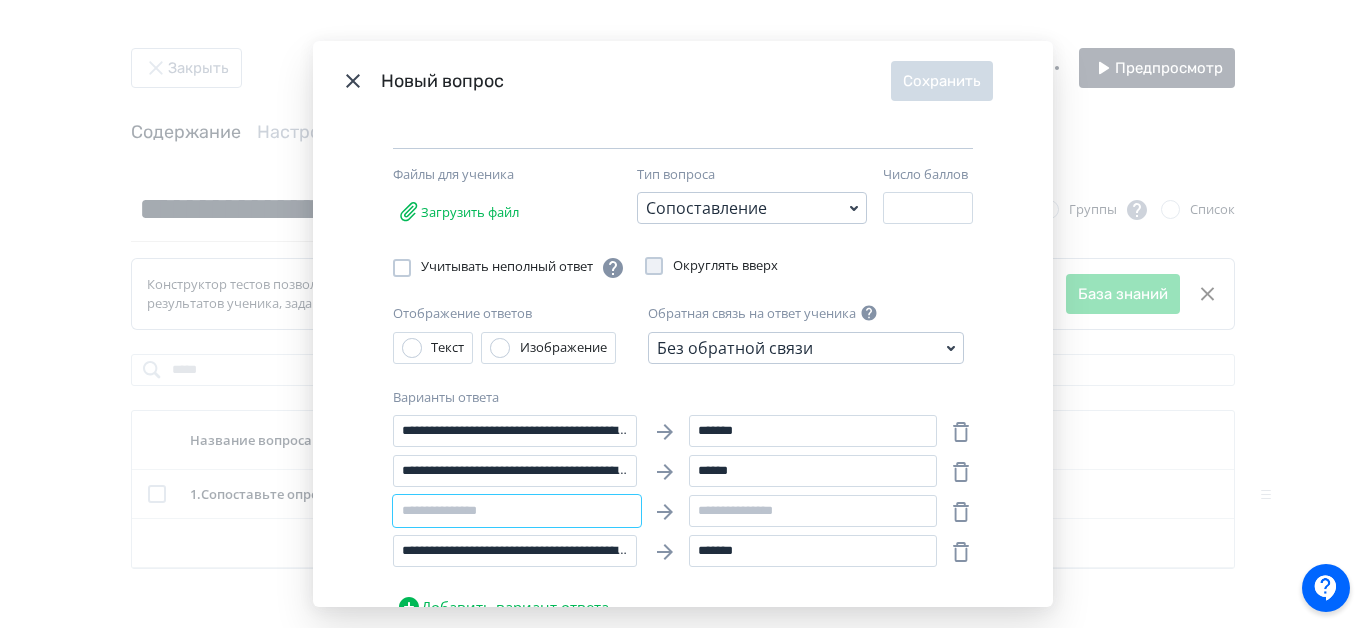 click at bounding box center [517, 511] 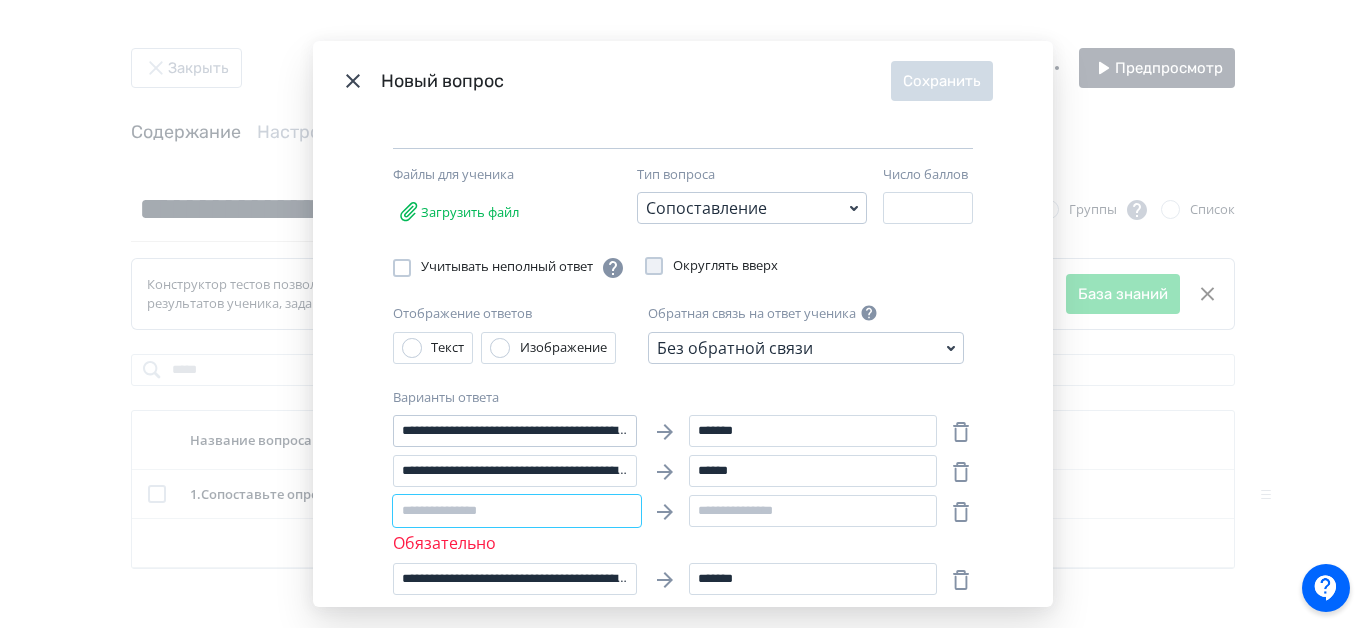 paste on "**********" 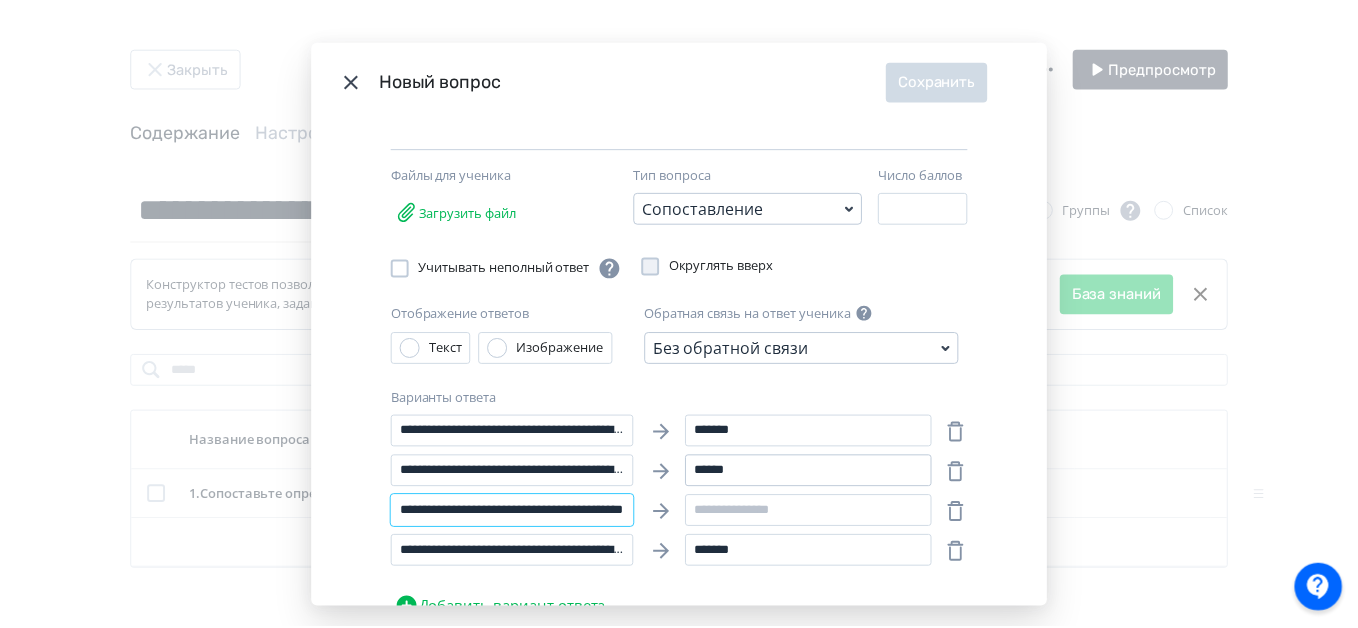 scroll, scrollTop: 0, scrollLeft: 0, axis: both 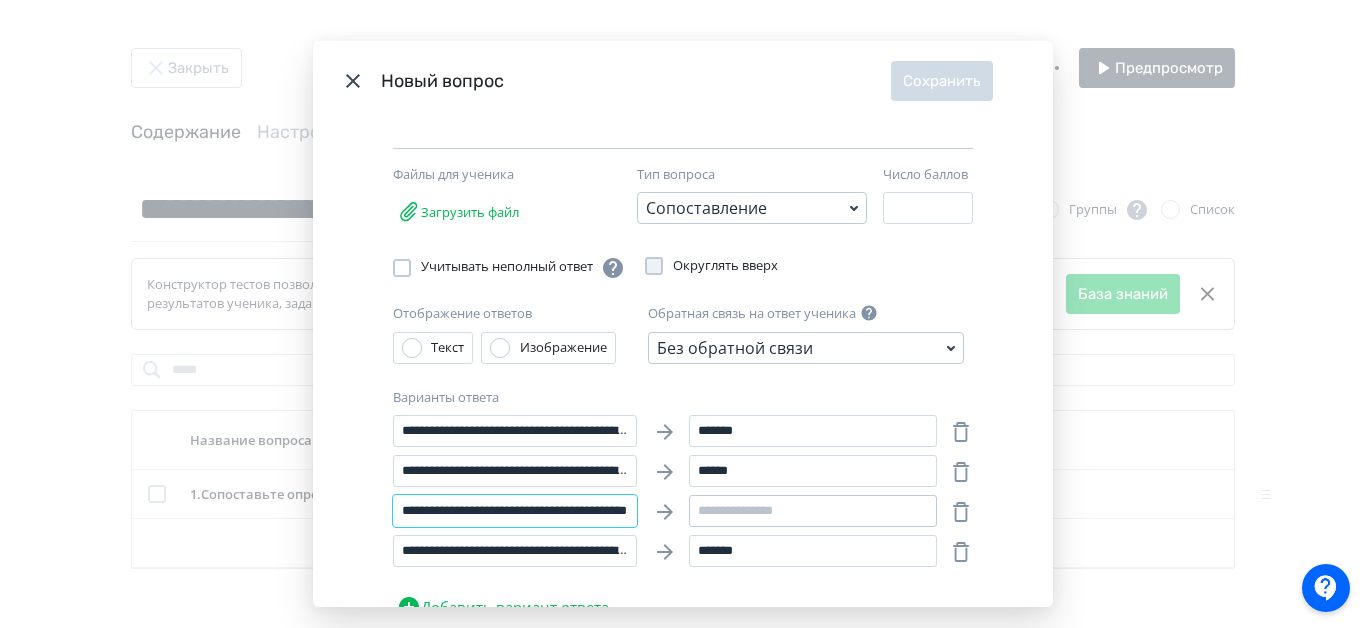 type on "**********" 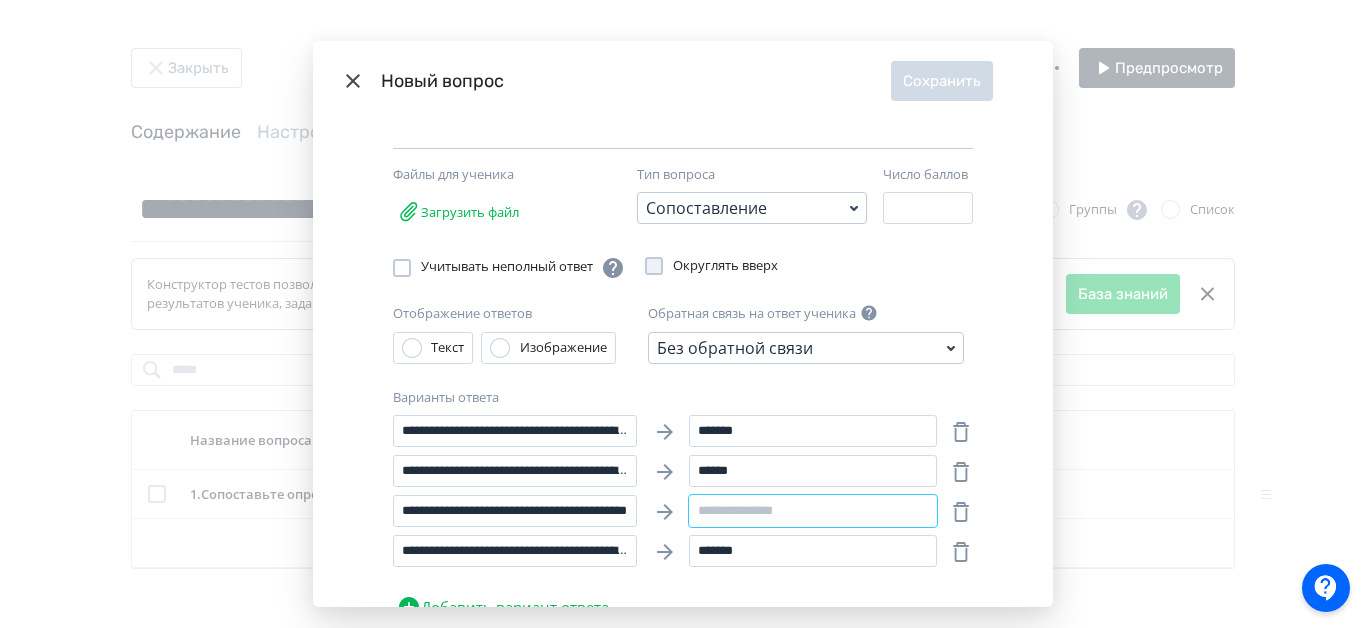 click at bounding box center (813, 511) 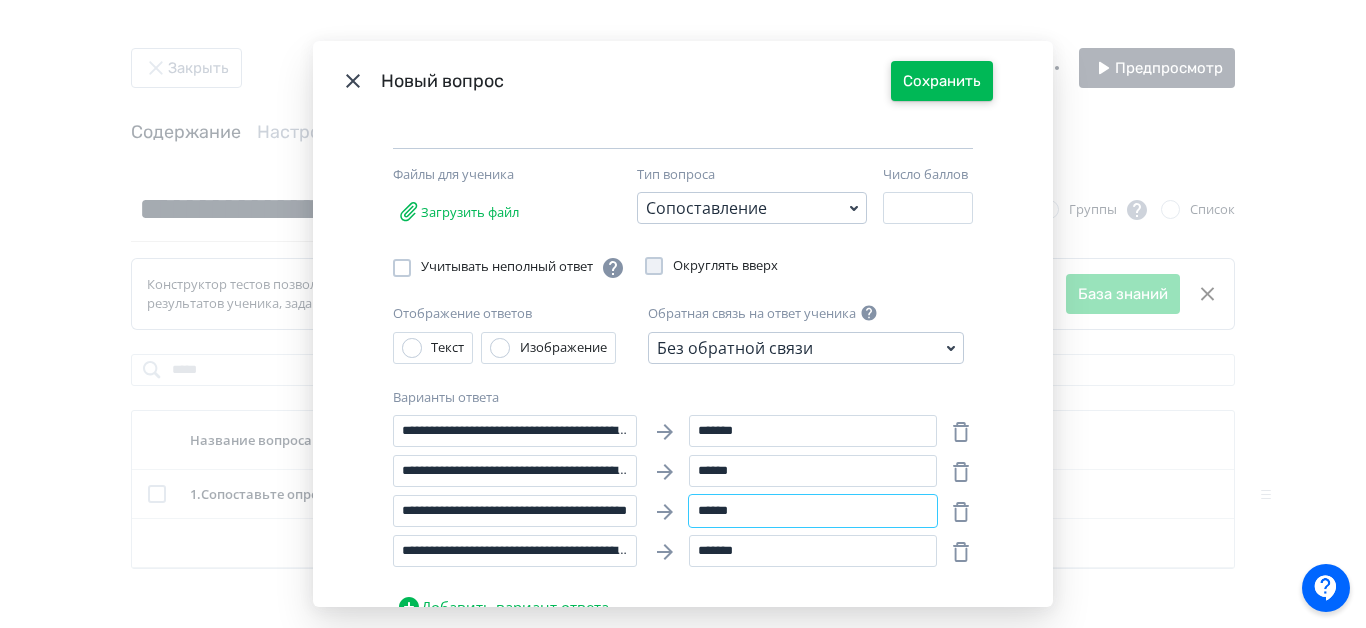 type on "******" 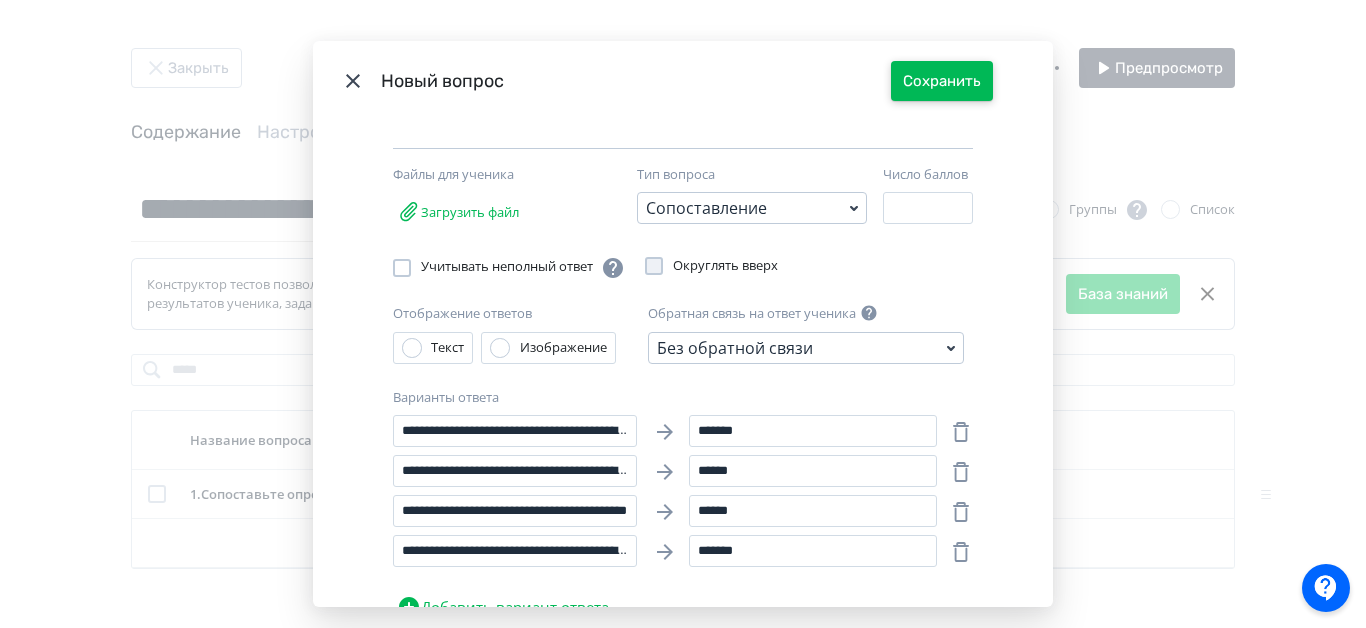 click on "Сохранить" at bounding box center (942, 81) 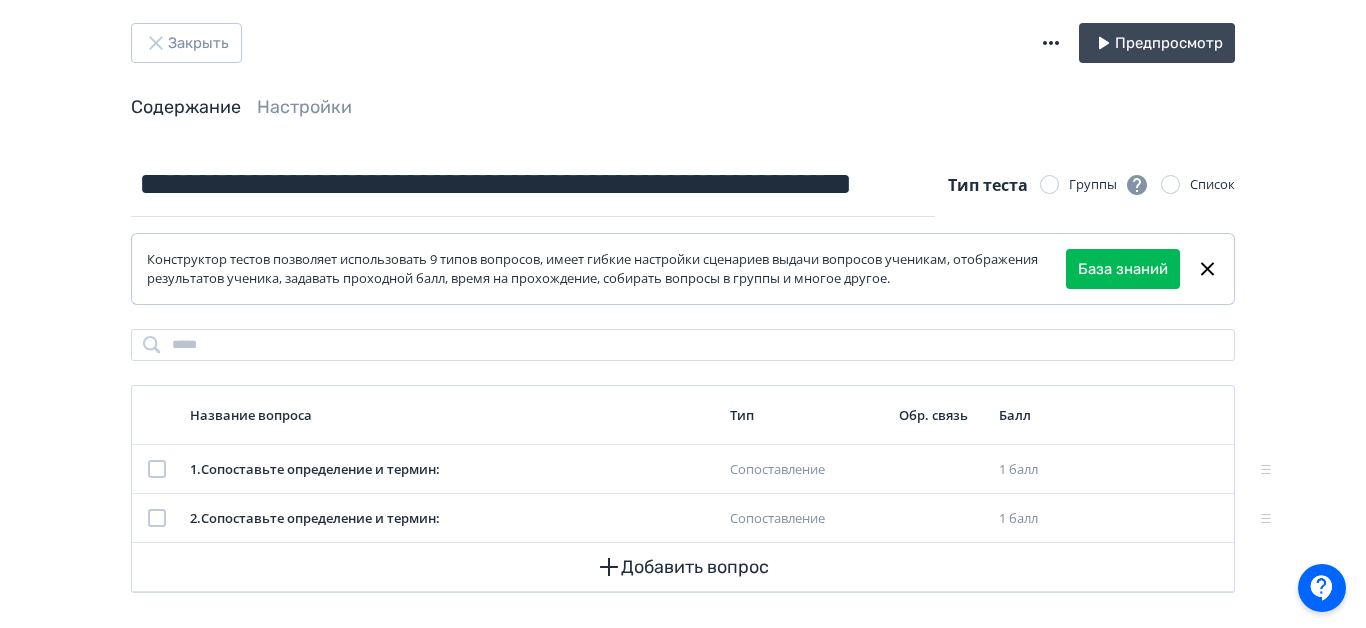 scroll, scrollTop: 38, scrollLeft: 0, axis: vertical 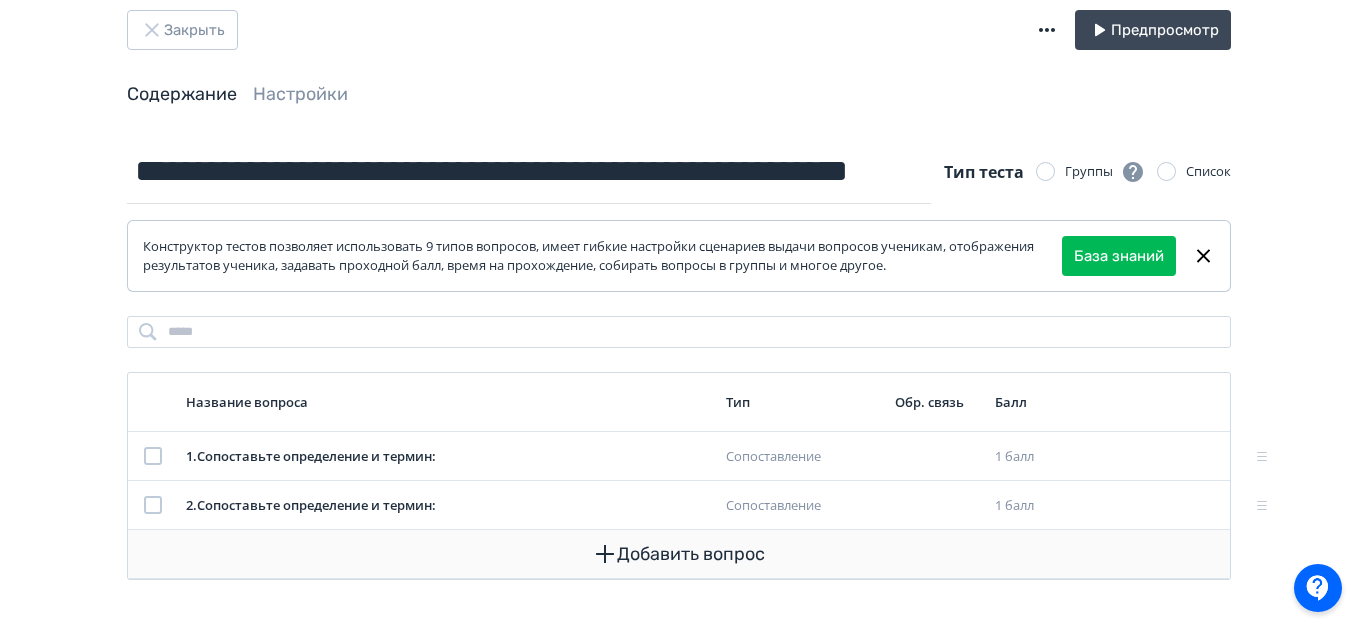 click on "Добавить вопрос" at bounding box center (679, 554) 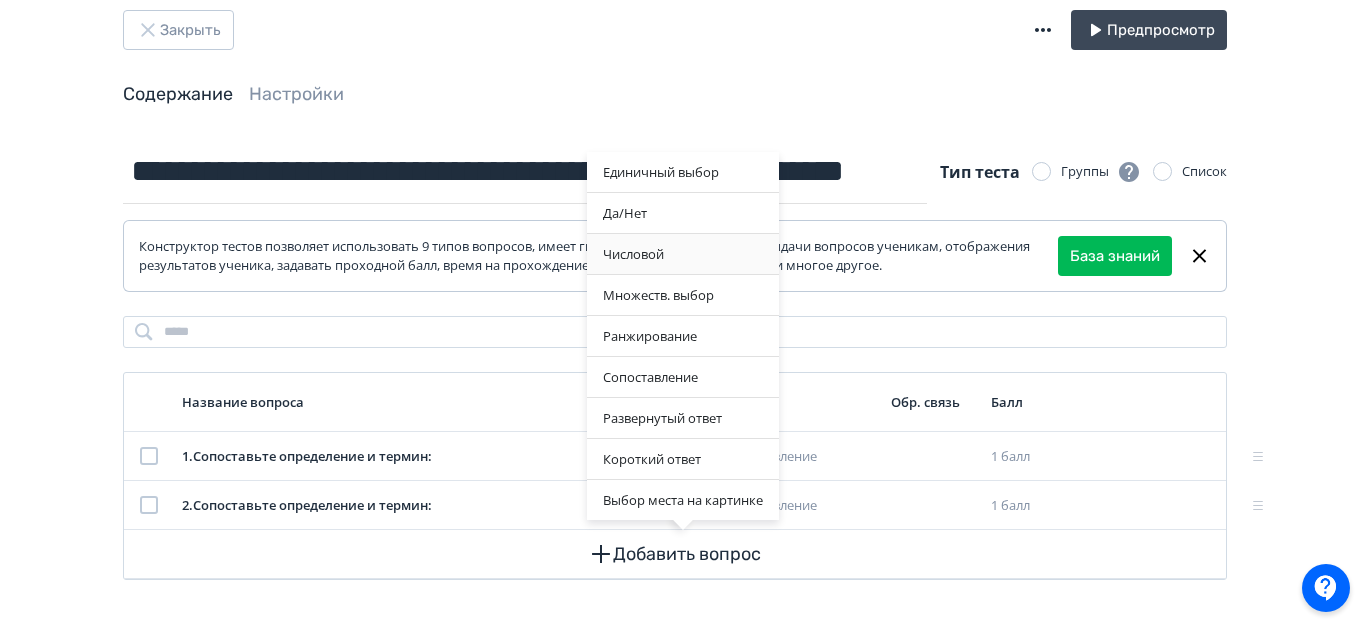 click on "Числовой" at bounding box center [683, 254] 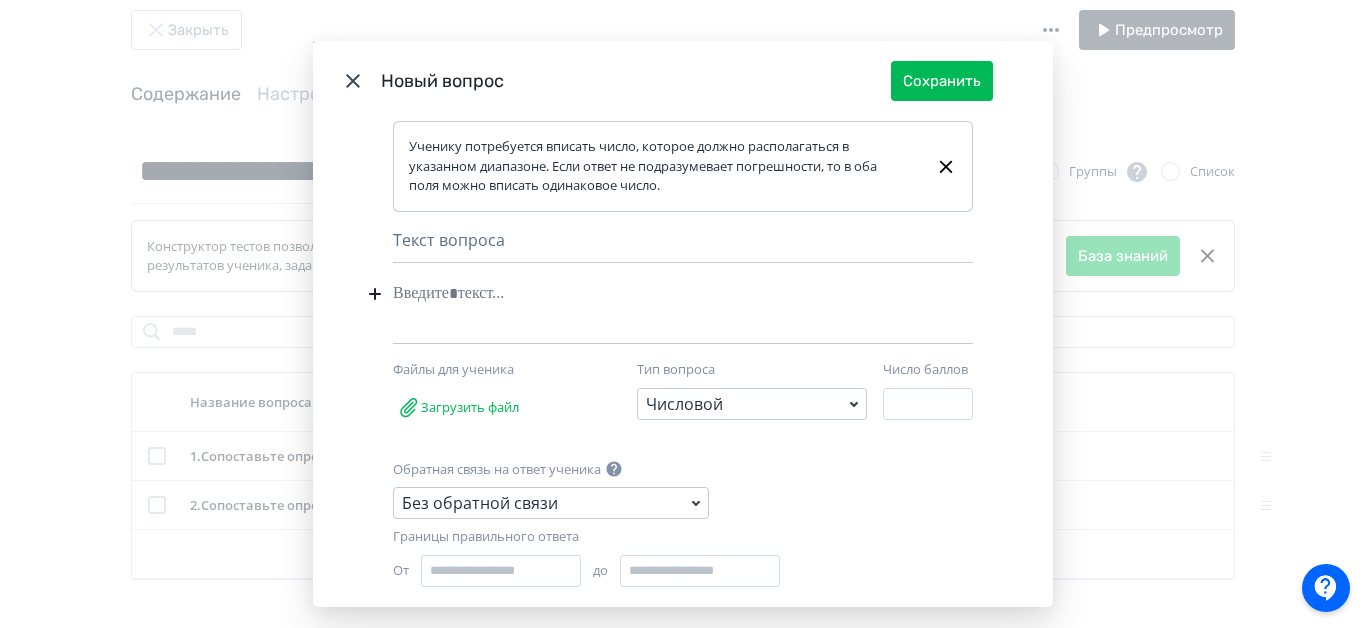 click at bounding box center [652, 294] 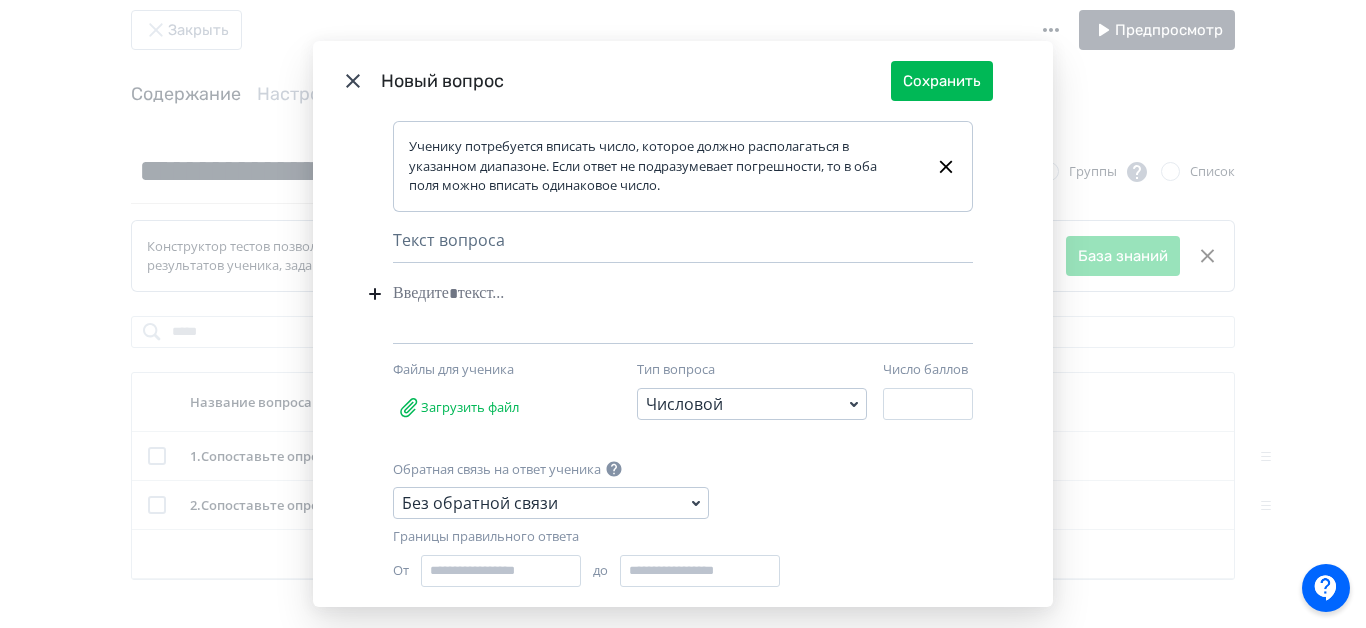 type 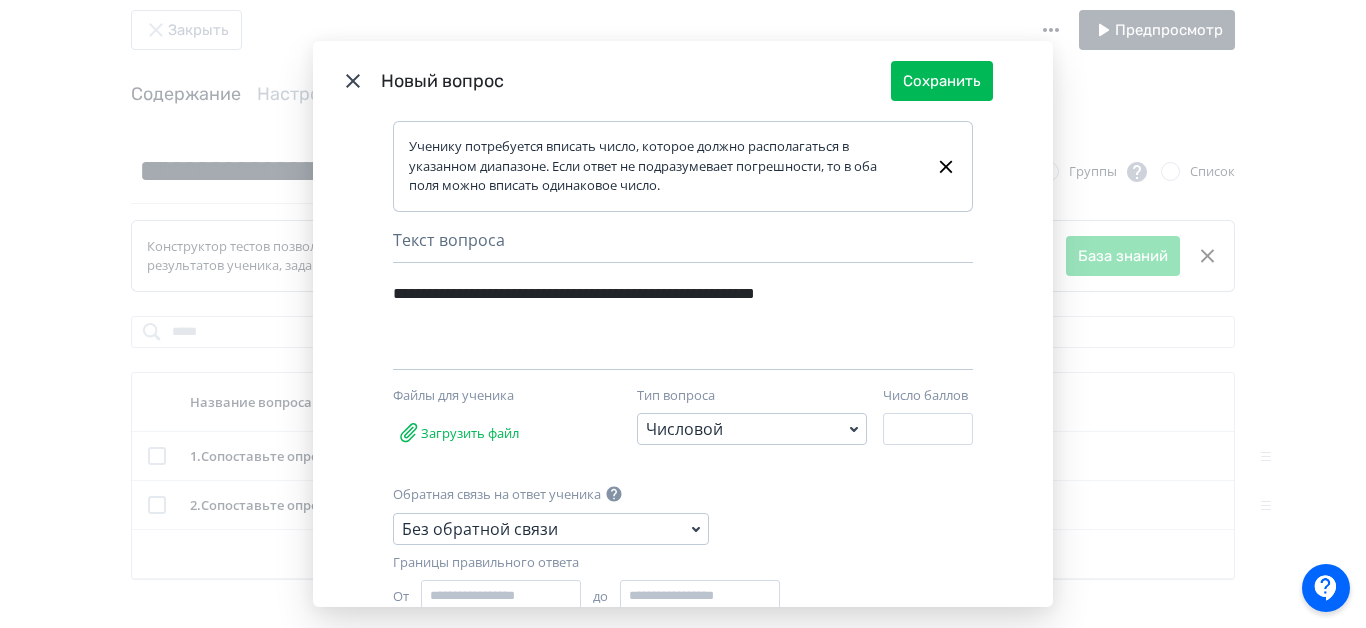 scroll, scrollTop: 65, scrollLeft: 0, axis: vertical 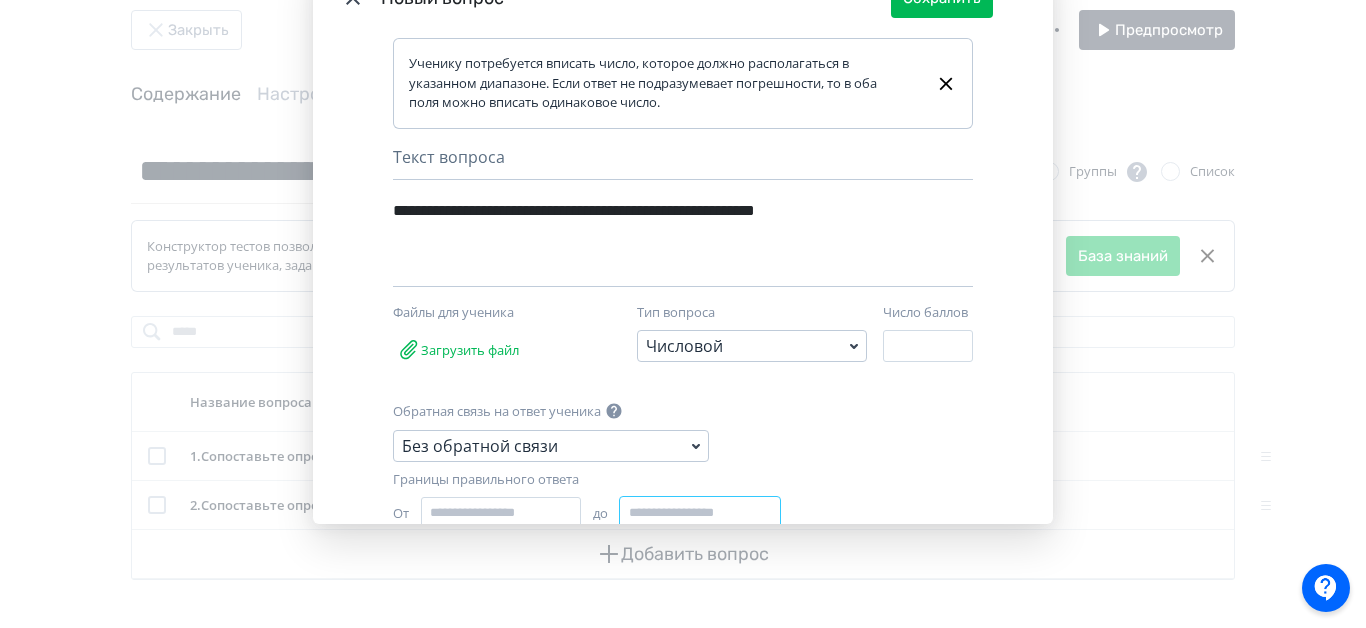 click on "*" at bounding box center [700, 513] 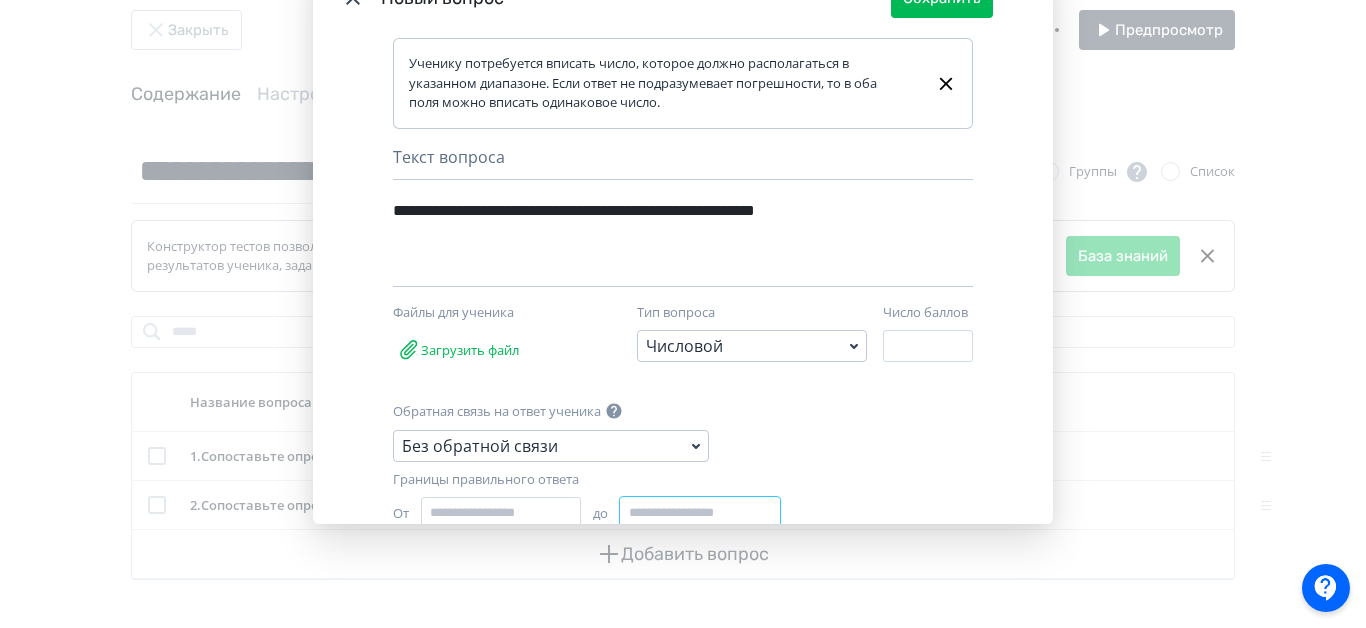 type on "*" 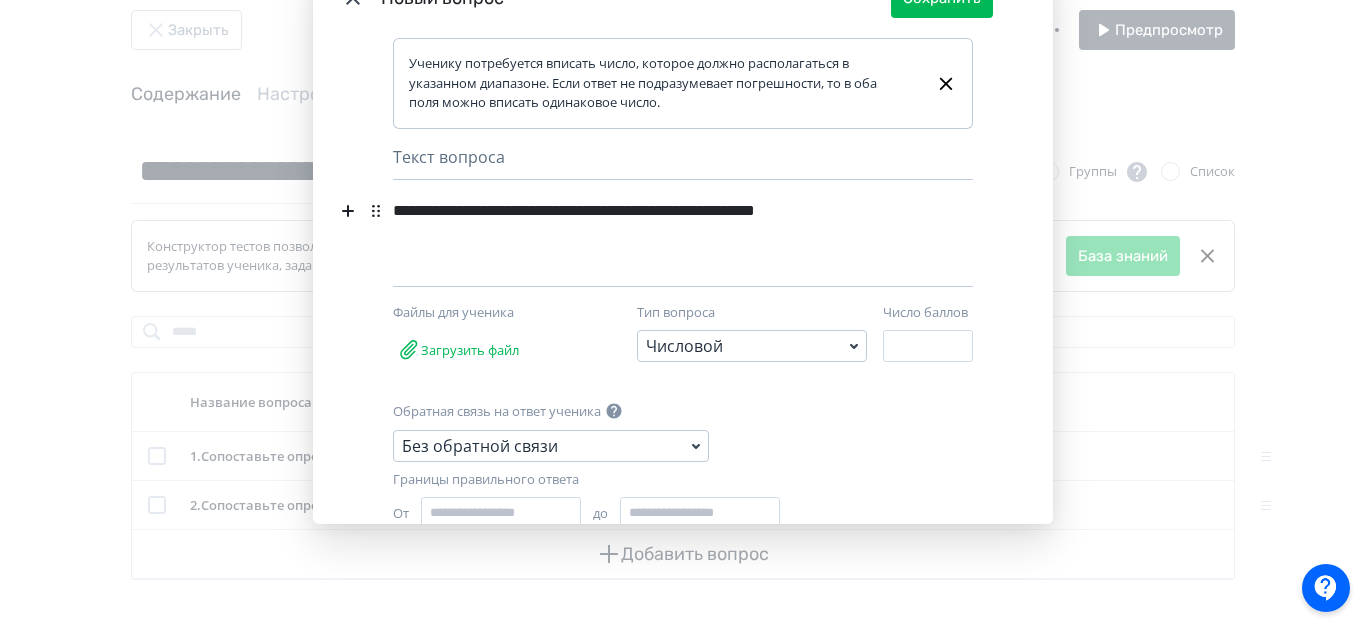 click on "**********" at bounding box center (652, 239) 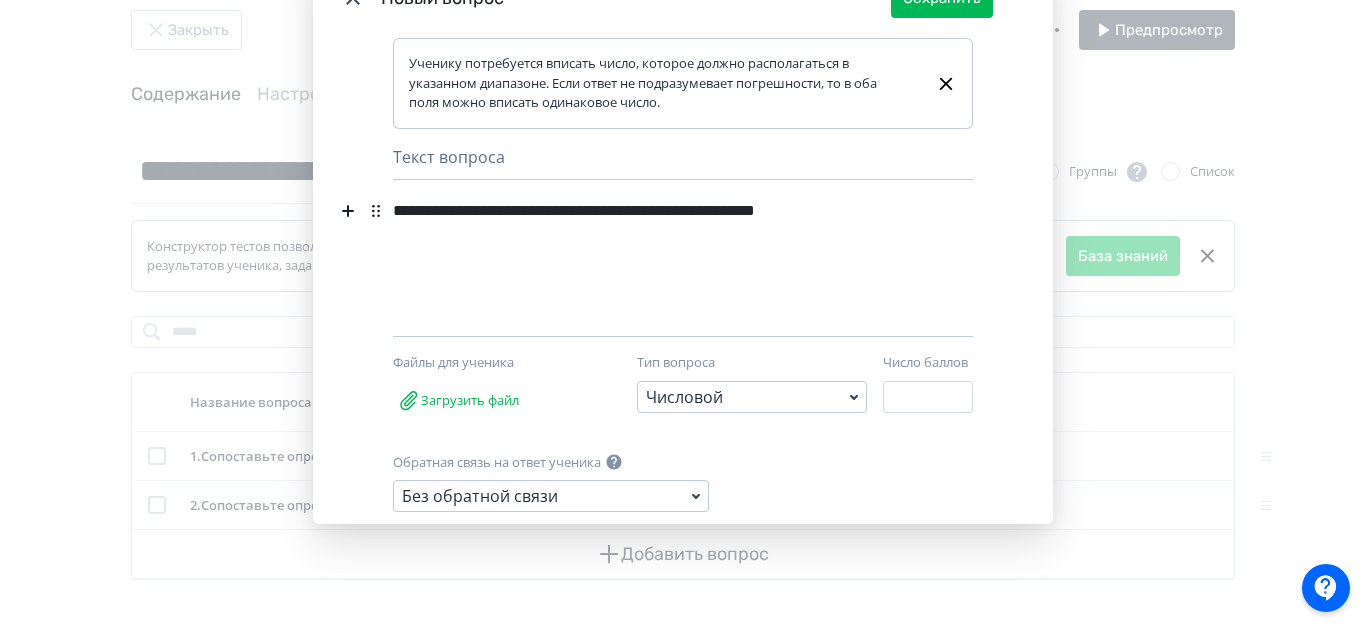 click on "**********" at bounding box center [648, 224] 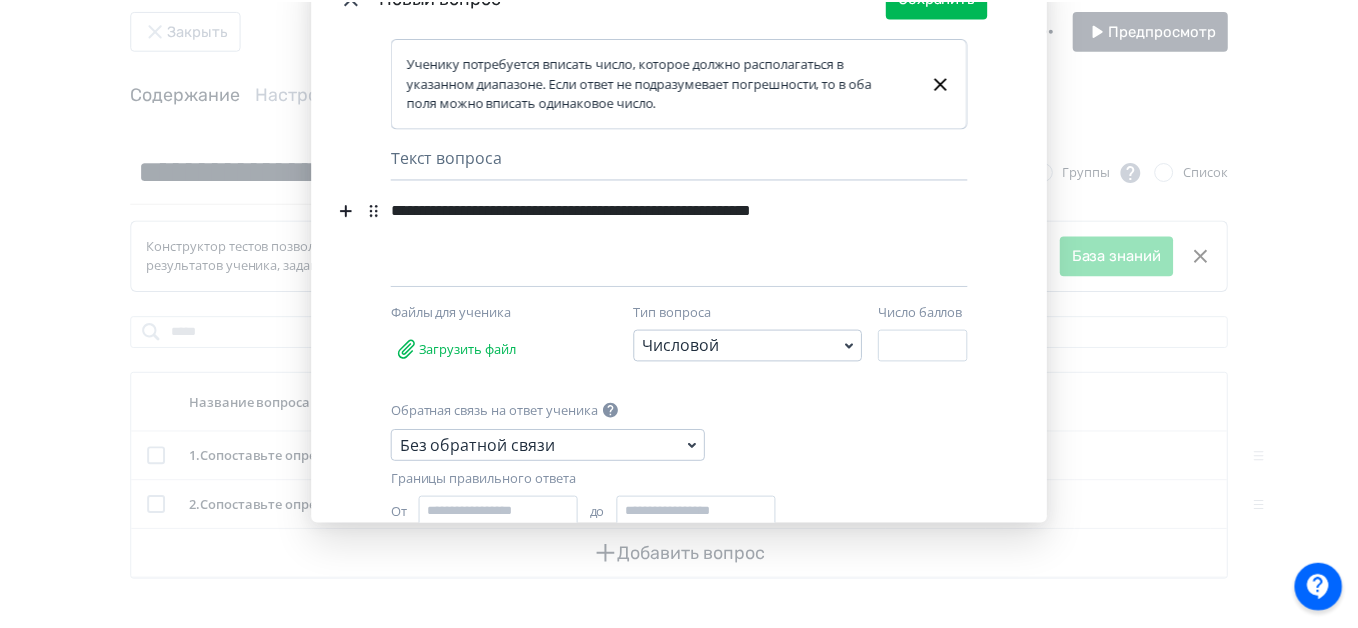 scroll, scrollTop: 0, scrollLeft: 0, axis: both 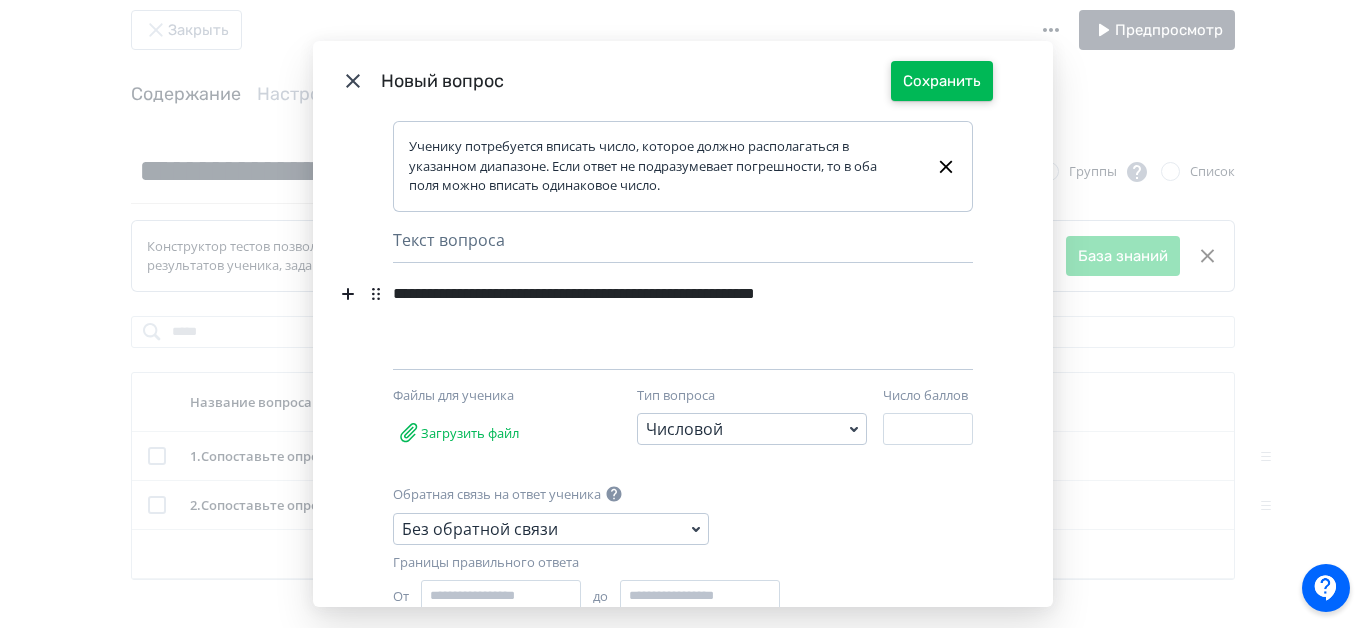 click on "Сохранить" at bounding box center [942, 81] 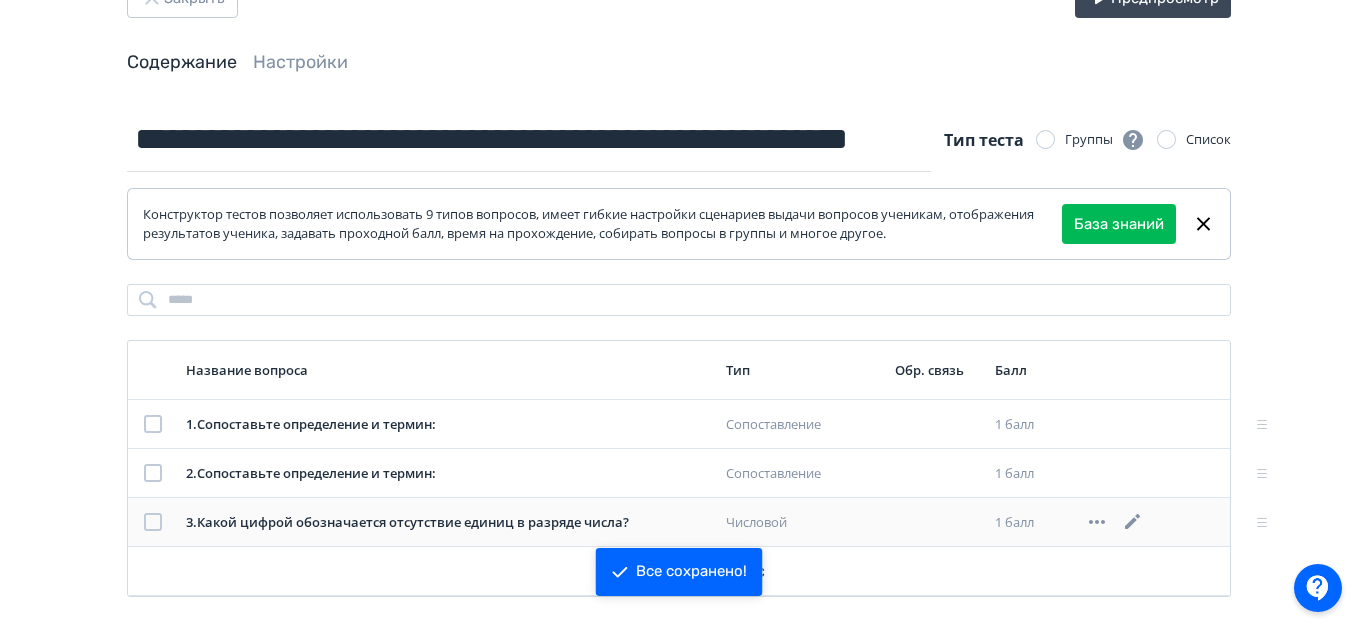 scroll, scrollTop: 87, scrollLeft: 0, axis: vertical 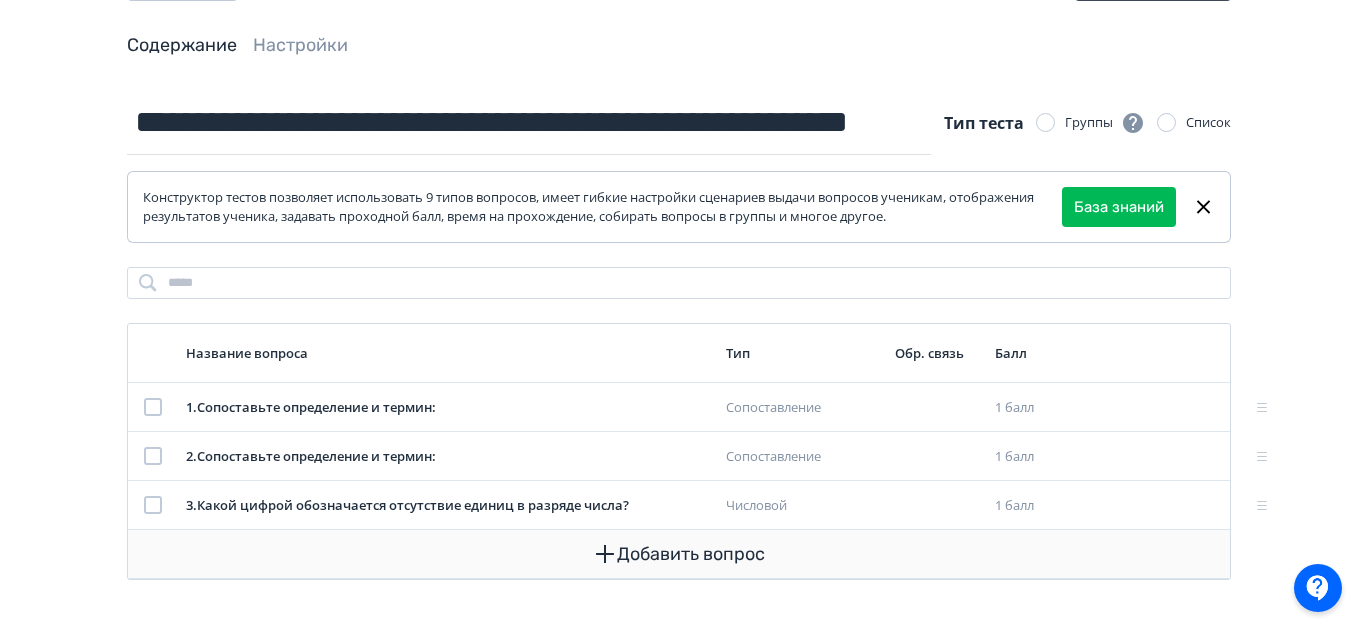 click on "Добавить вопрос" at bounding box center [679, 554] 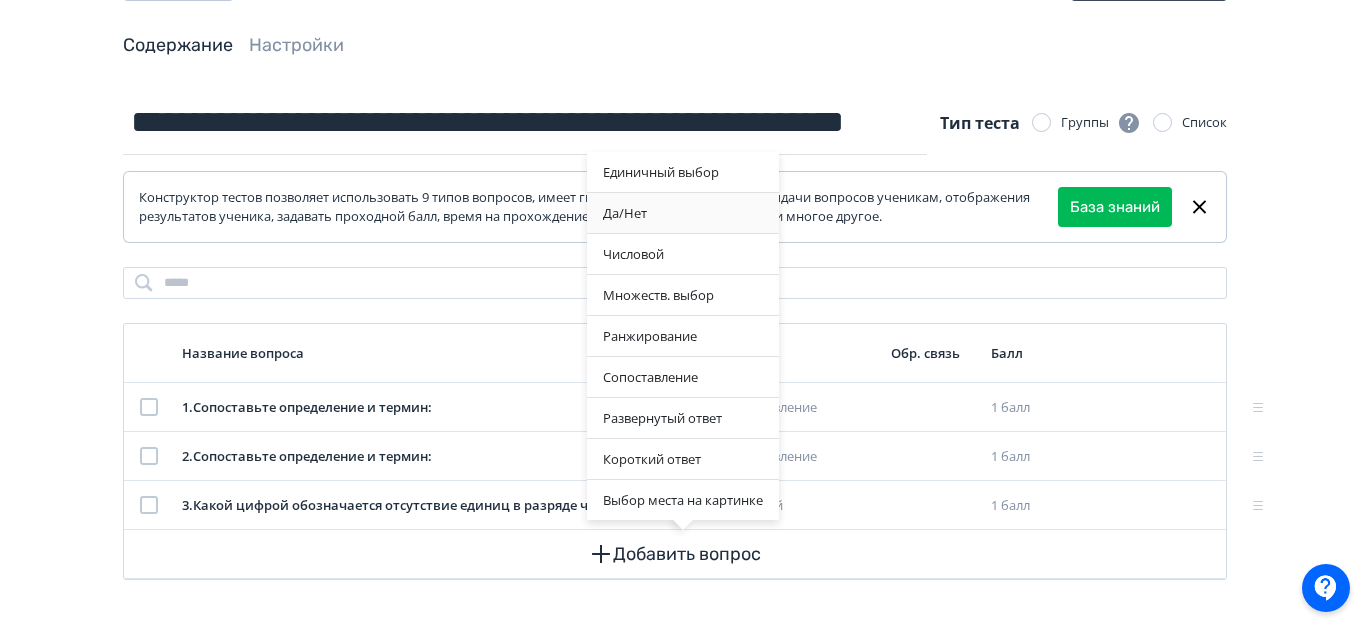 click on "Да/Нет" at bounding box center (683, 213) 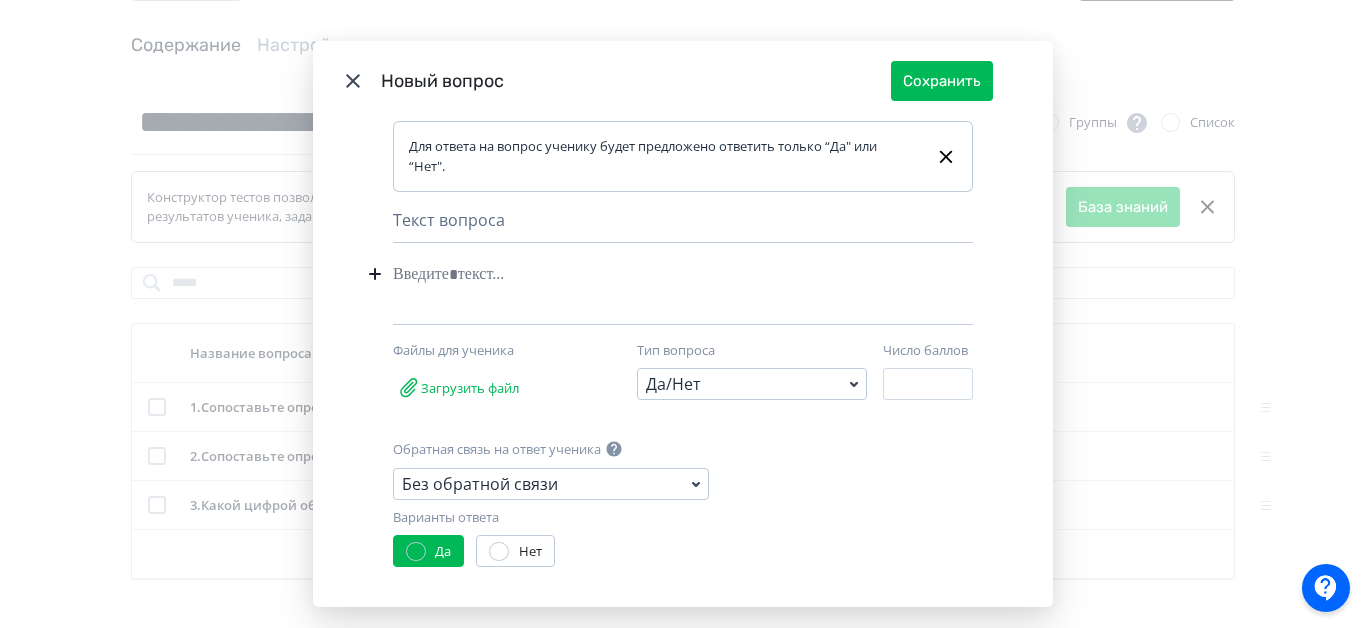click at bounding box center [652, 274] 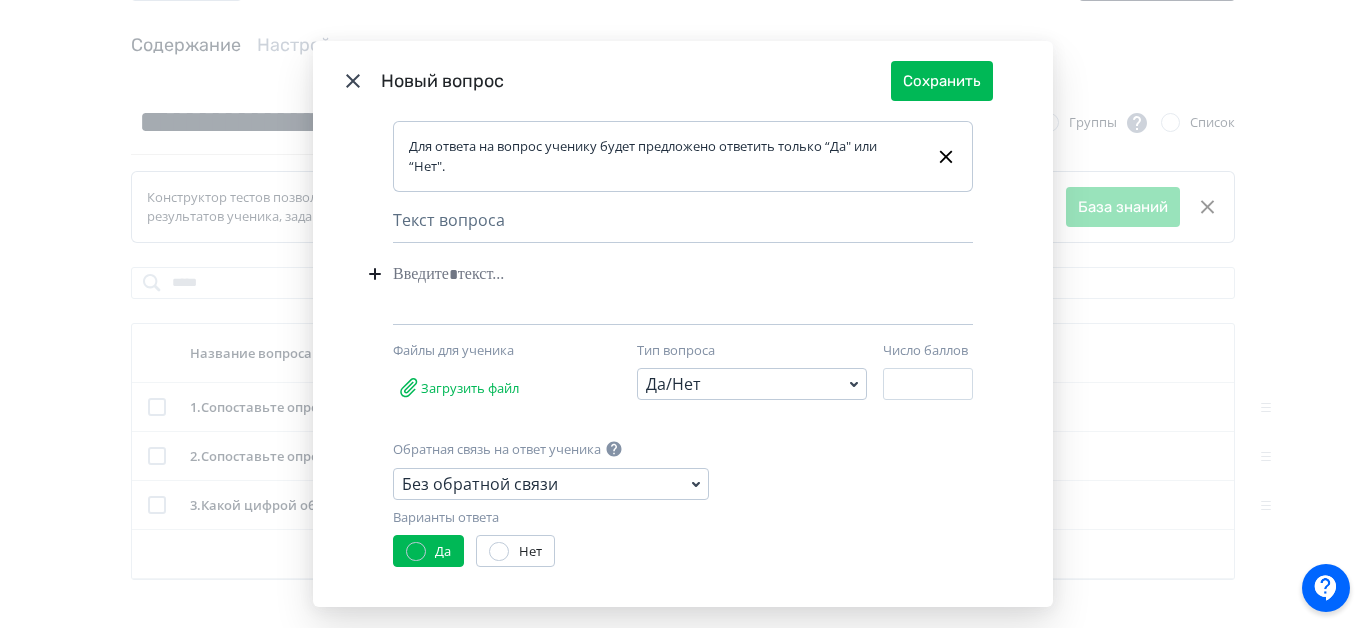 type 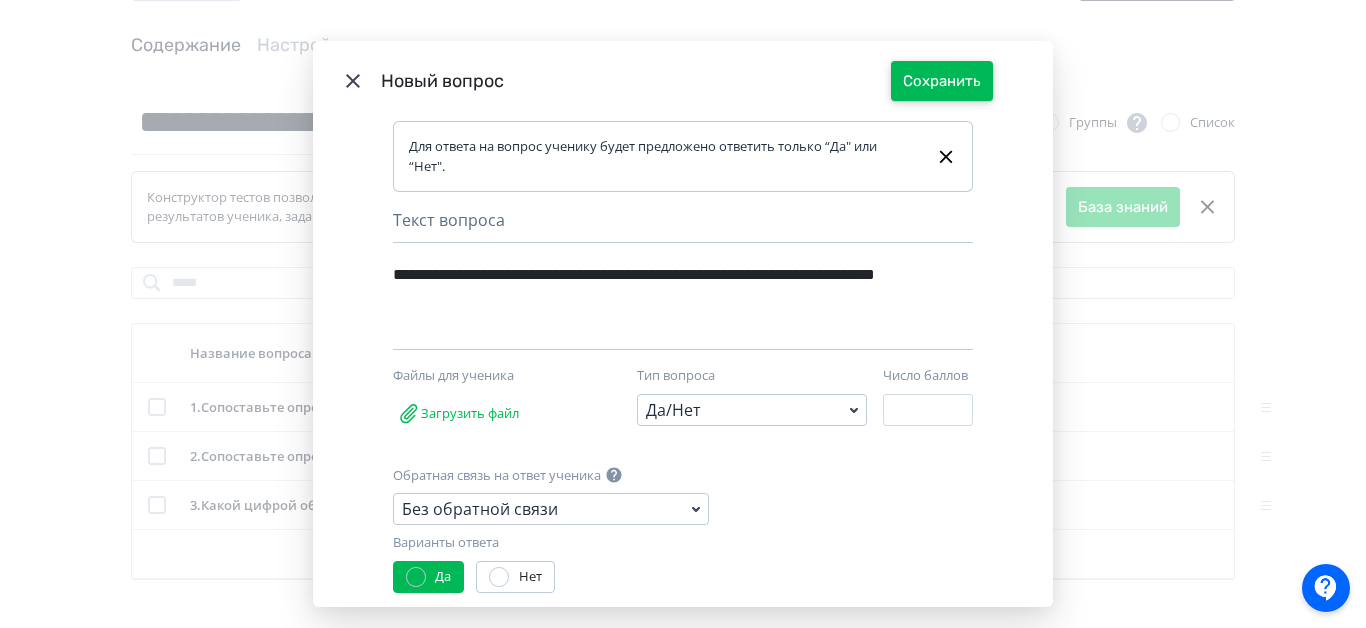 click on "Сохранить" at bounding box center (942, 81) 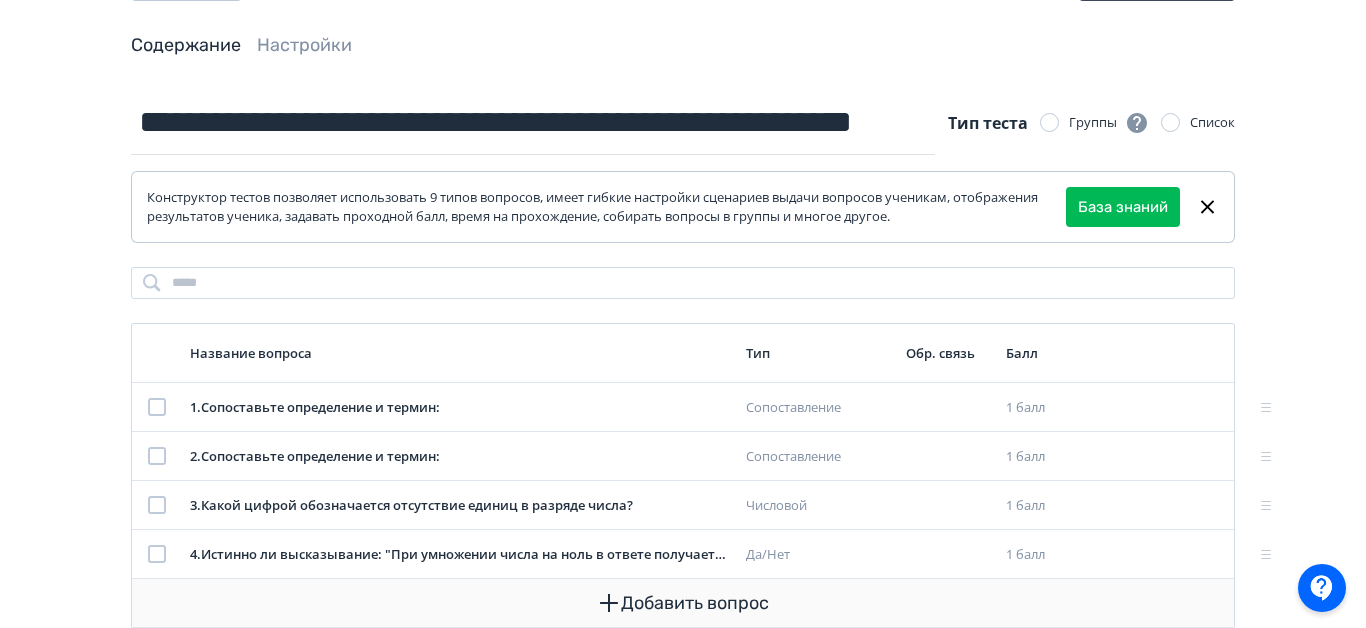 scroll, scrollTop: 136, scrollLeft: 0, axis: vertical 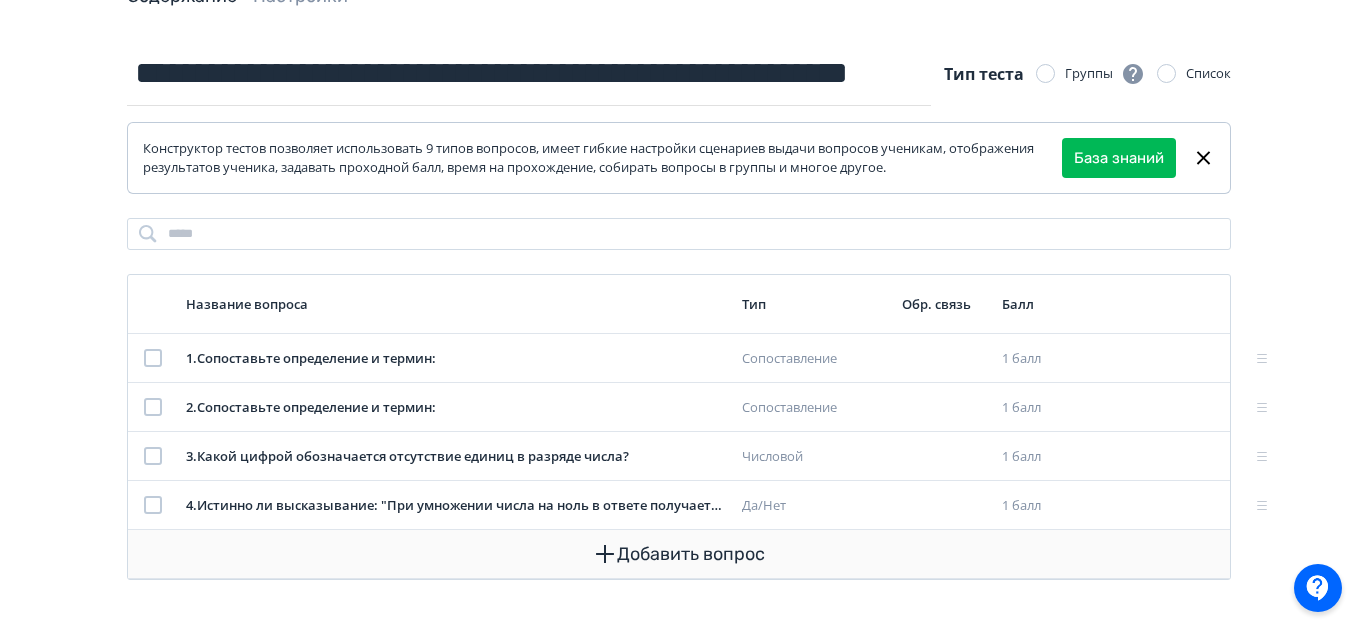 click on "Добавить вопрос" at bounding box center [679, 554] 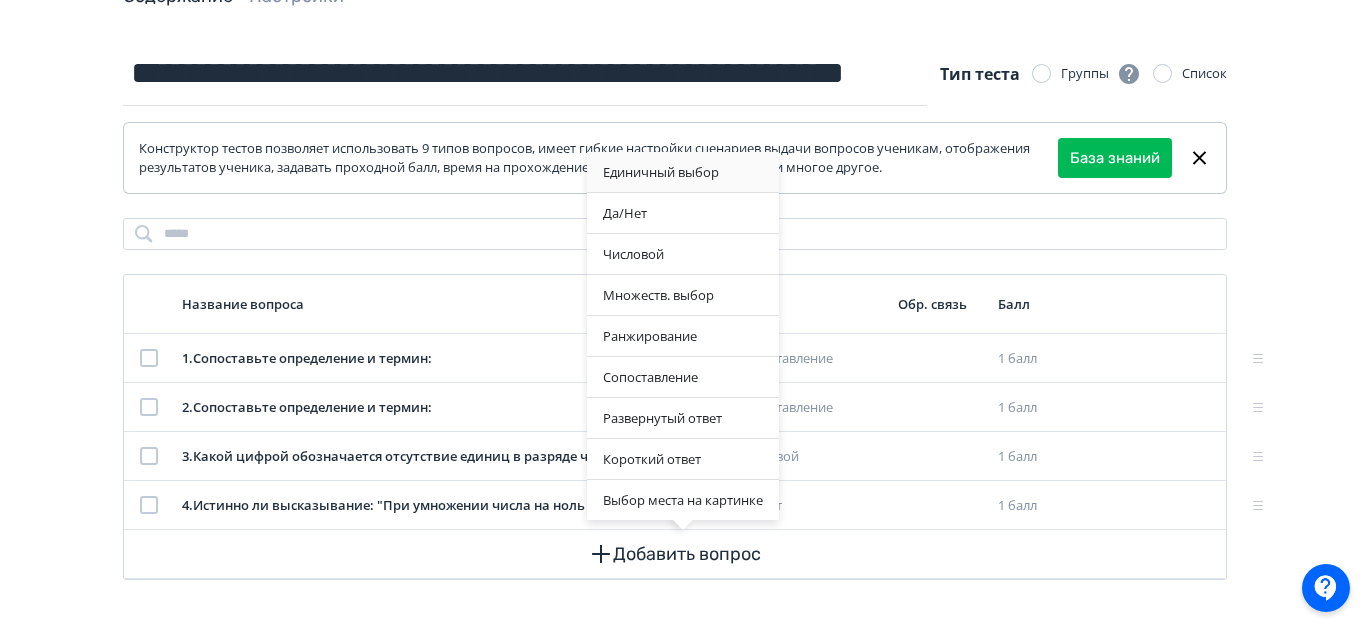 click on "Единичный выбор" at bounding box center [683, 172] 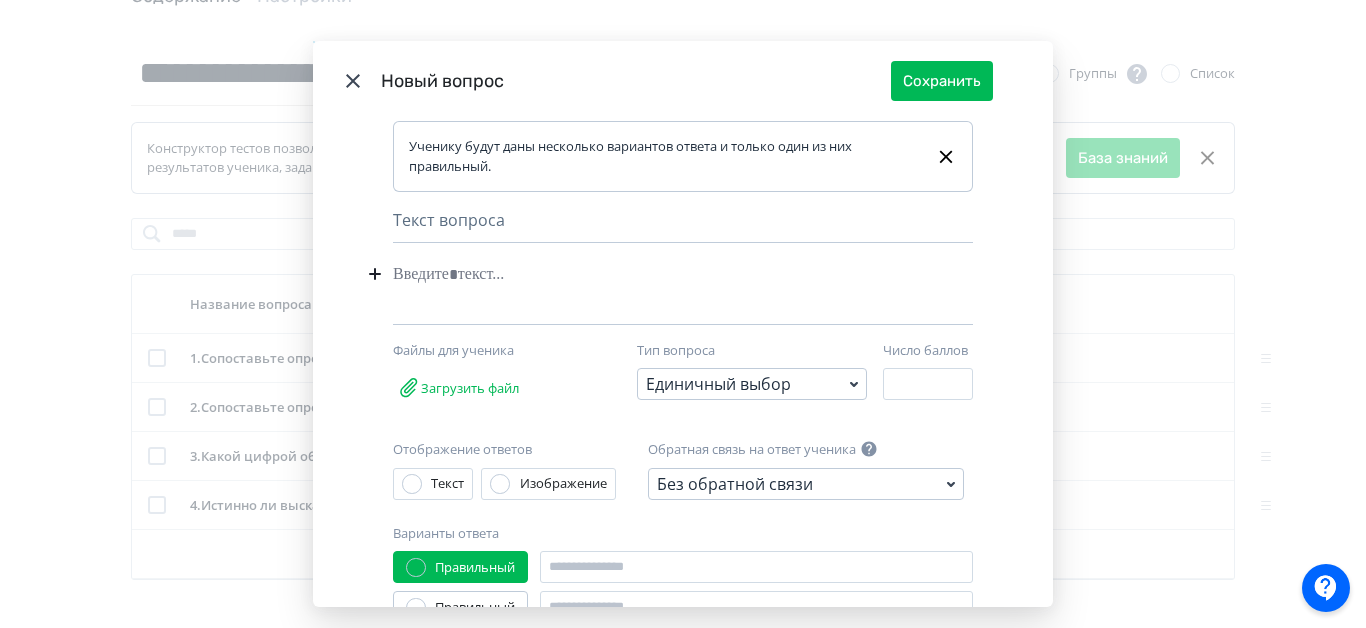 click at bounding box center (652, 274) 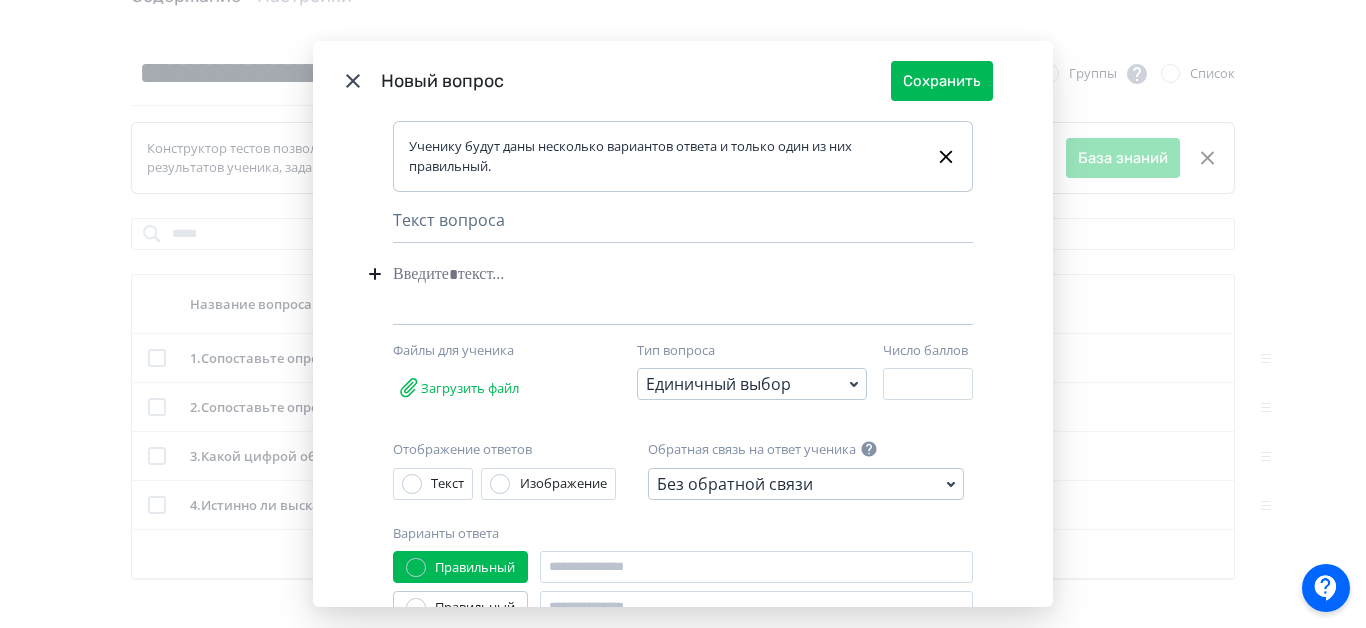type 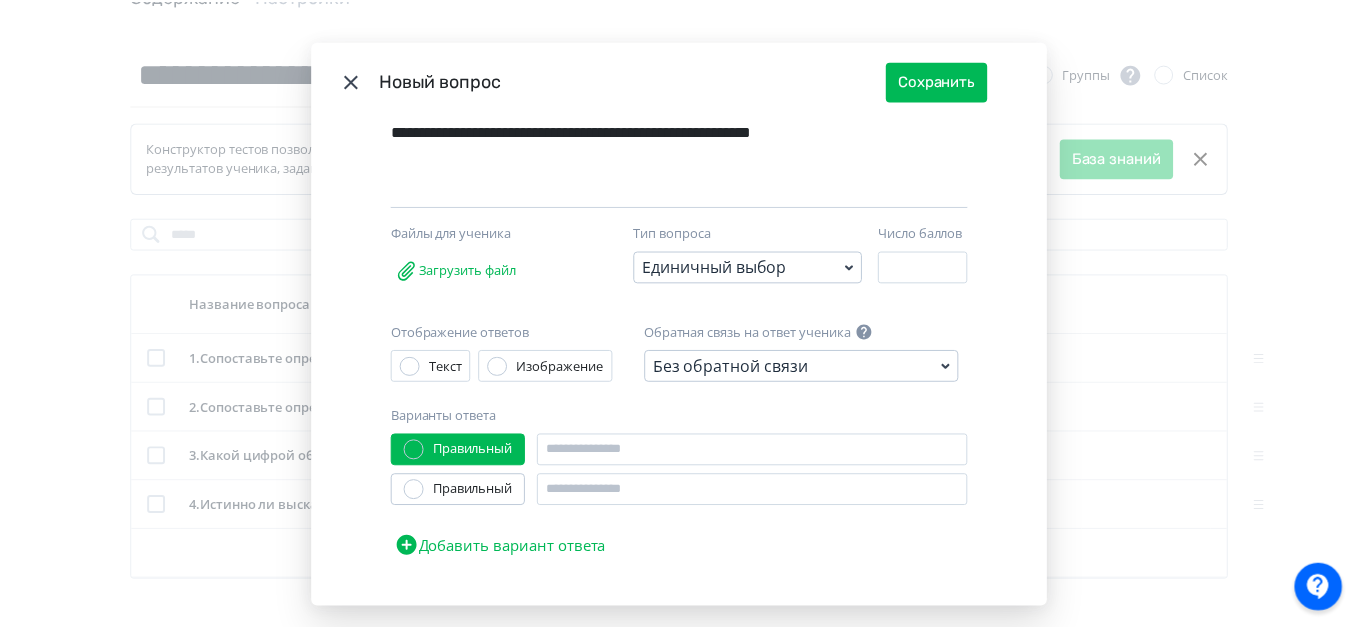 scroll, scrollTop: 178, scrollLeft: 0, axis: vertical 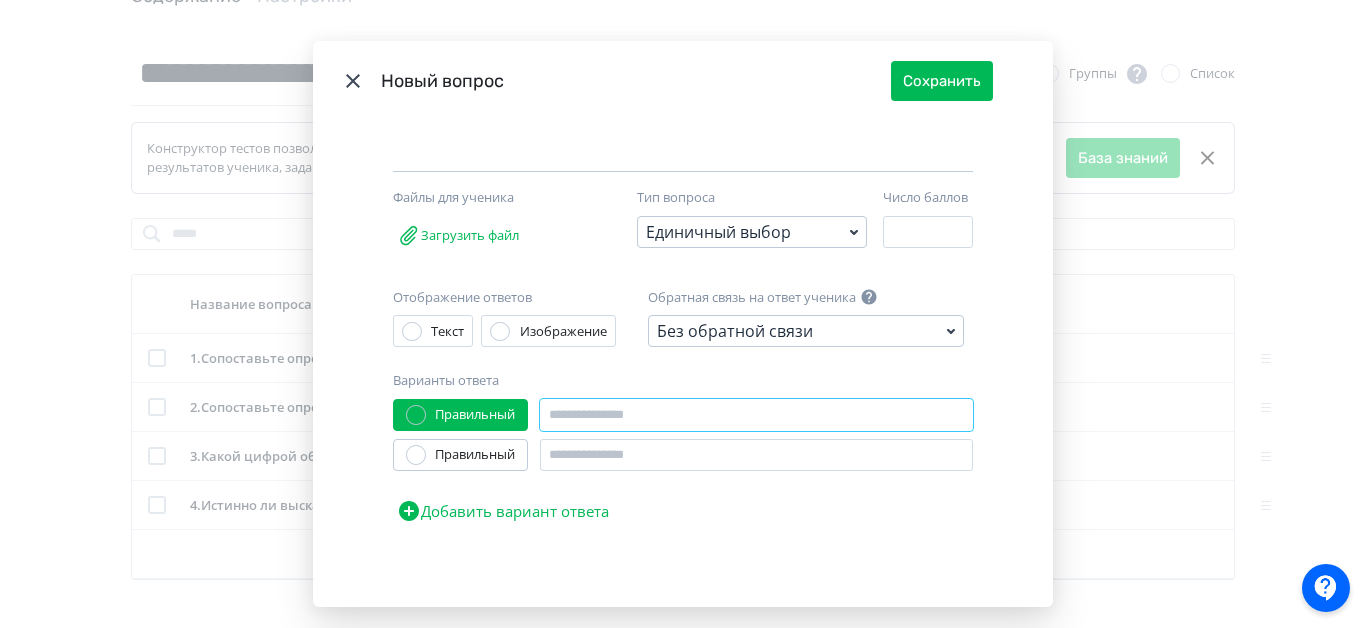 click at bounding box center [756, 415] 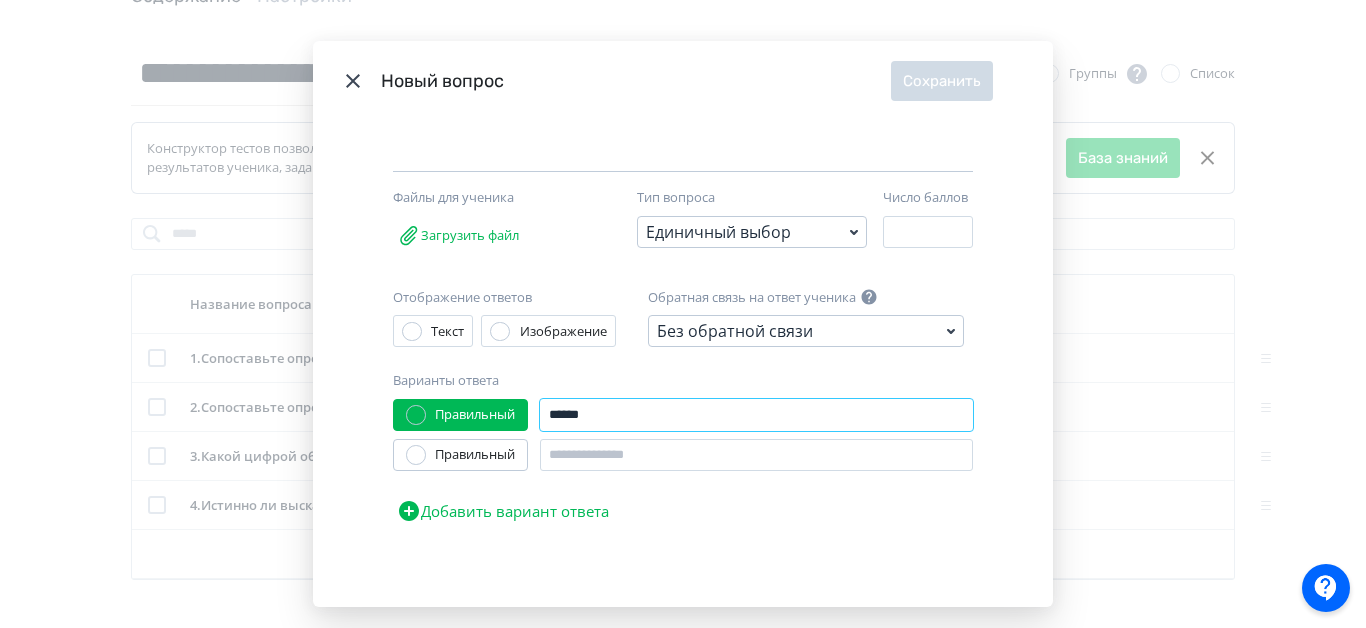 type on "******" 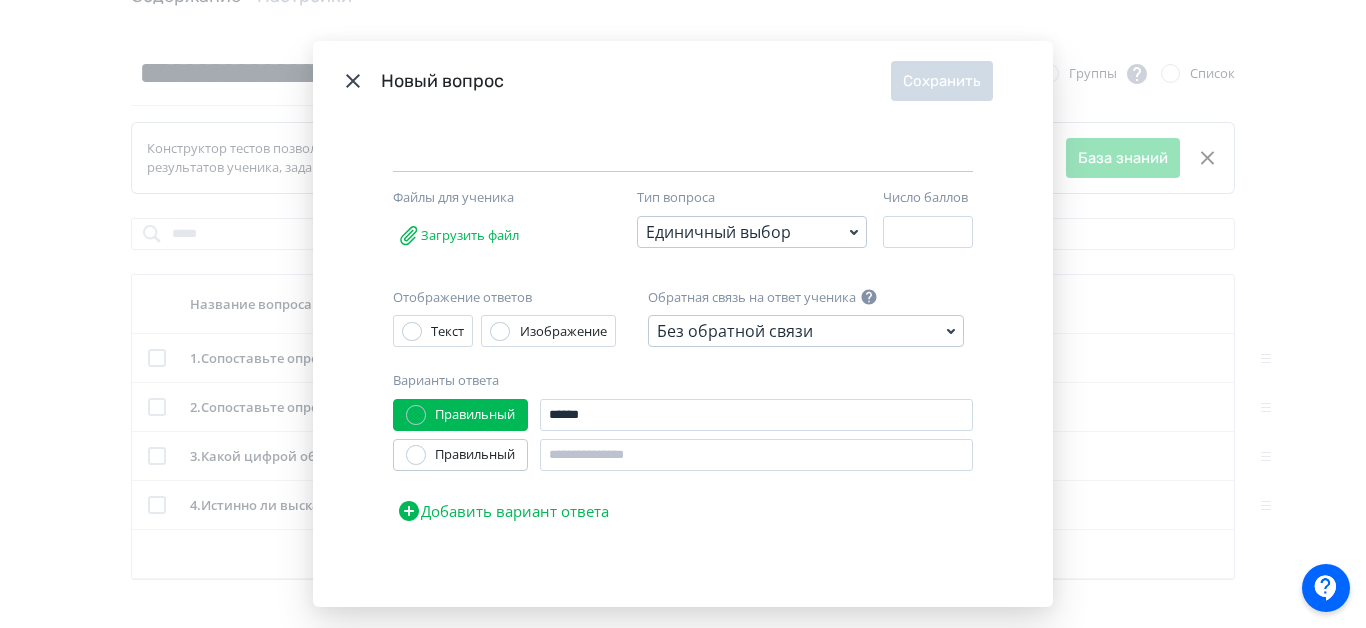 click on "Правильный ****** Правильный Добавить вариант ответа" at bounding box center (683, 465) 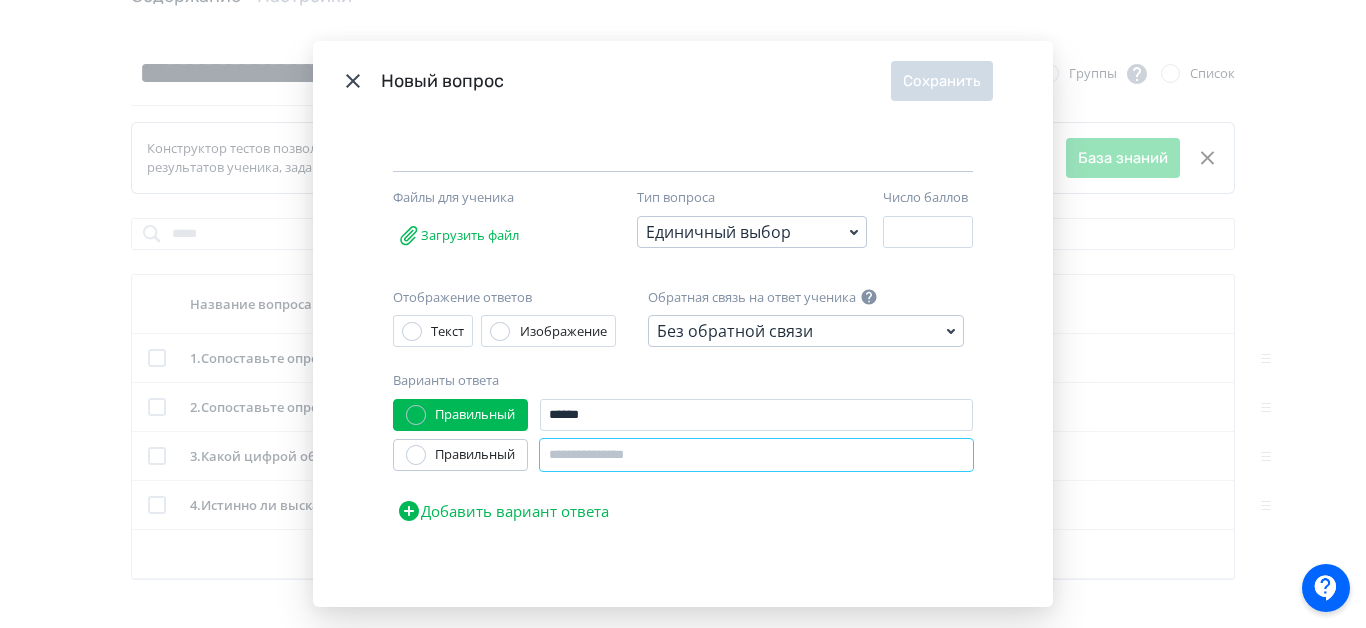 drag, startPoint x: 631, startPoint y: 453, endPoint x: 612, endPoint y: 463, distance: 21.470911 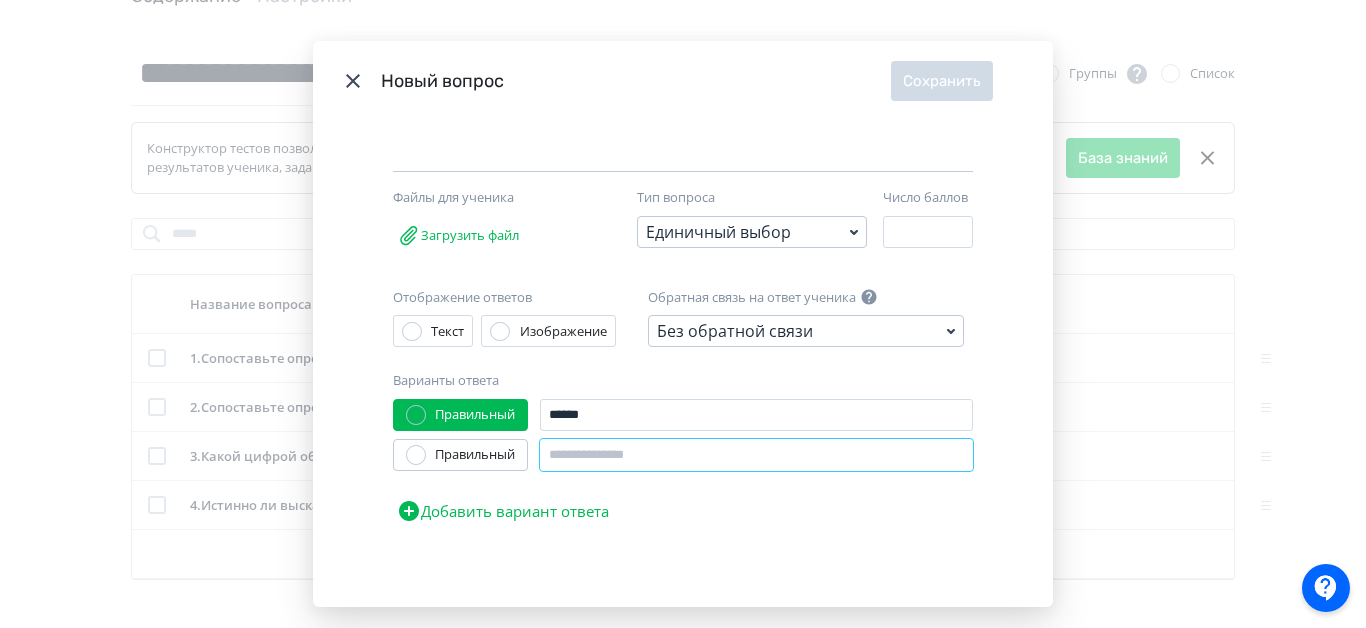 click at bounding box center [756, 455] 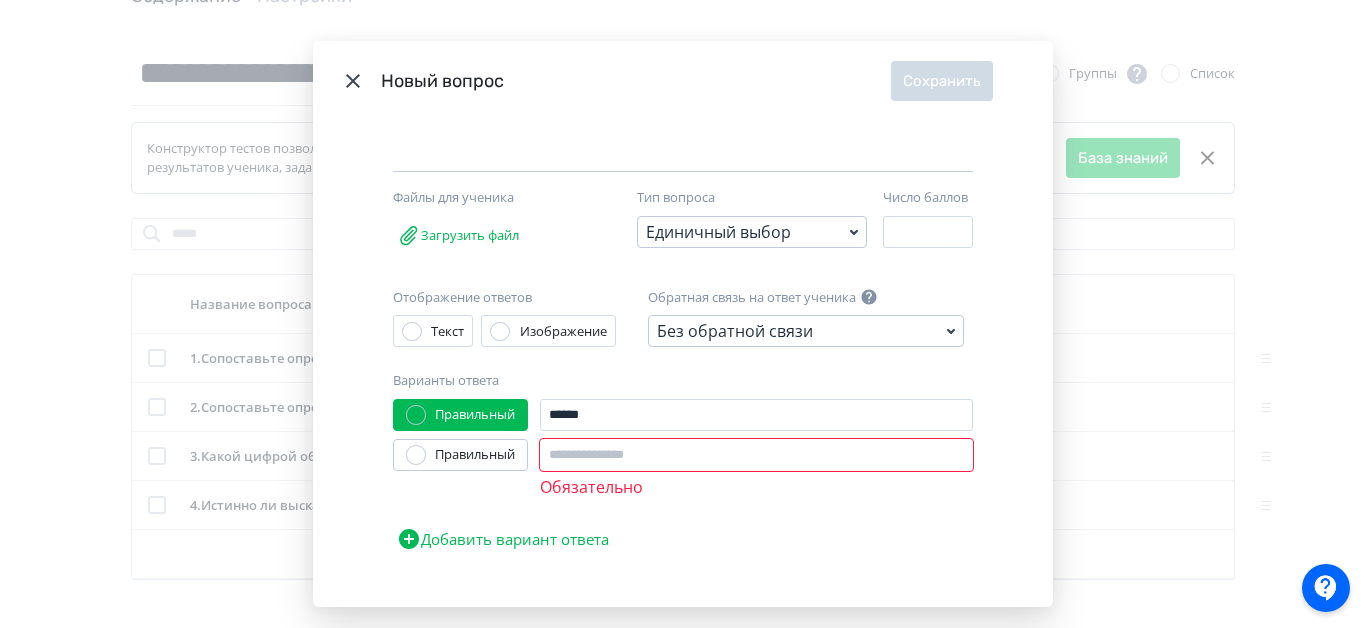 click at bounding box center [416, 455] 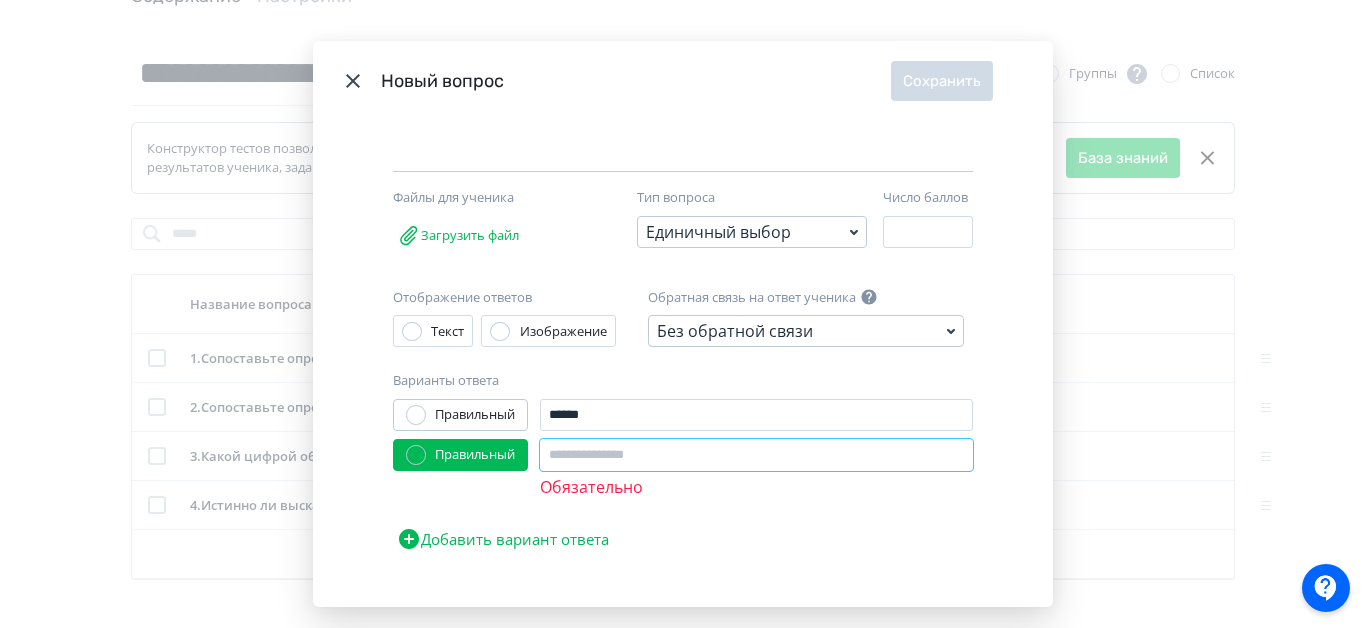 click at bounding box center (756, 455) 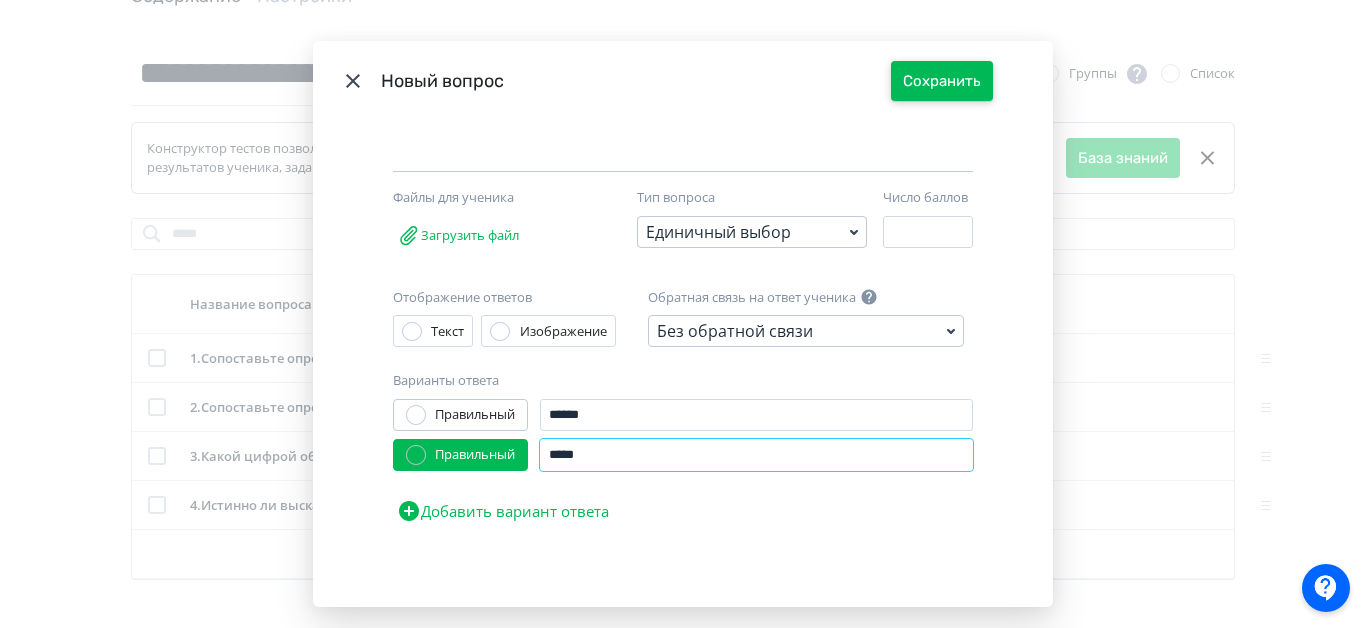 type on "*****" 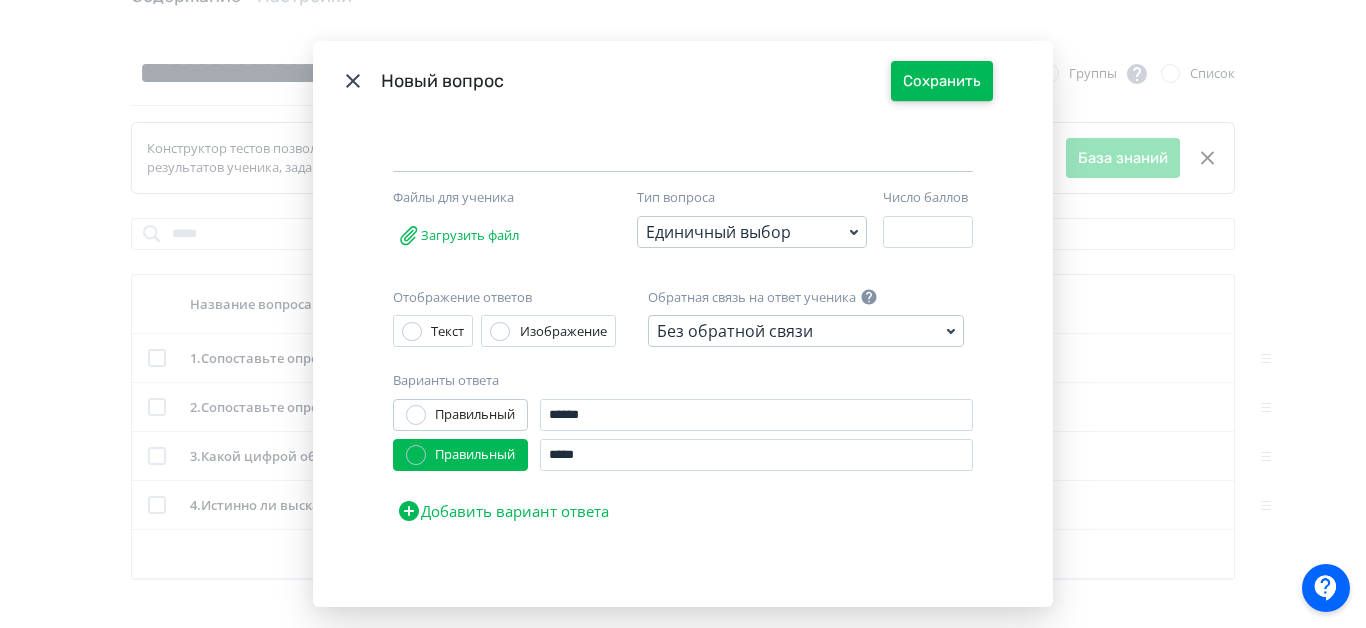 click on "Сохранить" at bounding box center (942, 81) 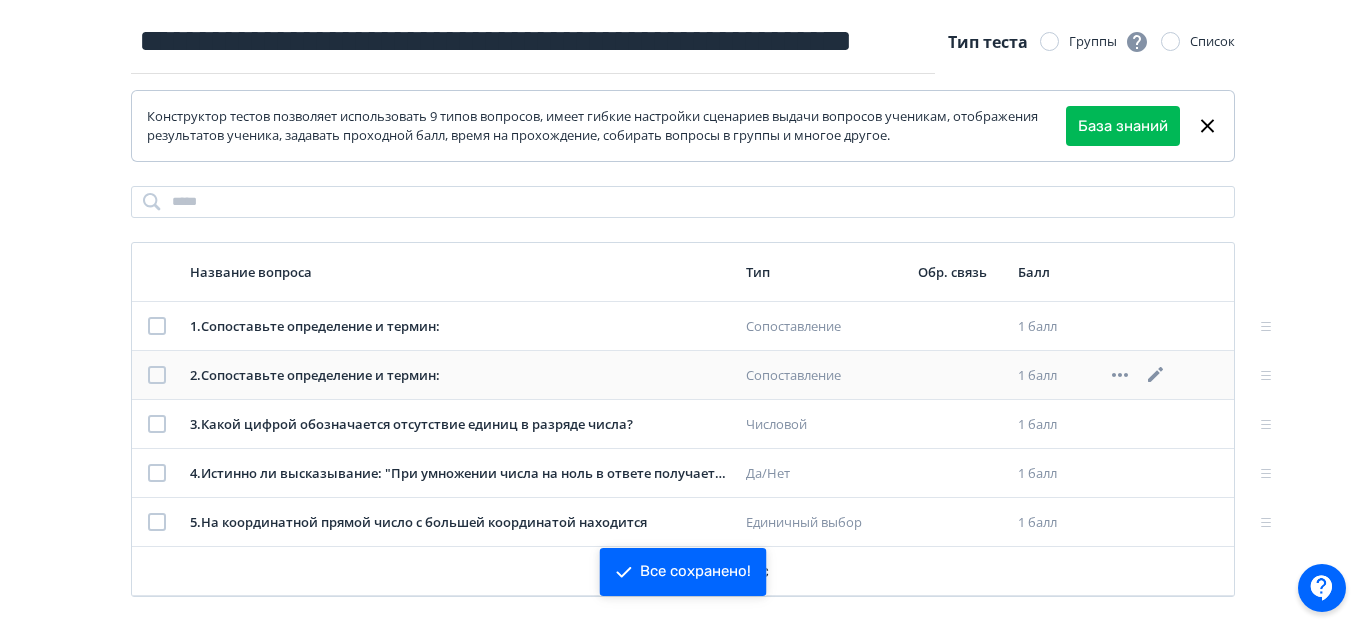 scroll, scrollTop: 185, scrollLeft: 0, axis: vertical 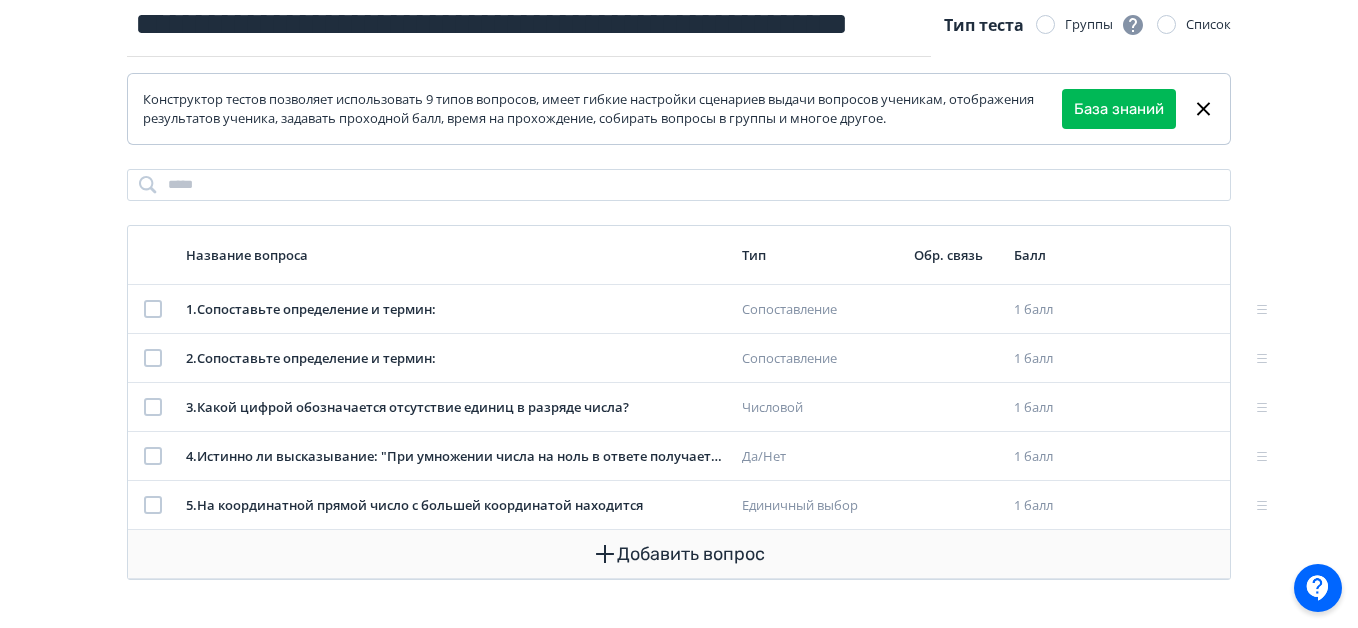 click on "Добавить вопрос" at bounding box center (679, 554) 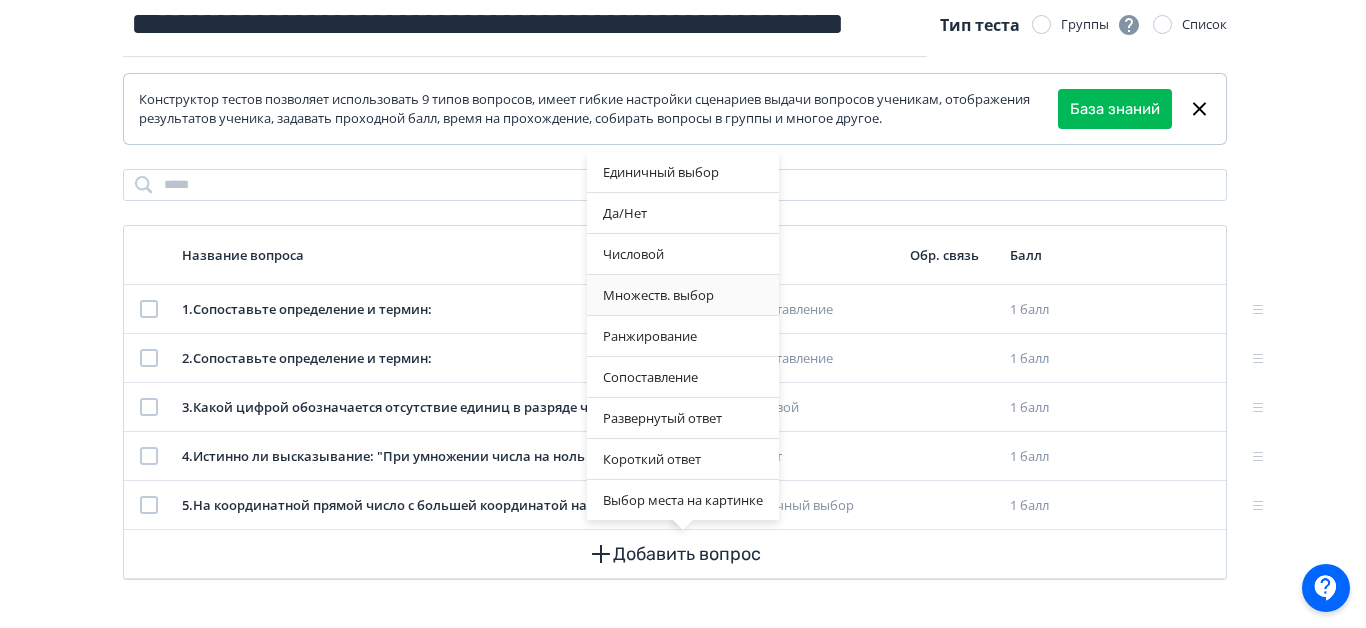 click on "Множеств. выбор" at bounding box center [683, 295] 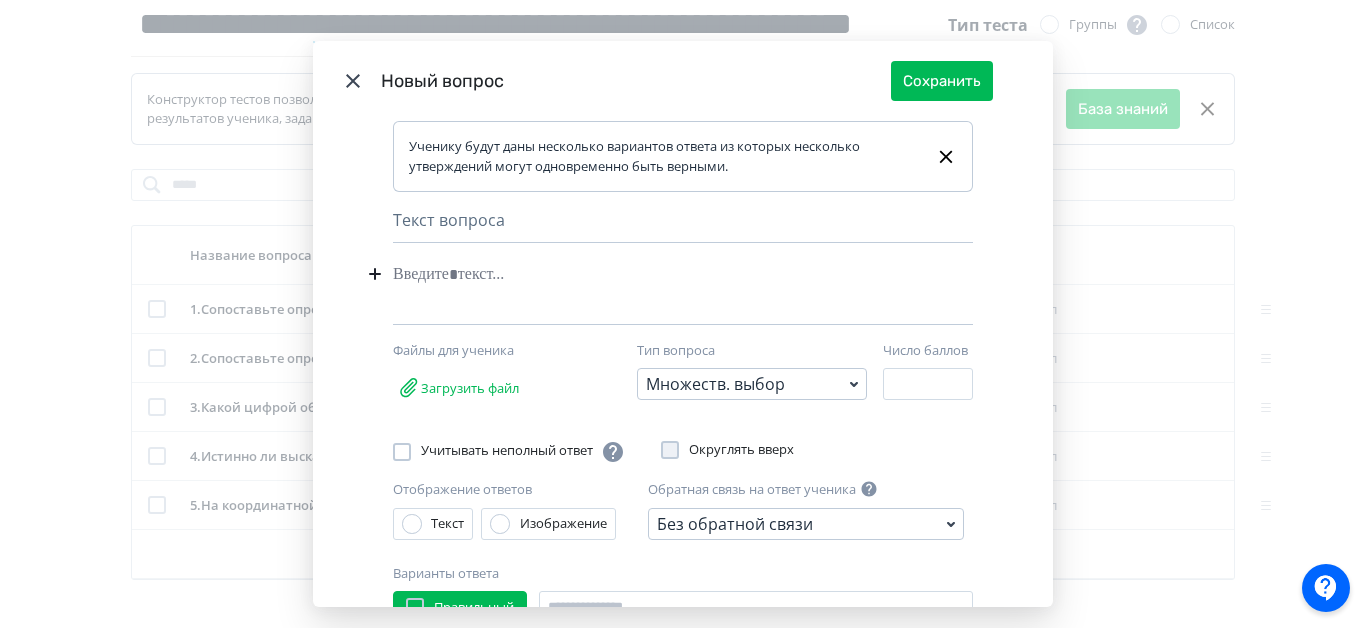 click at bounding box center [652, 274] 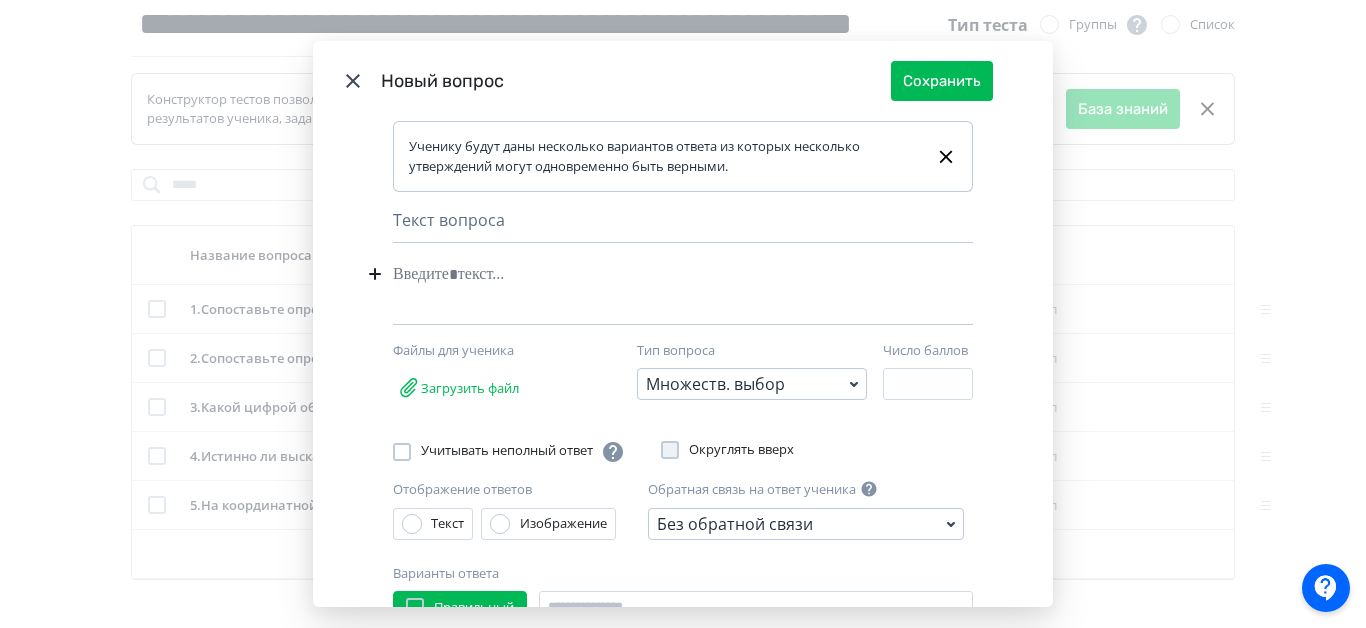 type 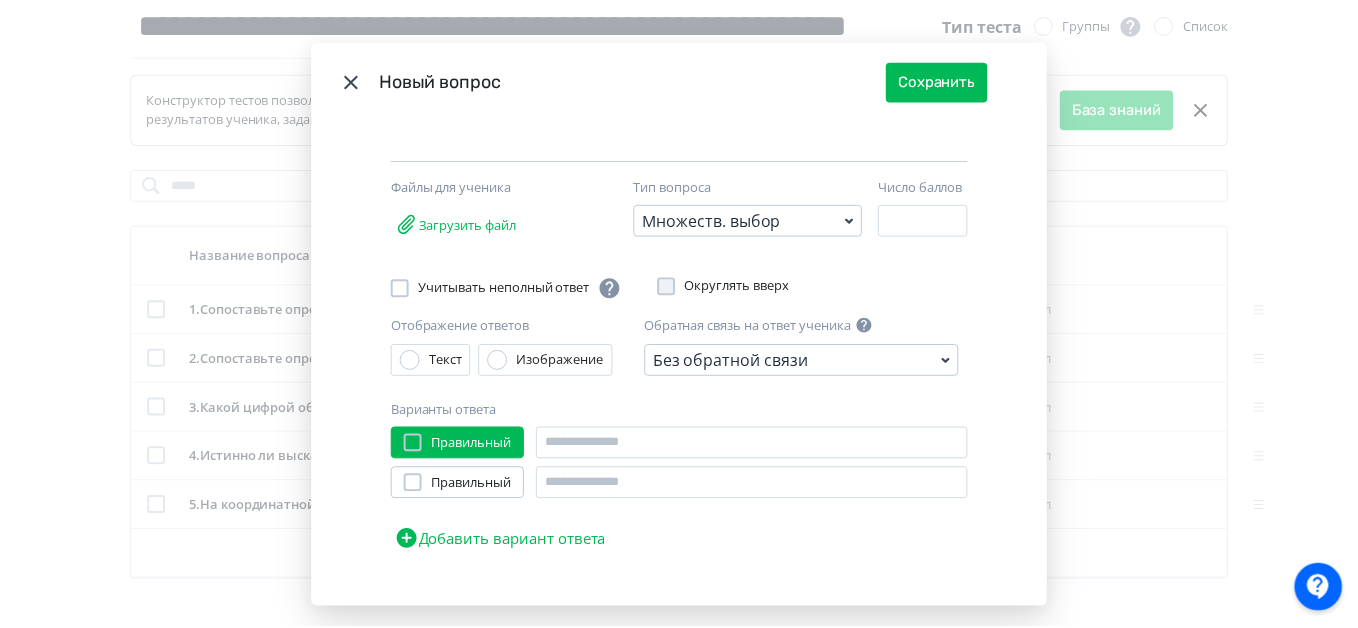 scroll, scrollTop: 192, scrollLeft: 0, axis: vertical 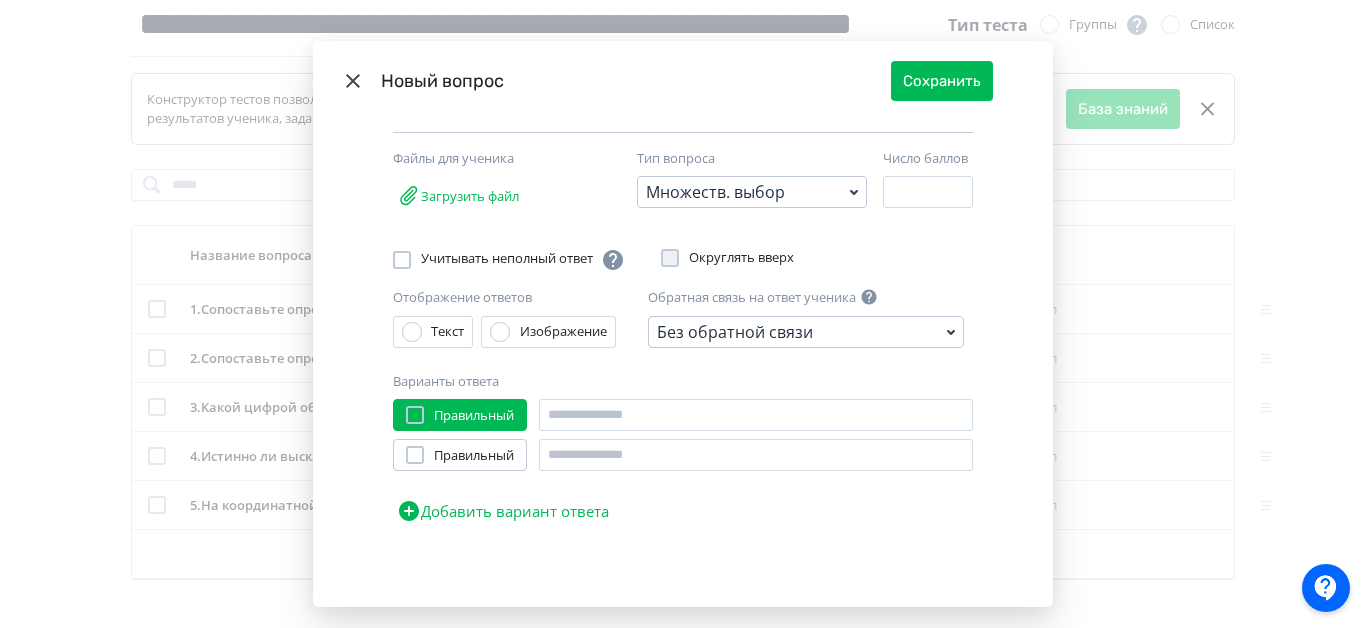 click on "Добавить вариант ответа" at bounding box center (503, 511) 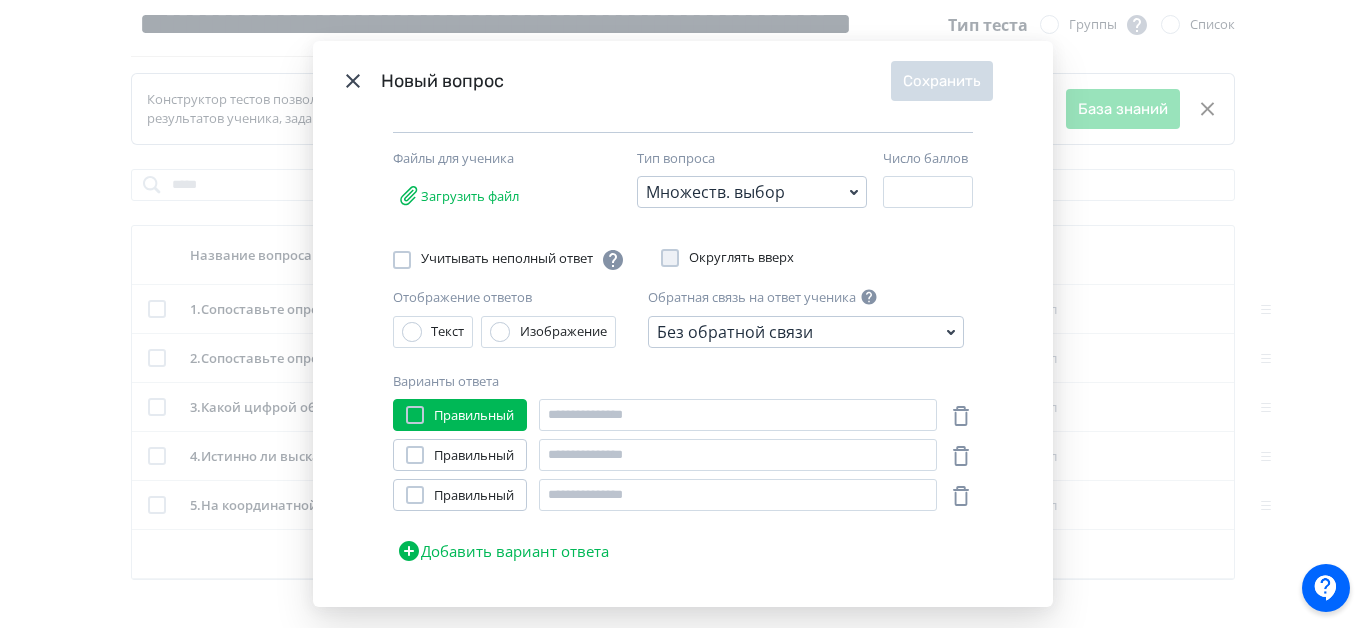 click on "Добавить вариант ответа" at bounding box center (503, 551) 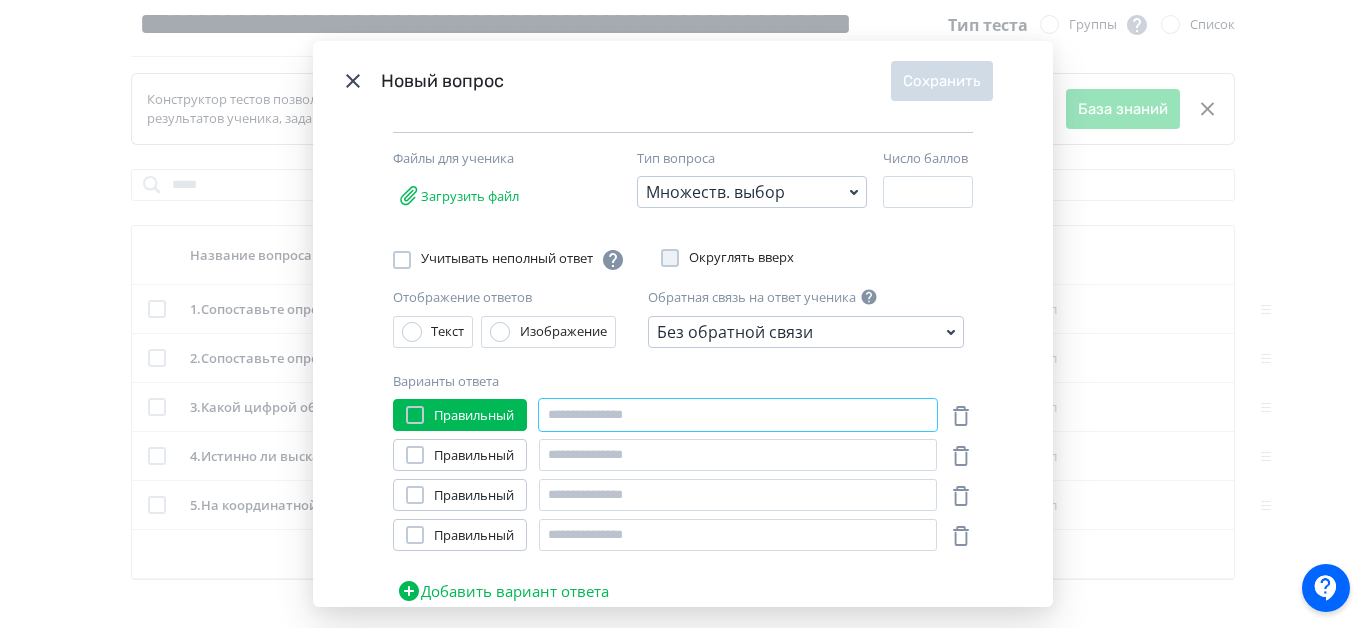 click at bounding box center (738, 415) 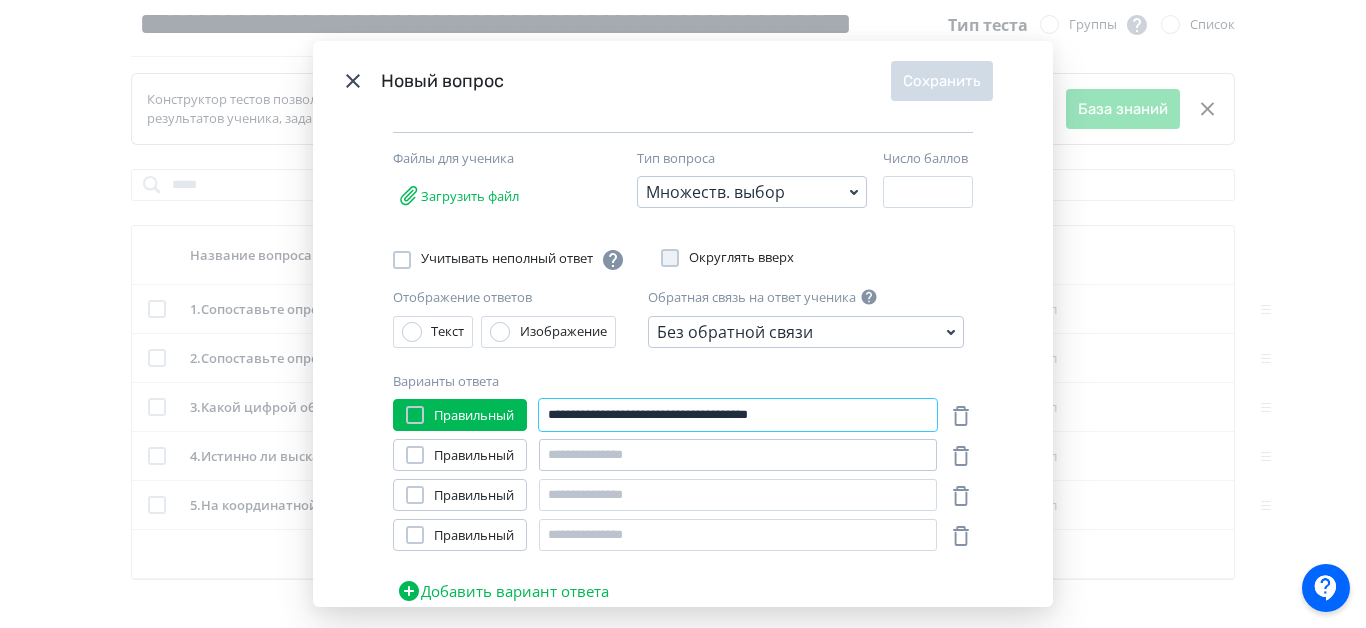 type on "**********" 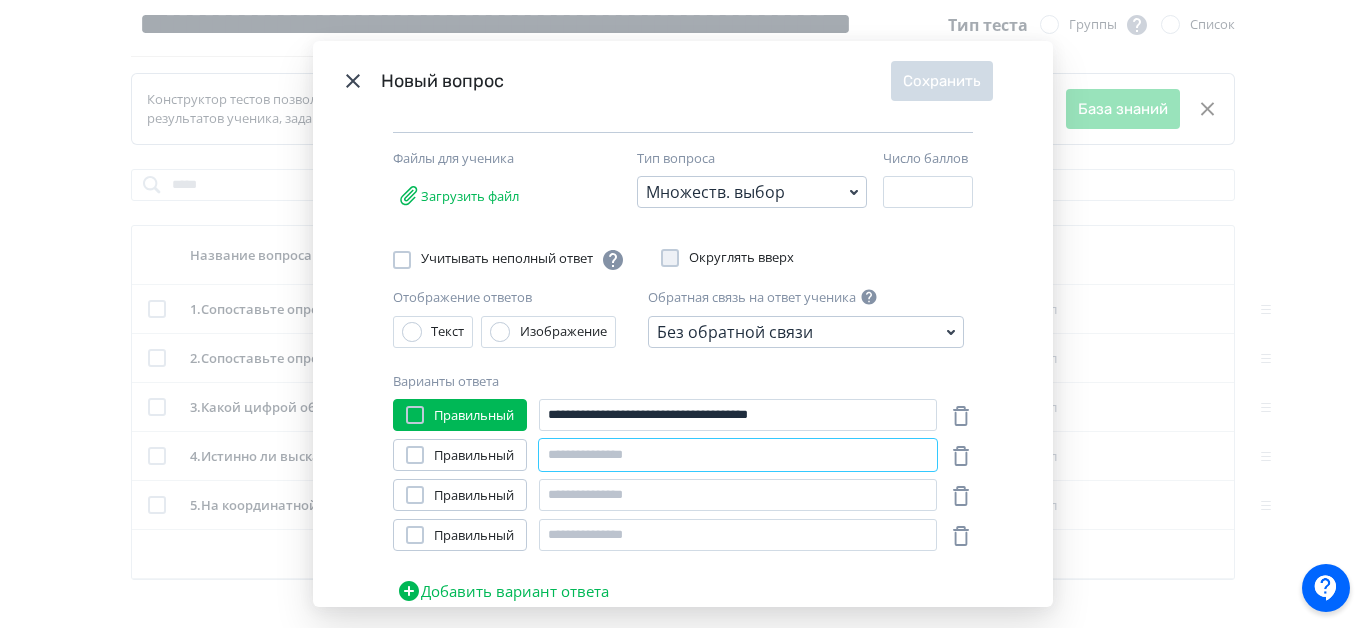 click at bounding box center (738, 455) 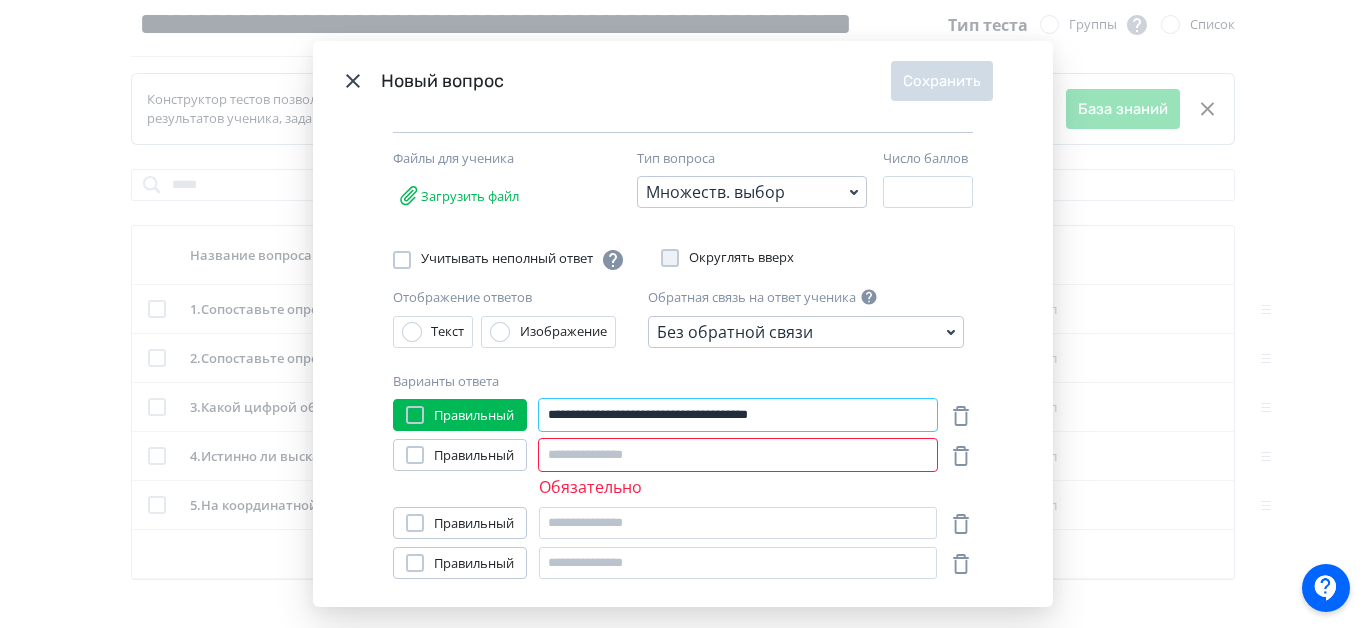 drag, startPoint x: 546, startPoint y: 414, endPoint x: 849, endPoint y: 412, distance: 303.0066 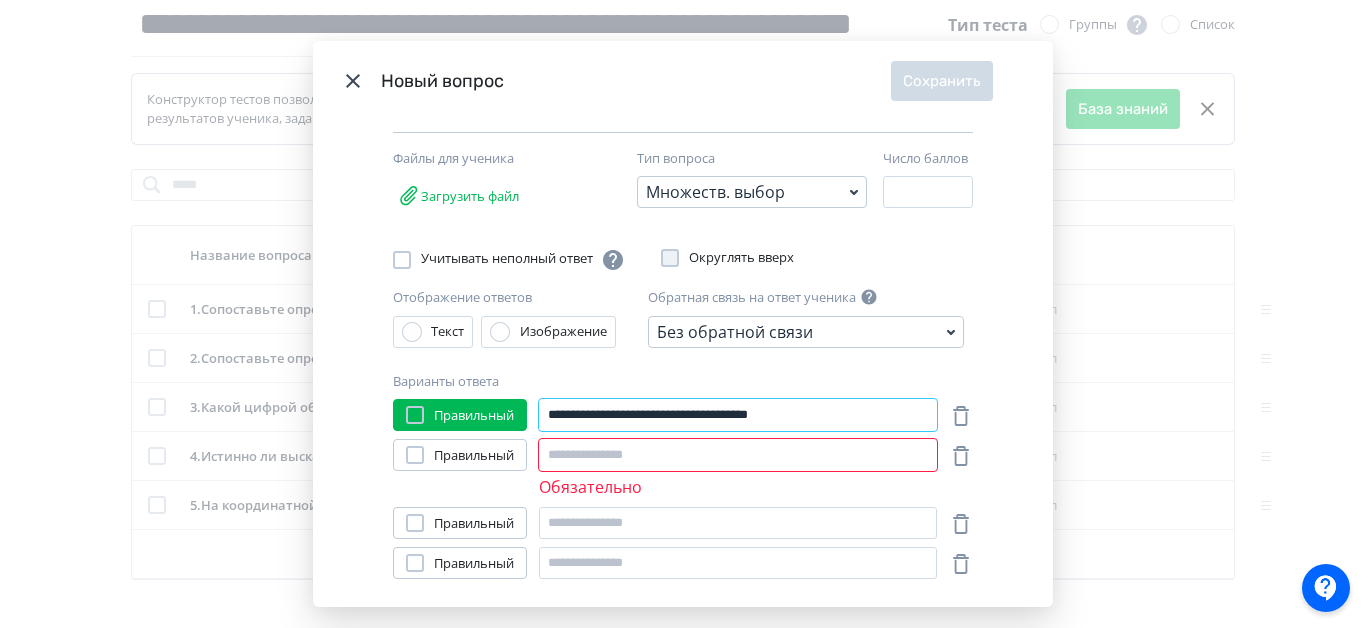 click on "**********" at bounding box center (738, 415) 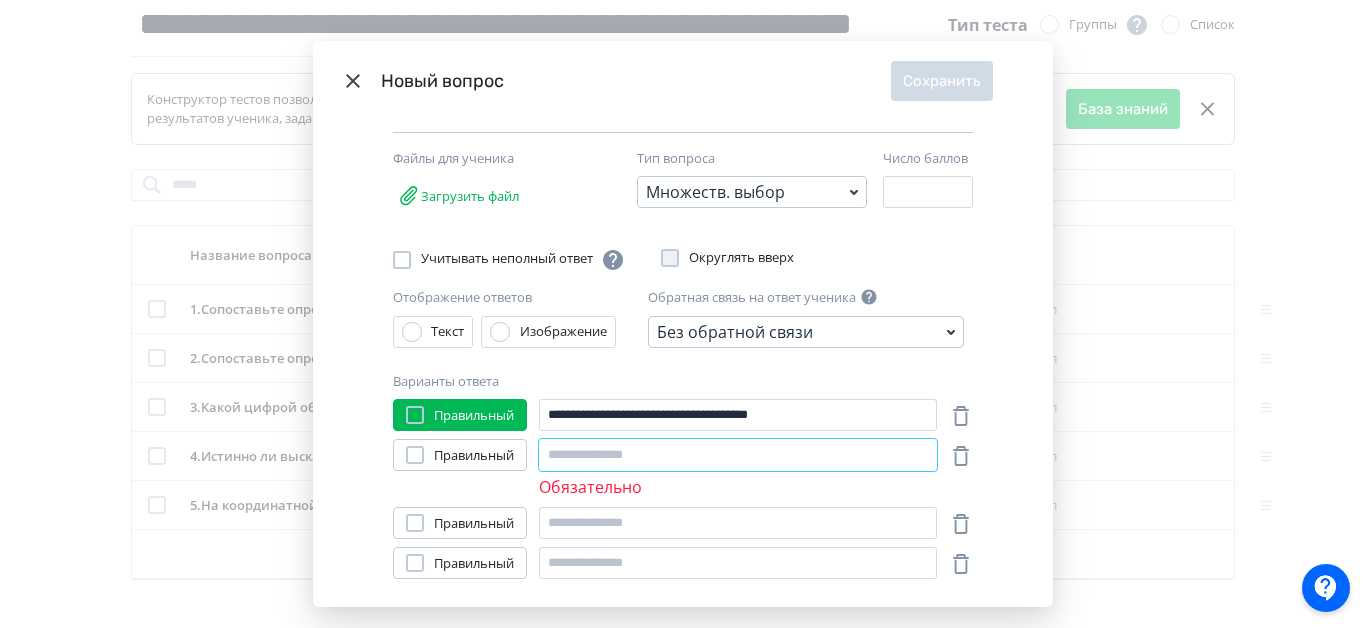 click at bounding box center (738, 455) 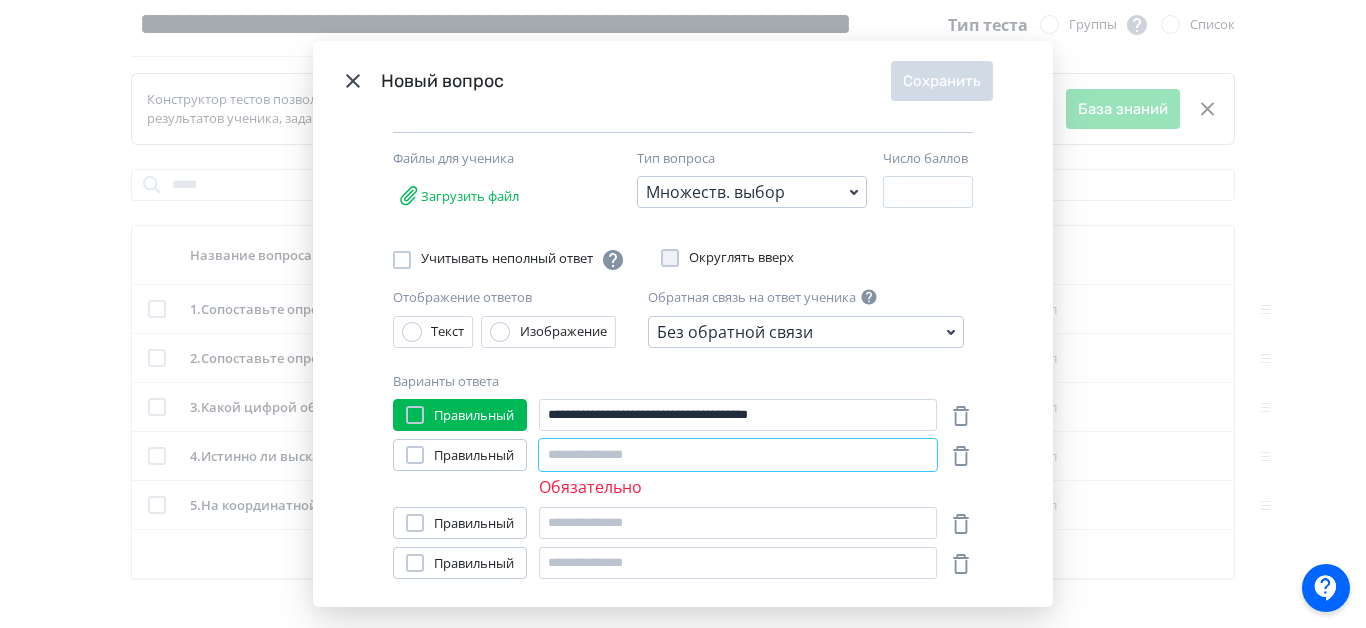 paste on "**********" 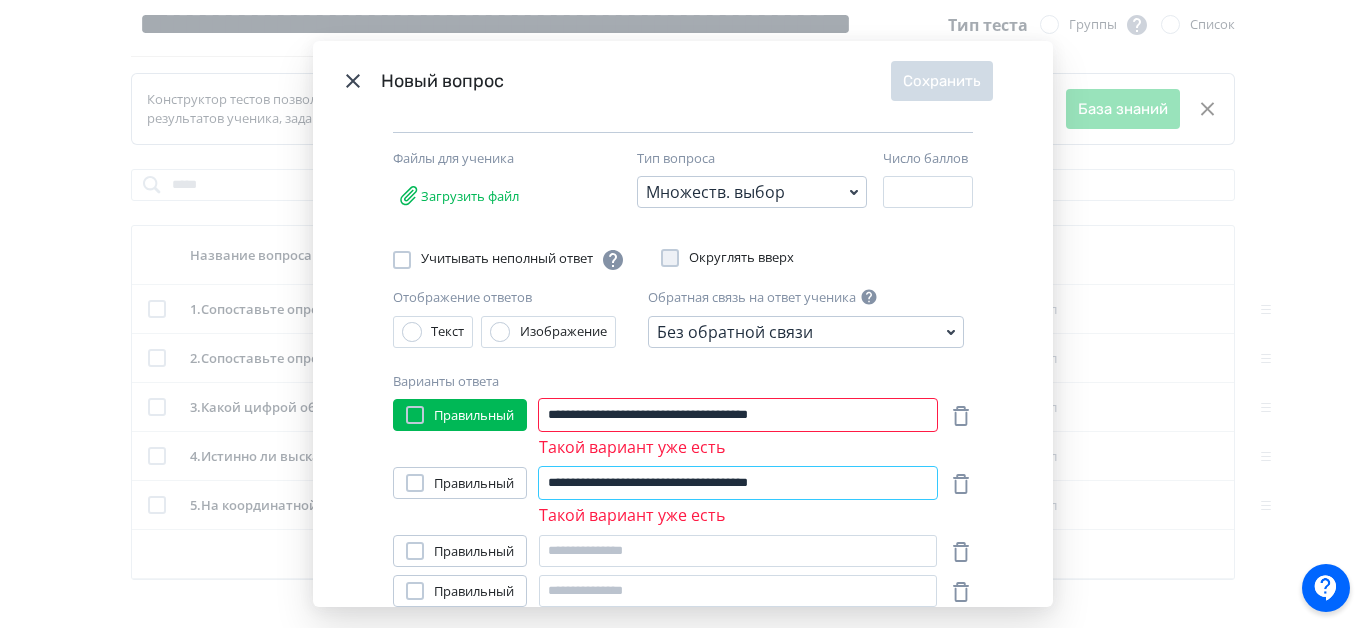 drag, startPoint x: 751, startPoint y: 484, endPoint x: 837, endPoint y: 480, distance: 86.09297 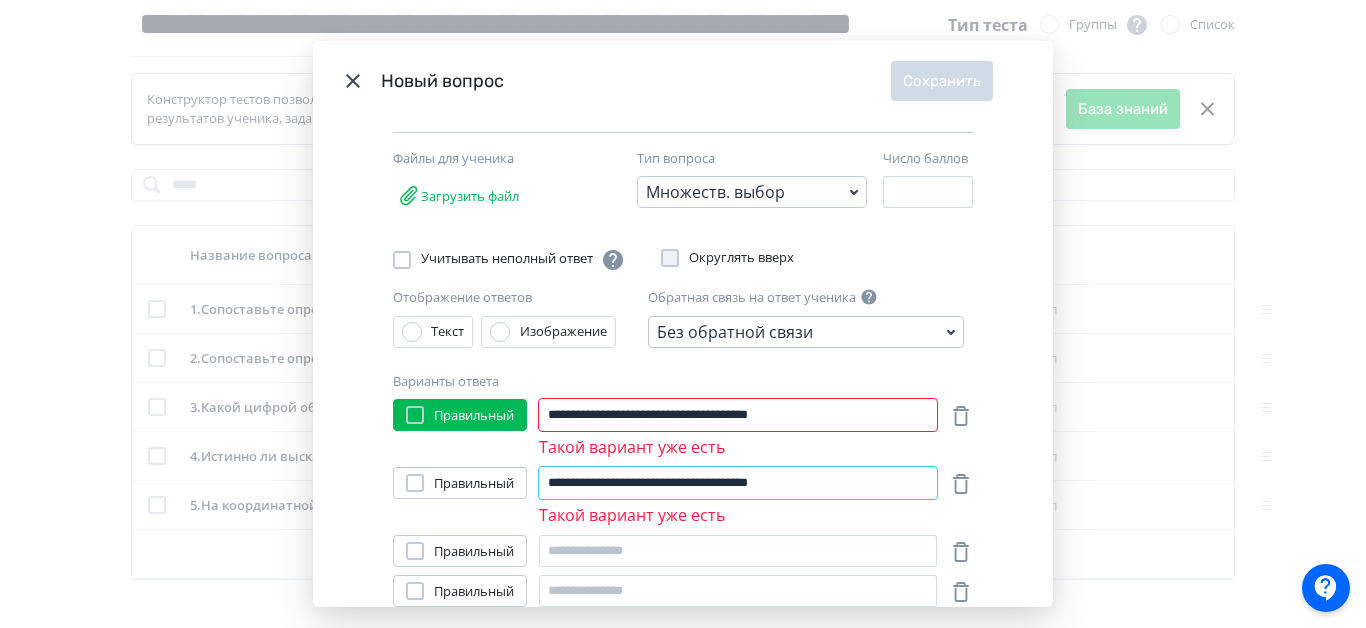 click on "**********" at bounding box center (738, 483) 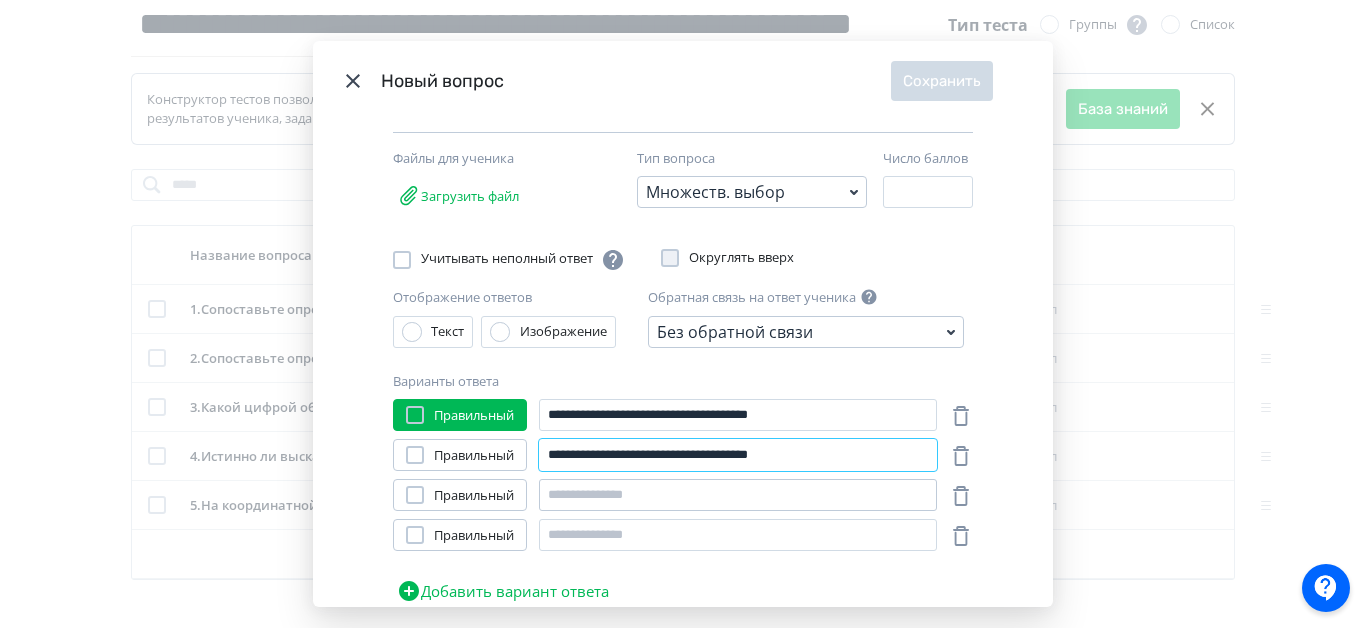 type on "**********" 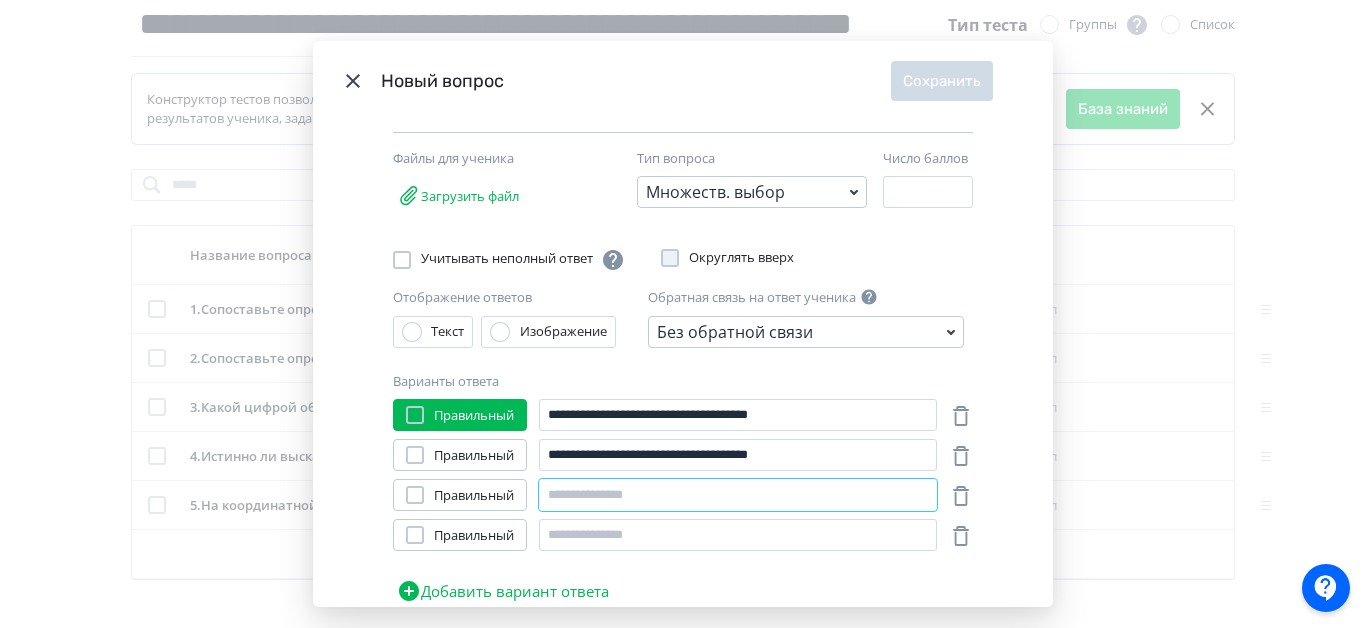 click at bounding box center [738, 495] 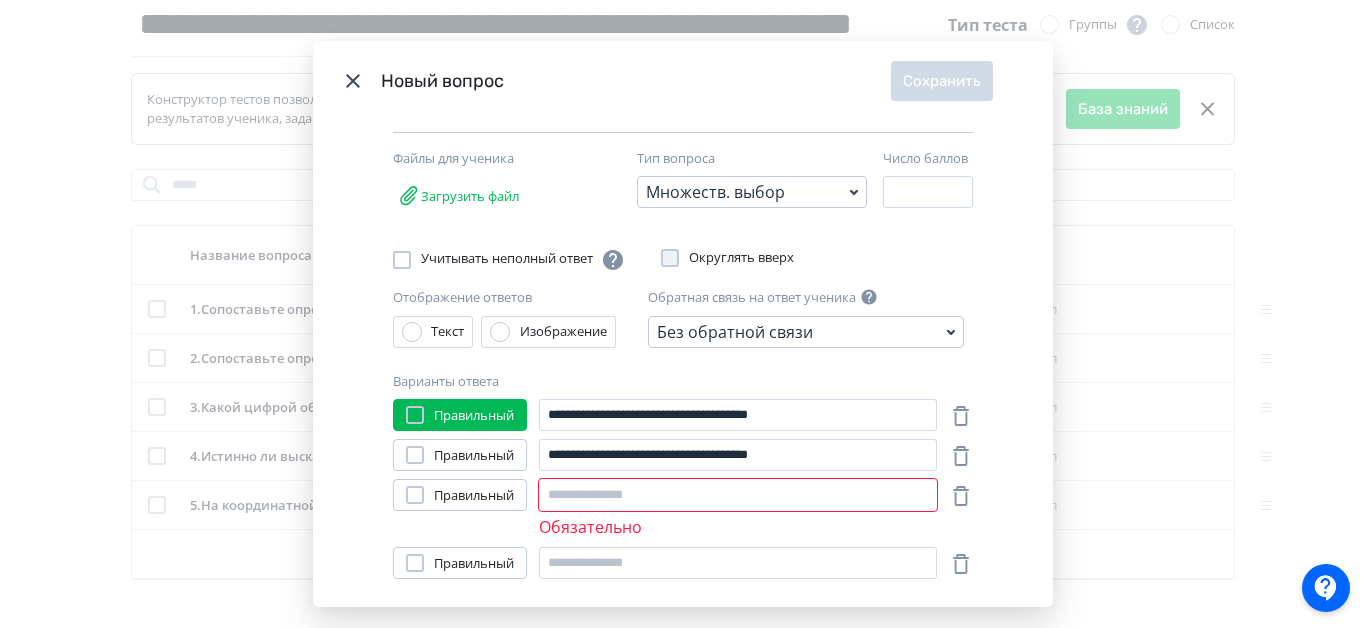 click at bounding box center [415, 495] 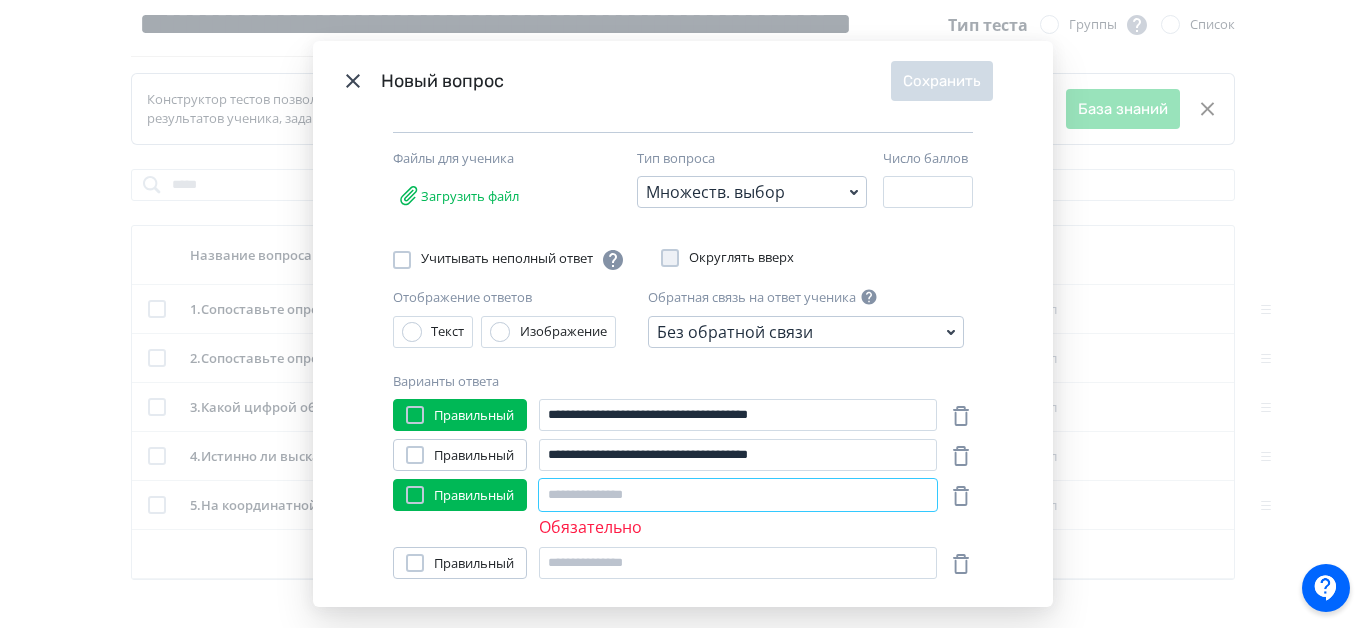 click at bounding box center [738, 495] 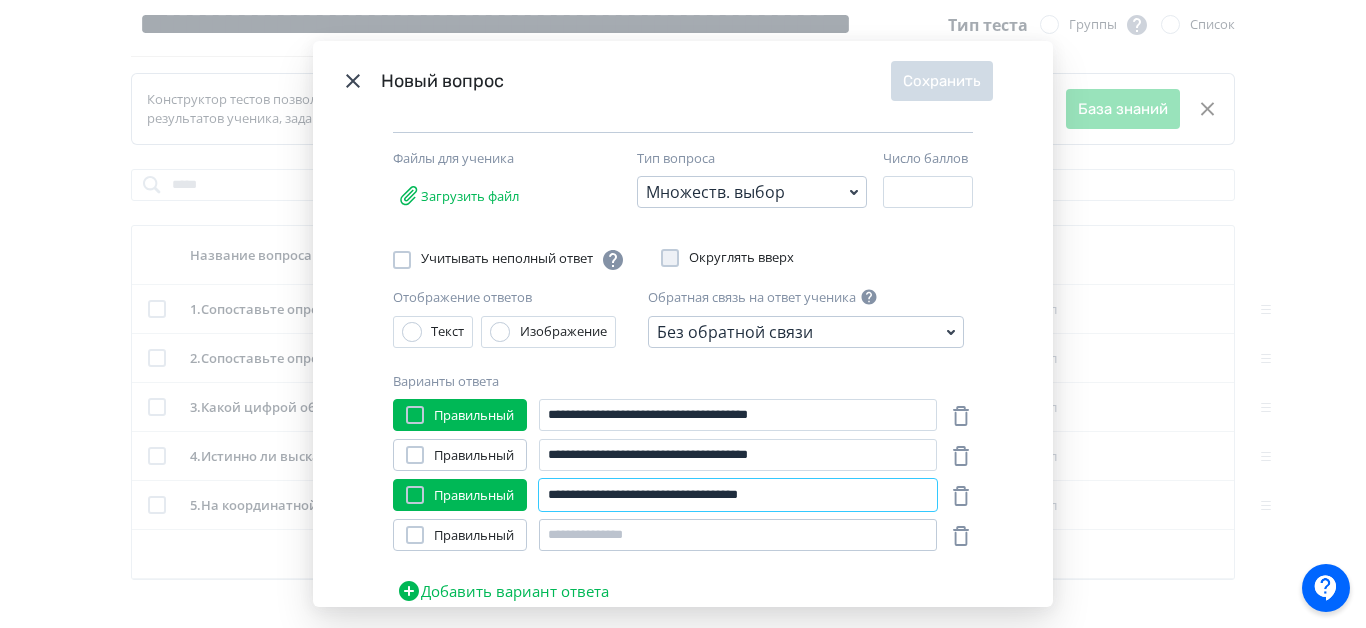 type on "**********" 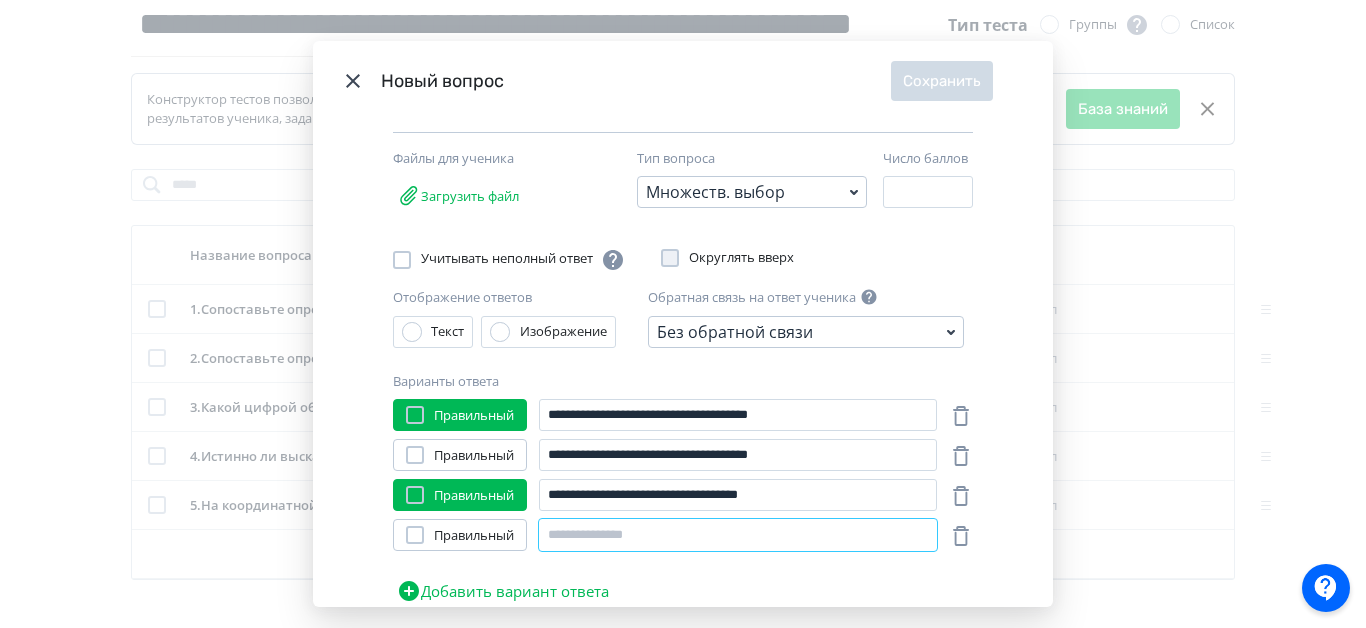 click at bounding box center [738, 535] 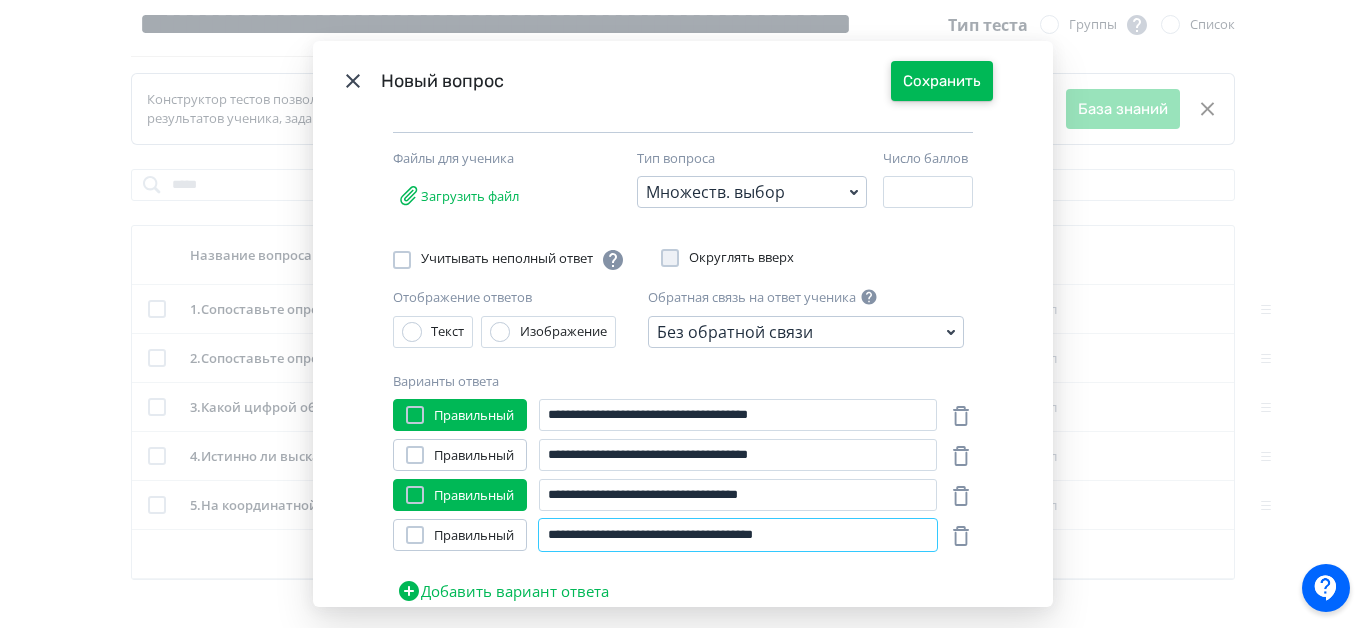 type on "**********" 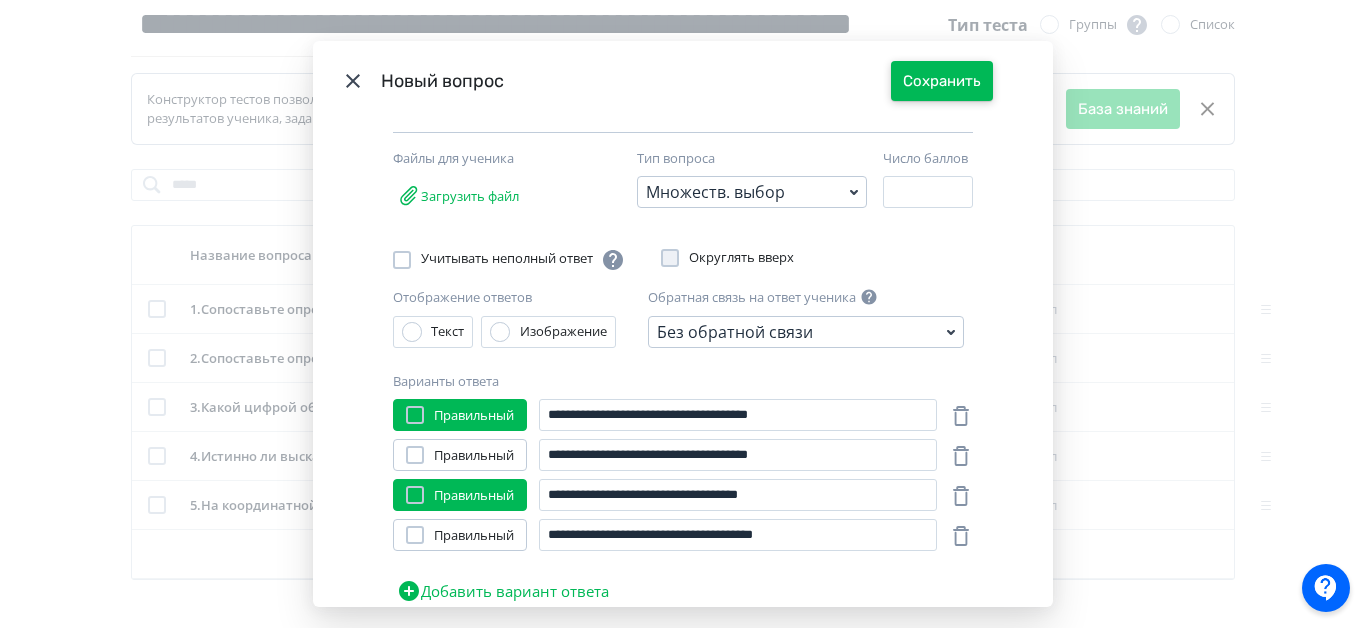 click on "Сохранить" at bounding box center (942, 81) 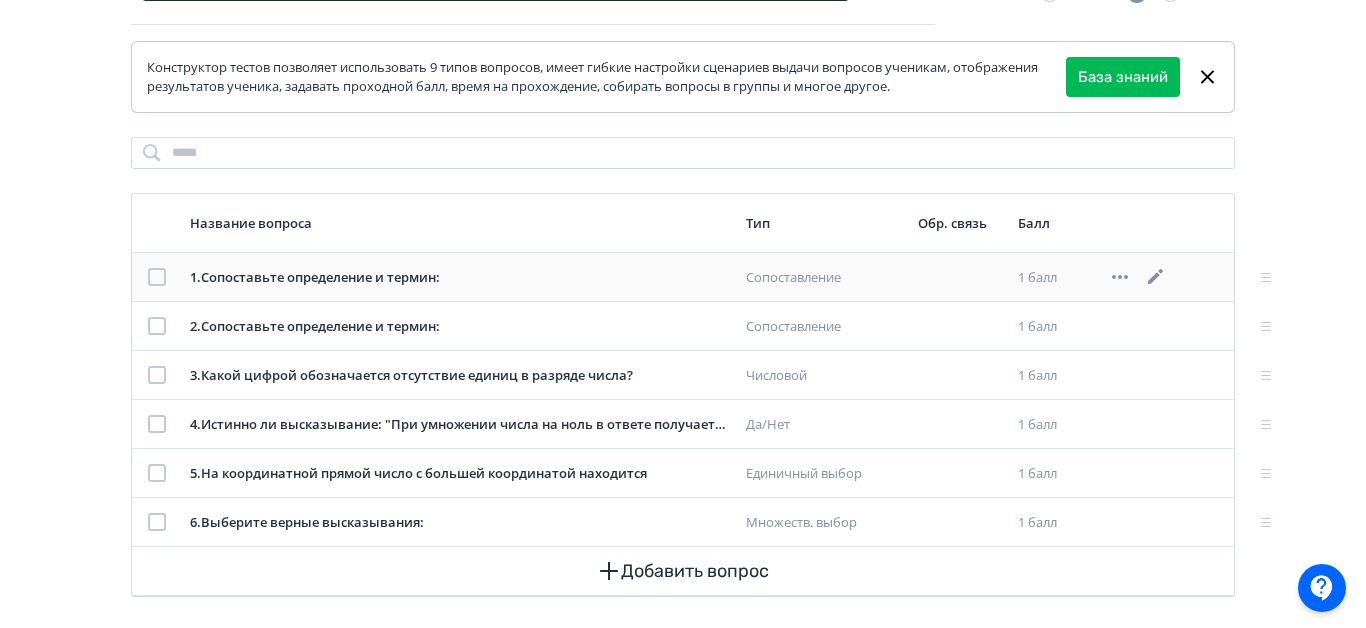 scroll, scrollTop: 234, scrollLeft: 0, axis: vertical 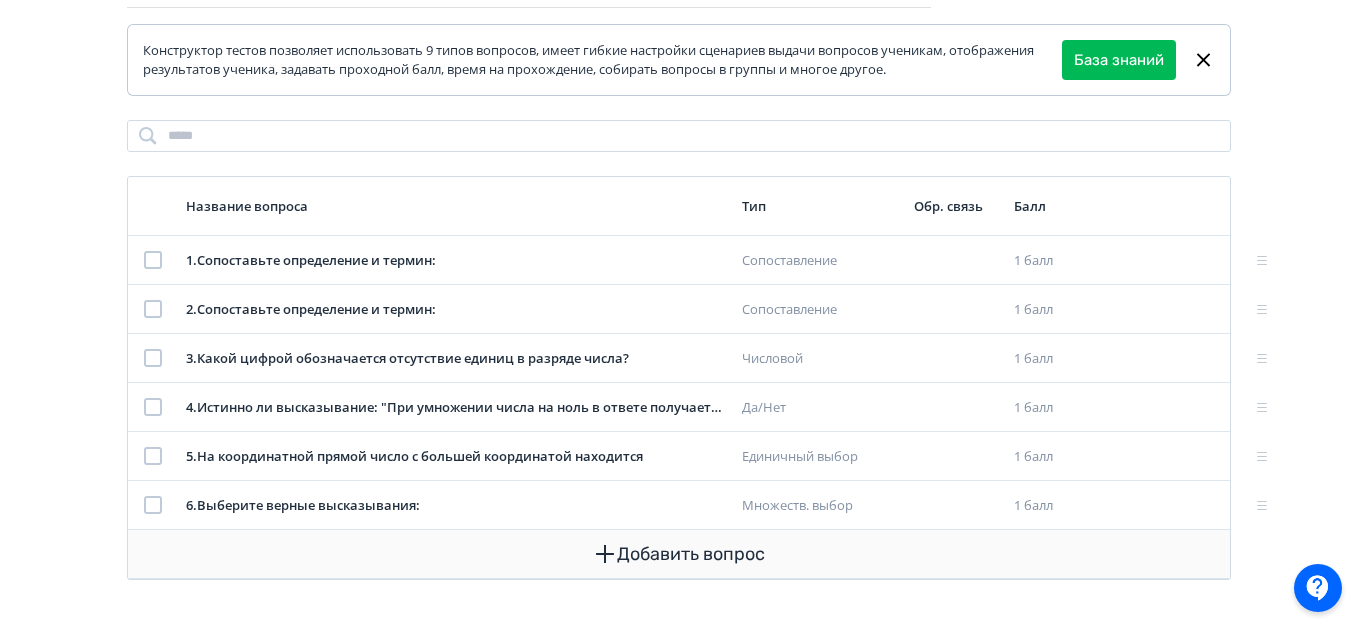 click on "Добавить вопрос" at bounding box center (679, 554) 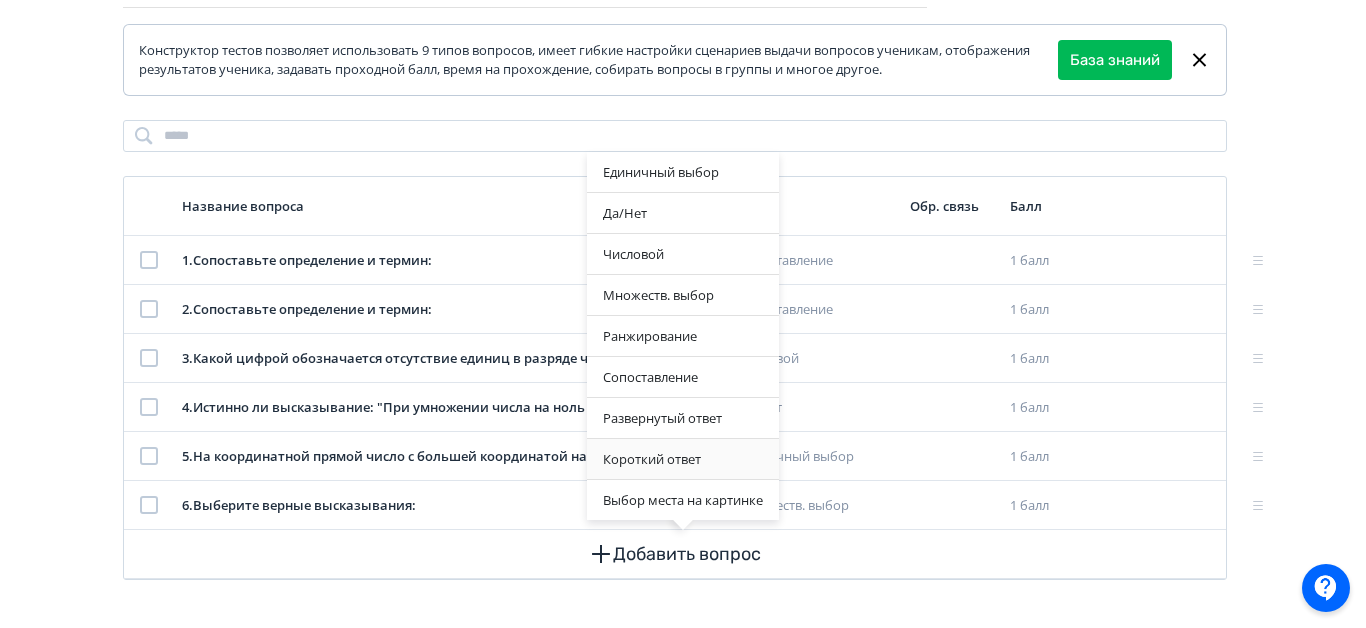 click on "Короткий ответ" at bounding box center [683, 459] 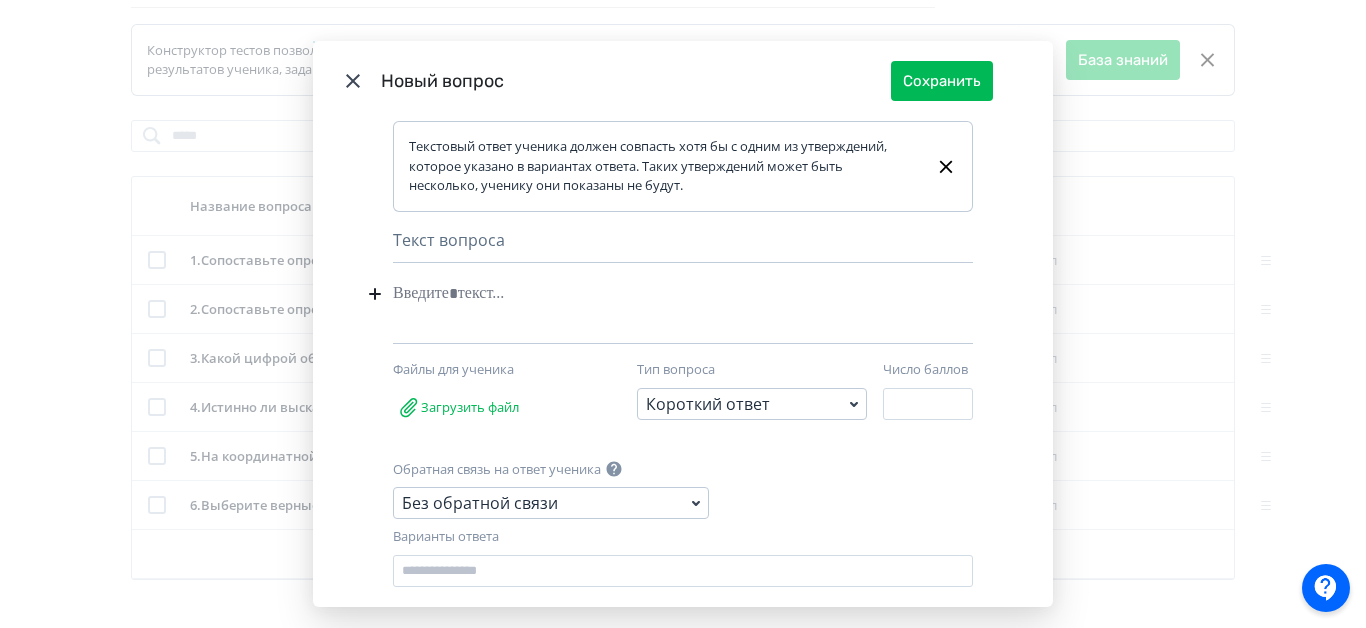 click at bounding box center [652, 294] 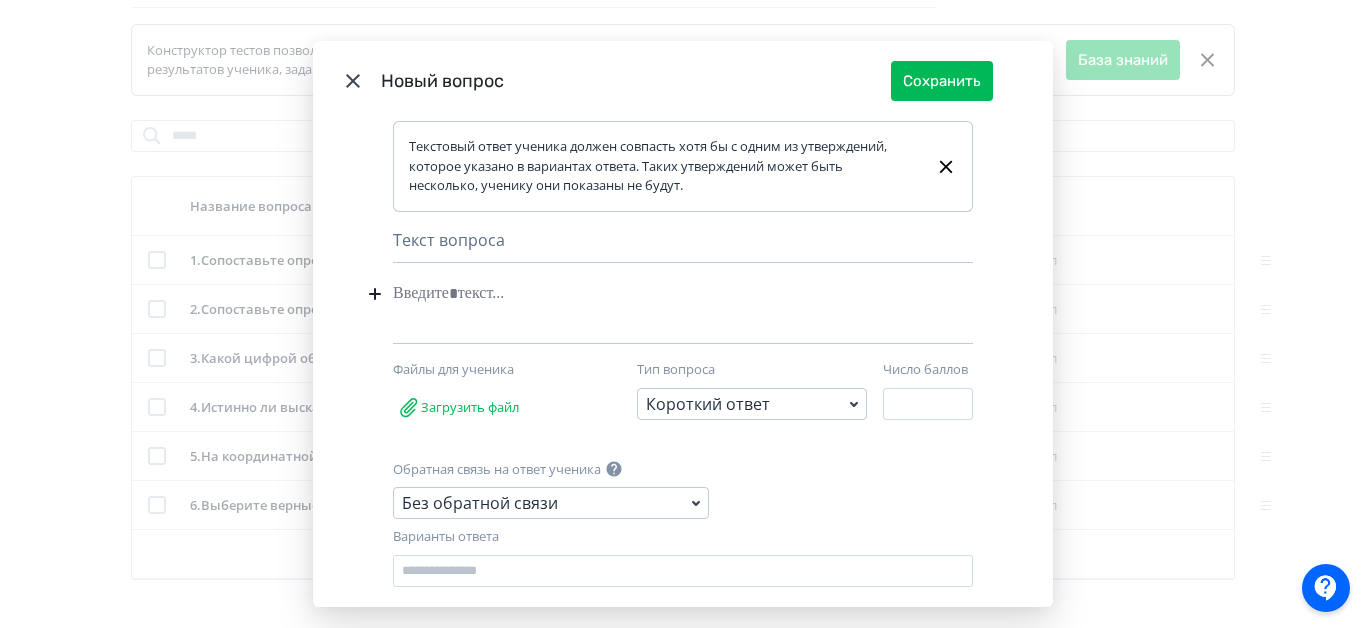 type 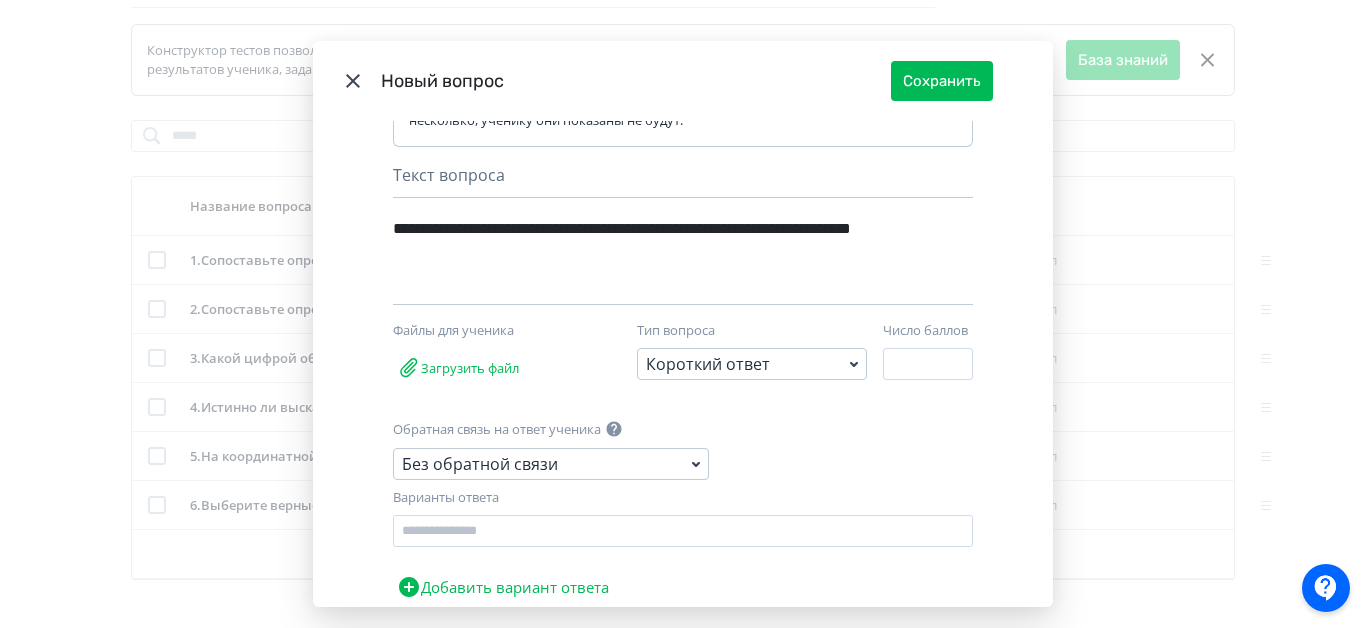 scroll, scrollTop: 100, scrollLeft: 0, axis: vertical 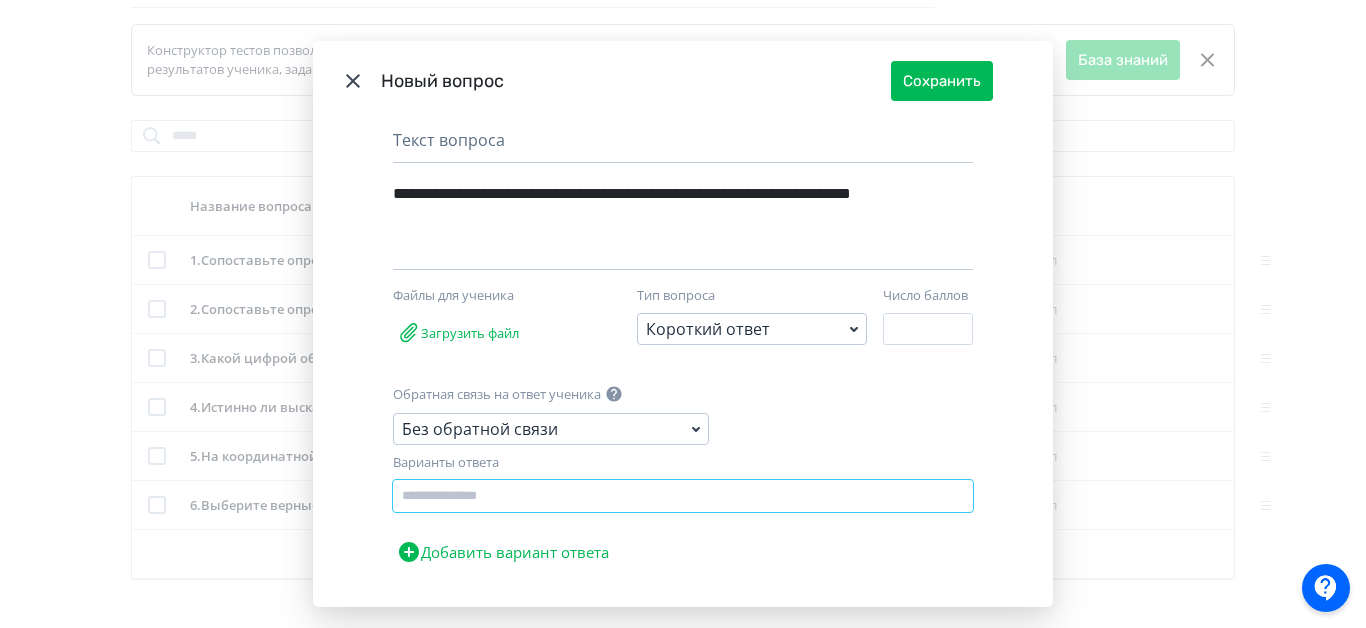click at bounding box center [683, 496] 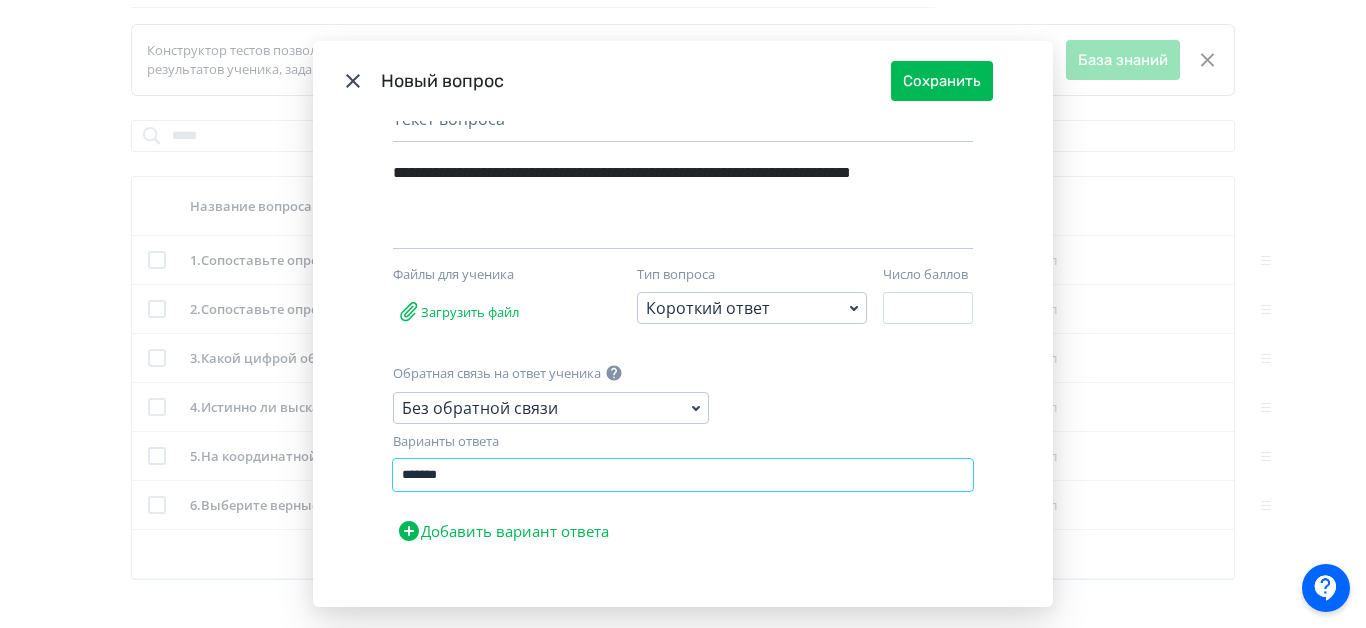 scroll, scrollTop: 125, scrollLeft: 0, axis: vertical 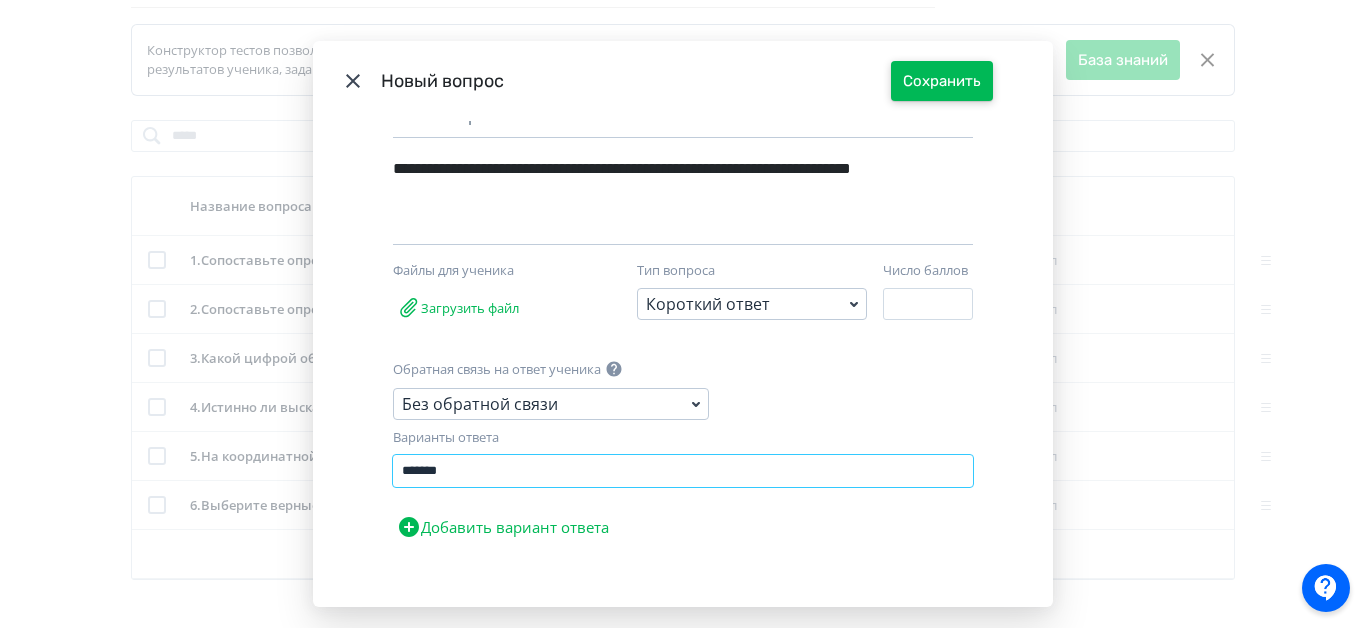 type on "*******" 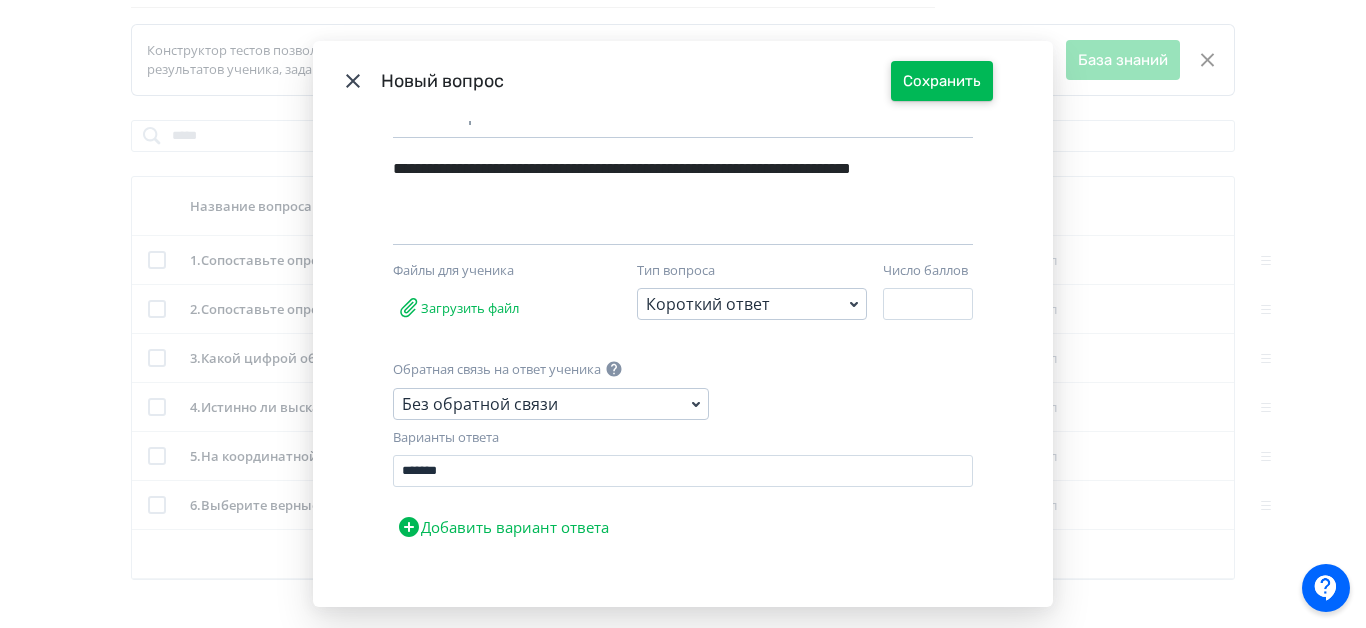 click on "Сохранить" at bounding box center [942, 81] 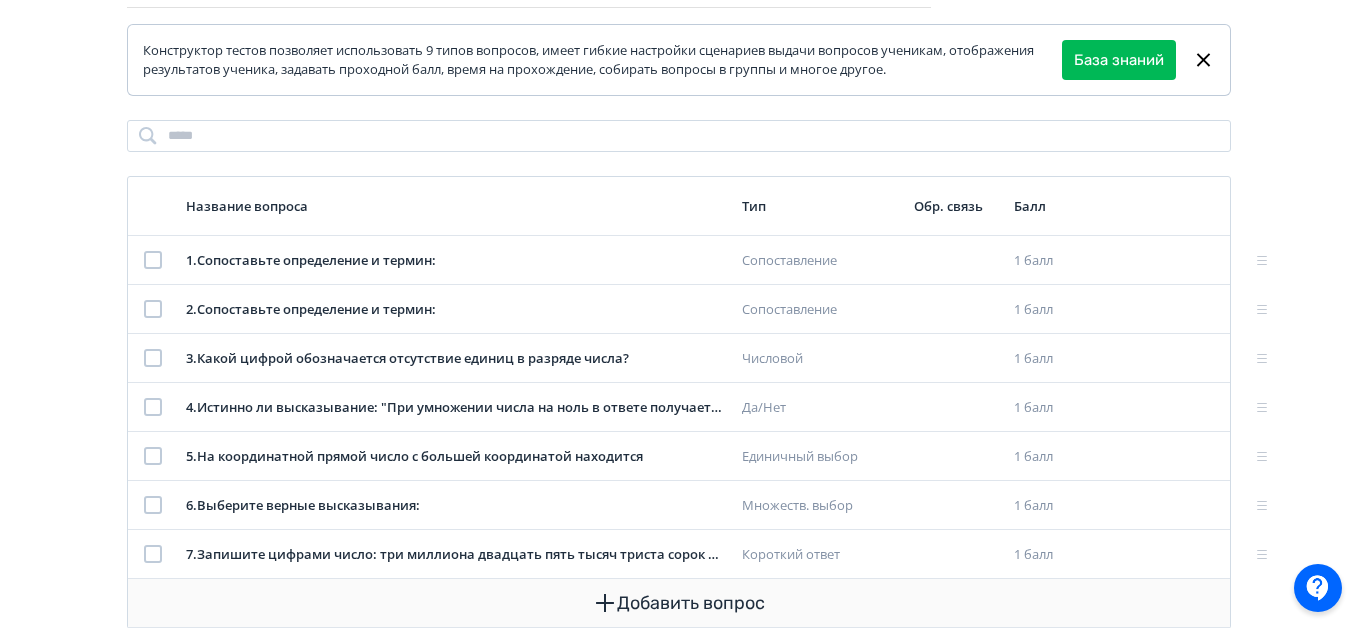 click on "Добавить вопрос" at bounding box center (679, 603) 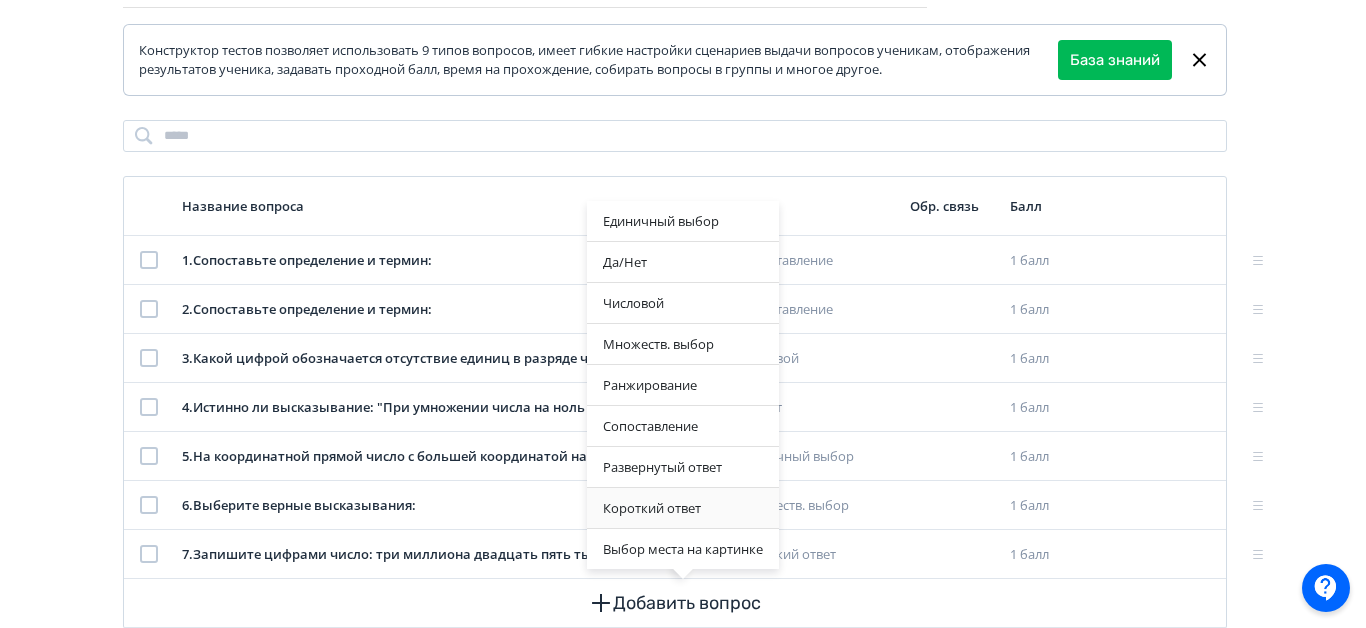 click on "Короткий ответ" at bounding box center [683, 508] 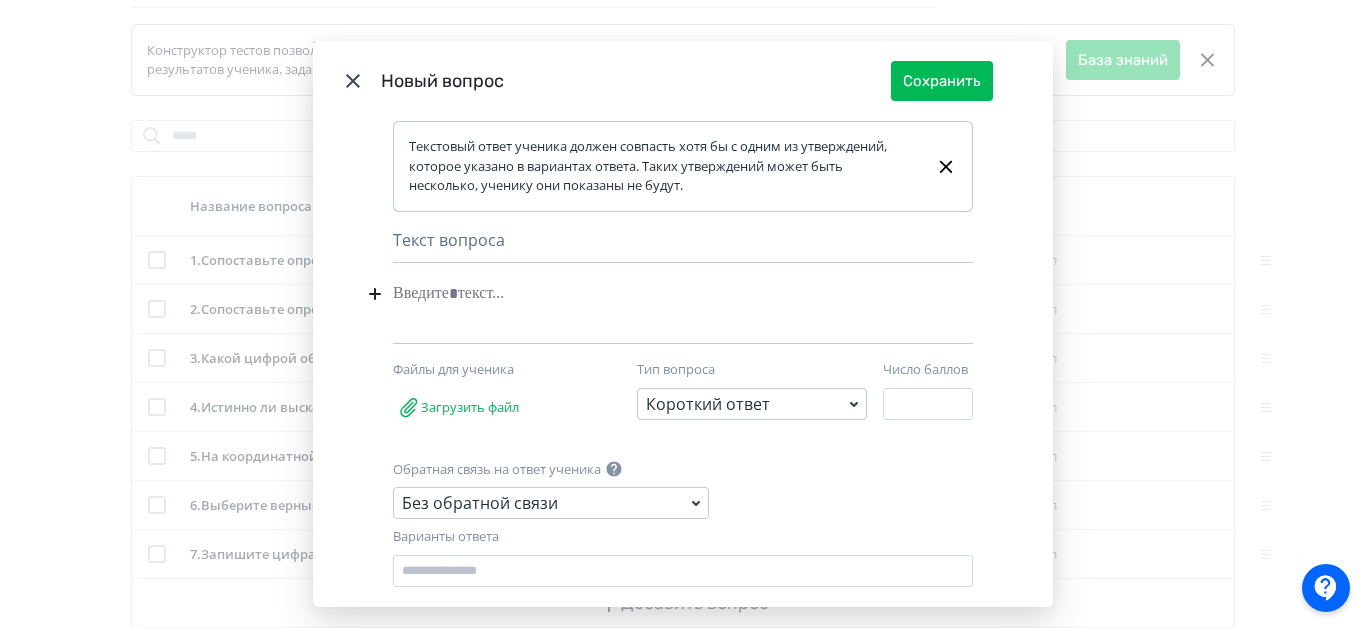 click at bounding box center (652, 294) 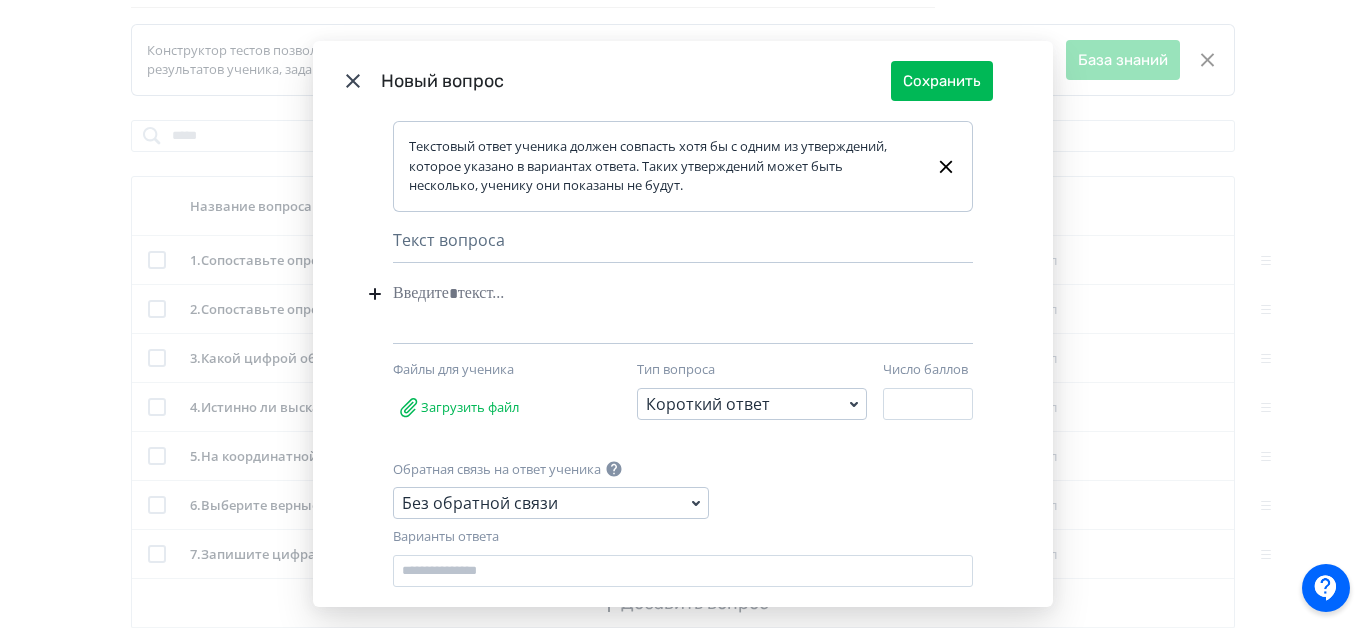 type 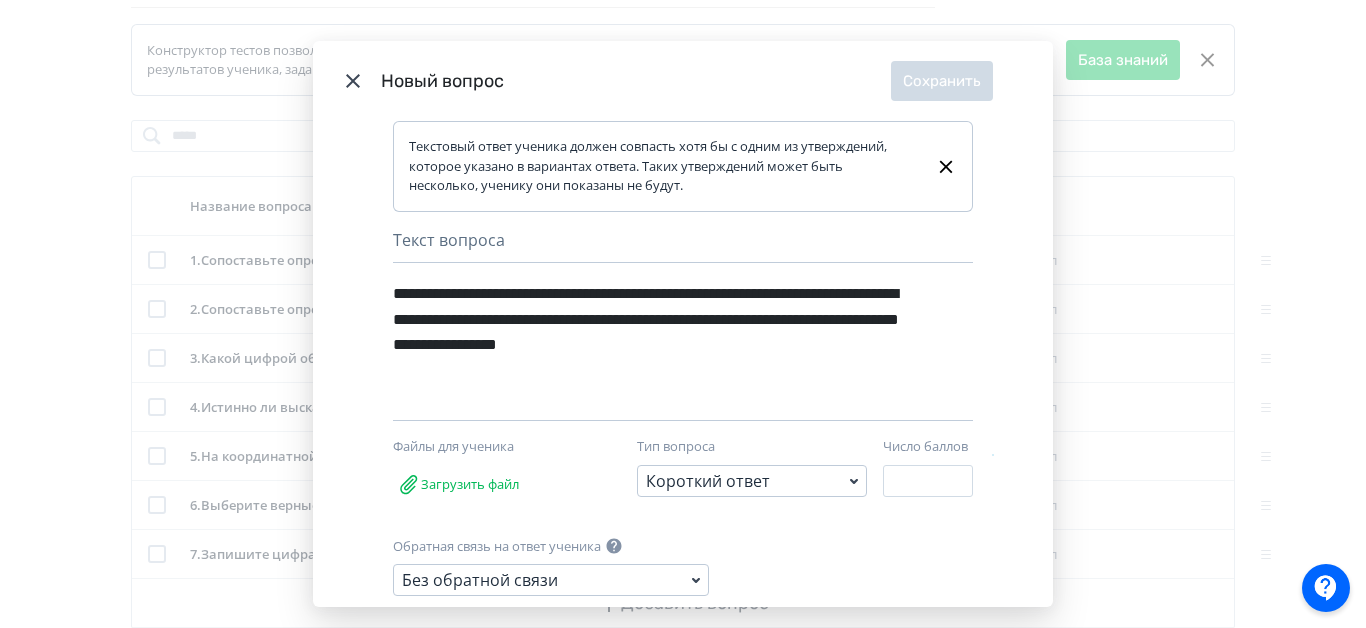 click on "**********" at bounding box center (652, 347) 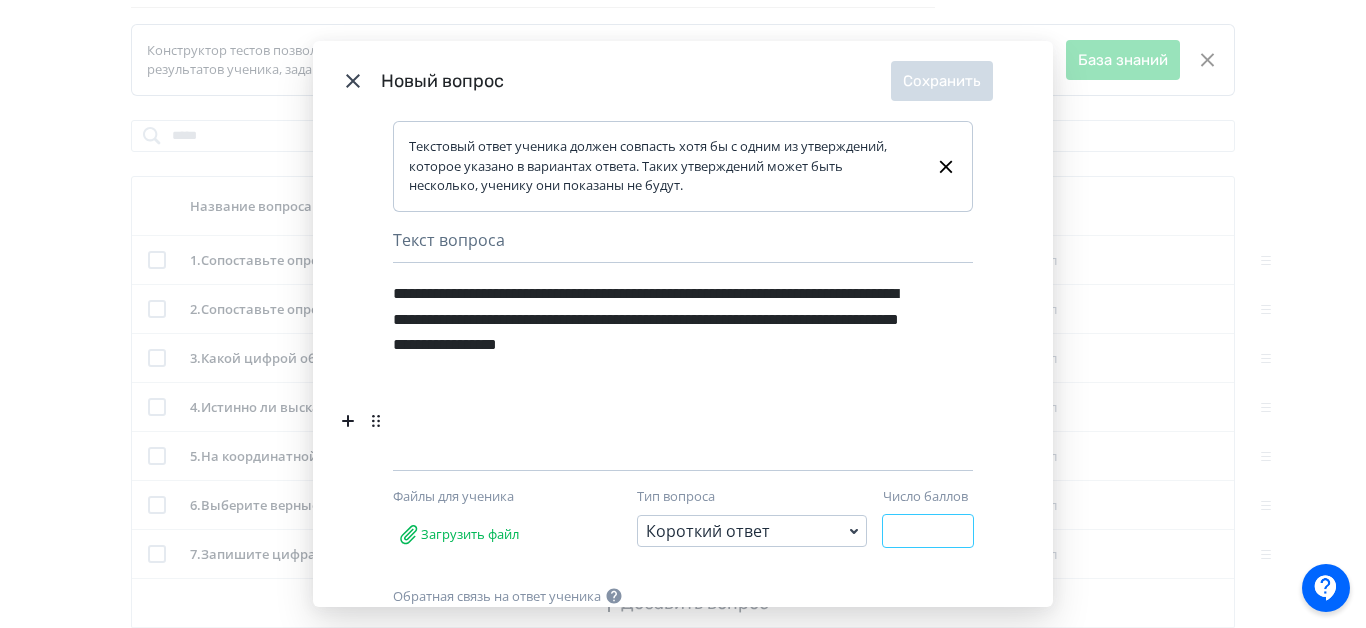 type on "*" 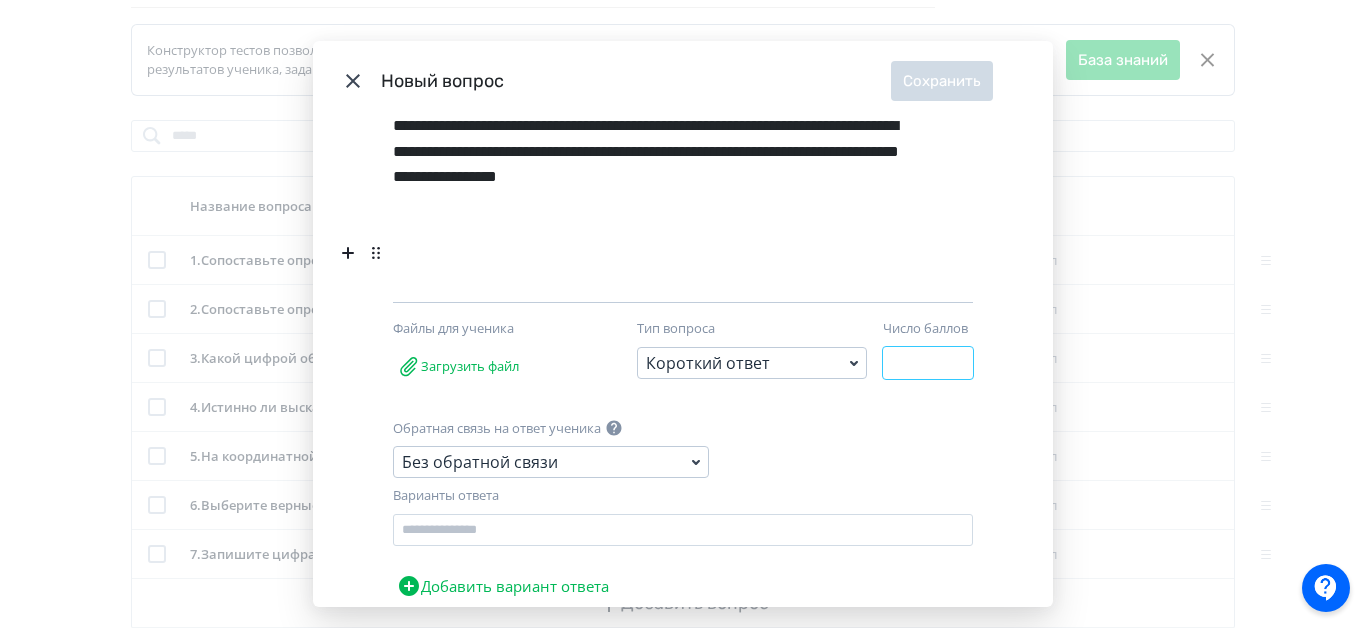 scroll, scrollTop: 200, scrollLeft: 0, axis: vertical 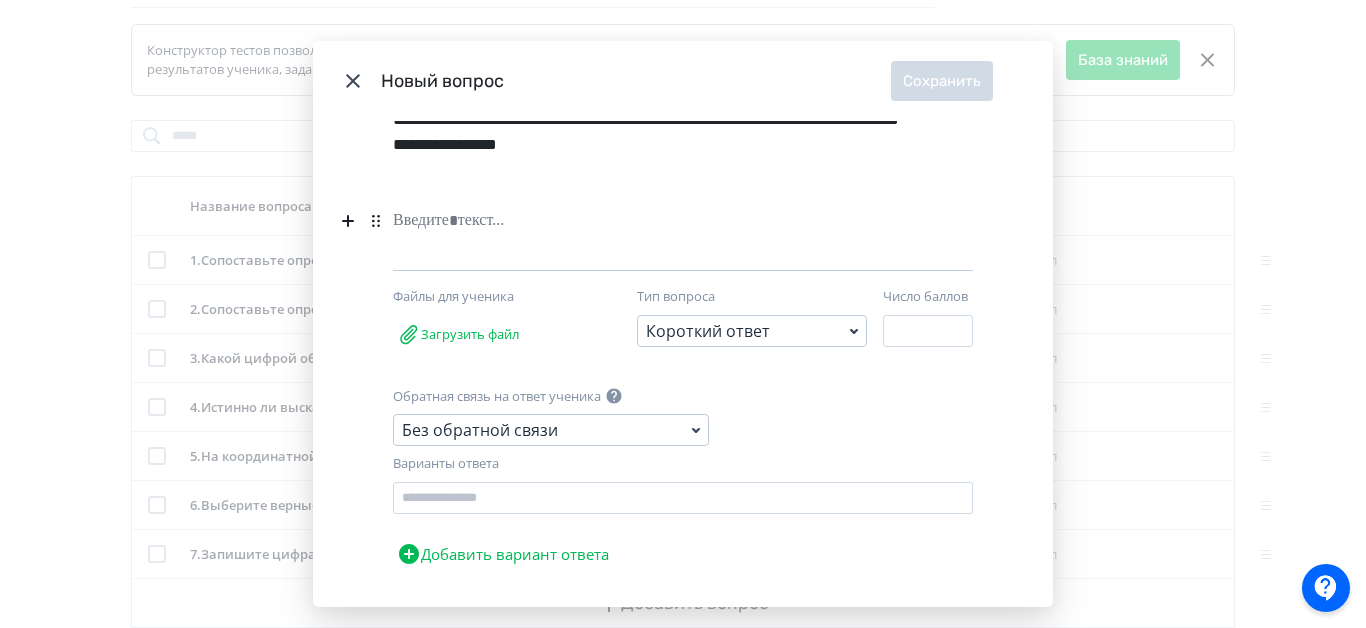 click at bounding box center [652, 221] 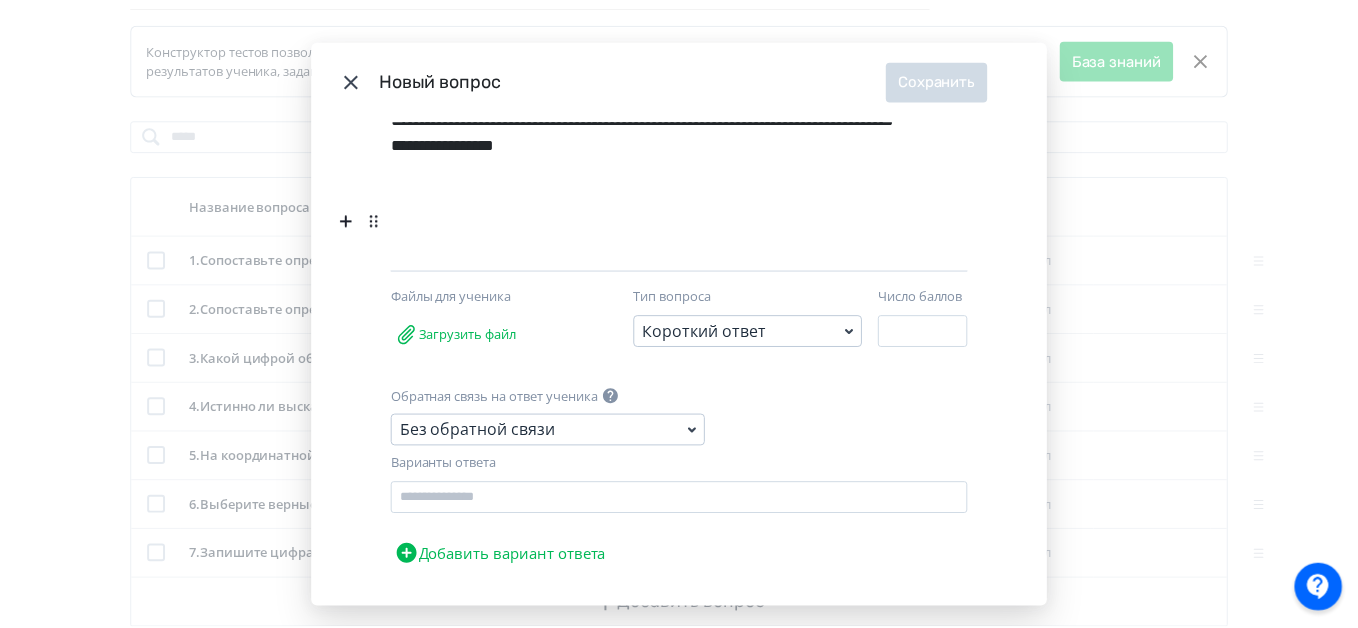 scroll, scrollTop: 177, scrollLeft: 0, axis: vertical 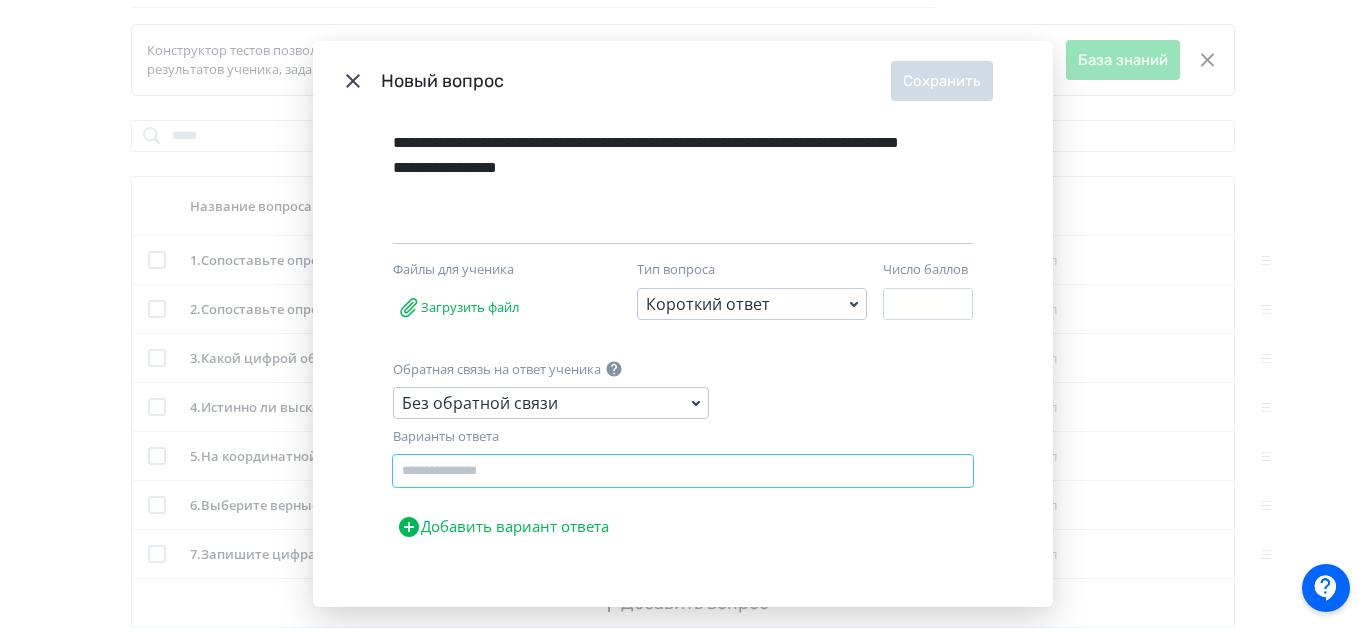 click at bounding box center [683, 471] 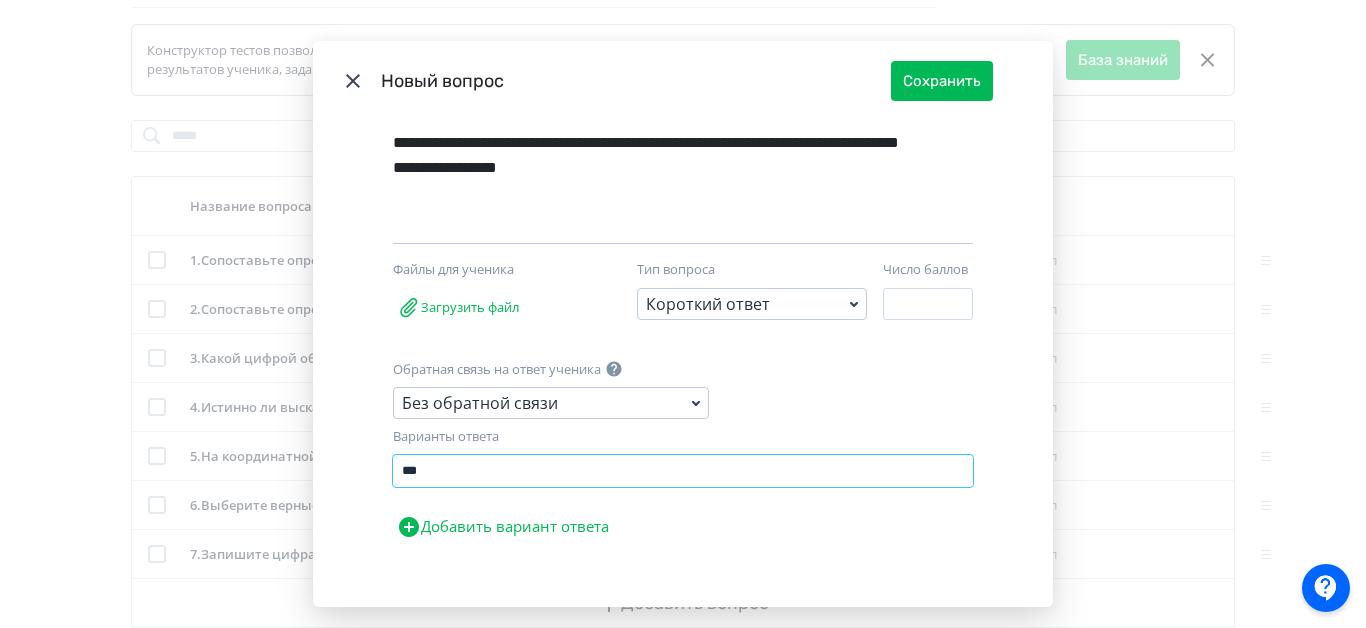 click on "***" at bounding box center [683, 471] 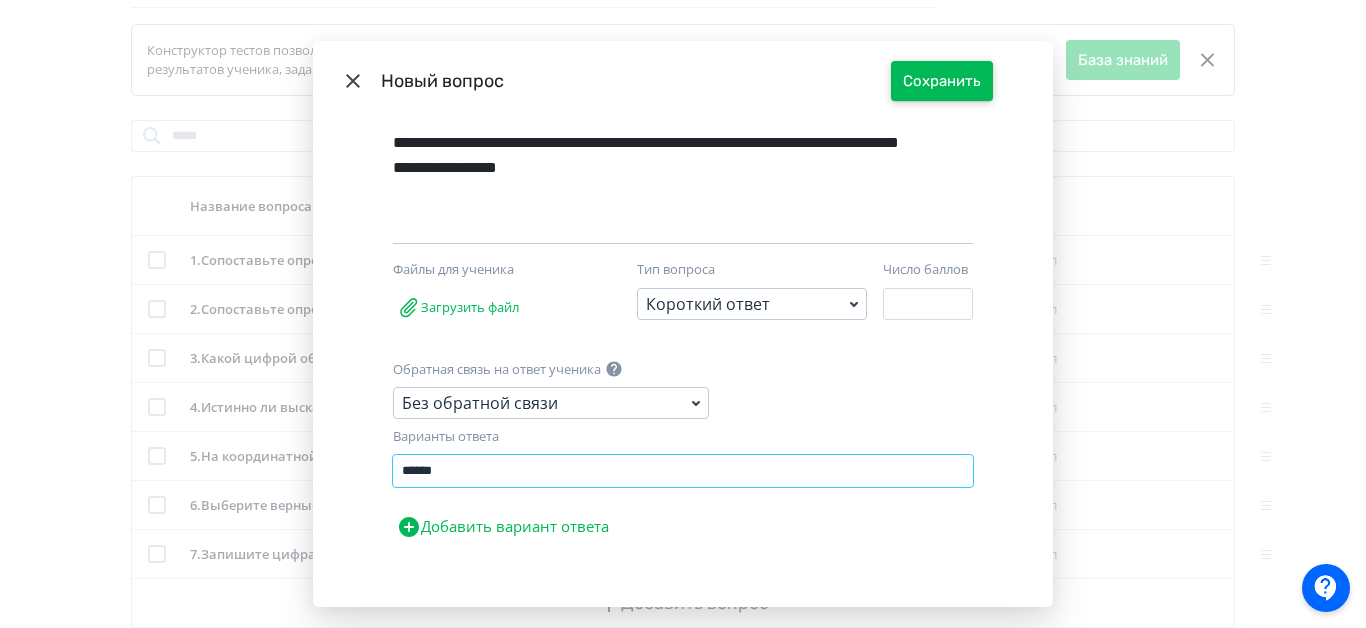 type on "******" 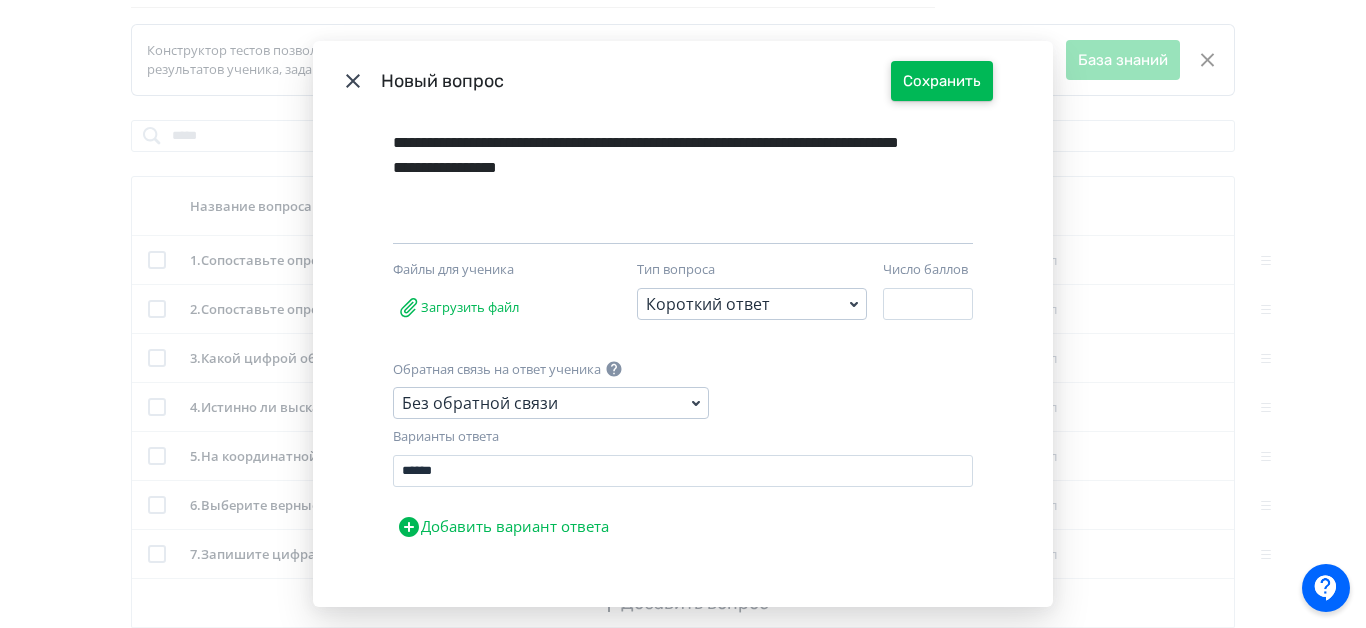 click on "Сохранить" at bounding box center [942, 81] 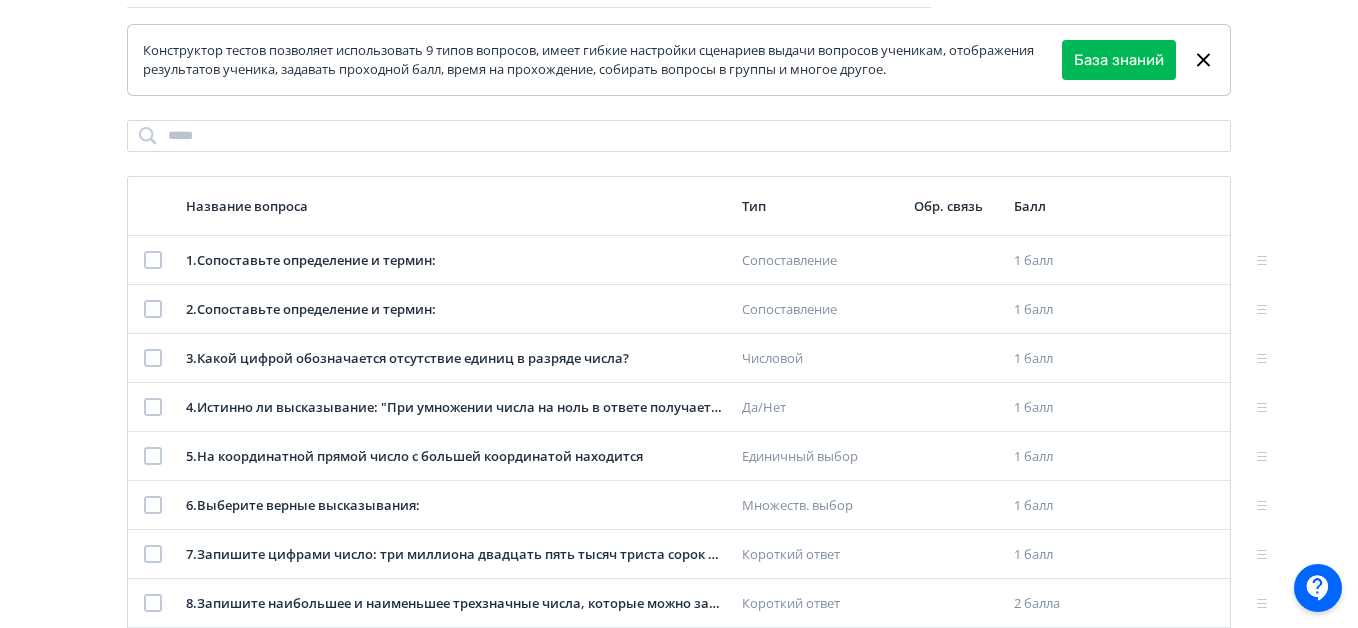 click on "Тип теста Группы Список Конструктор тестов позволяет использовать 9 типов вопросов, имеет гибкие настройки сценариев выдачи вопросов ученикам, отображения результатов ученика, задавать проходной балл, время на прохождение, собирать вопросы в группы и многое другое. База знаний Название вопроса Тип Обр. связь Балл 1 . Сопоставьте определение и термин: Сопоставление 1 балл 2 . Сопоставление 1 балл 3 . Числовой 1 балл 4 . Да/Нет 1 балл 5" at bounding box center [679, 310] 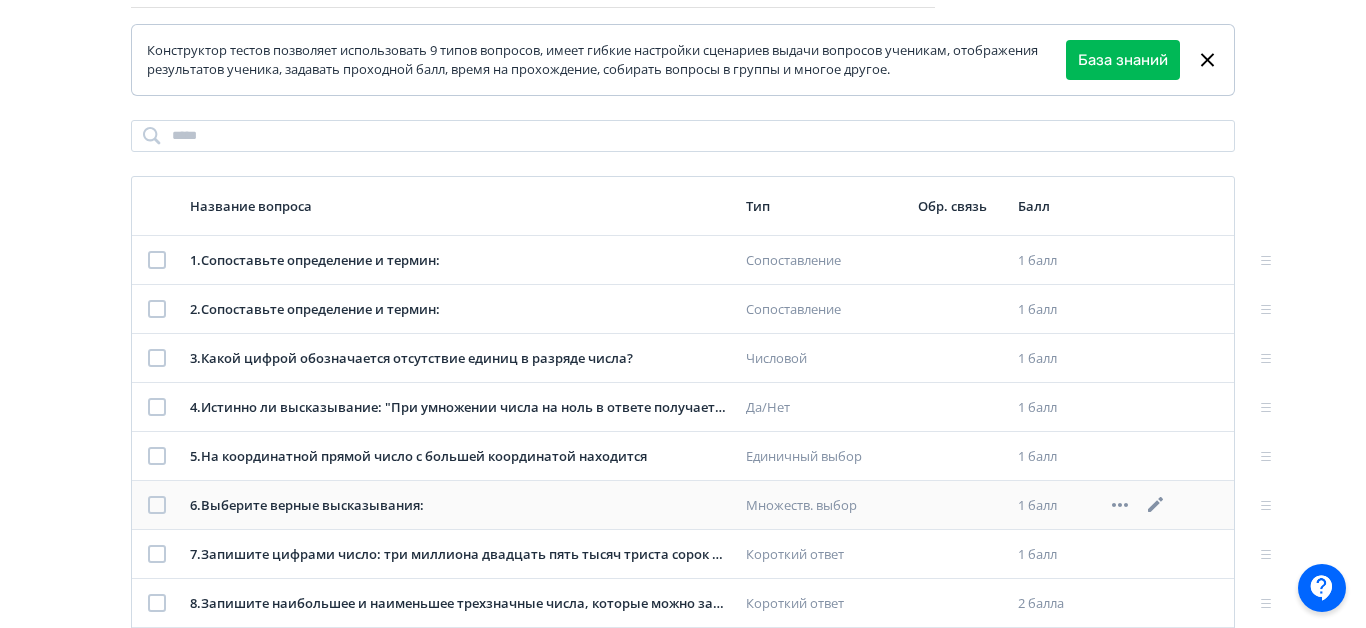 scroll, scrollTop: 332, scrollLeft: 0, axis: vertical 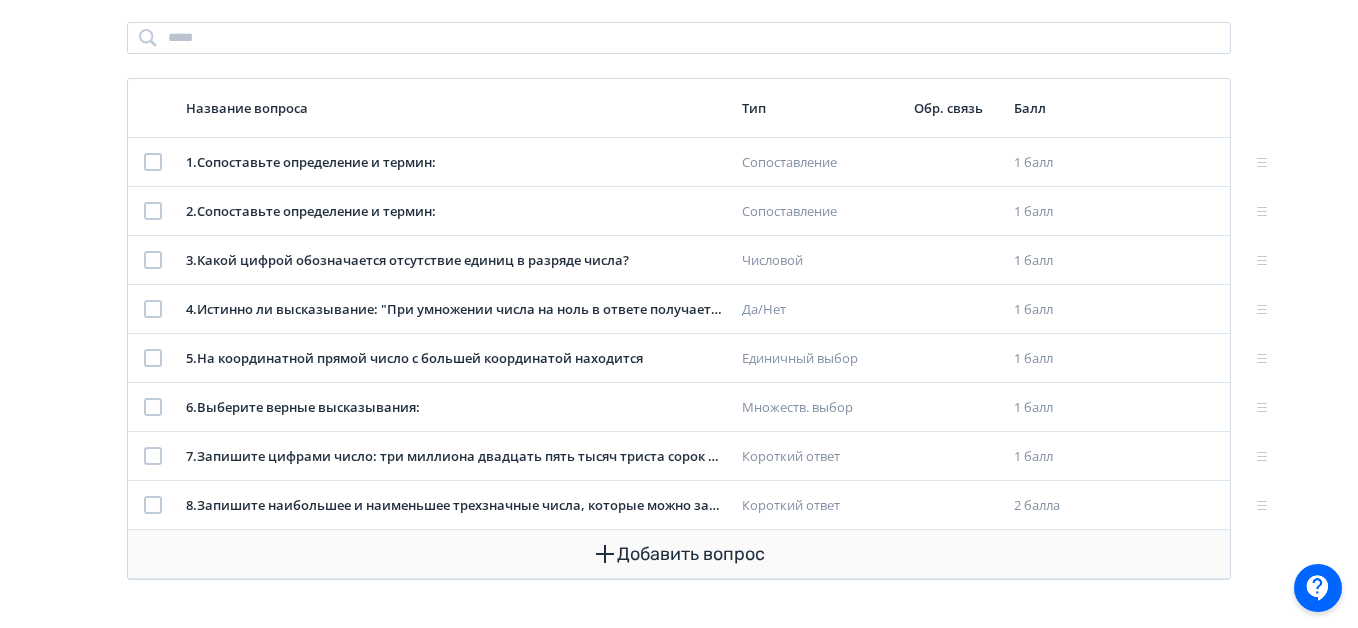 click on "Добавить вопрос" at bounding box center (679, 554) 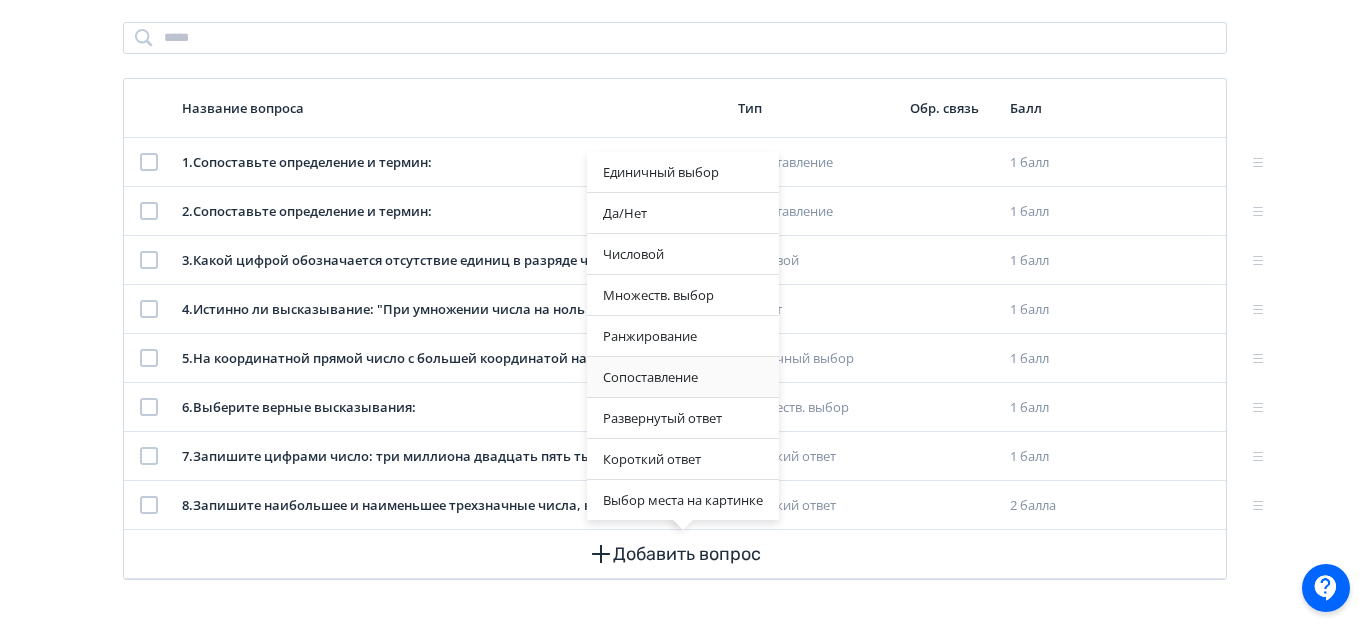 click on "Сопоставление" at bounding box center [683, 377] 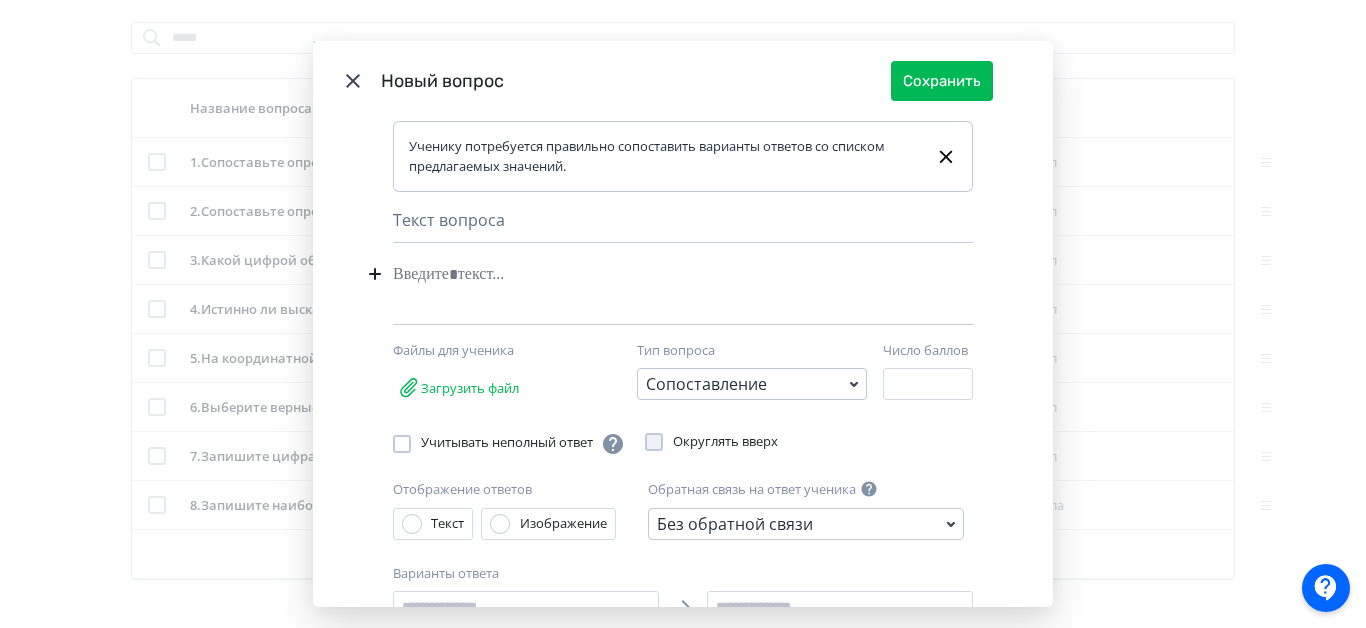click at bounding box center [652, 274] 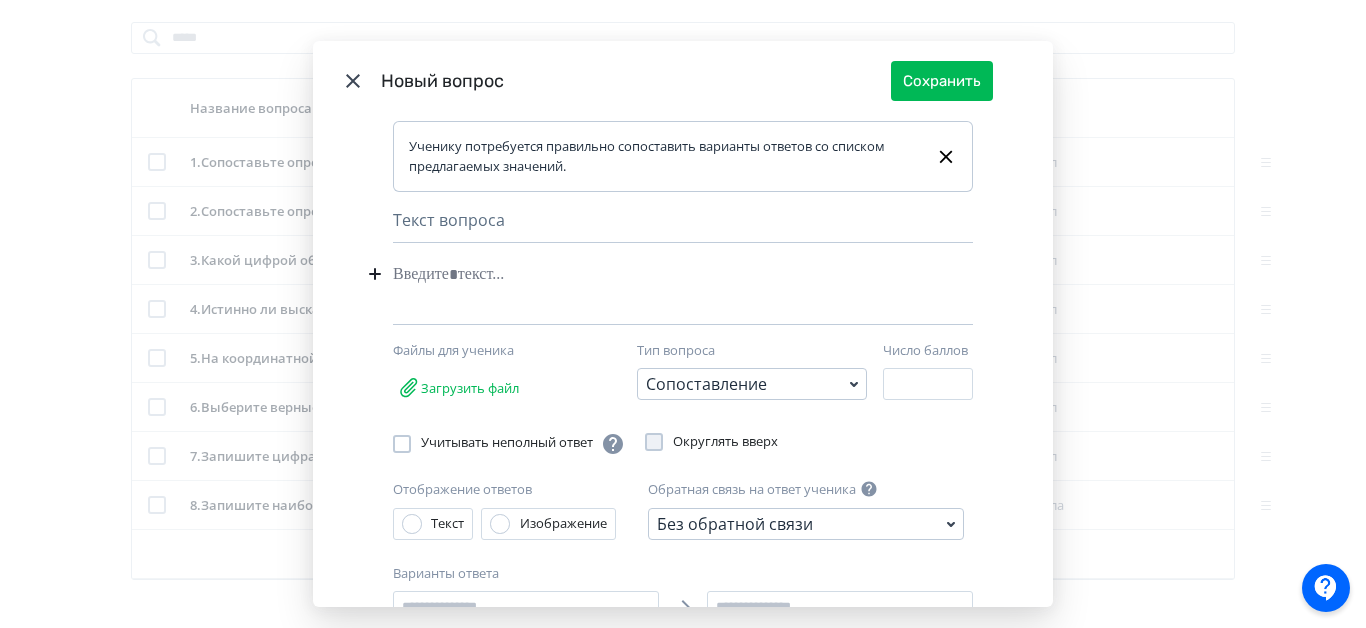 type 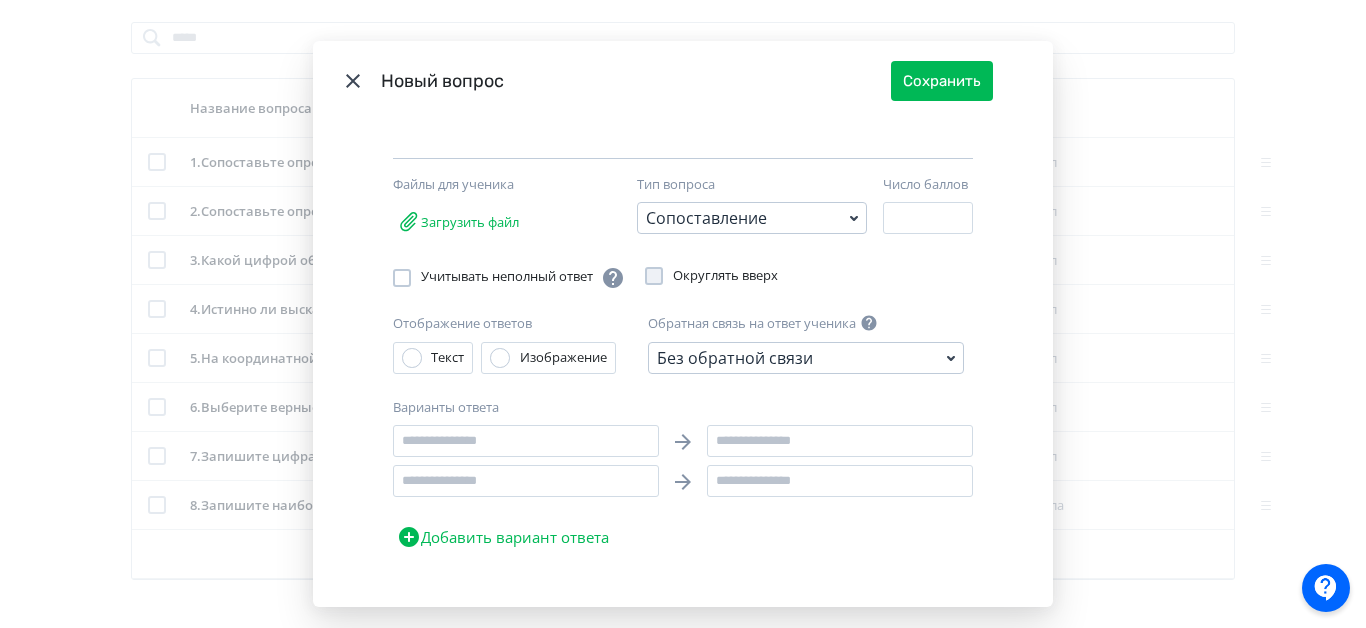 scroll, scrollTop: 176, scrollLeft: 0, axis: vertical 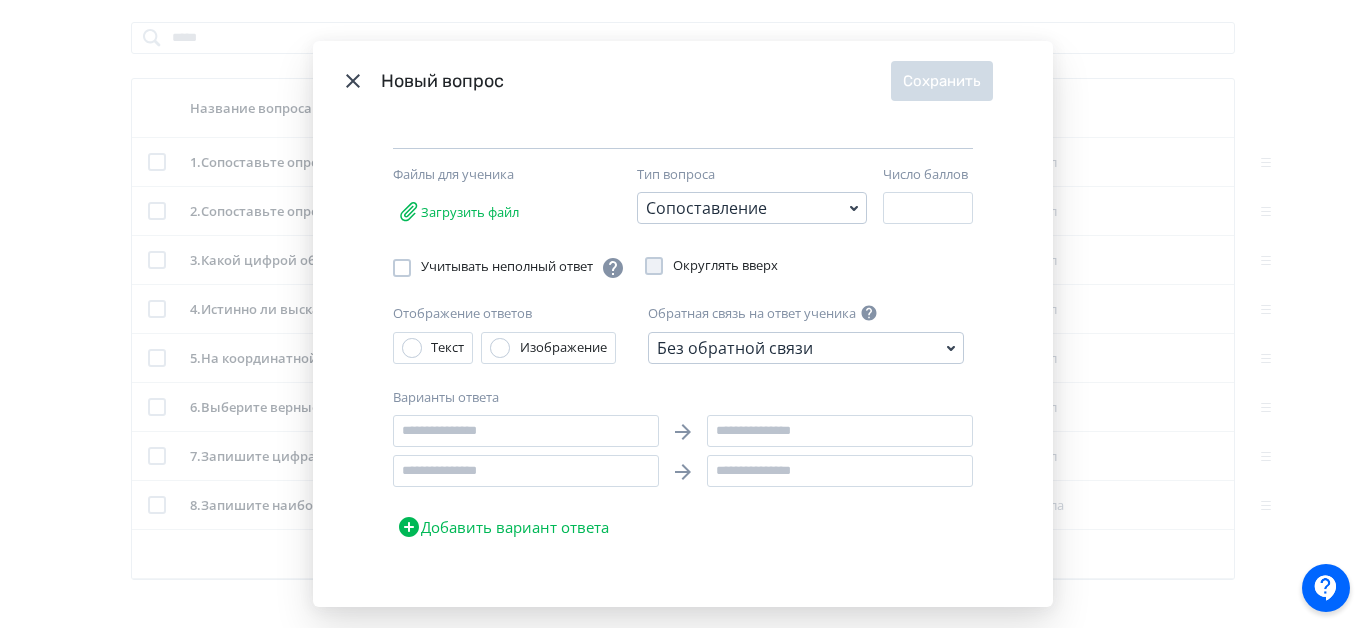 click on "Добавить вариант ответа" at bounding box center (503, 527) 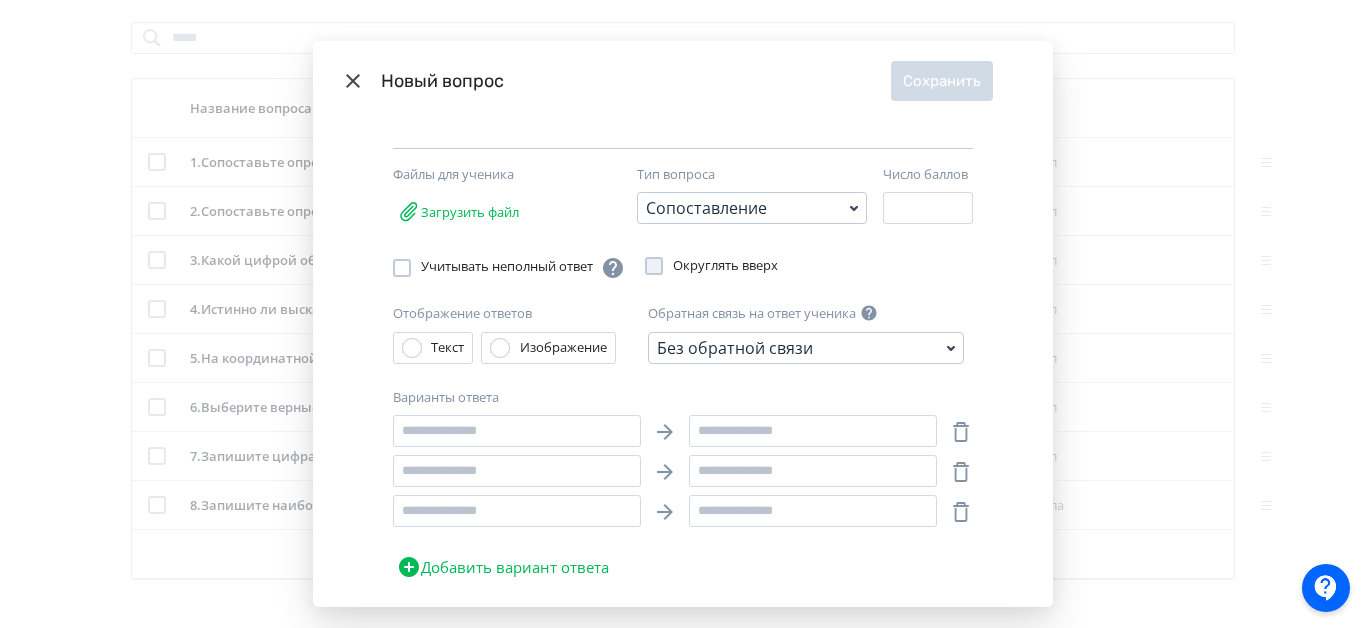 click on "Добавить вариант ответа" at bounding box center [503, 567] 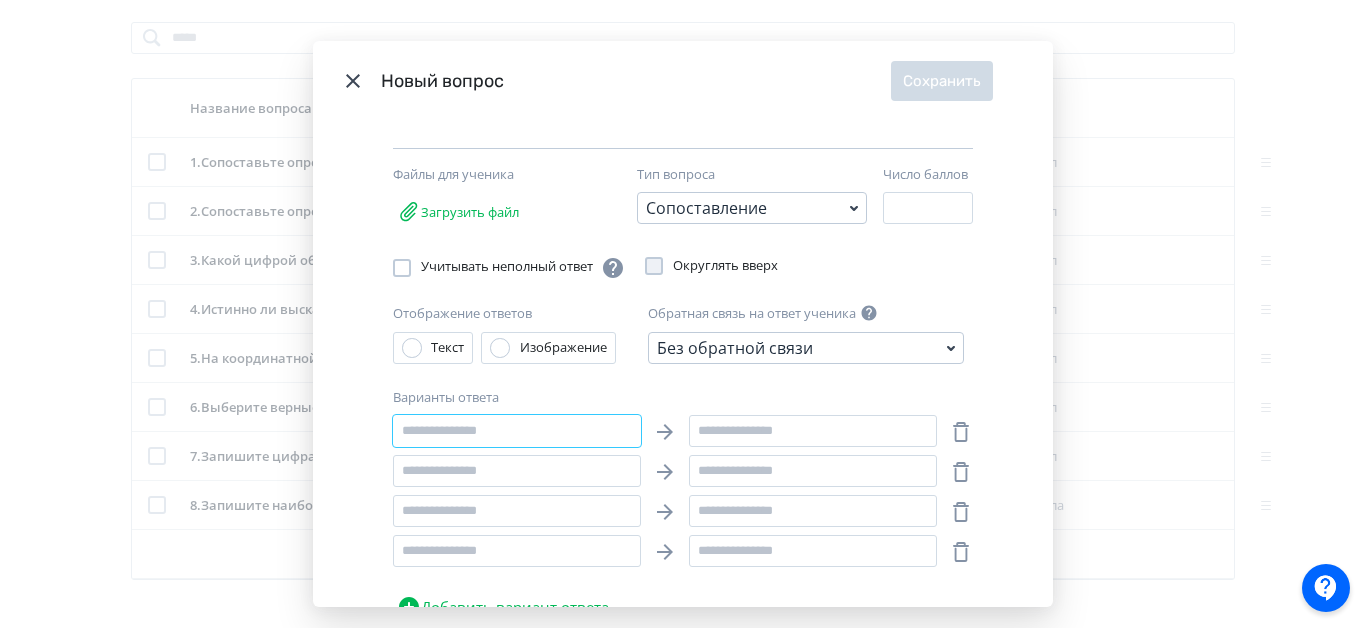 click at bounding box center (517, 431) 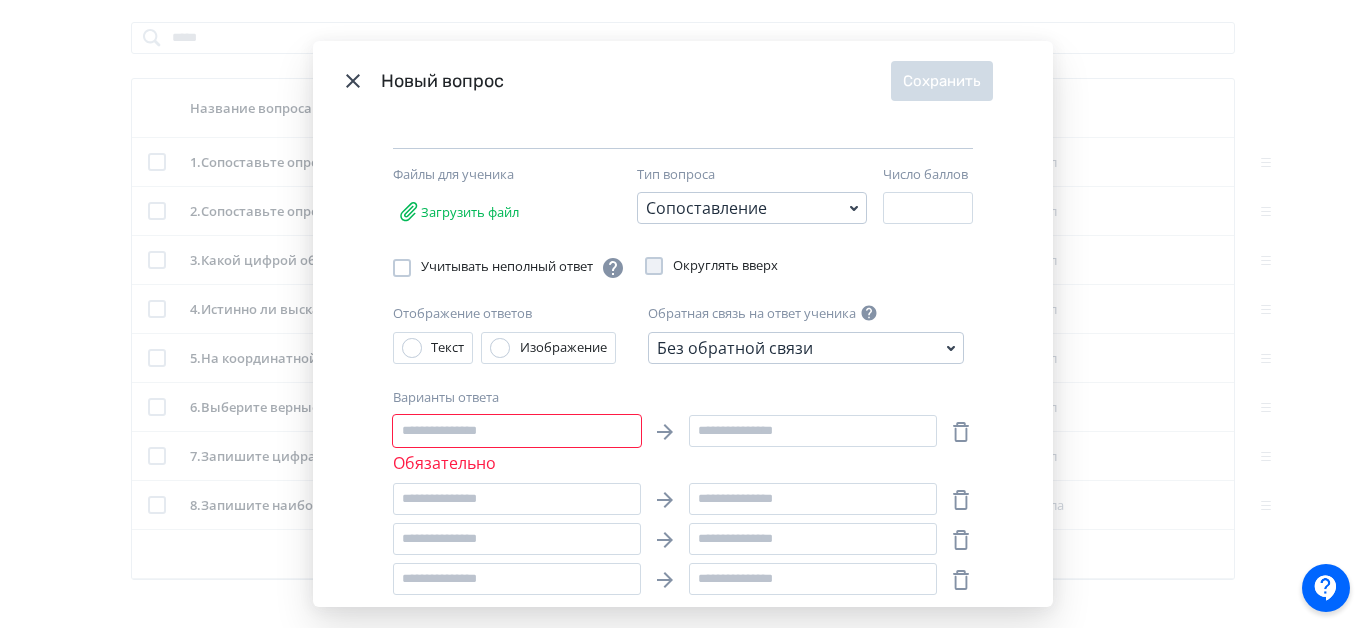 click on "**********" at bounding box center (683, 363) 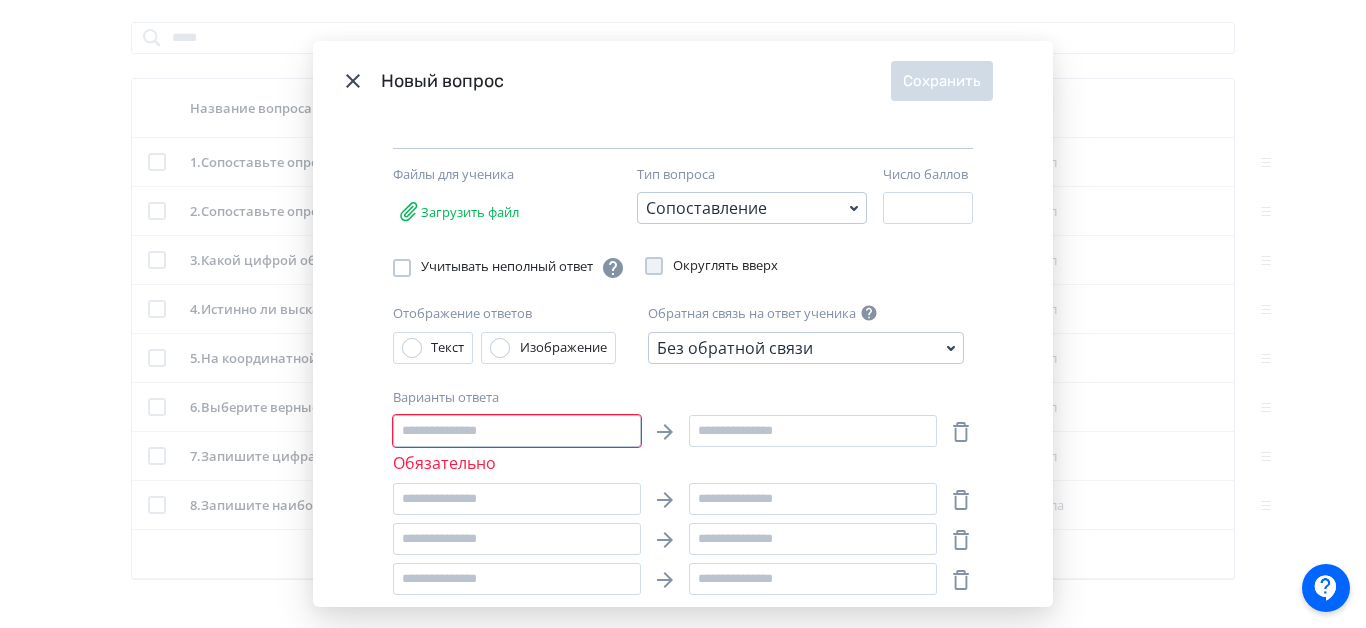 scroll, scrollTop: 83, scrollLeft: 0, axis: vertical 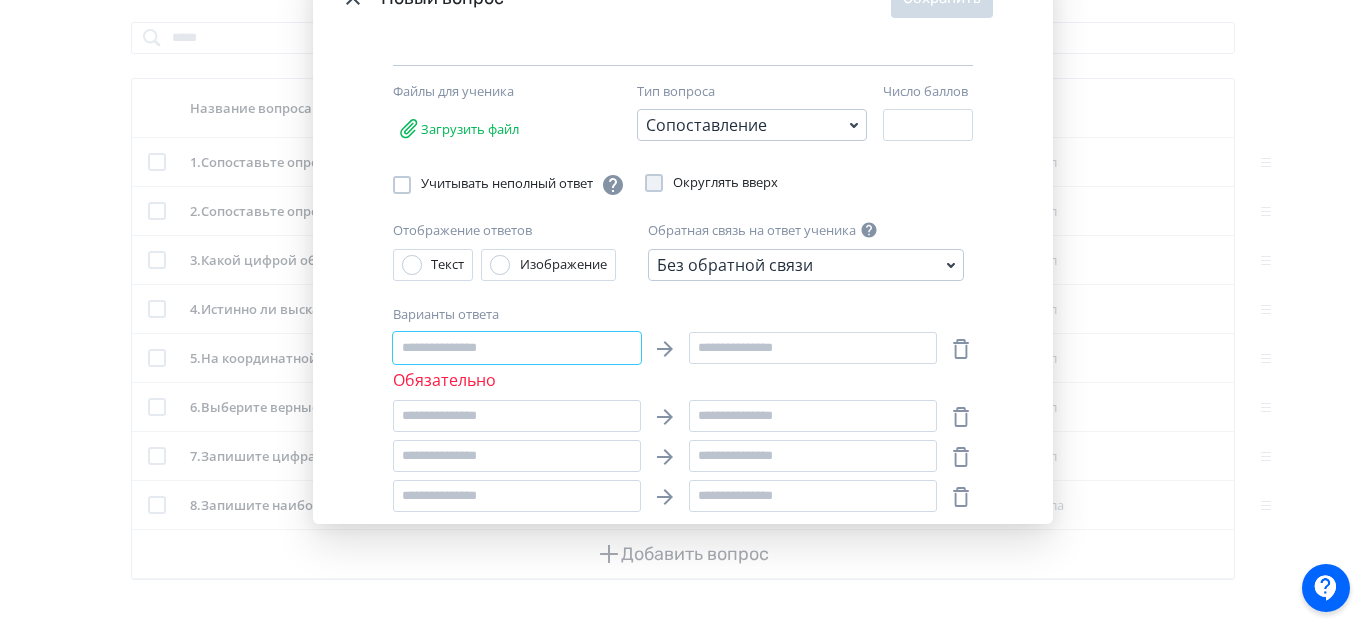 click at bounding box center [517, 348] 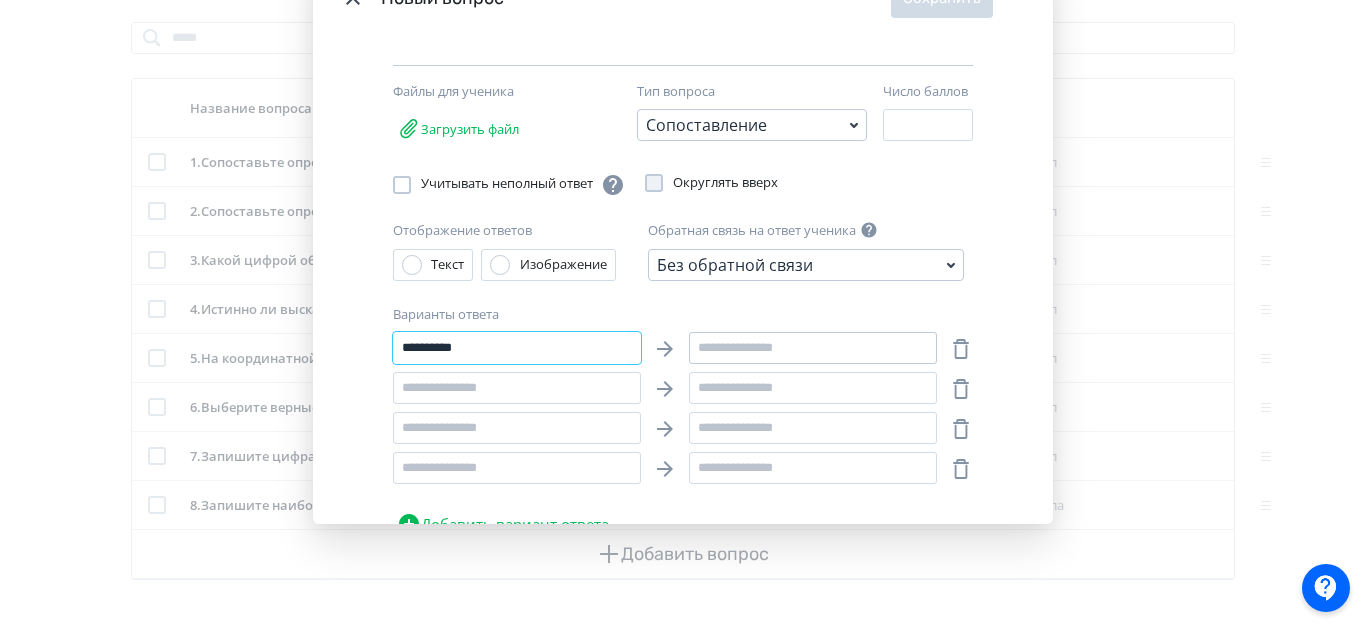 type on "**********" 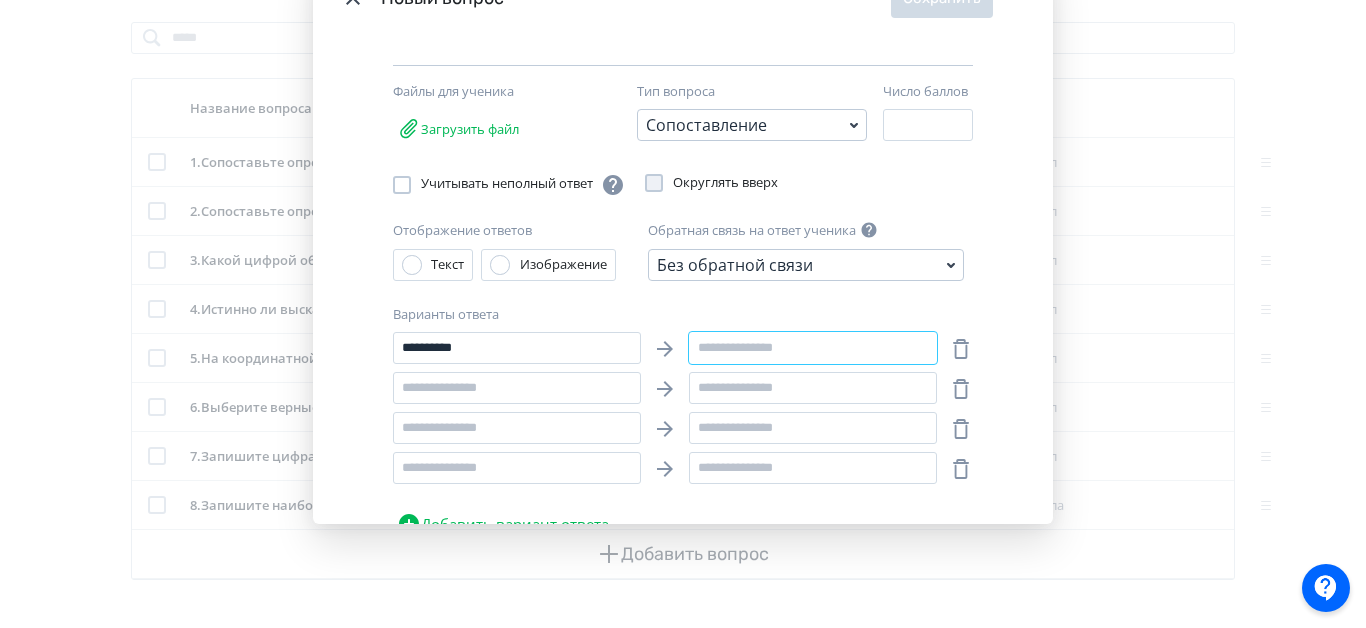 click at bounding box center [813, 348] 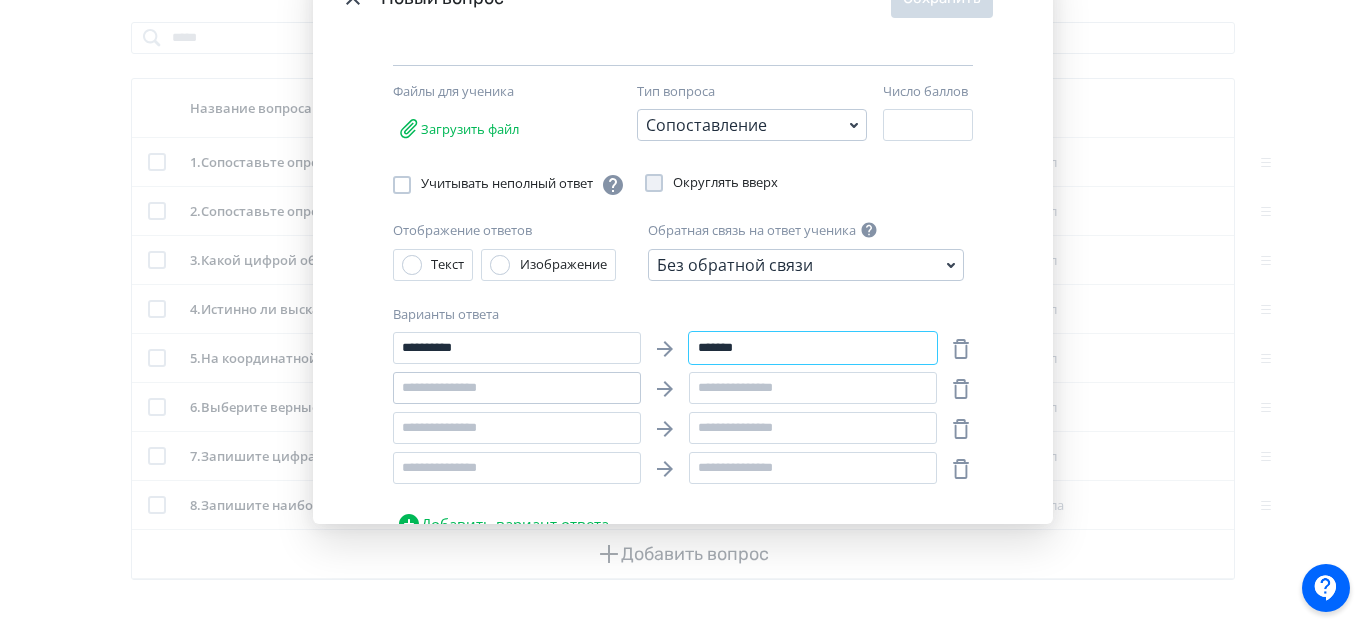 type on "*******" 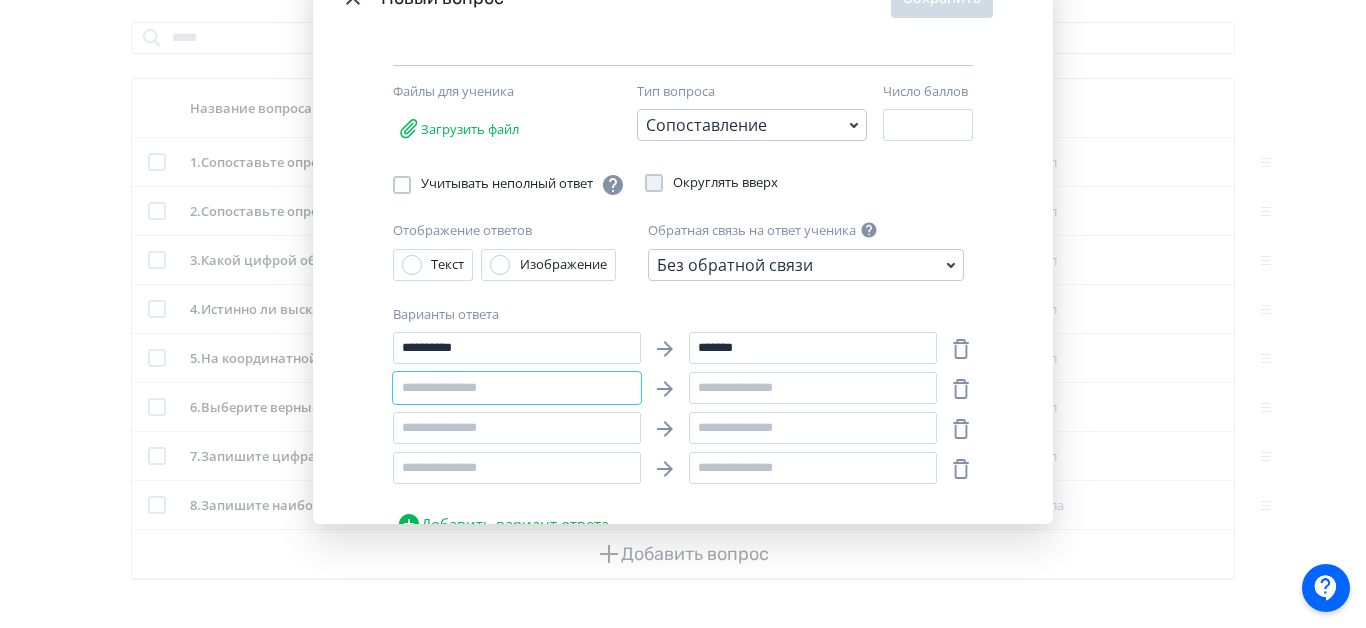 click at bounding box center [517, 388] 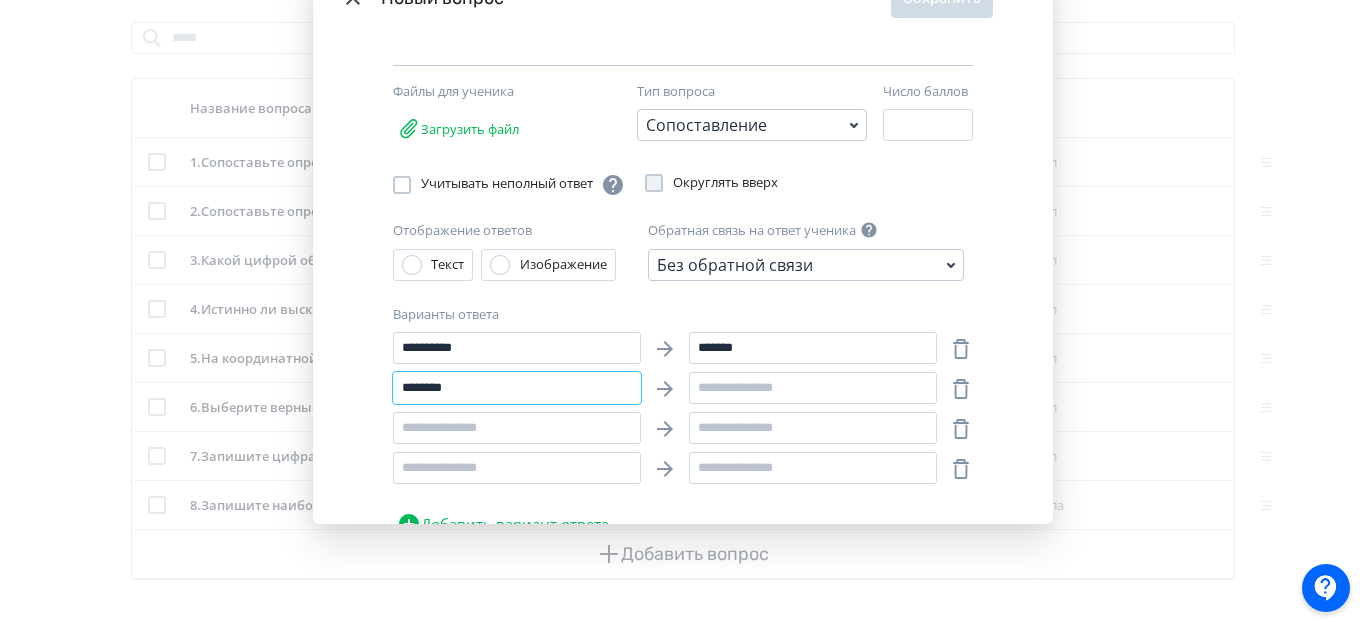 click on "********" at bounding box center (517, 388) 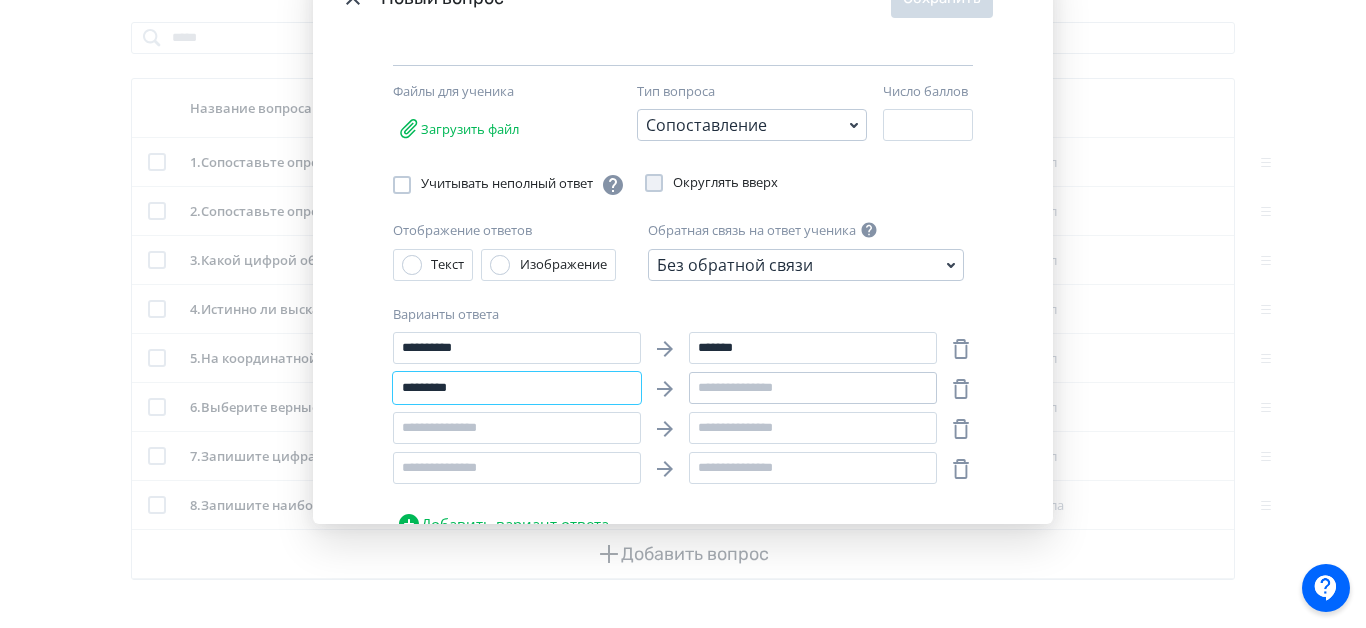 type on "*********" 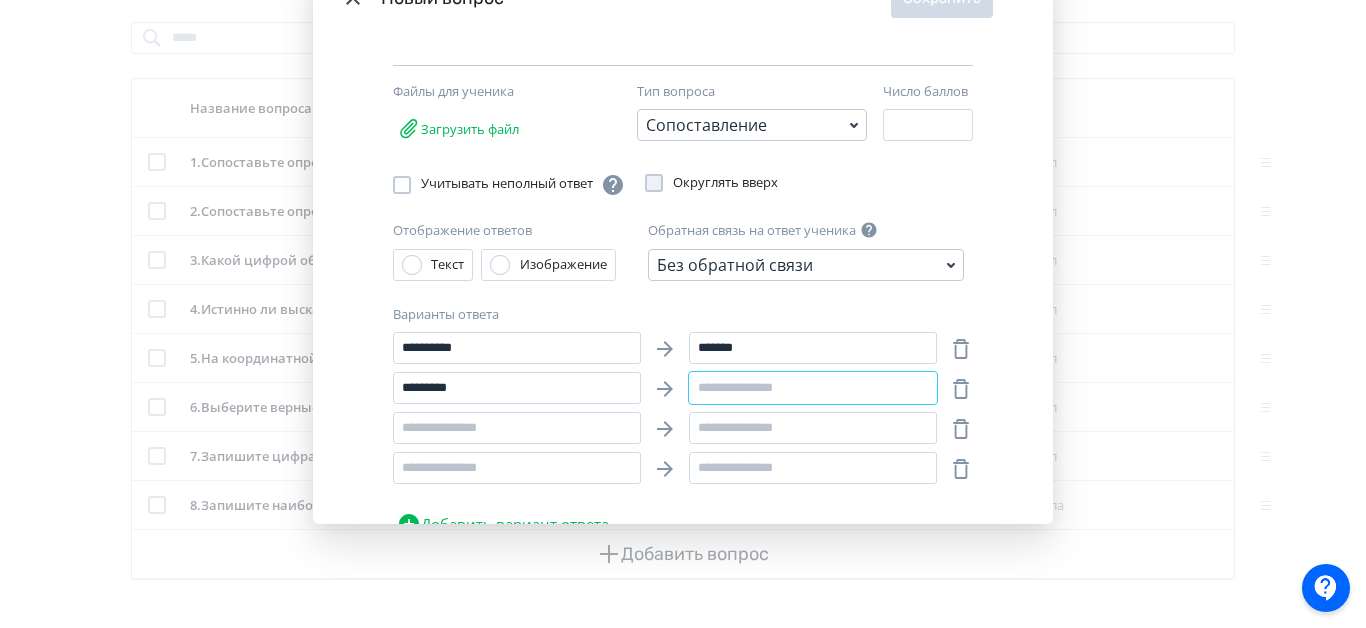 click at bounding box center (813, 388) 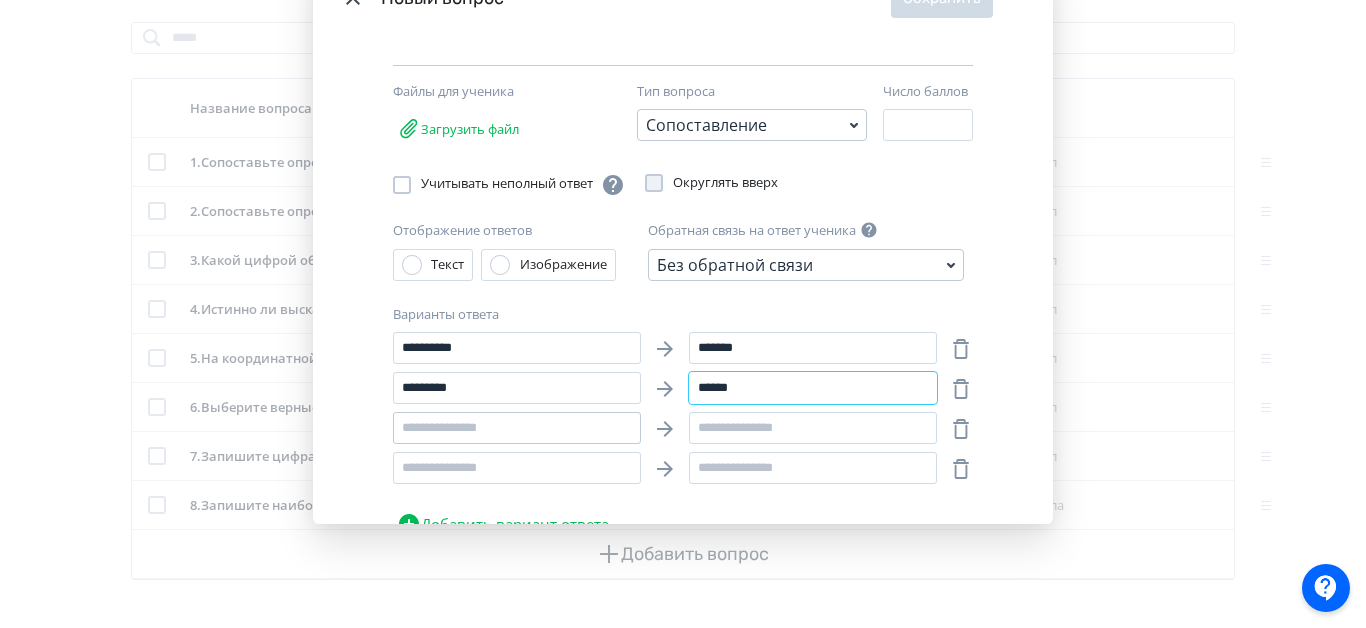 type on "******" 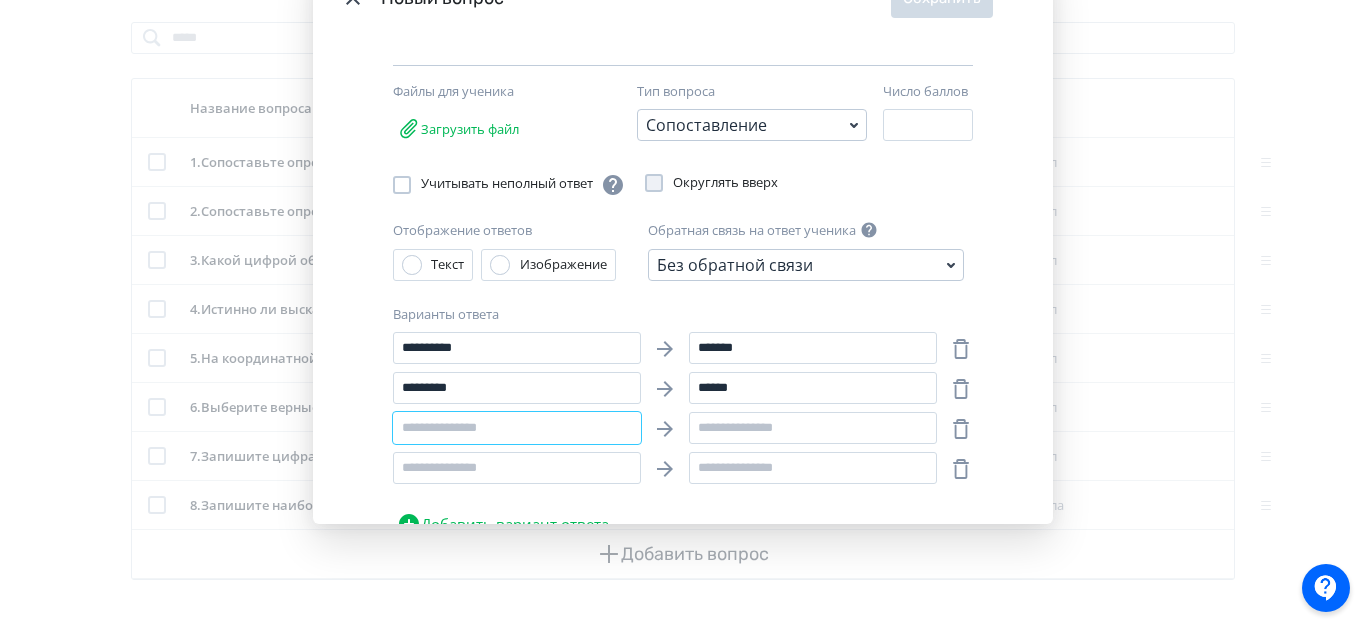 click at bounding box center (517, 428) 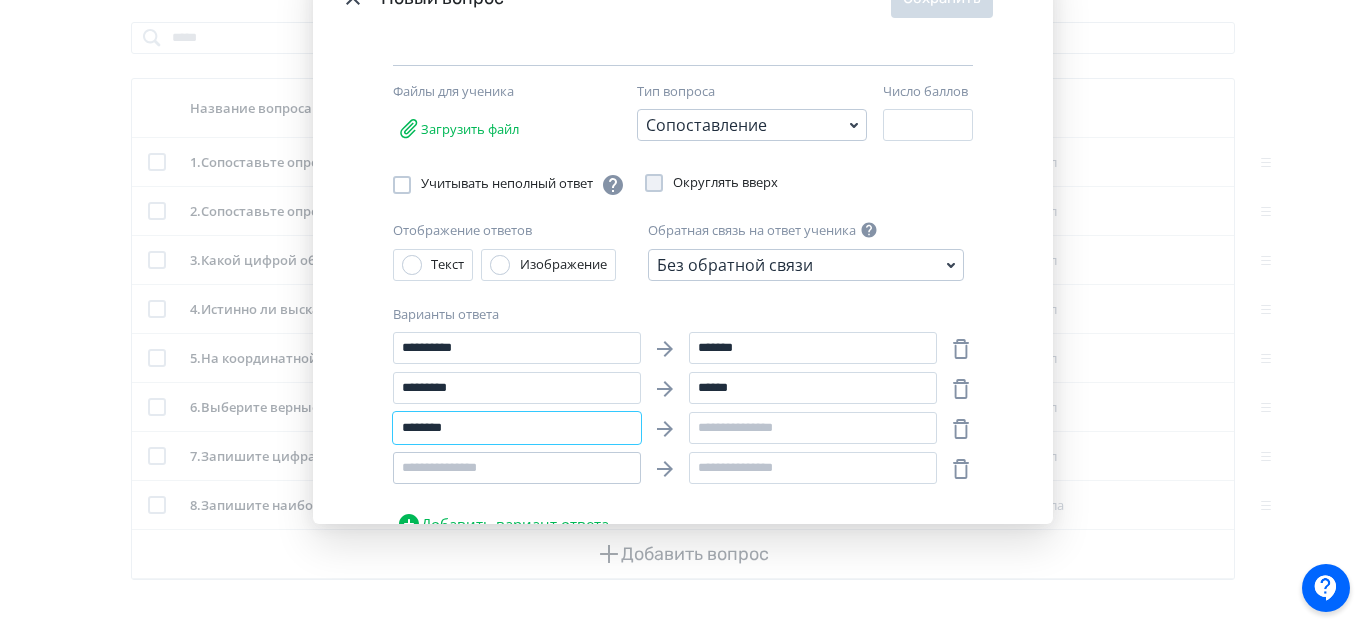 type on "********" 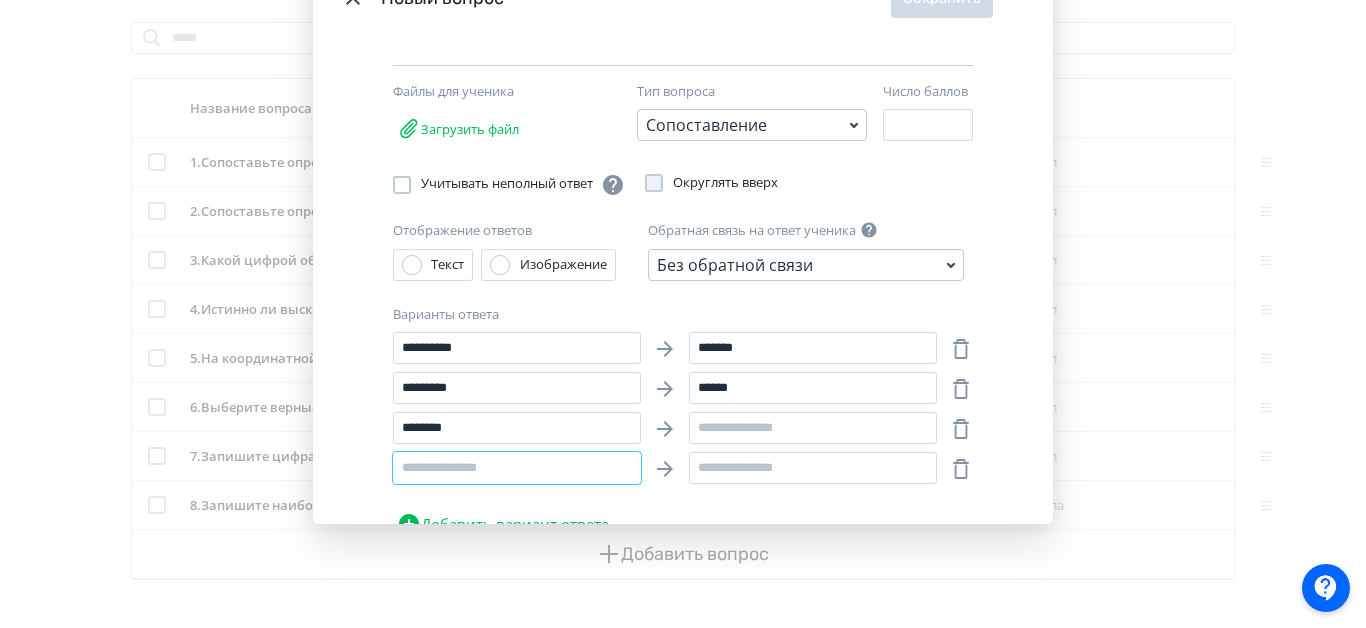 click at bounding box center [517, 468] 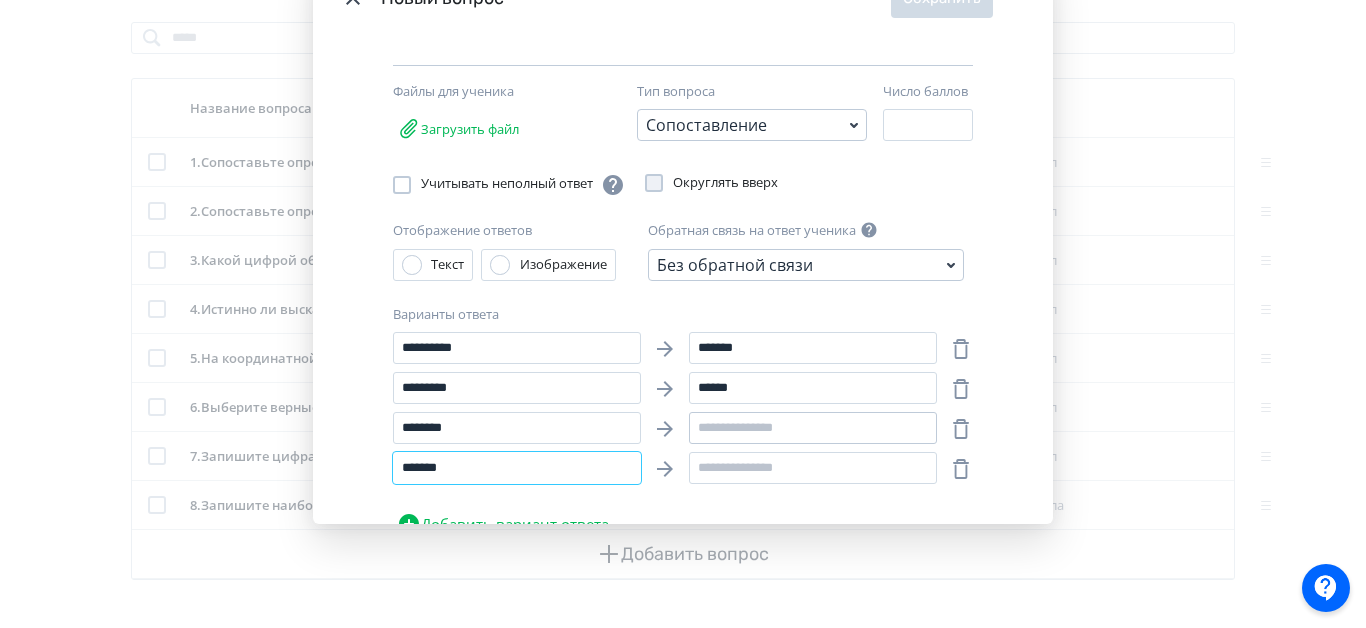 type on "*******" 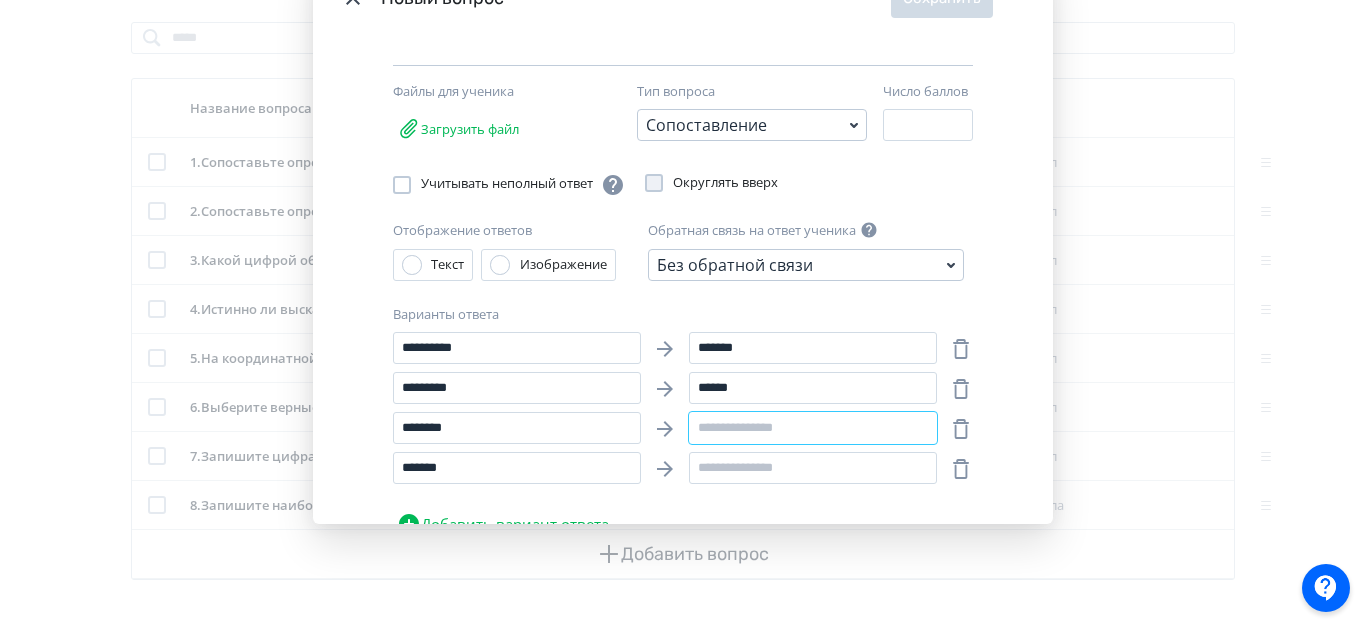 click at bounding box center (813, 428) 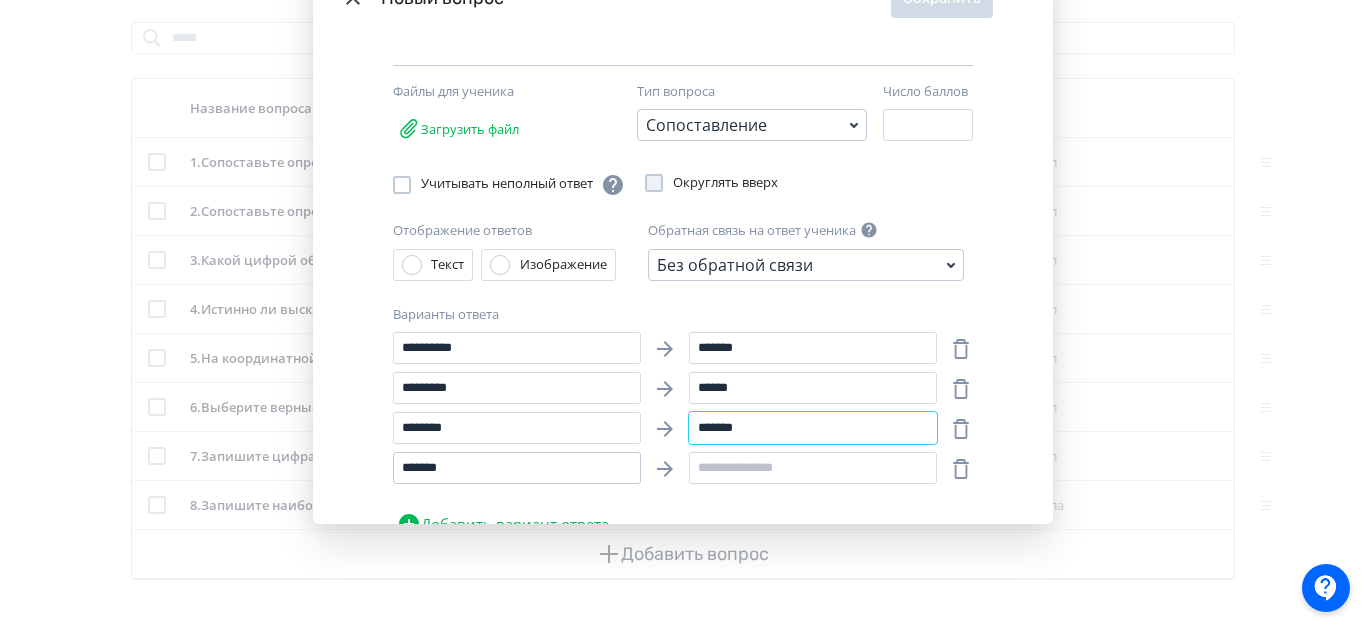 type on "*******" 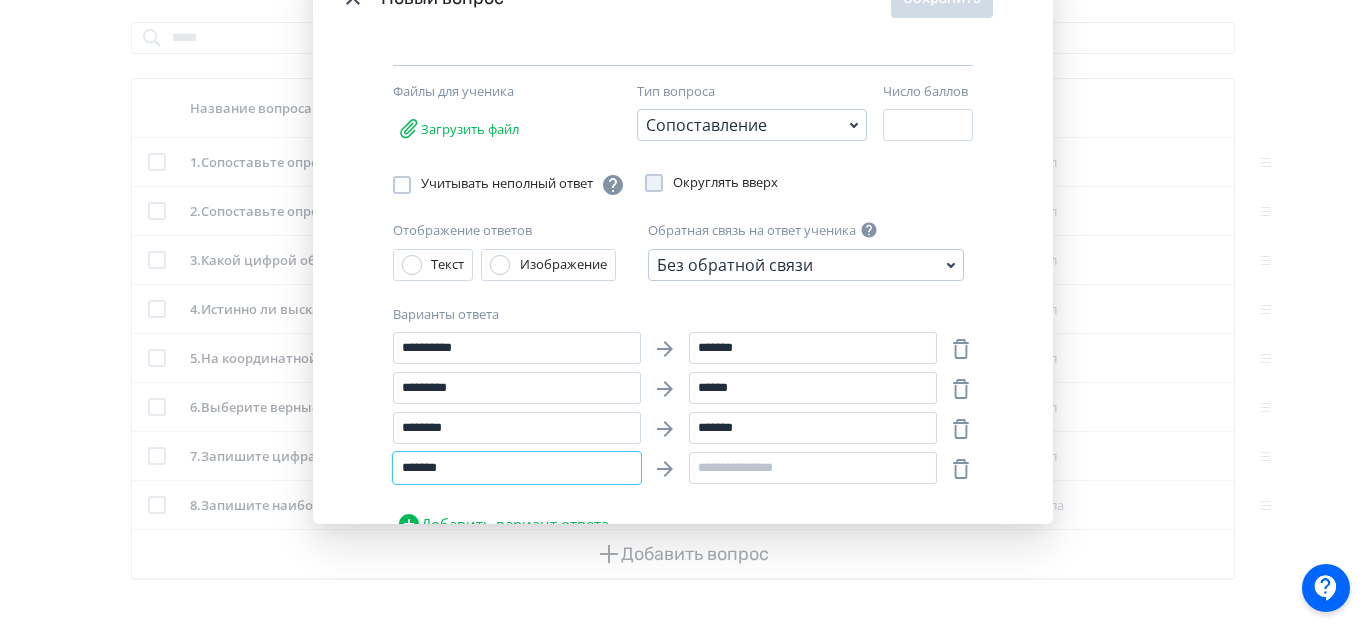 click on "*******" at bounding box center [517, 468] 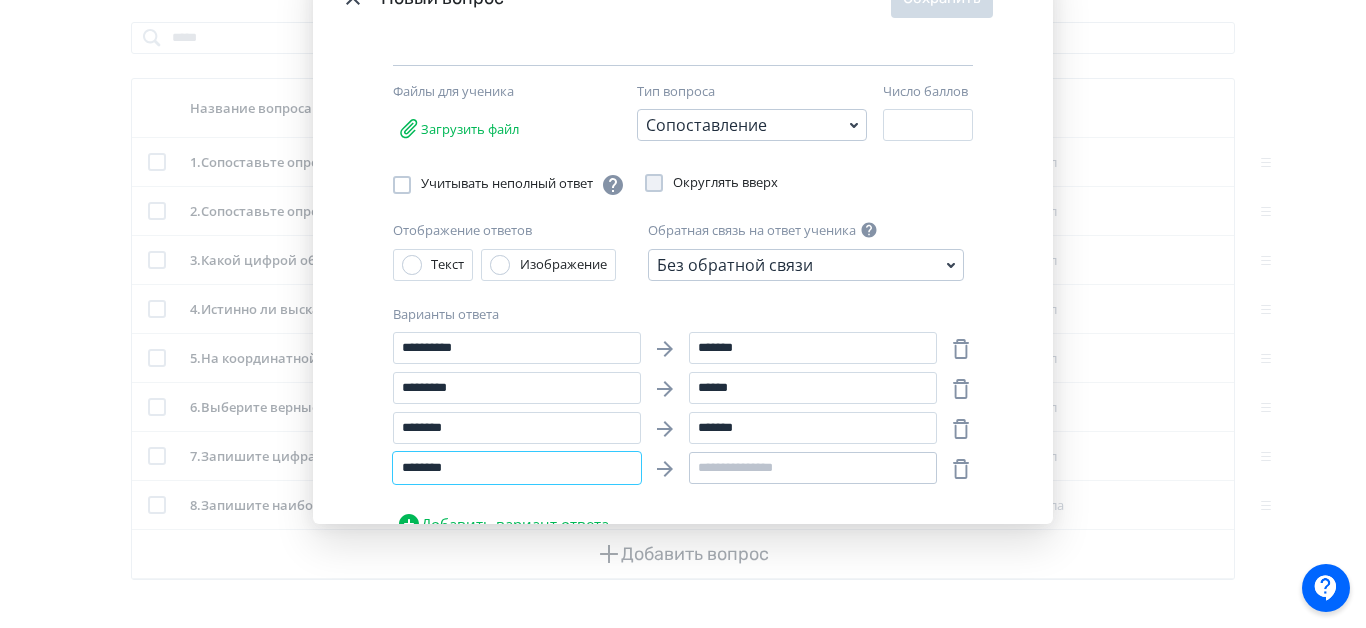 type on "********" 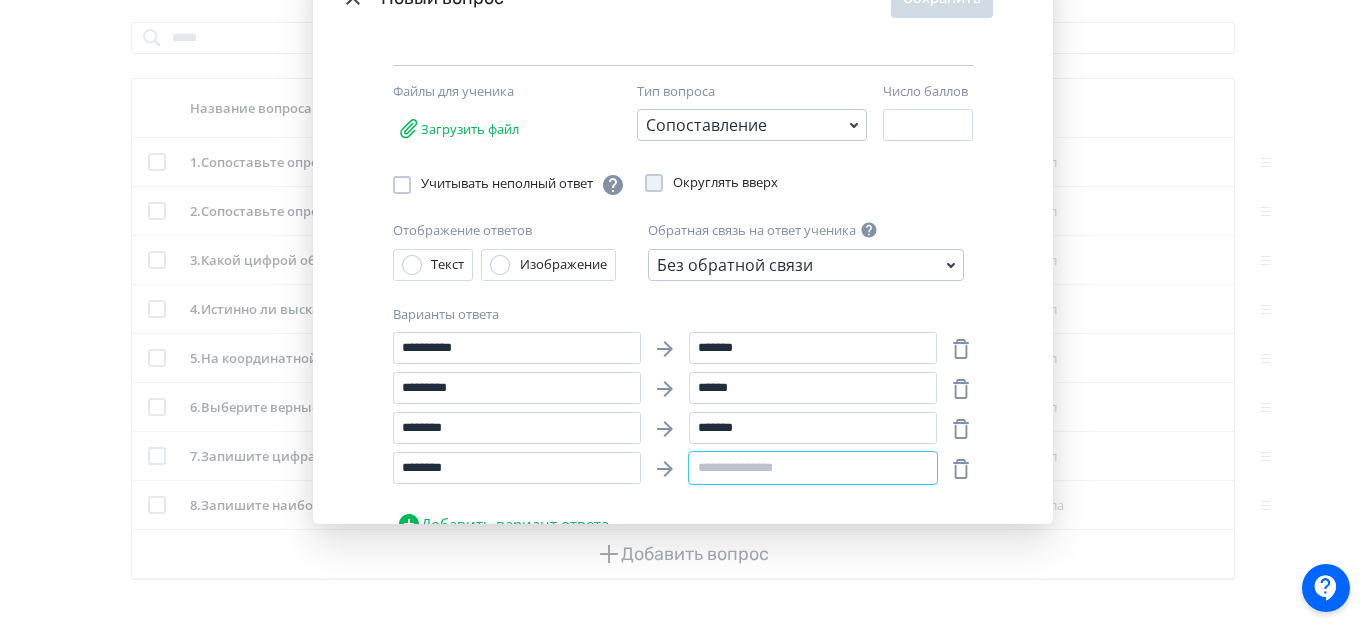 click at bounding box center (813, 468) 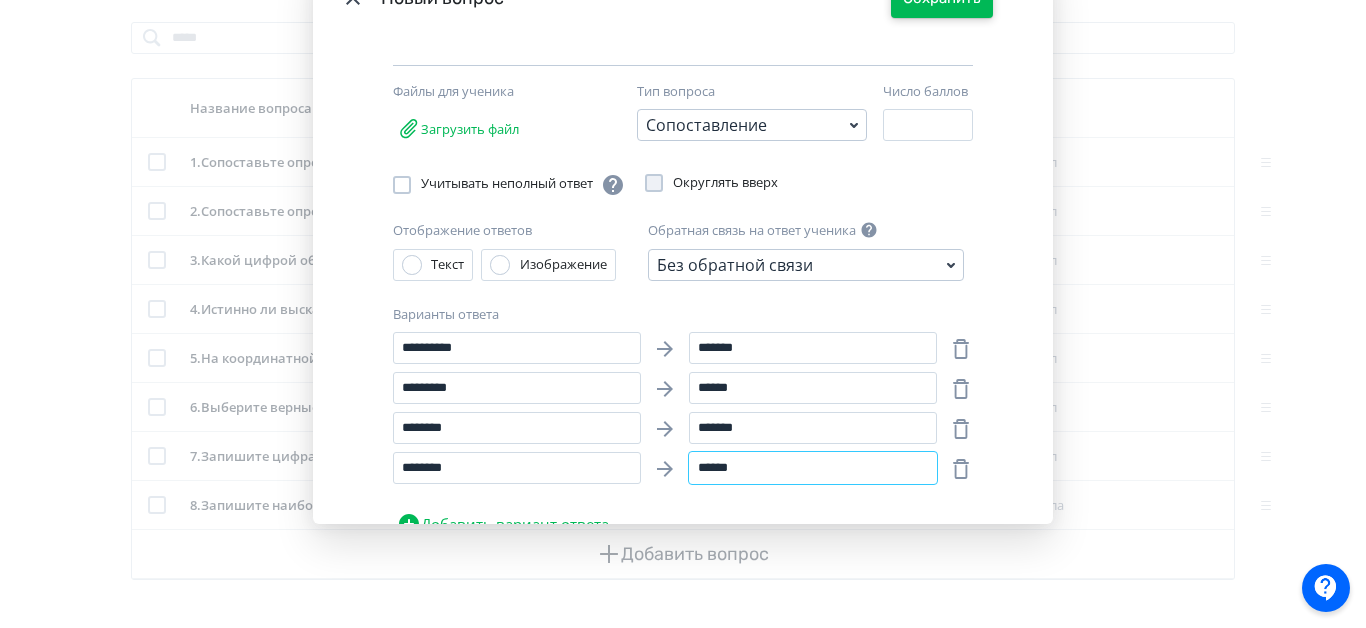 type on "******" 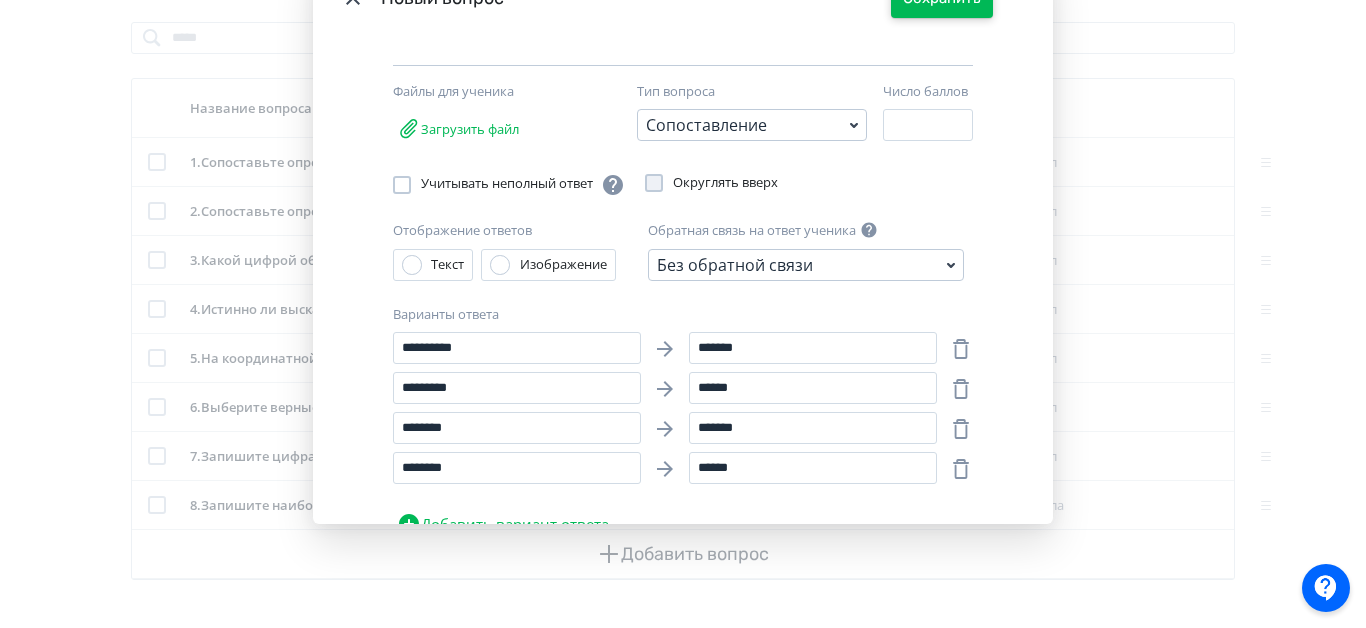 click on "Сохранить" at bounding box center (942, -2) 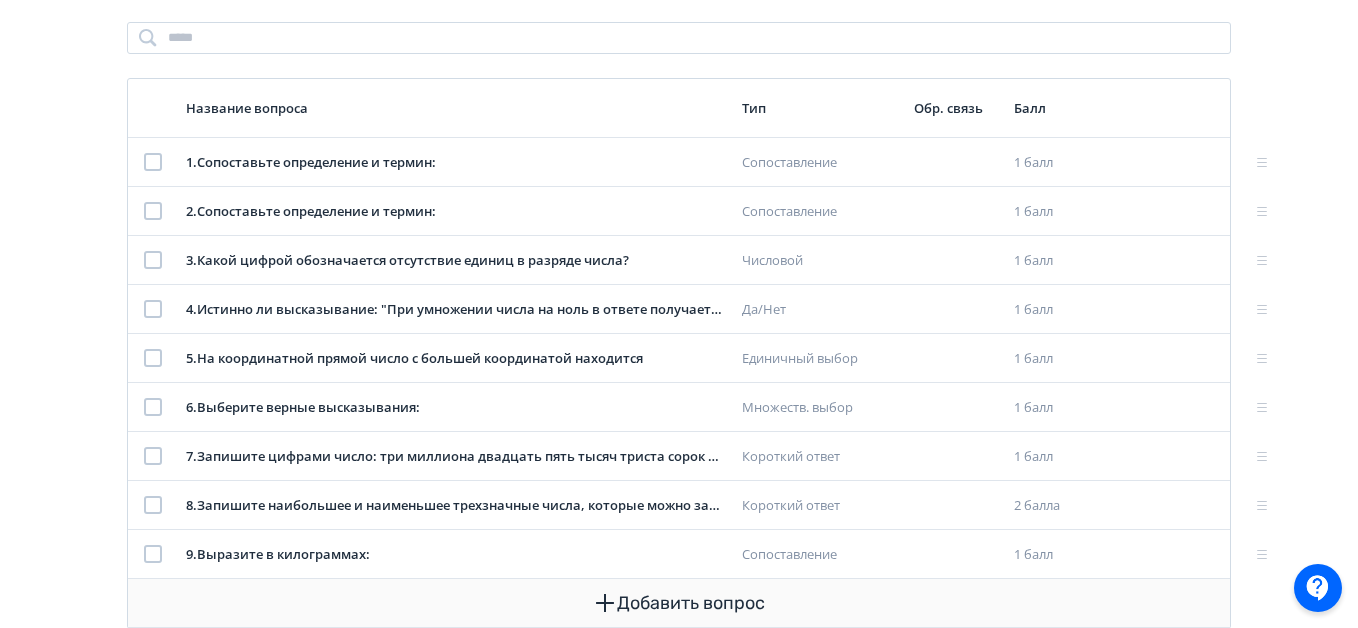 click on "Добавить вопрос" at bounding box center (679, 603) 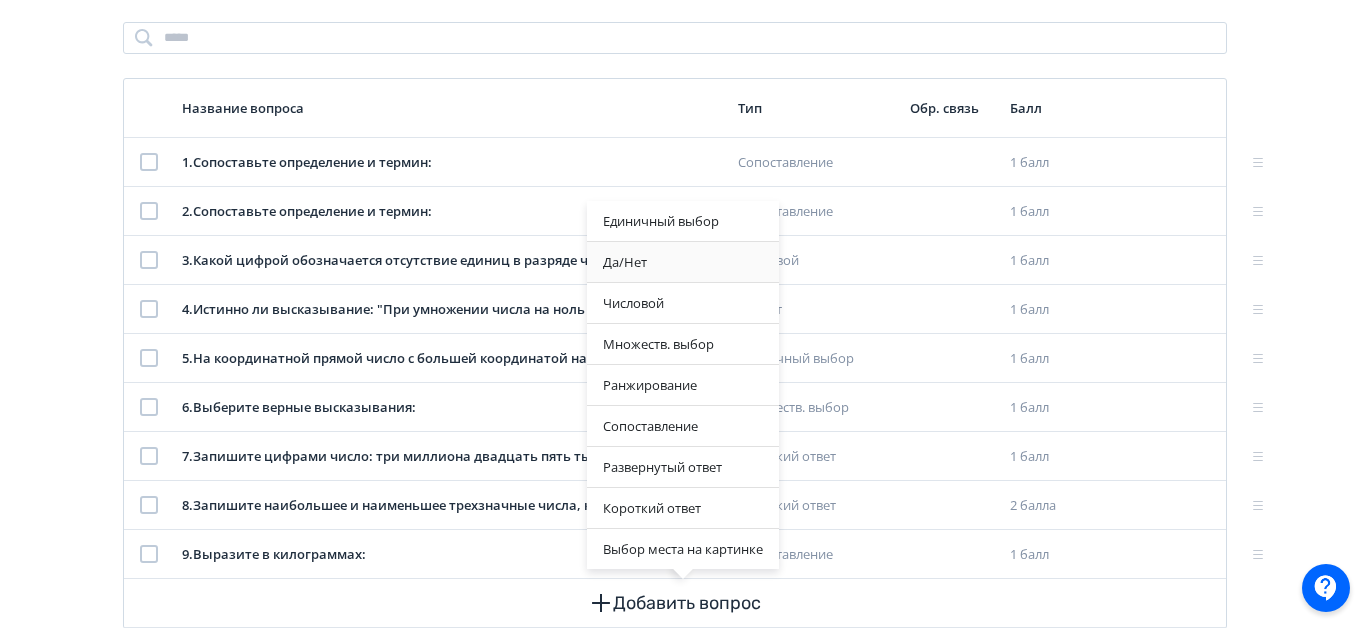 click on "Да/Нет" at bounding box center [683, 262] 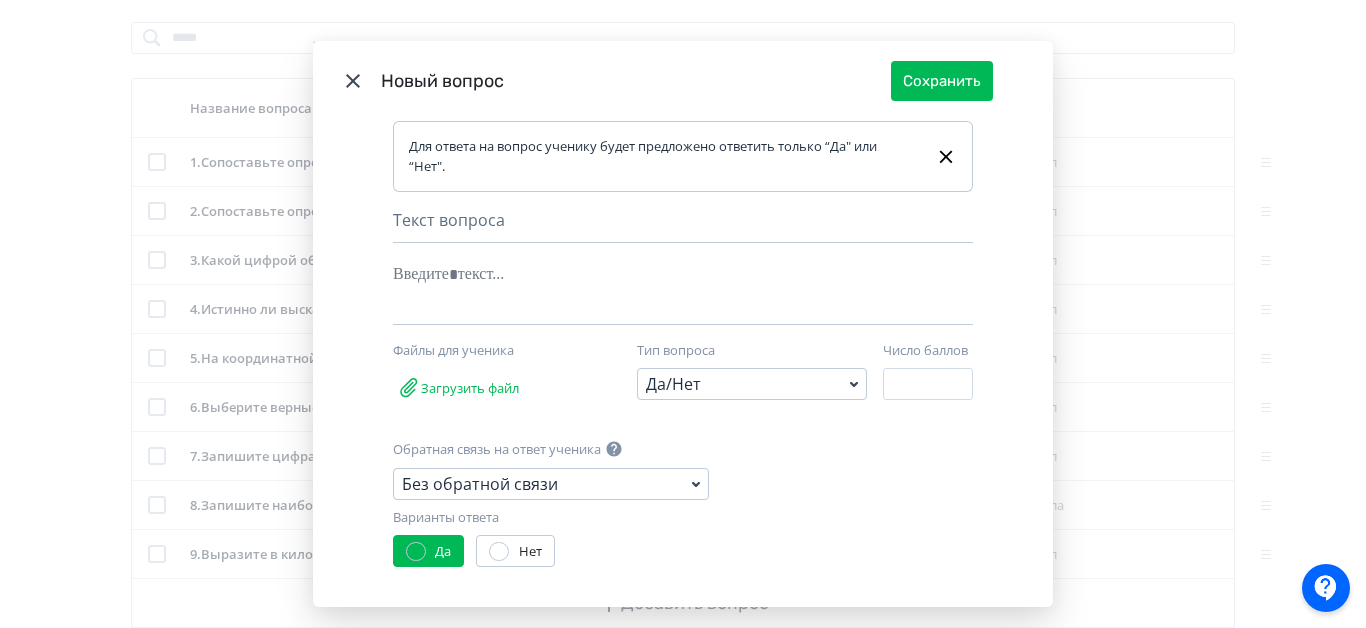 click on "Текст вопроса" at bounding box center (683, 225) 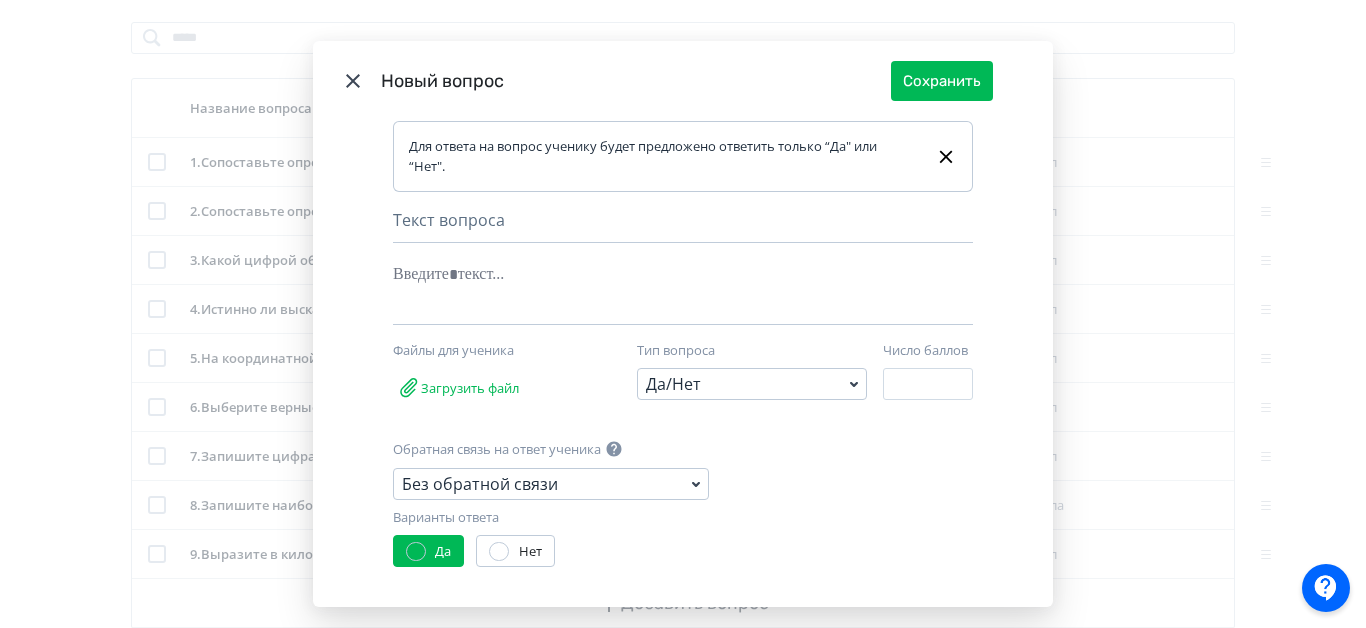 click at bounding box center [652, 274] 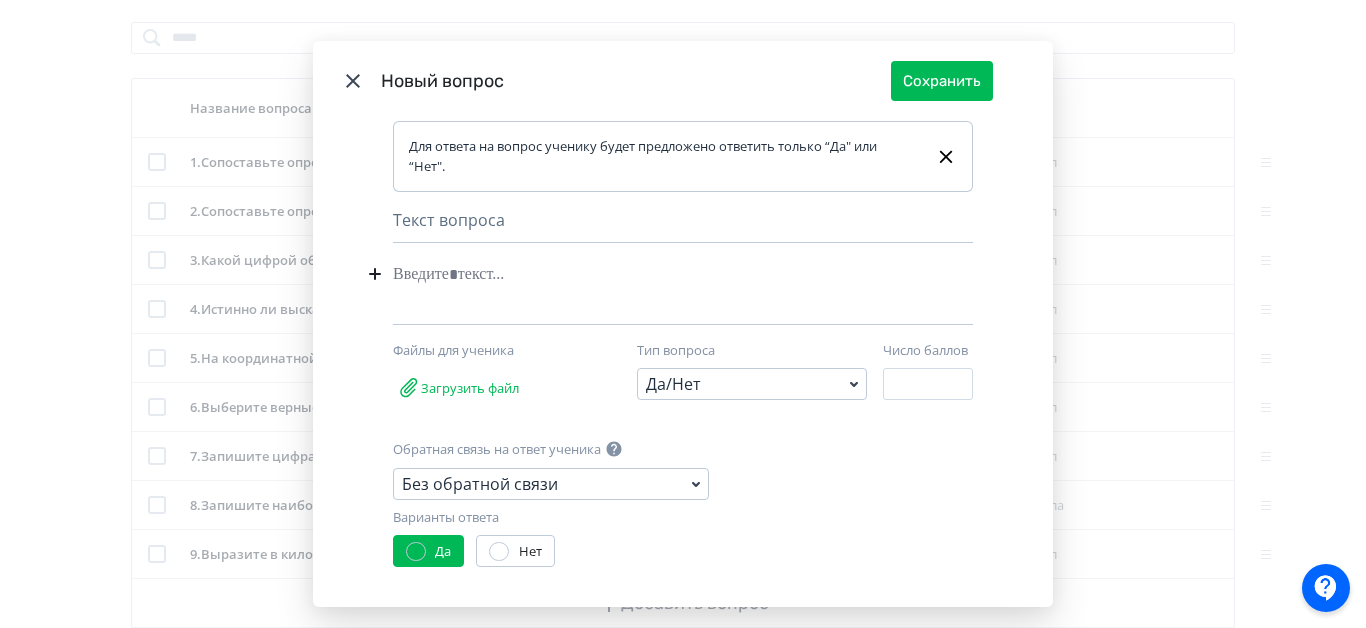type 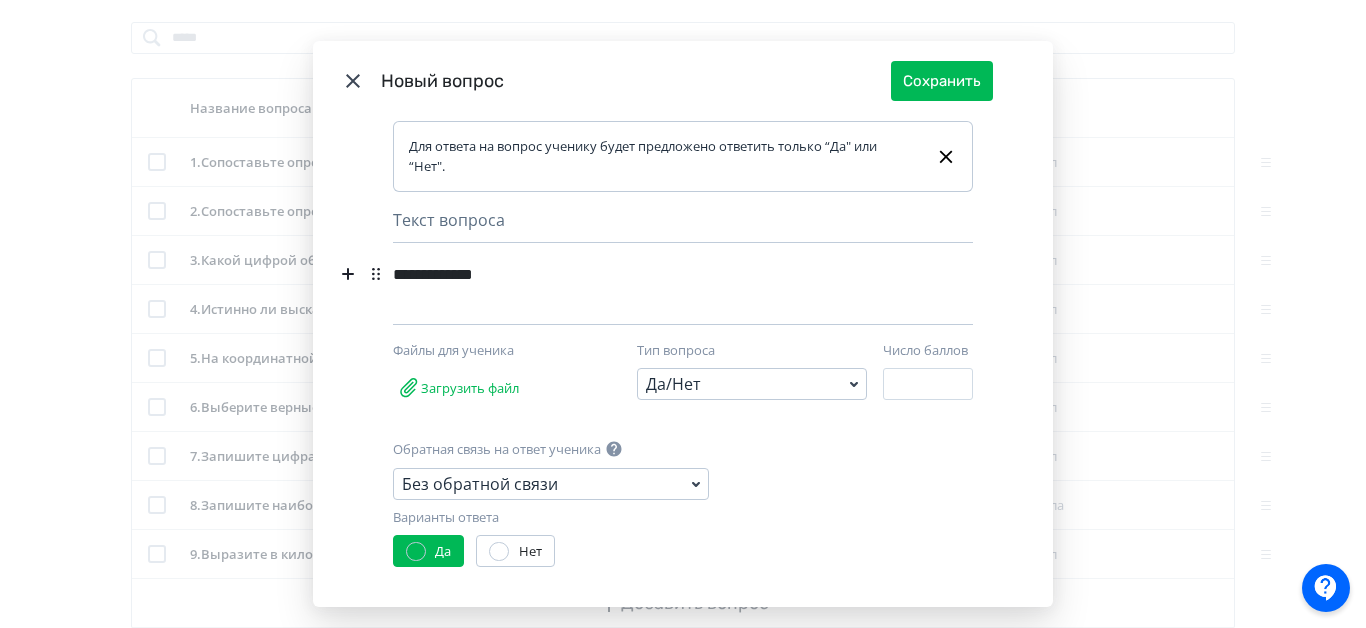 click on "**********" at bounding box center (648, 274) 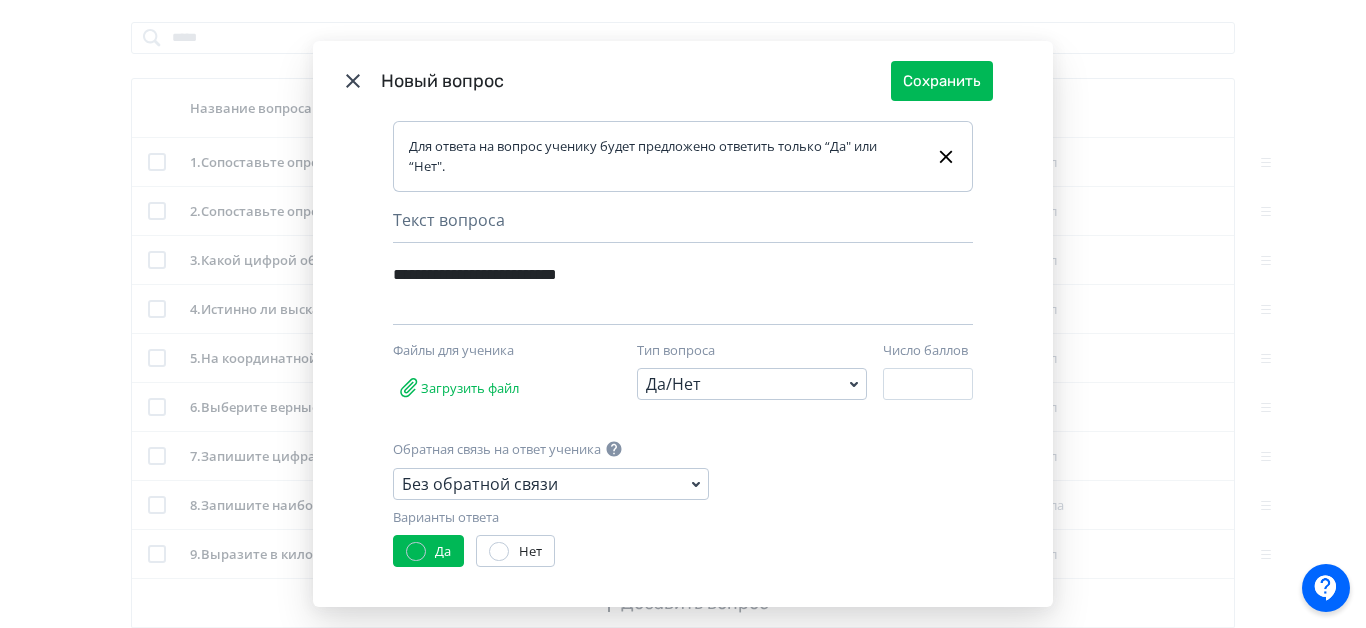 click at bounding box center [499, 552] 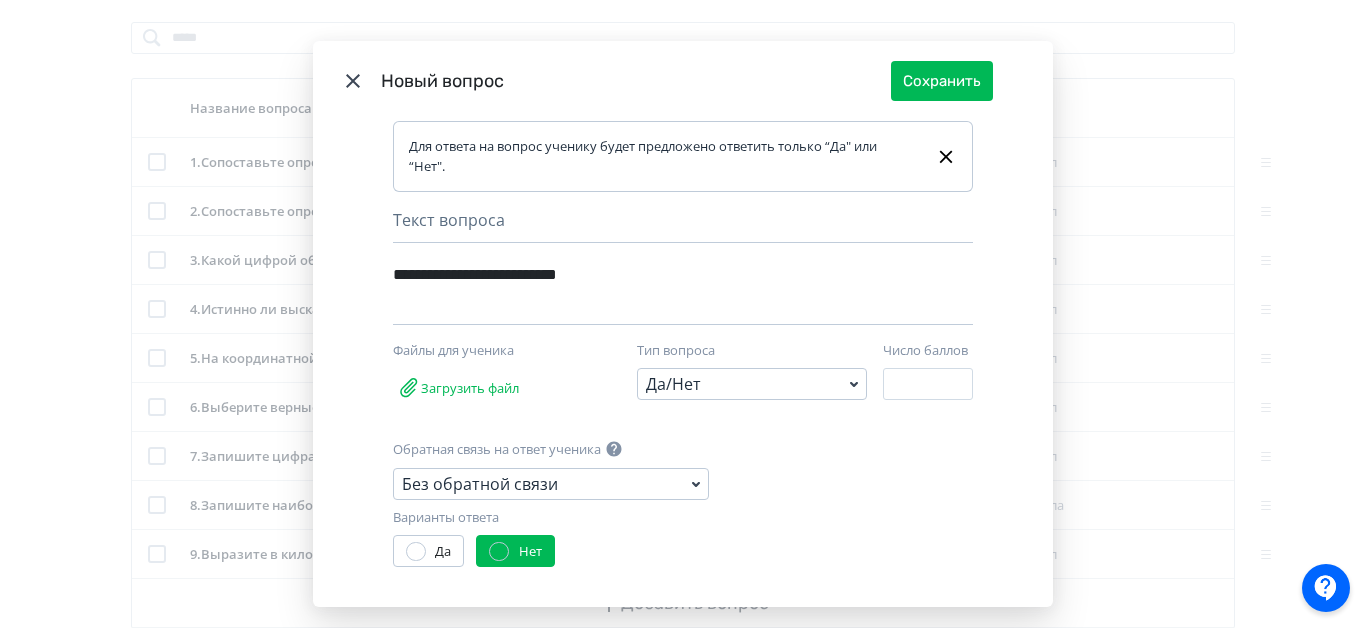 click at bounding box center (416, 552) 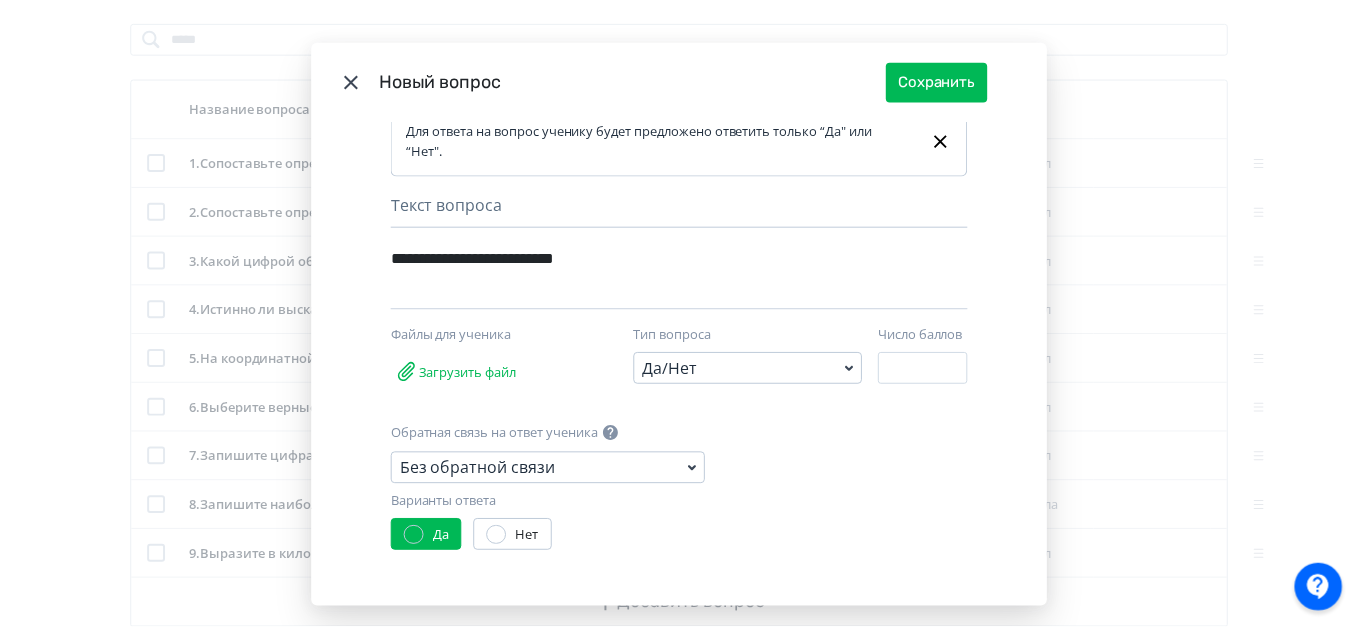 scroll, scrollTop: 20, scrollLeft: 0, axis: vertical 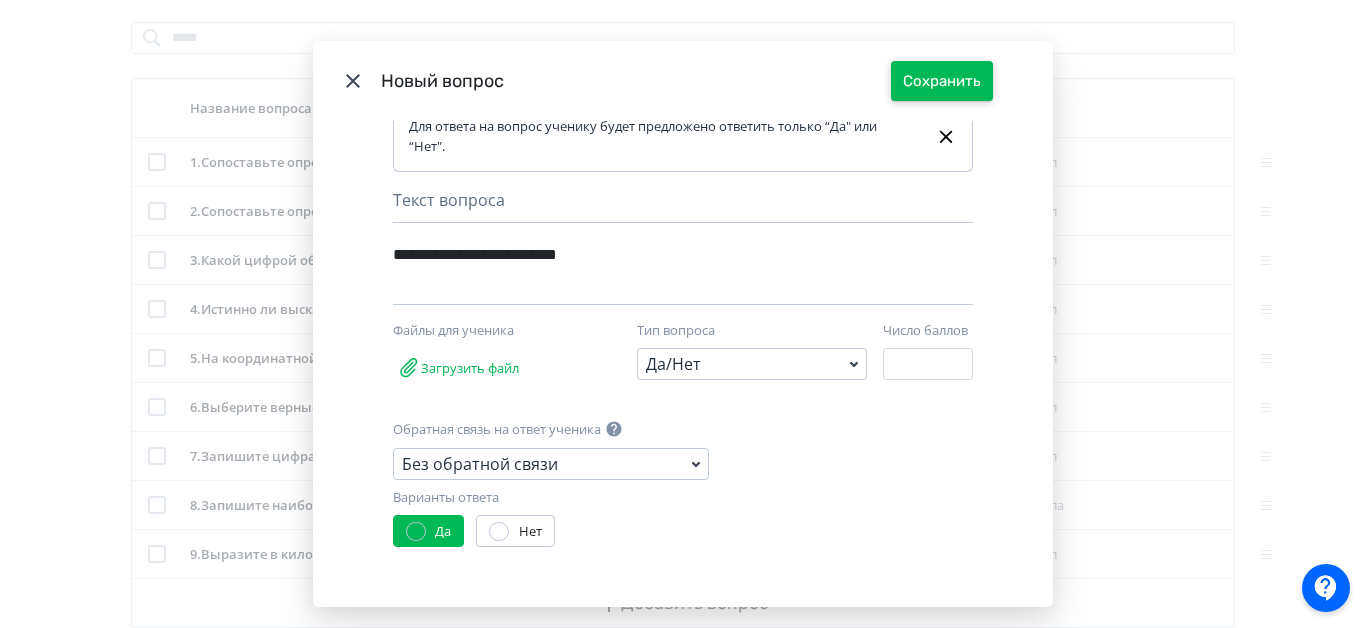 click on "Сохранить" at bounding box center [942, 81] 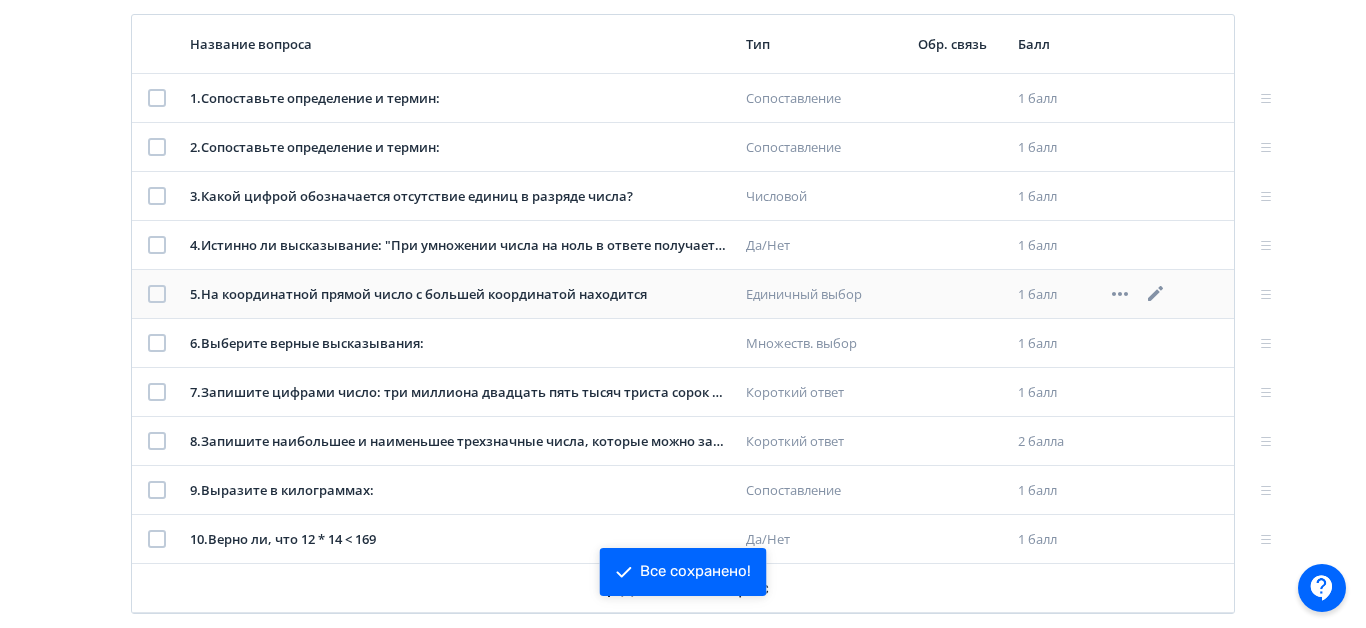 scroll, scrollTop: 430, scrollLeft: 0, axis: vertical 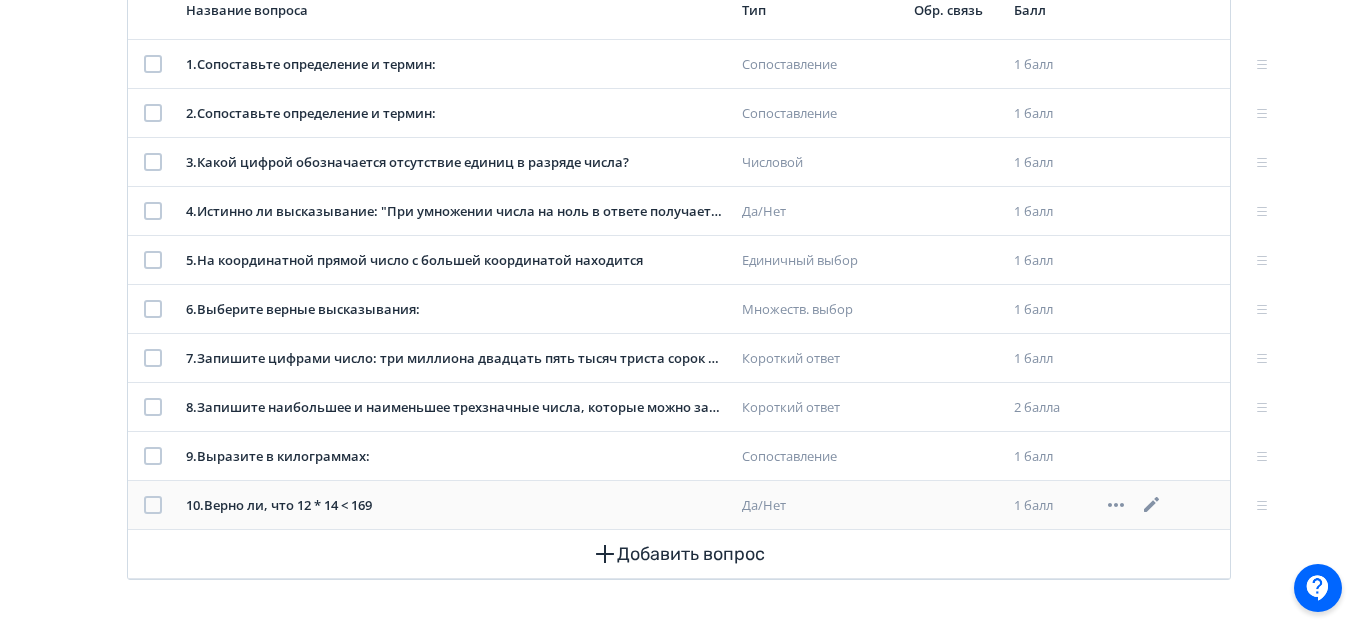 click 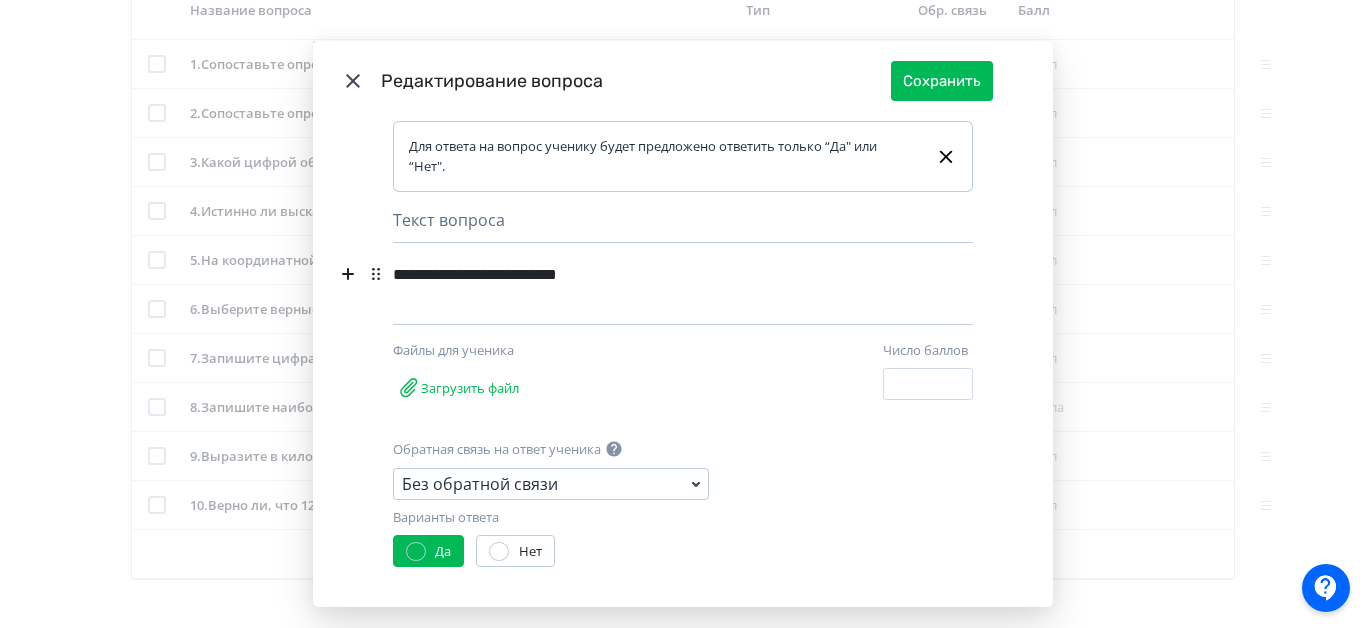click on "**********" at bounding box center (648, 274) 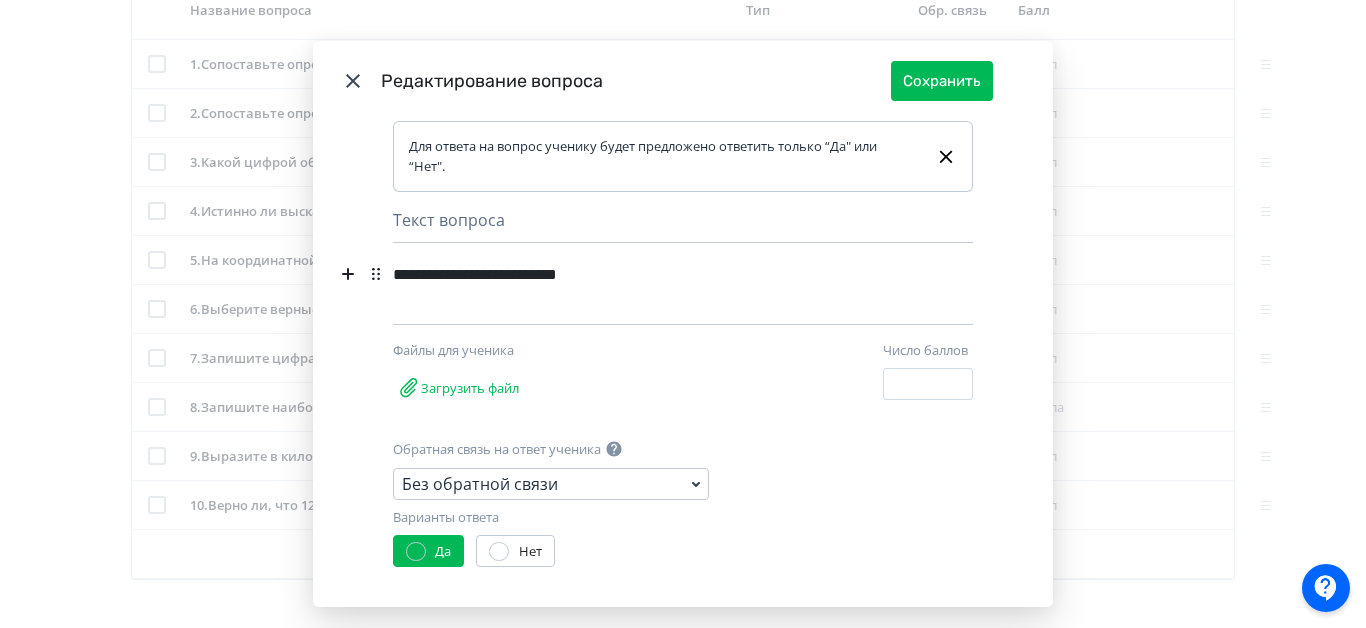 type 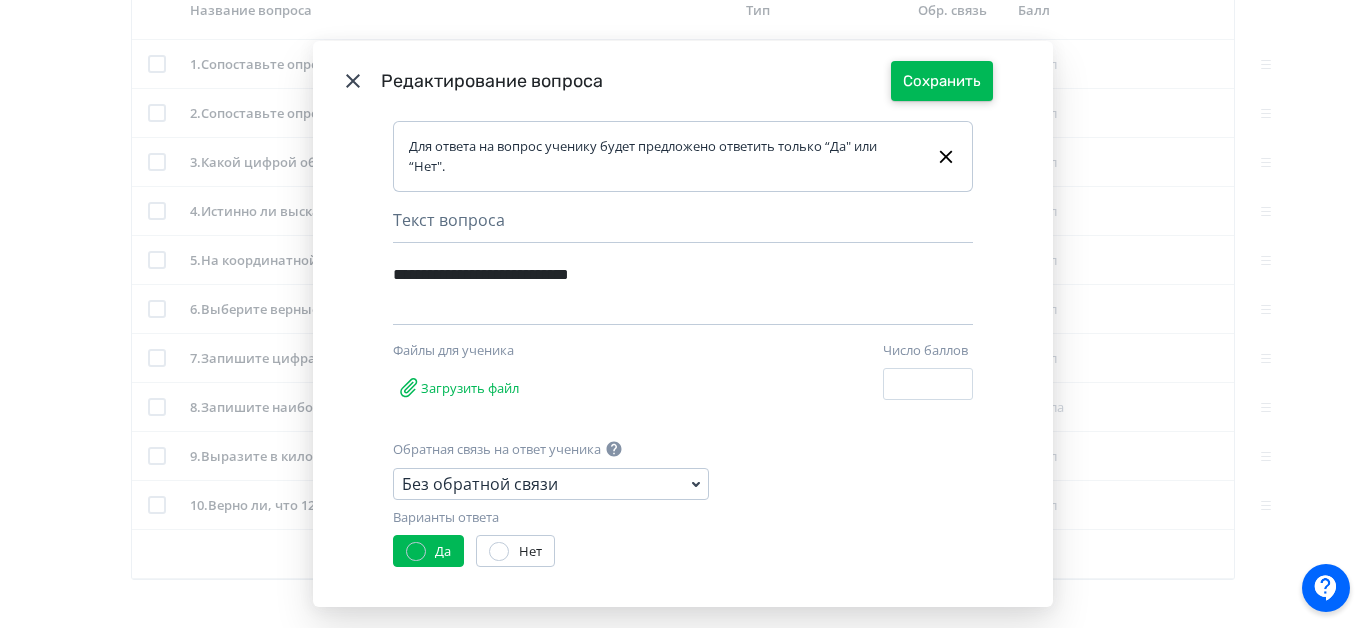 click on "Сохранить" at bounding box center (942, 81) 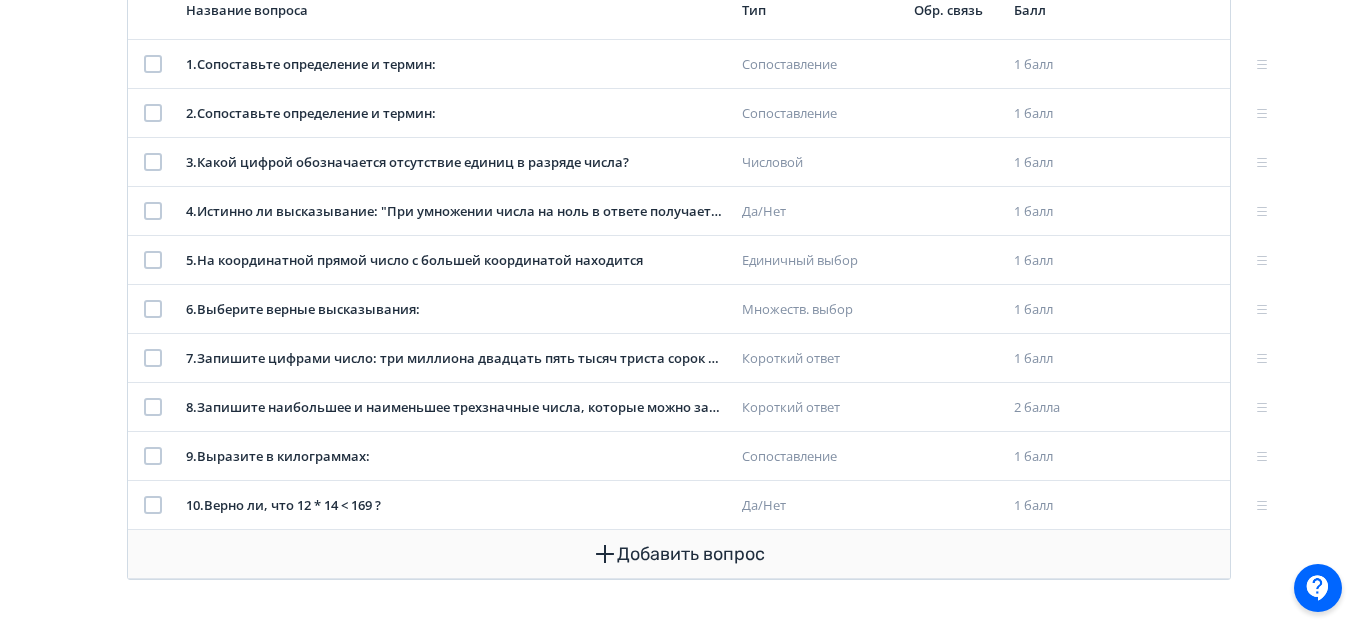 click on "Добавить вопрос" at bounding box center (679, 554) 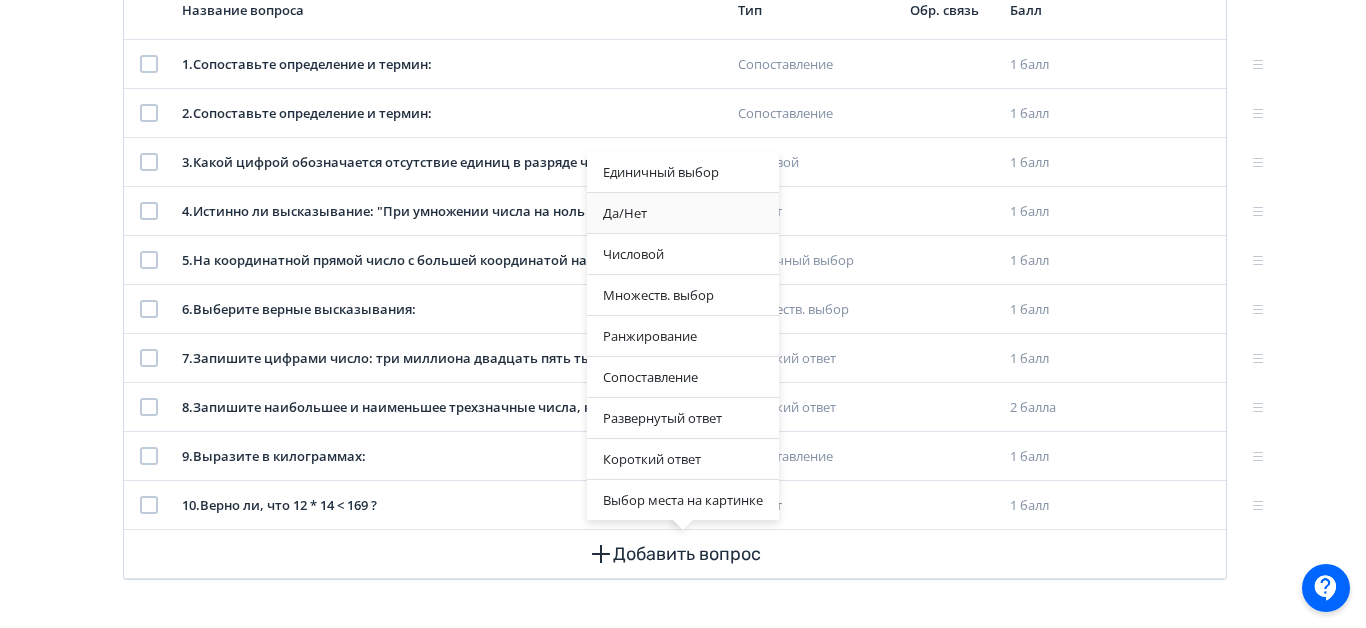 click on "Да/Нет" at bounding box center (683, 213) 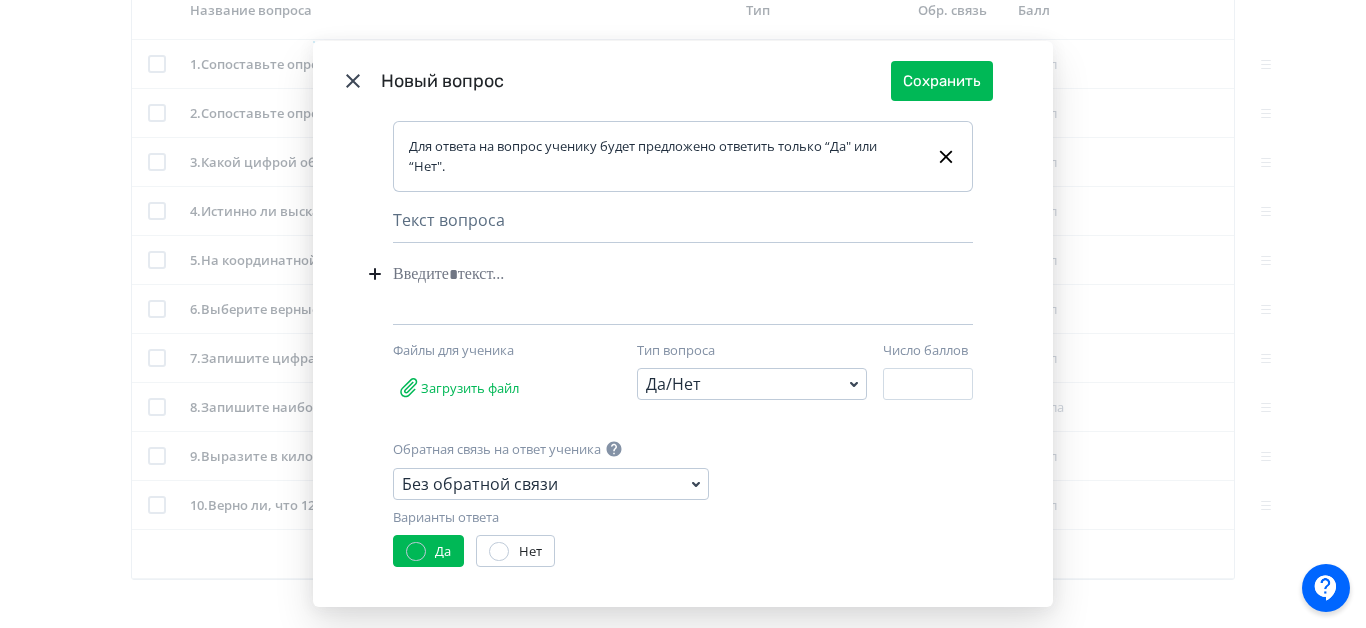 click at bounding box center (652, 274) 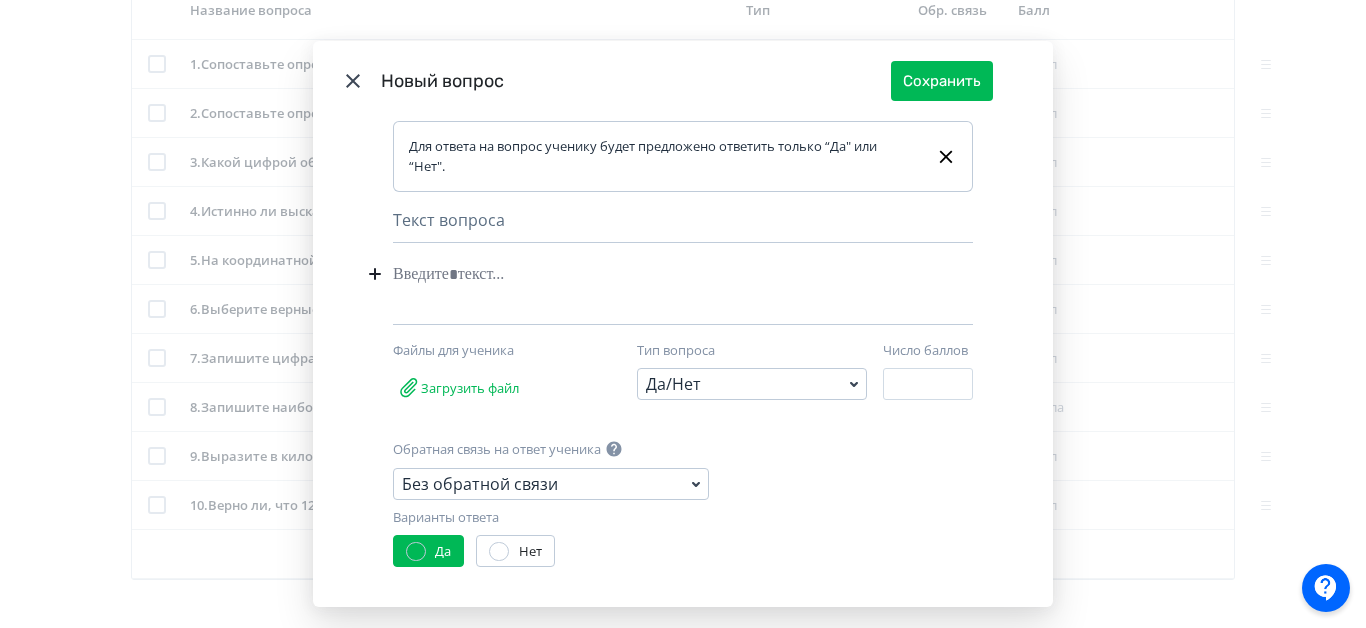 type 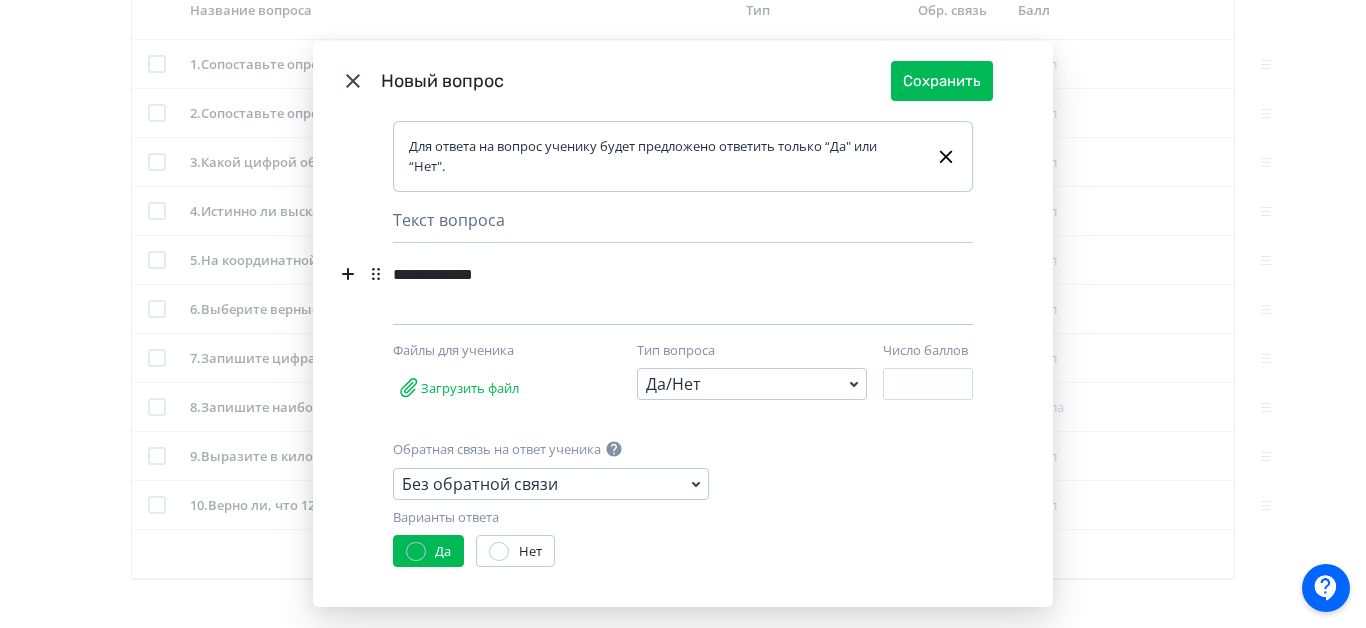 click on "**********" at bounding box center [648, 274] 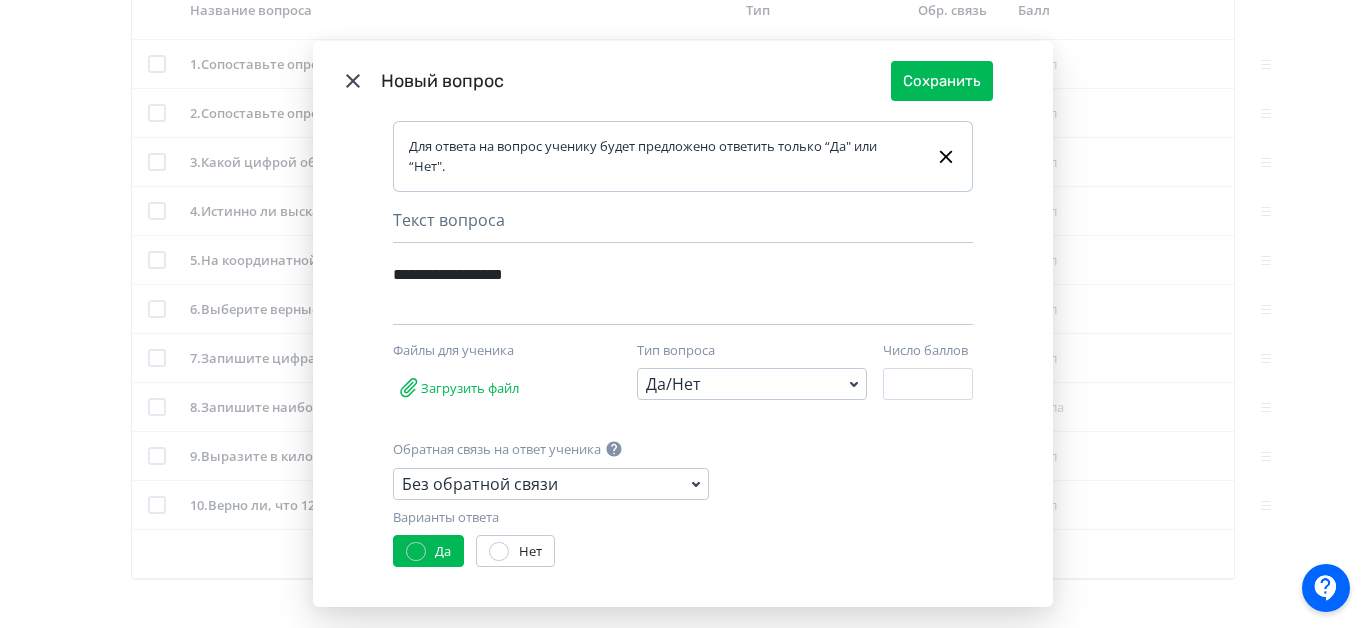 click on "**********" at bounding box center [648, 274] 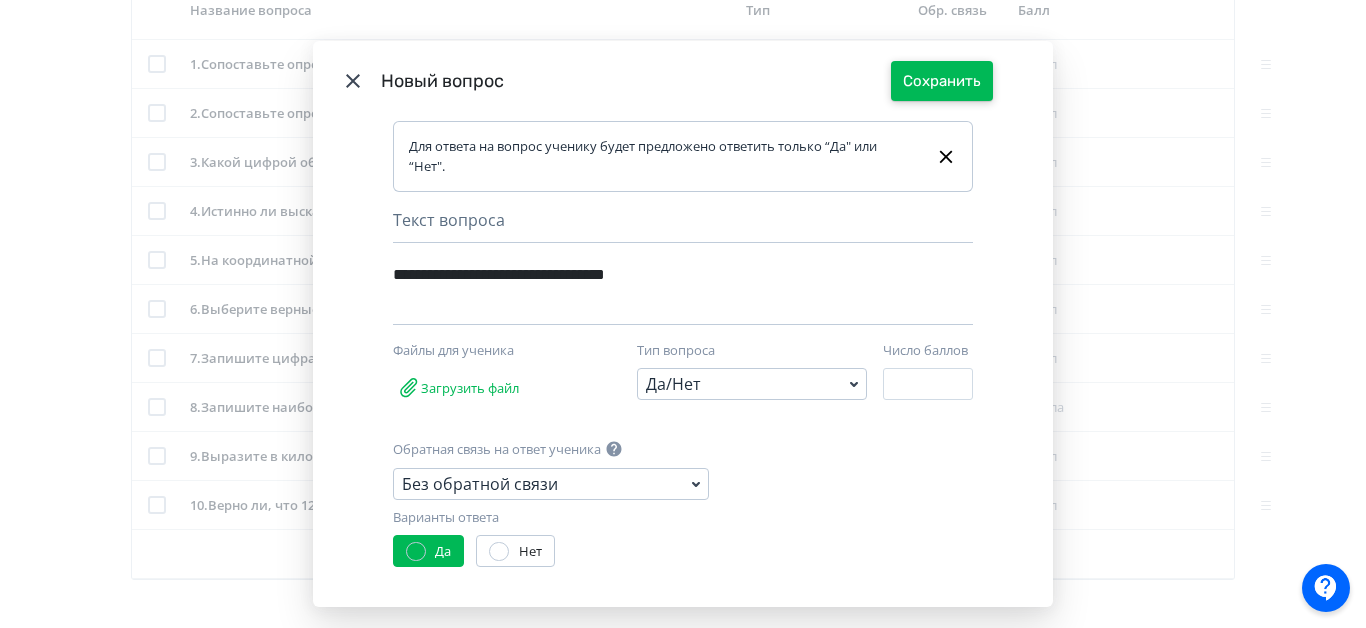 click on "Сохранить" at bounding box center [942, 81] 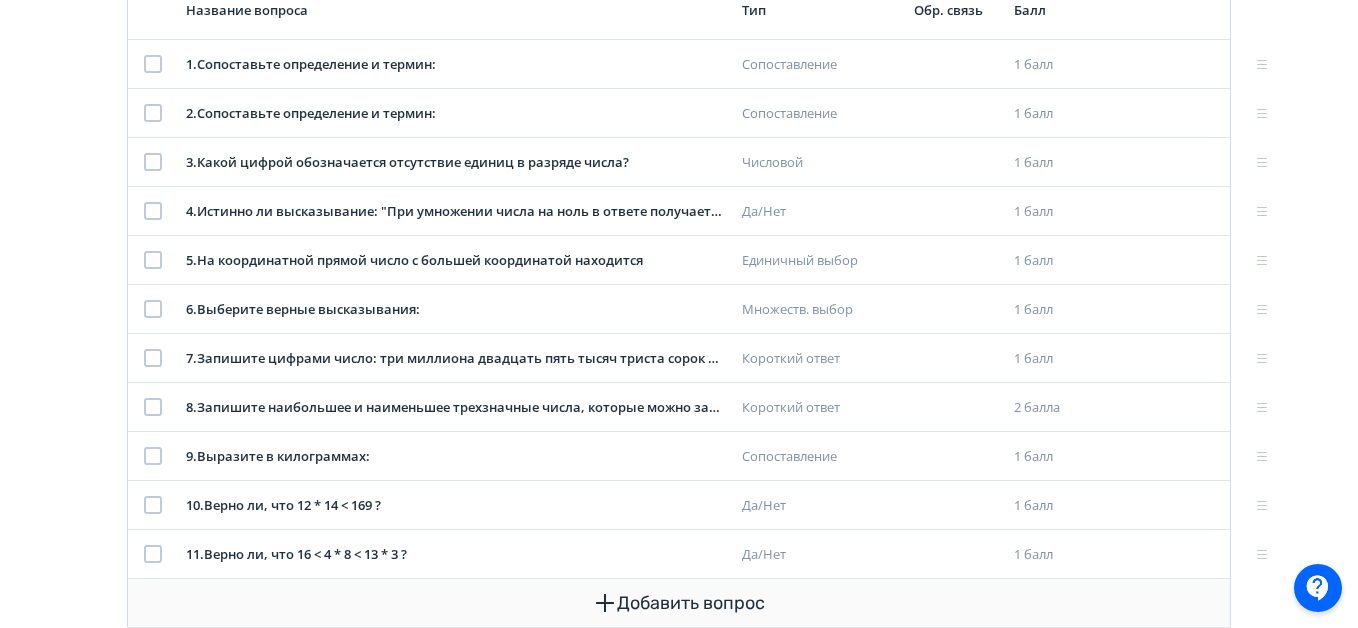 click on "Добавить вопрос" at bounding box center [679, 603] 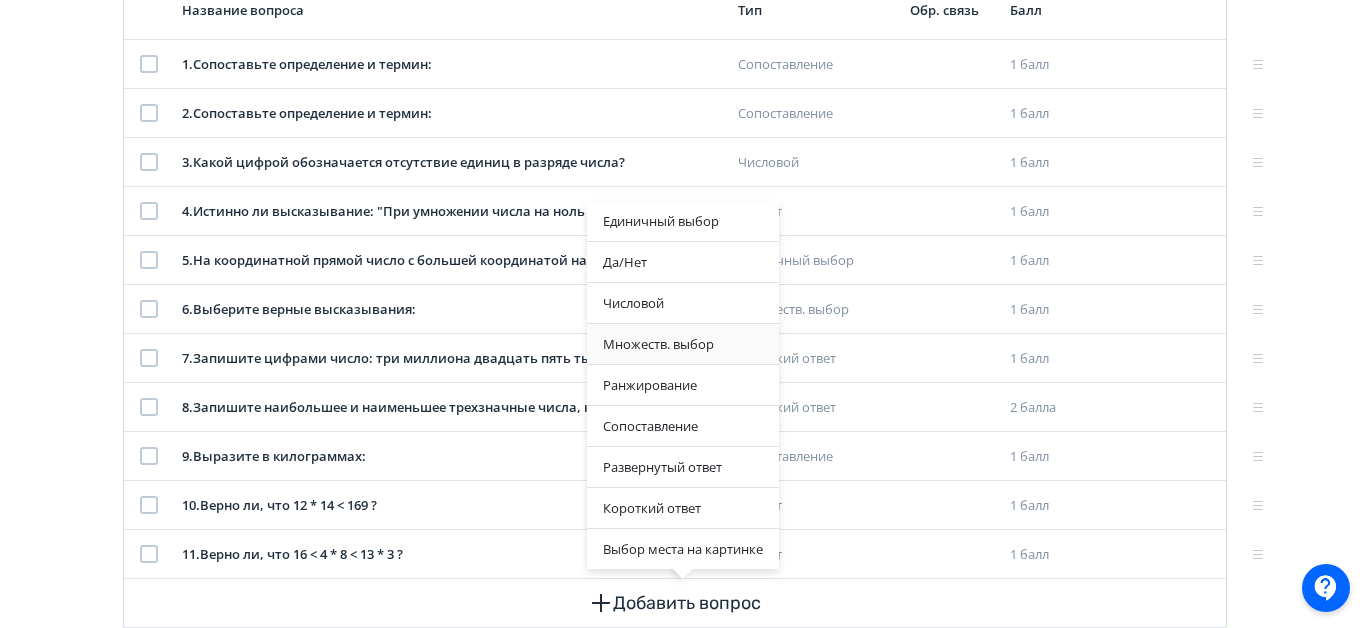 click on "Множеств. выбор" at bounding box center (683, 344) 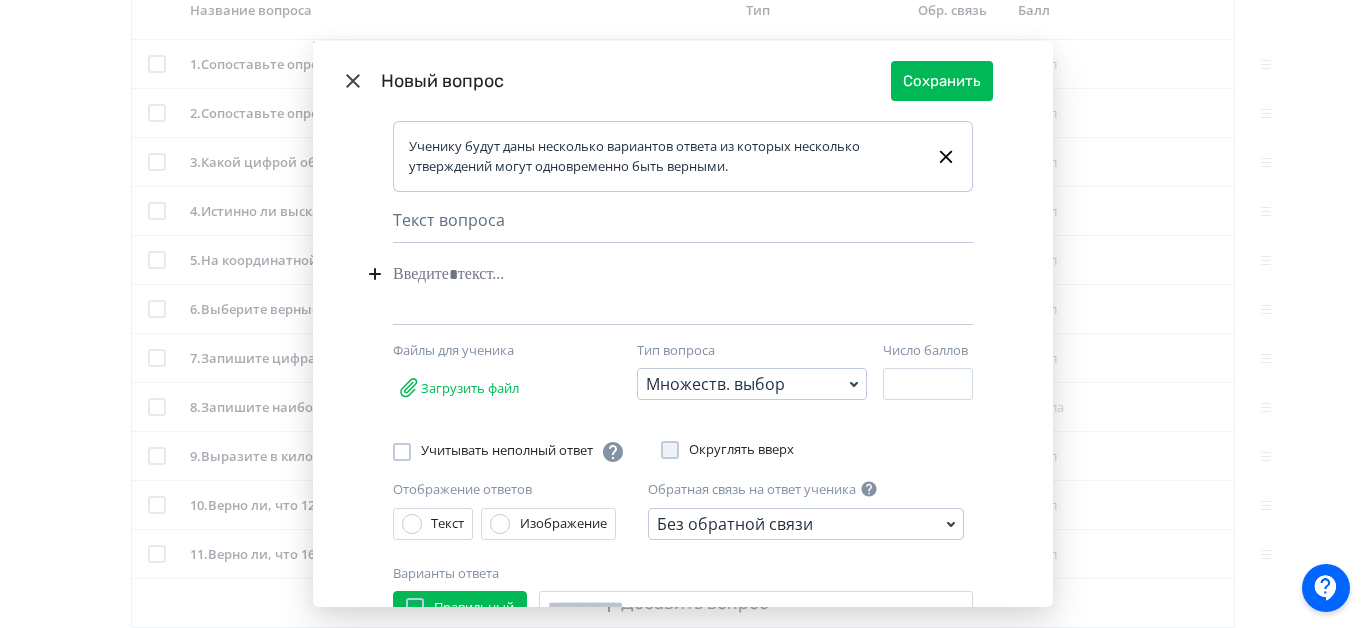 click at bounding box center [652, 274] 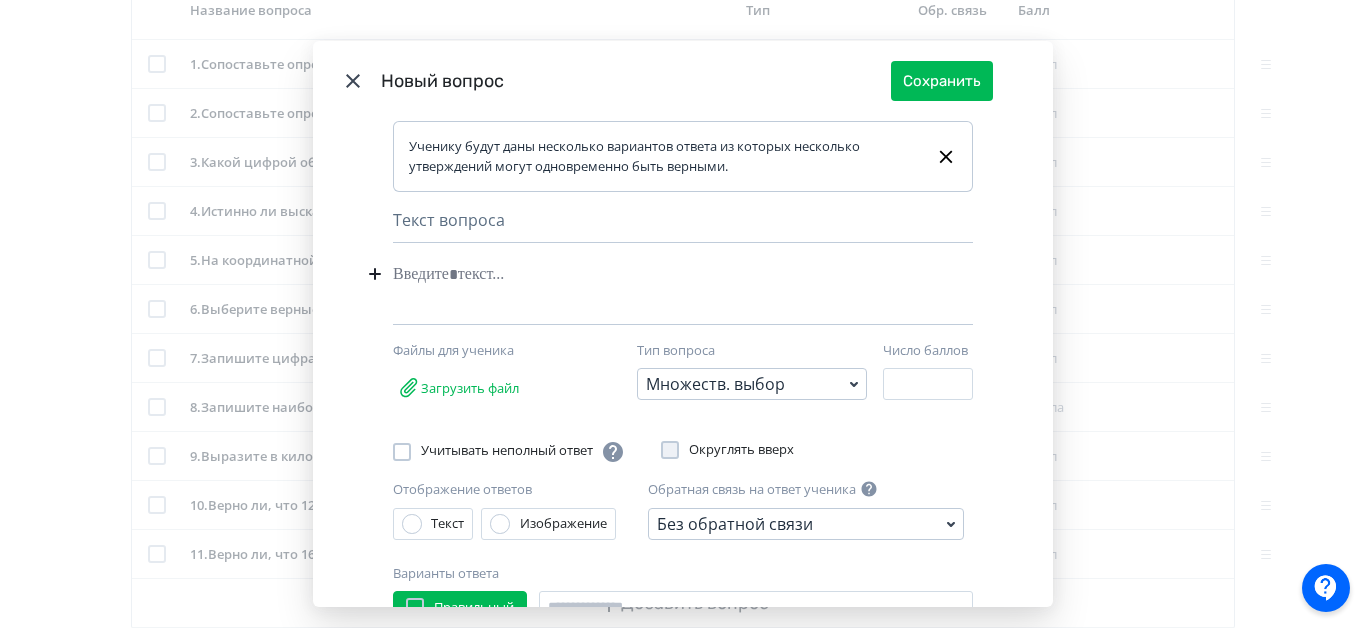 type 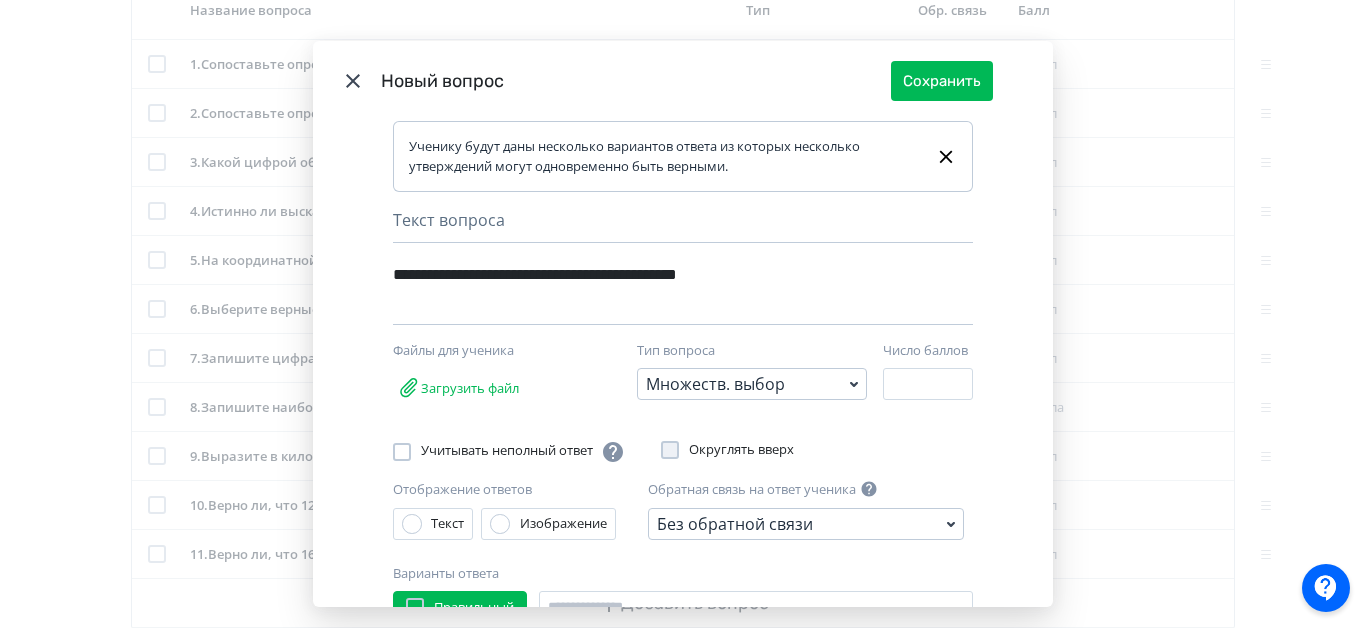 scroll, scrollTop: 100, scrollLeft: 0, axis: vertical 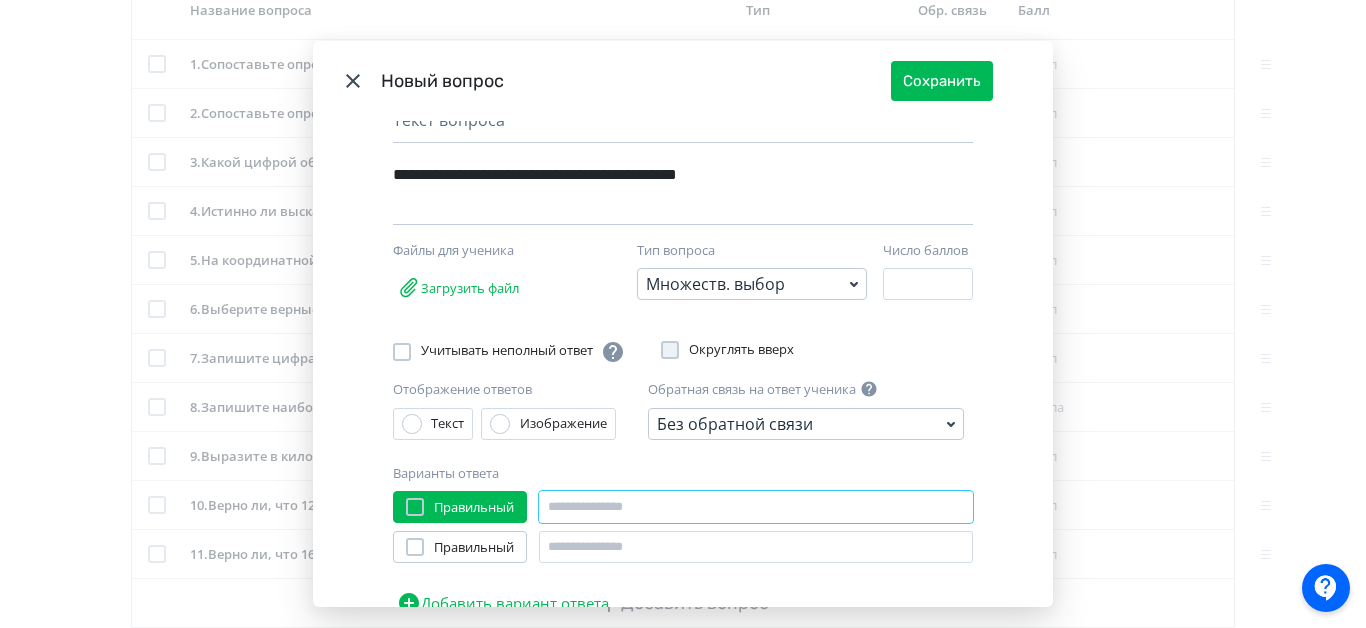 click at bounding box center [756, 507] 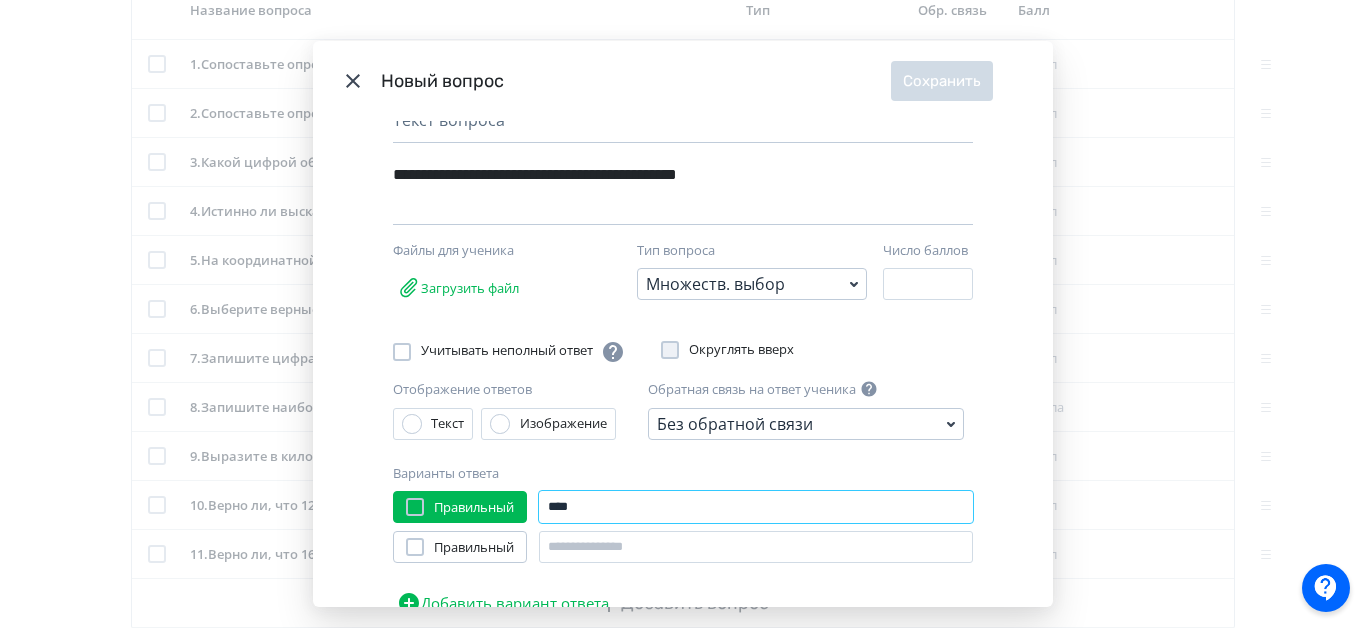 paste on "**" 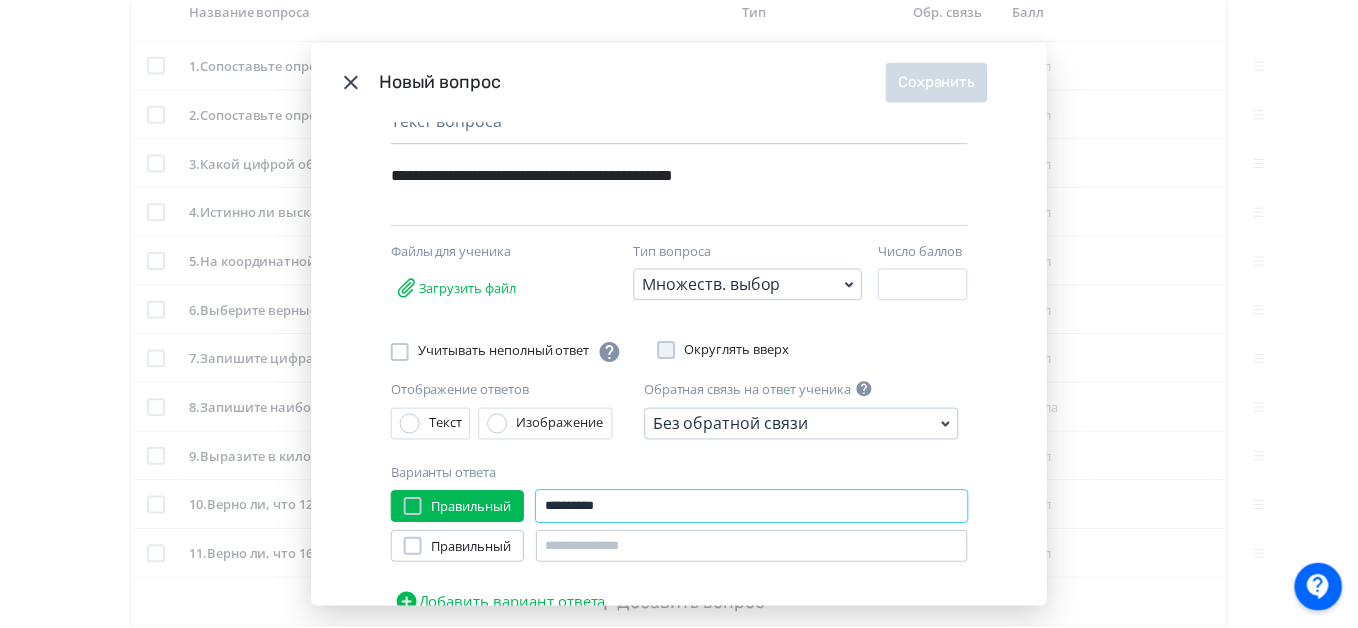 scroll, scrollTop: 192, scrollLeft: 0, axis: vertical 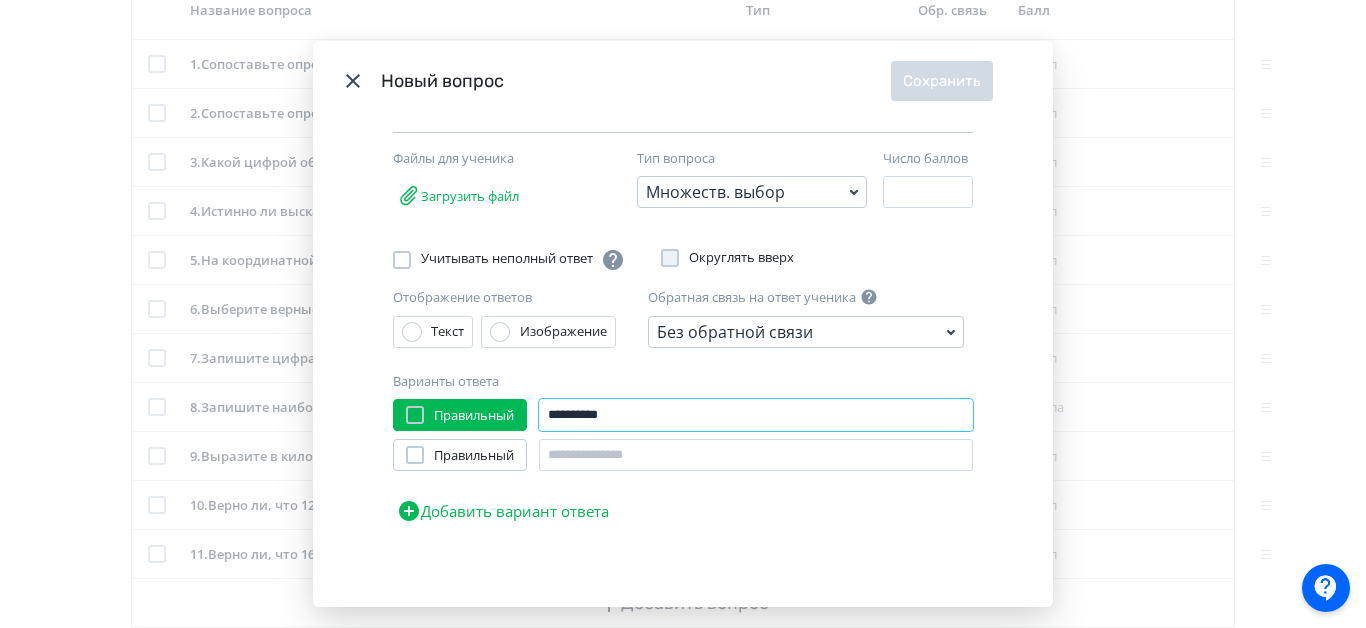 type on "*********" 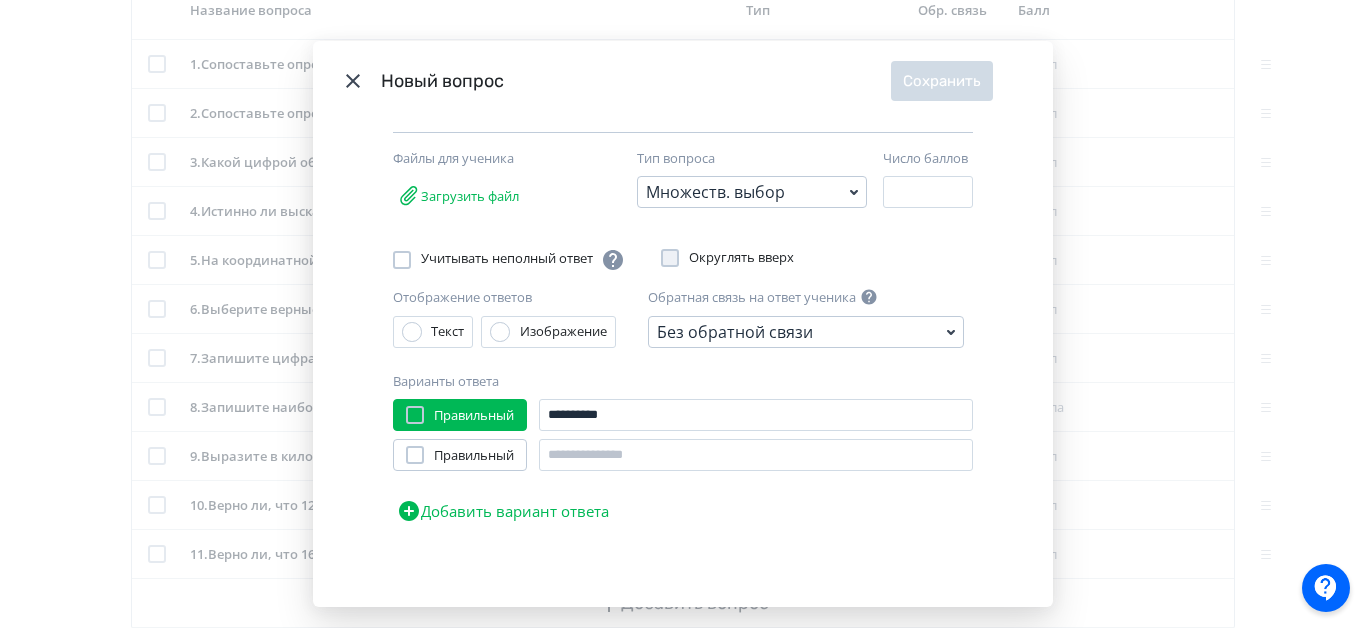 click on "Добавить вариант ответа" at bounding box center (503, 511) 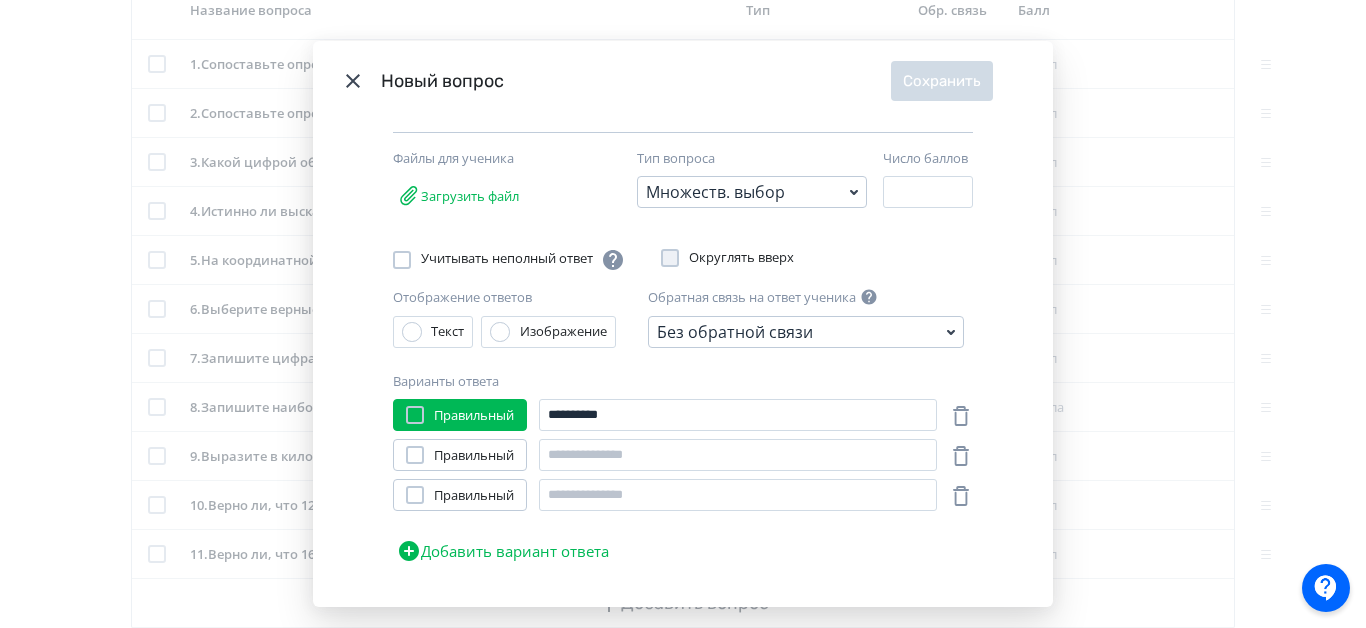 click on "Добавить вариант ответа" at bounding box center (503, 551) 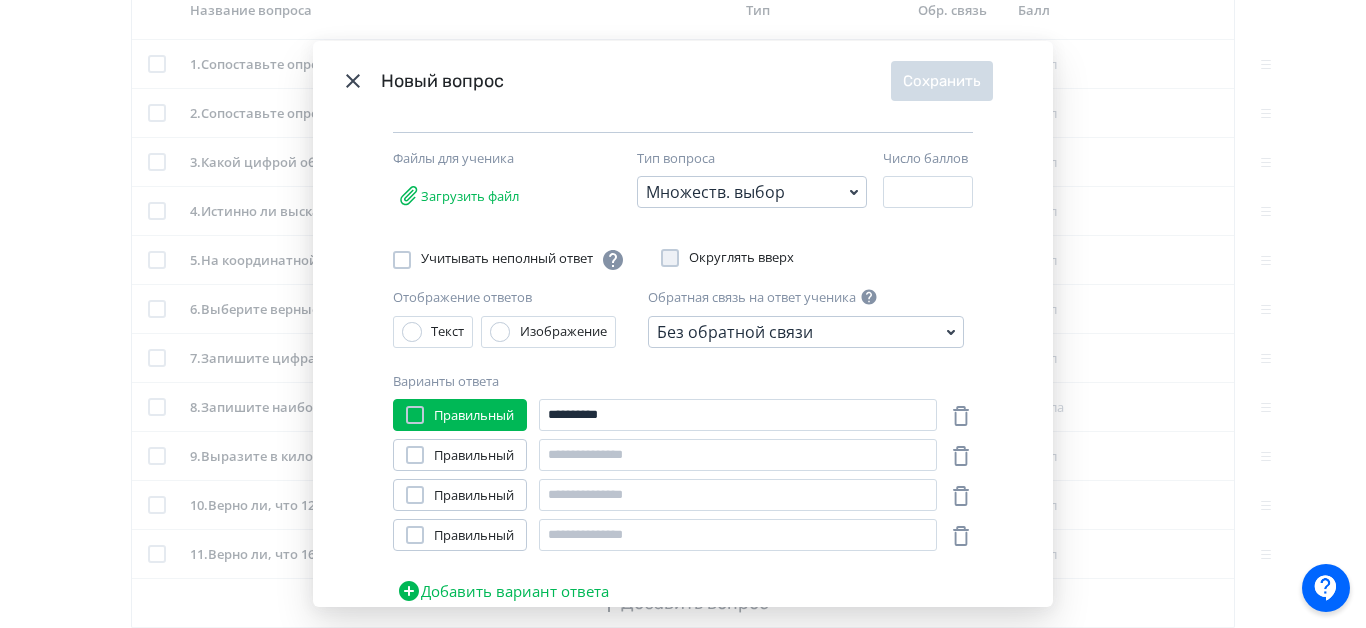 click on "Добавить вариант ответа" at bounding box center [503, 591] 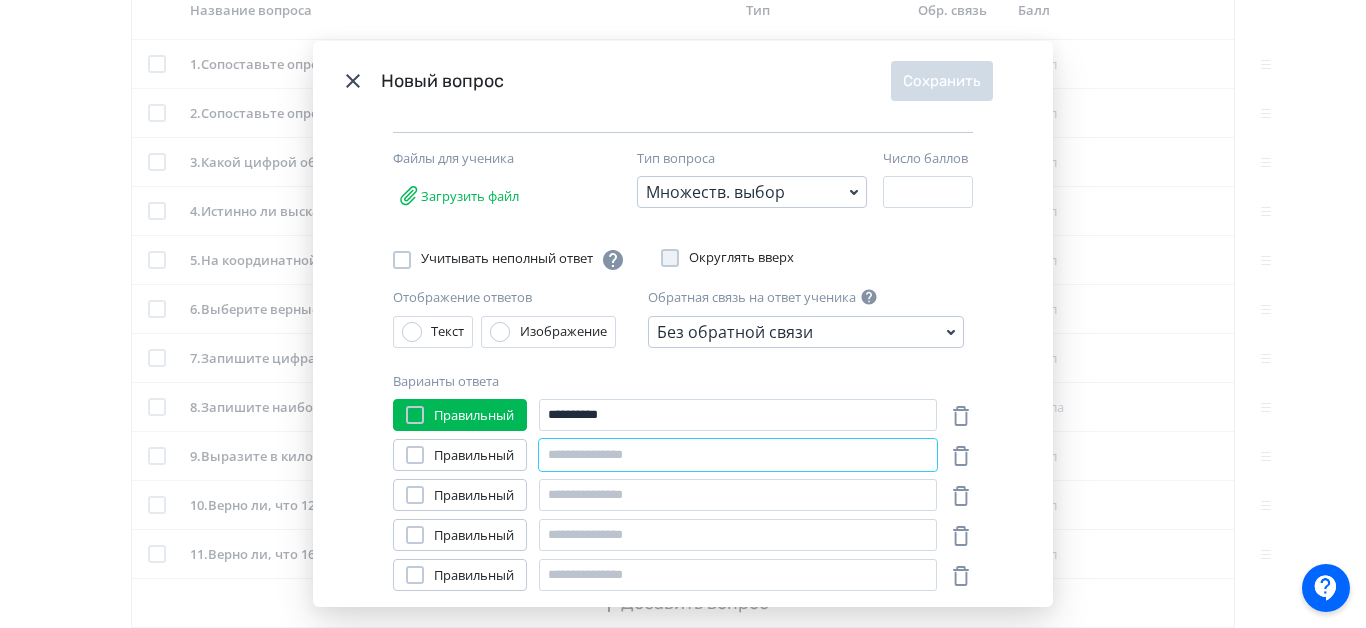 click at bounding box center [738, 455] 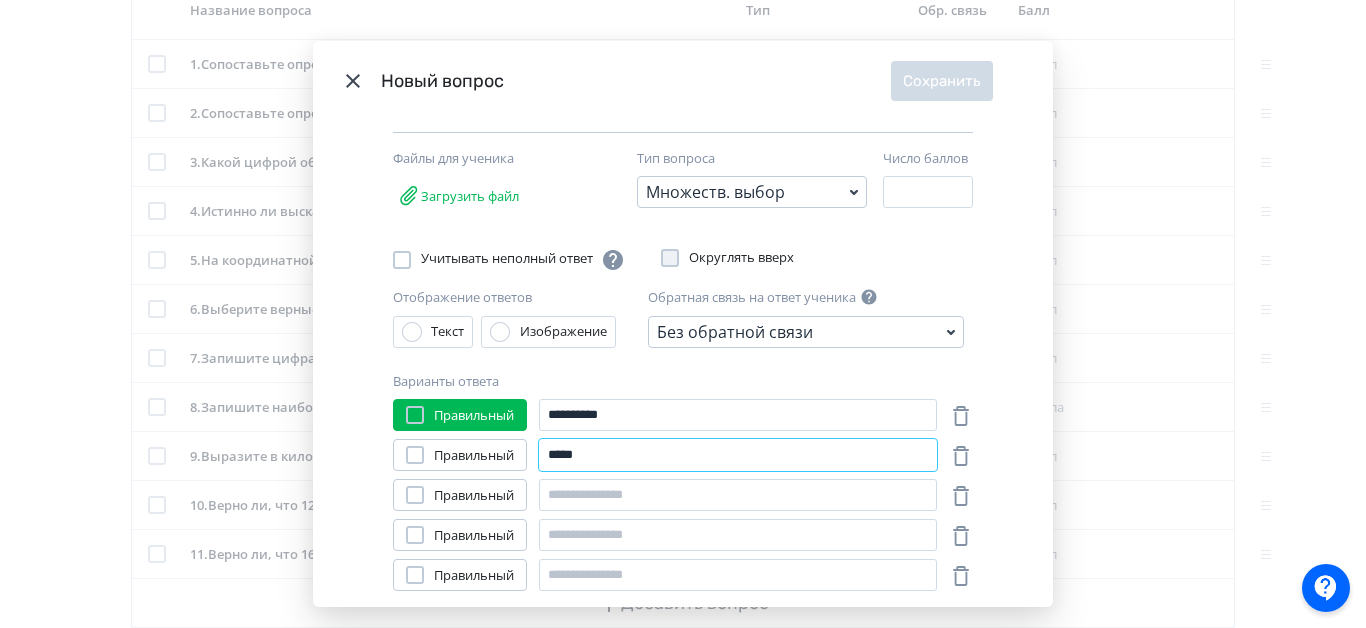paste on "**" 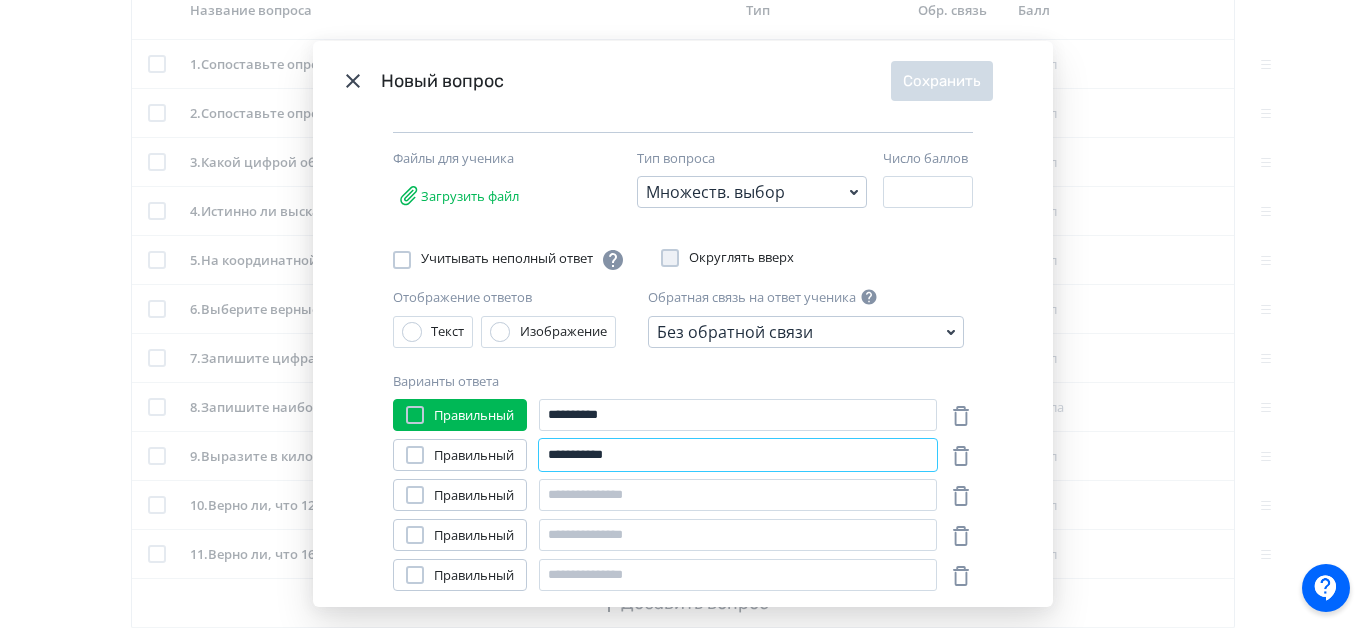 type on "**********" 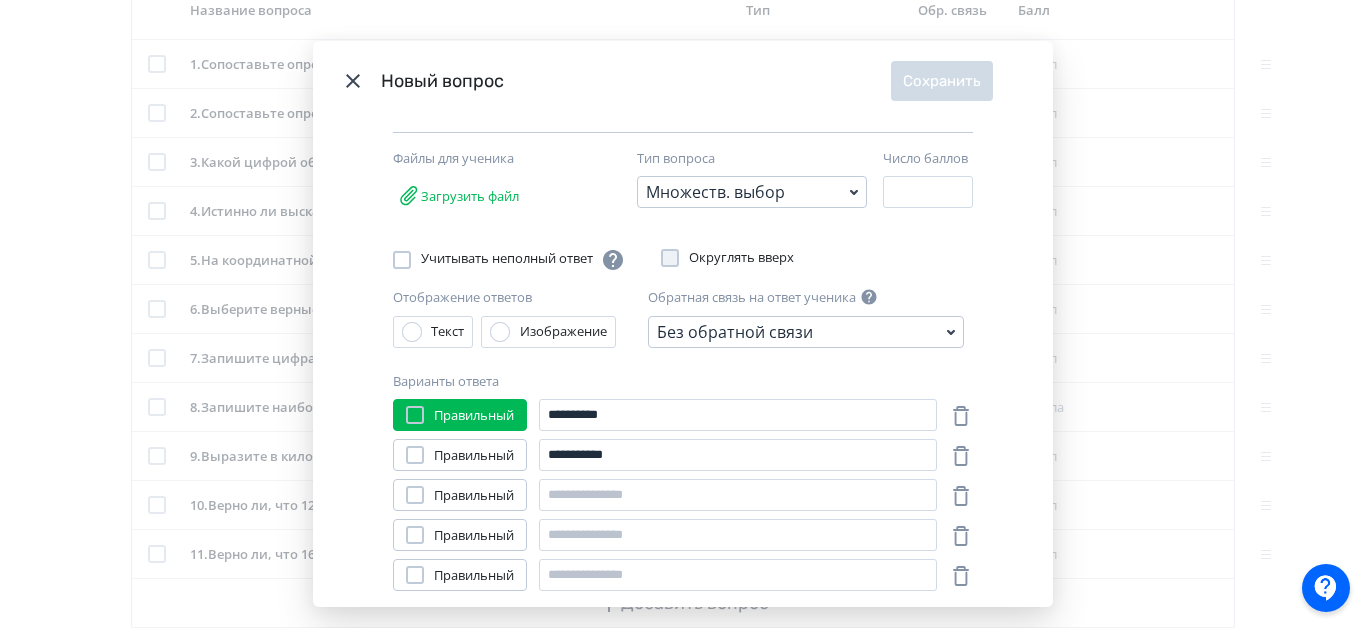 click at bounding box center [415, 455] 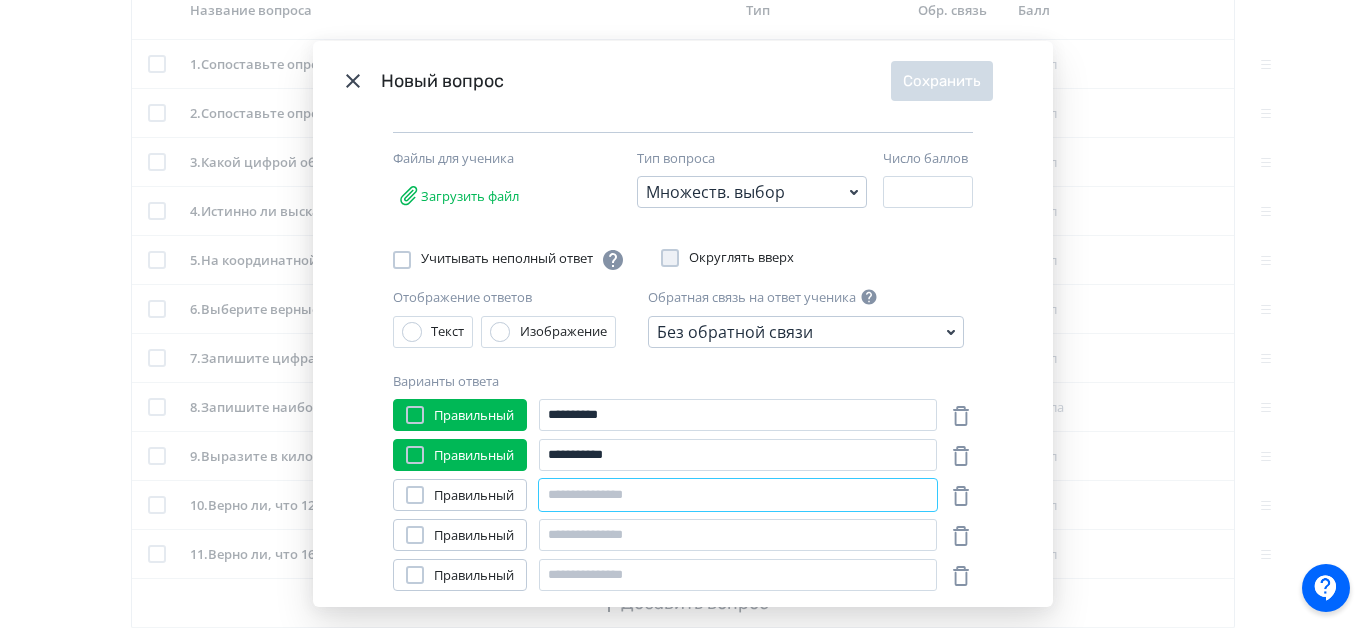 click at bounding box center [738, 495] 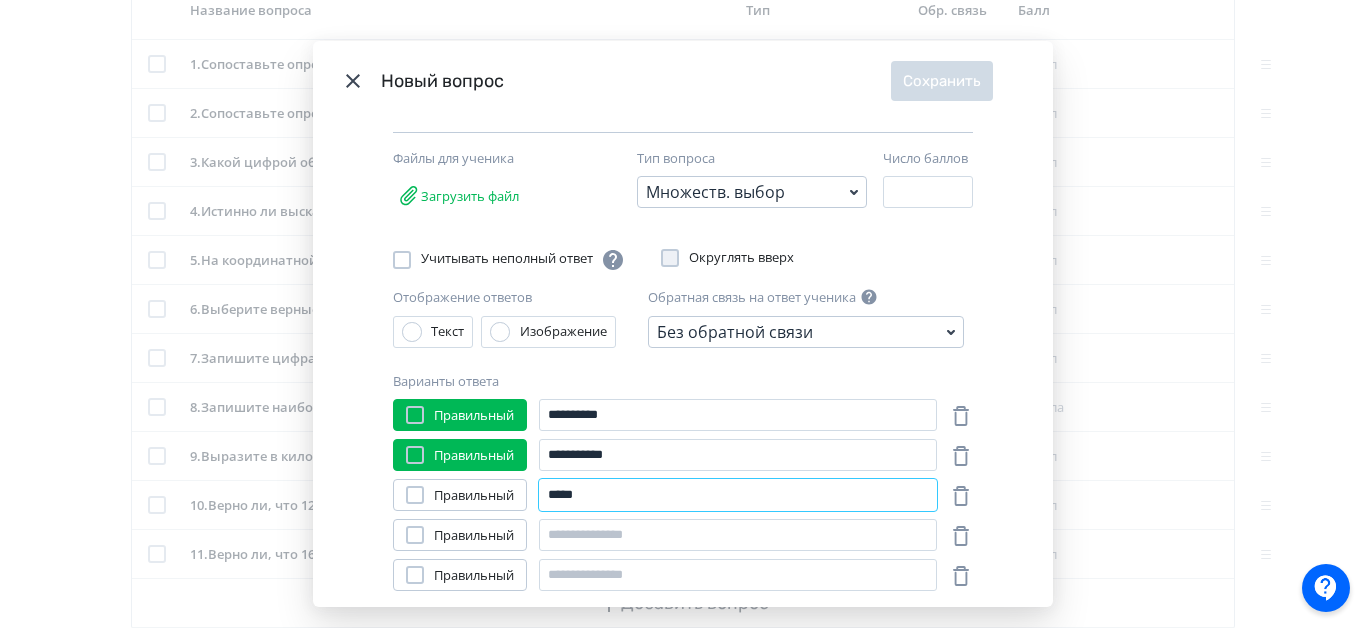paste on "**" 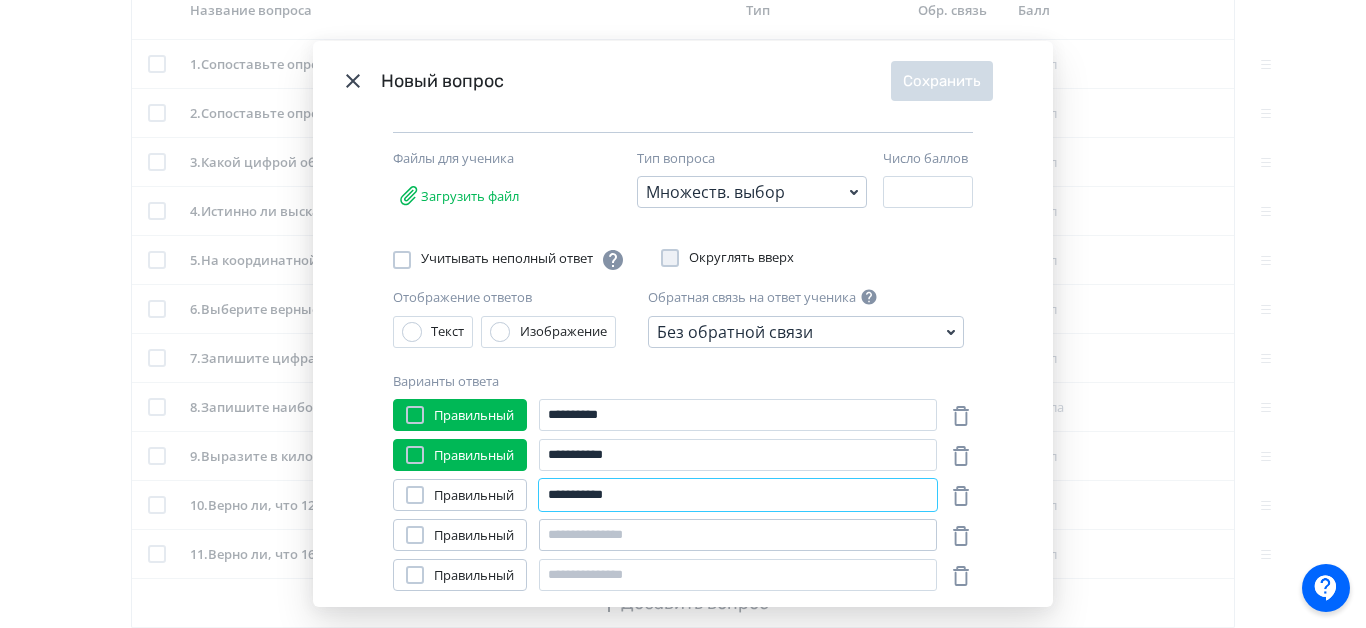 type on "**********" 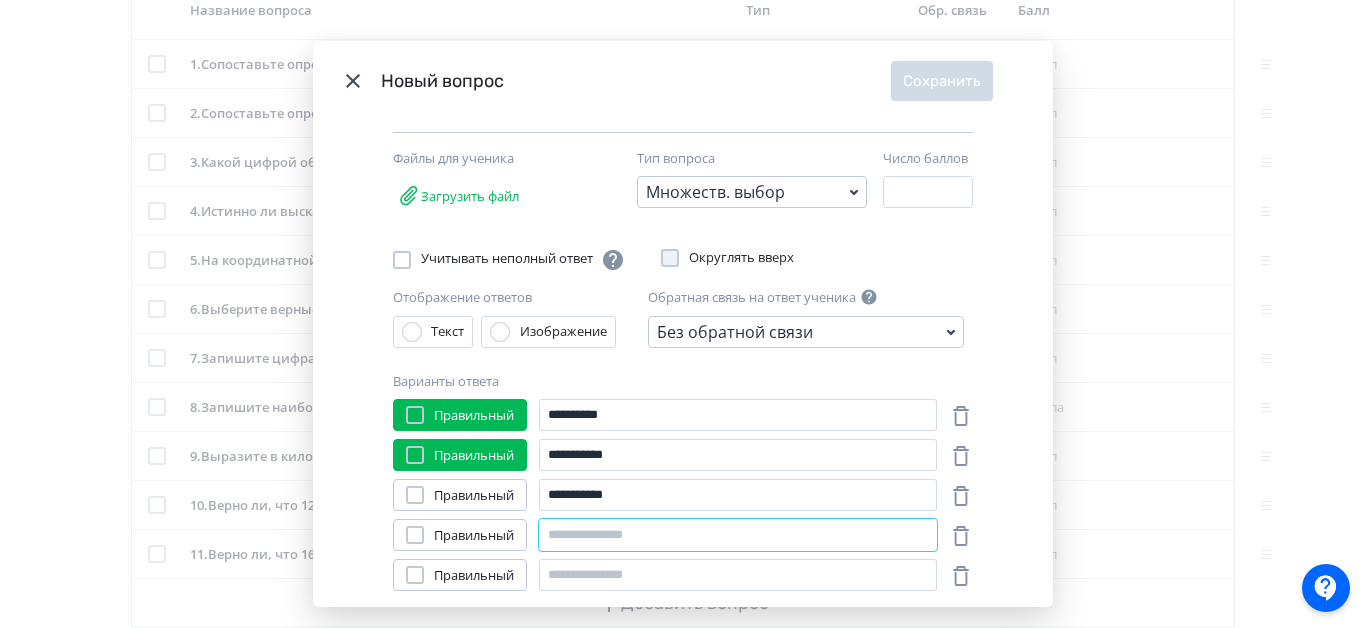click at bounding box center (738, 535) 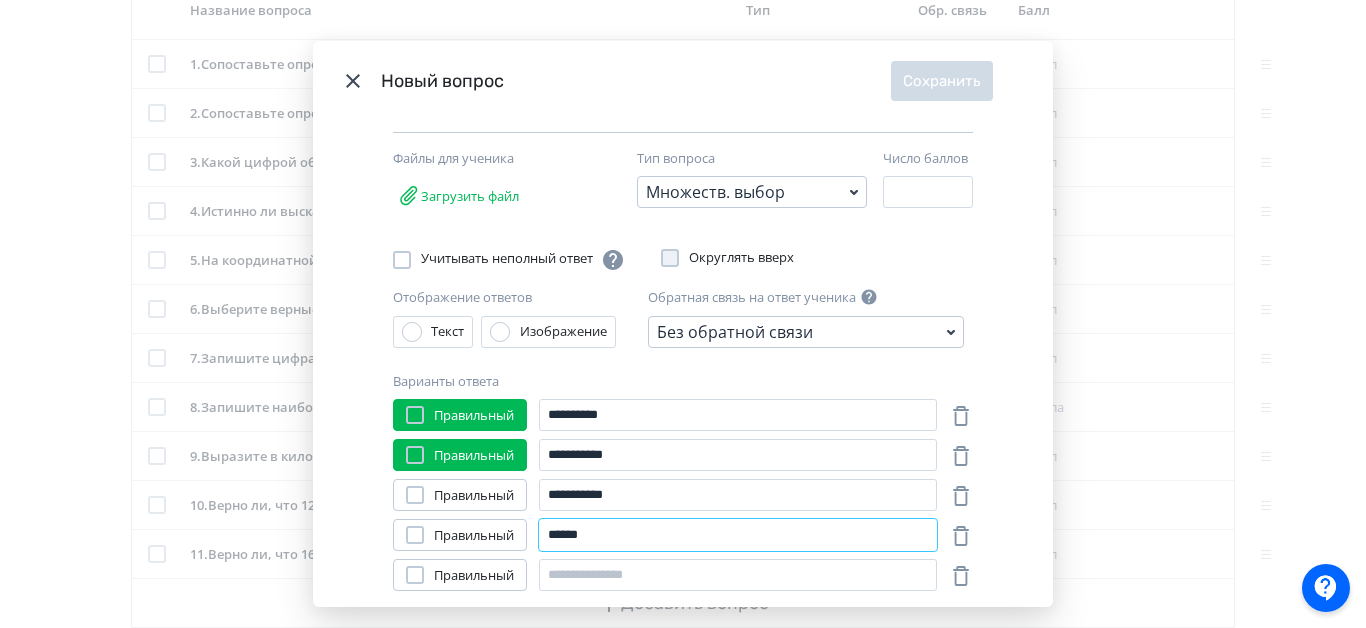 paste on "**" 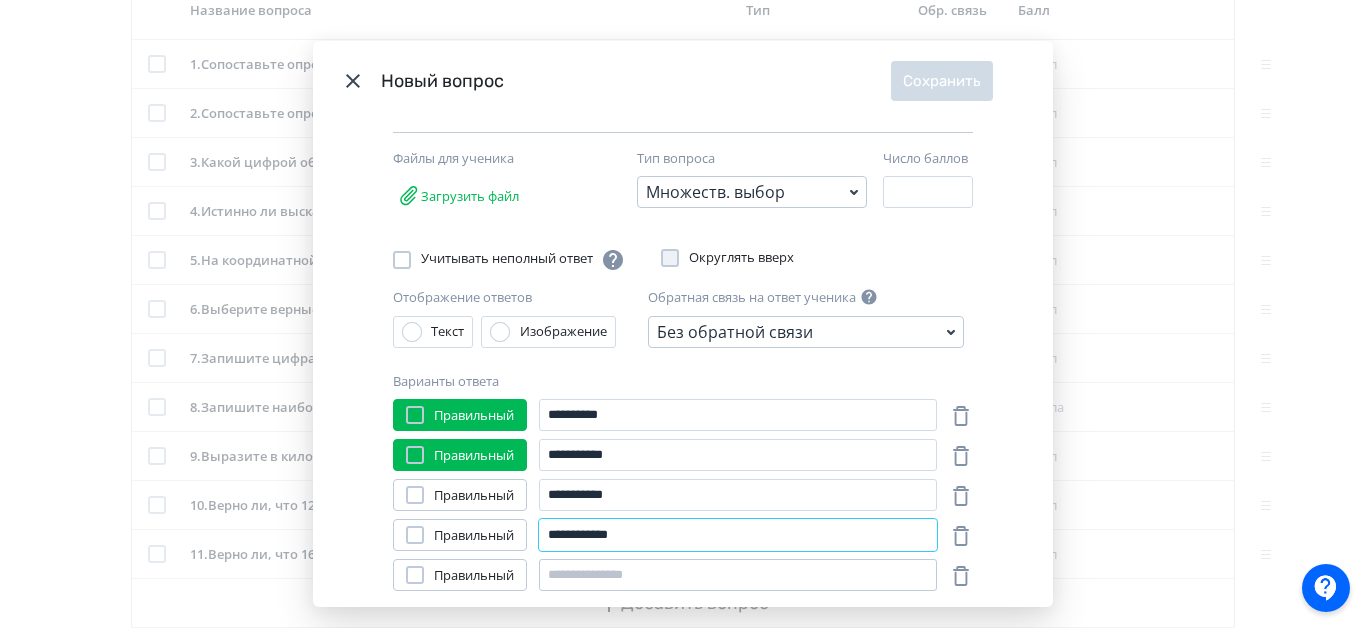 type on "**********" 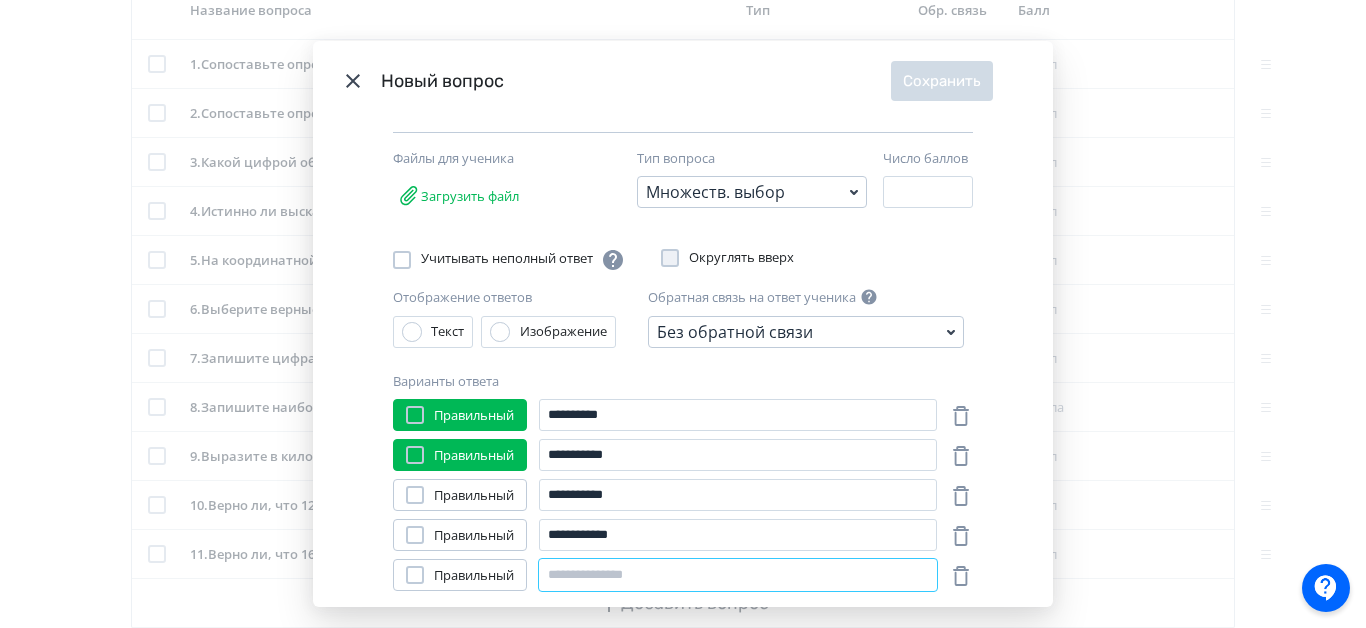 click at bounding box center [738, 575] 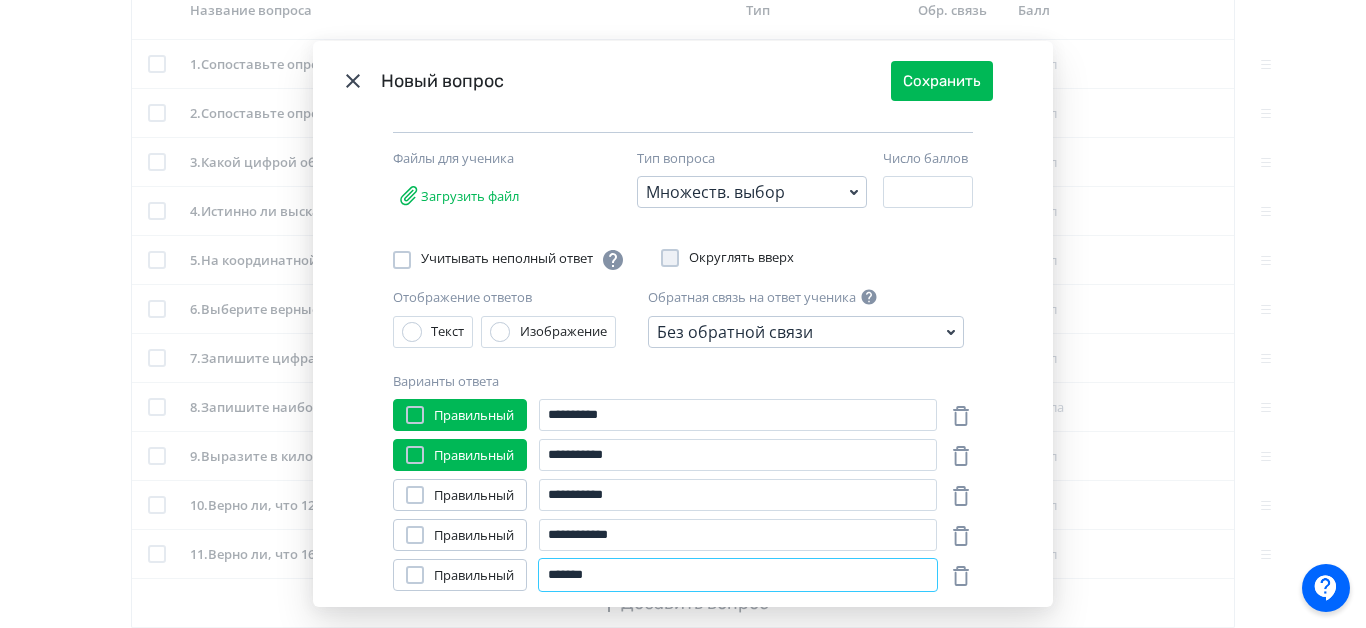 paste on "**" 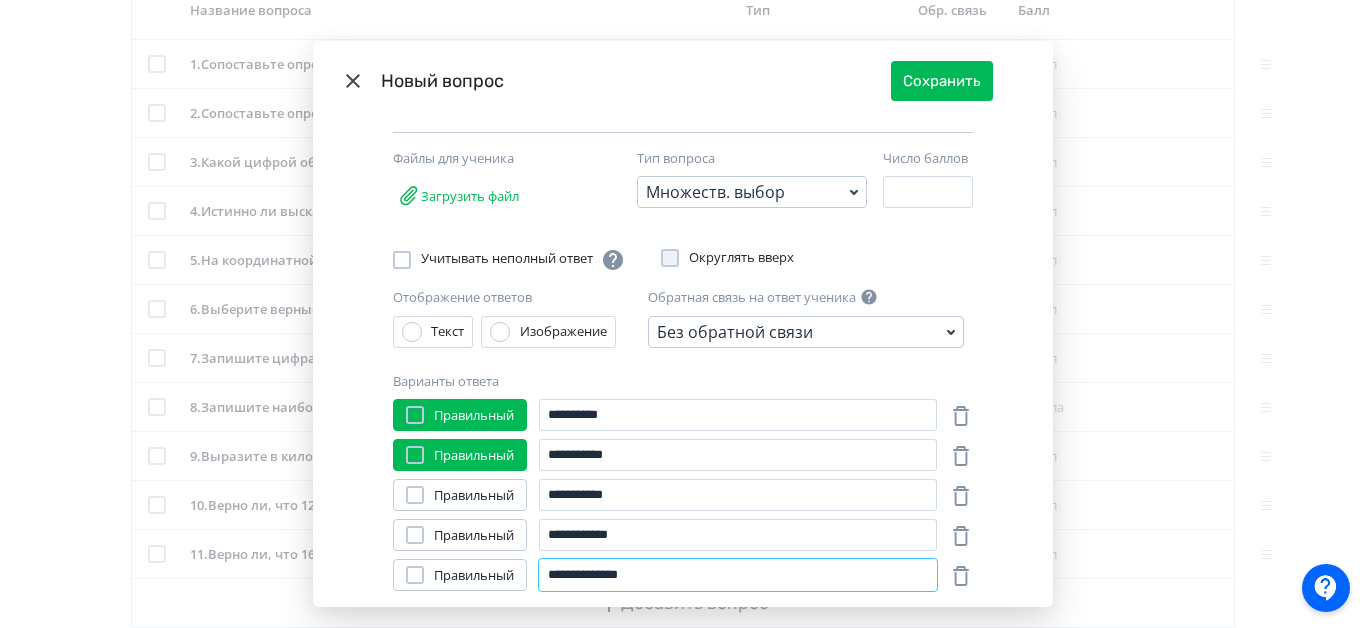type on "**********" 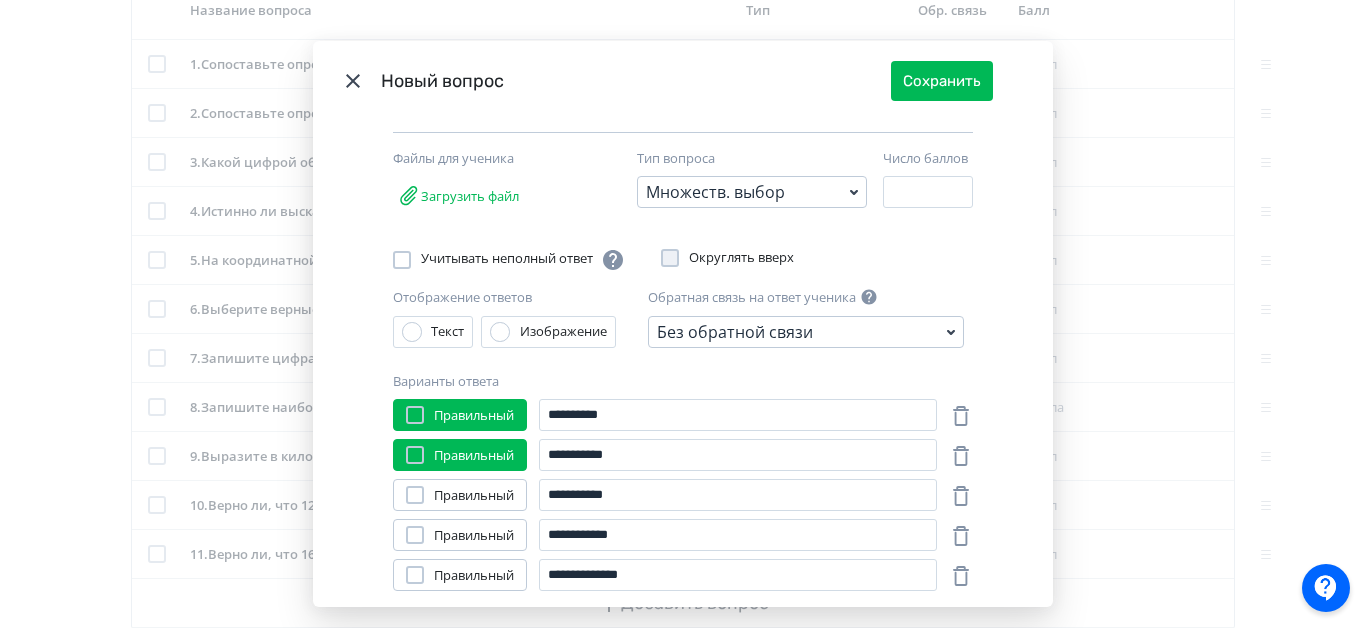click at bounding box center [415, 575] 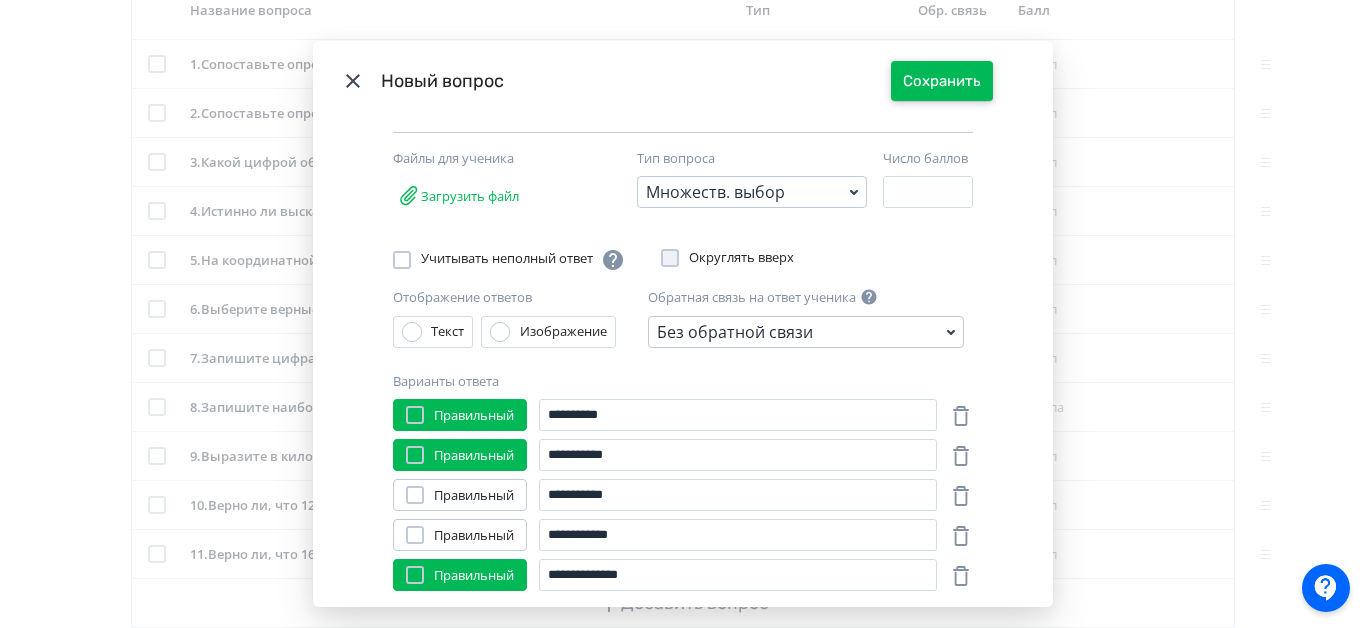 click on "Сохранить" at bounding box center (942, 81) 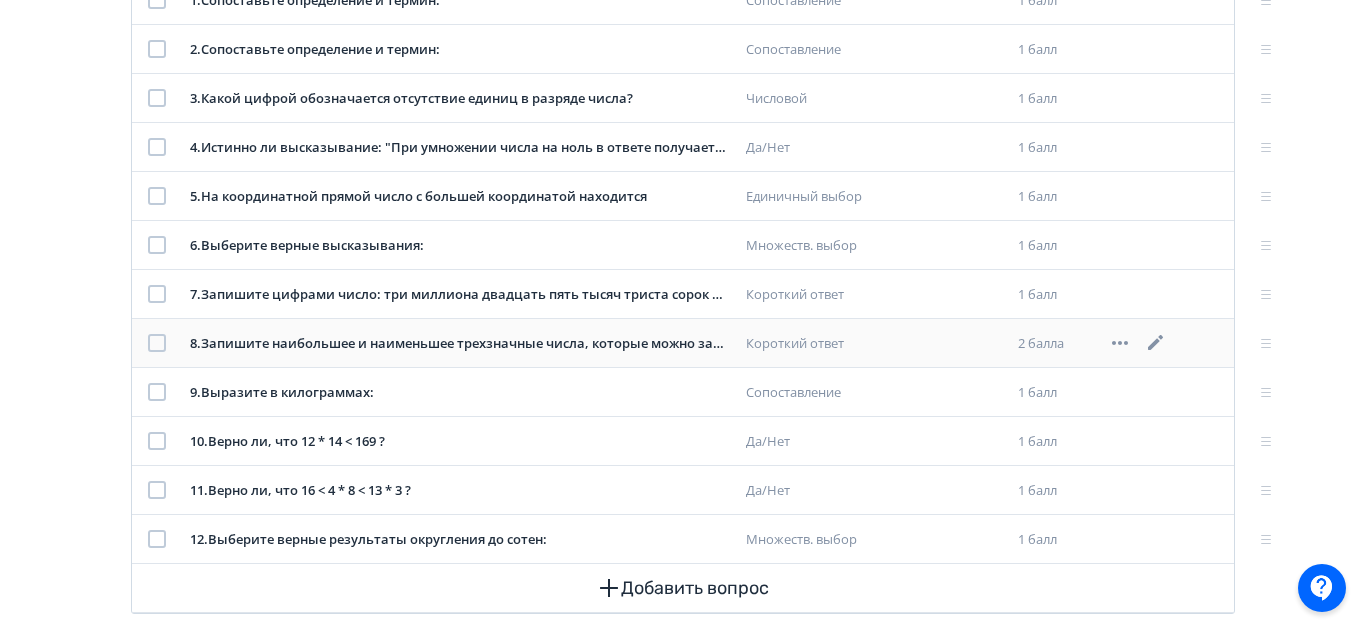 scroll, scrollTop: 528, scrollLeft: 0, axis: vertical 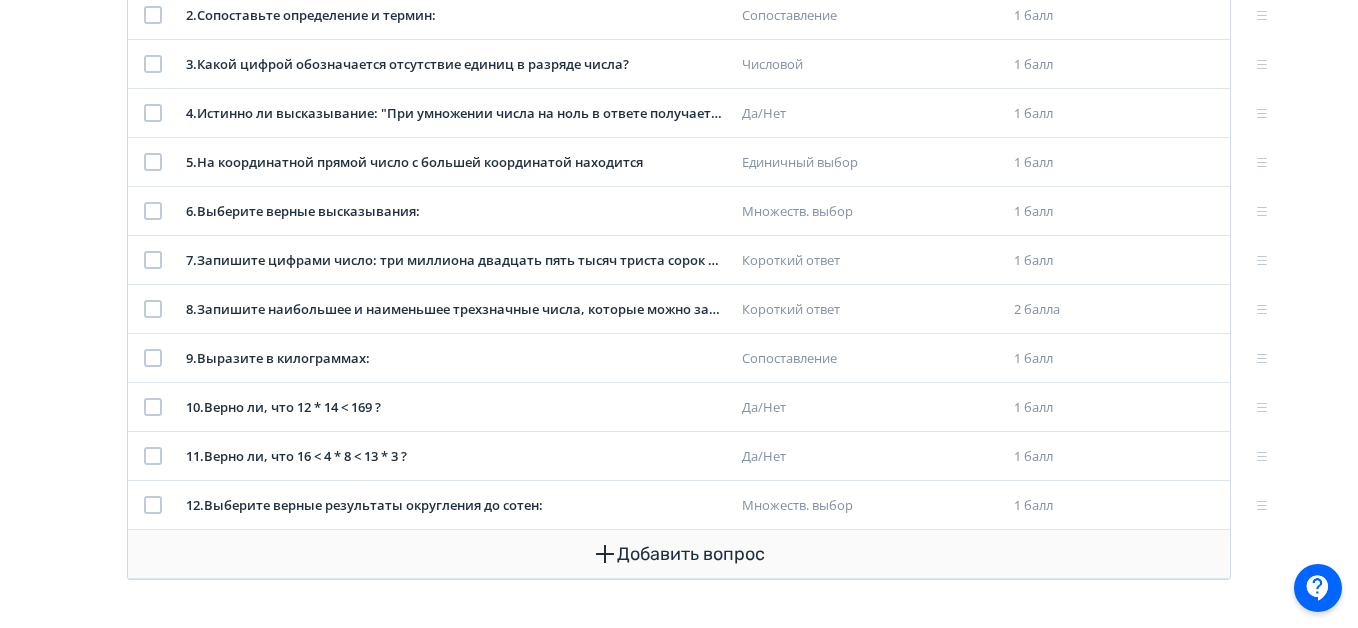 click on "Добавить вопрос" at bounding box center [679, 554] 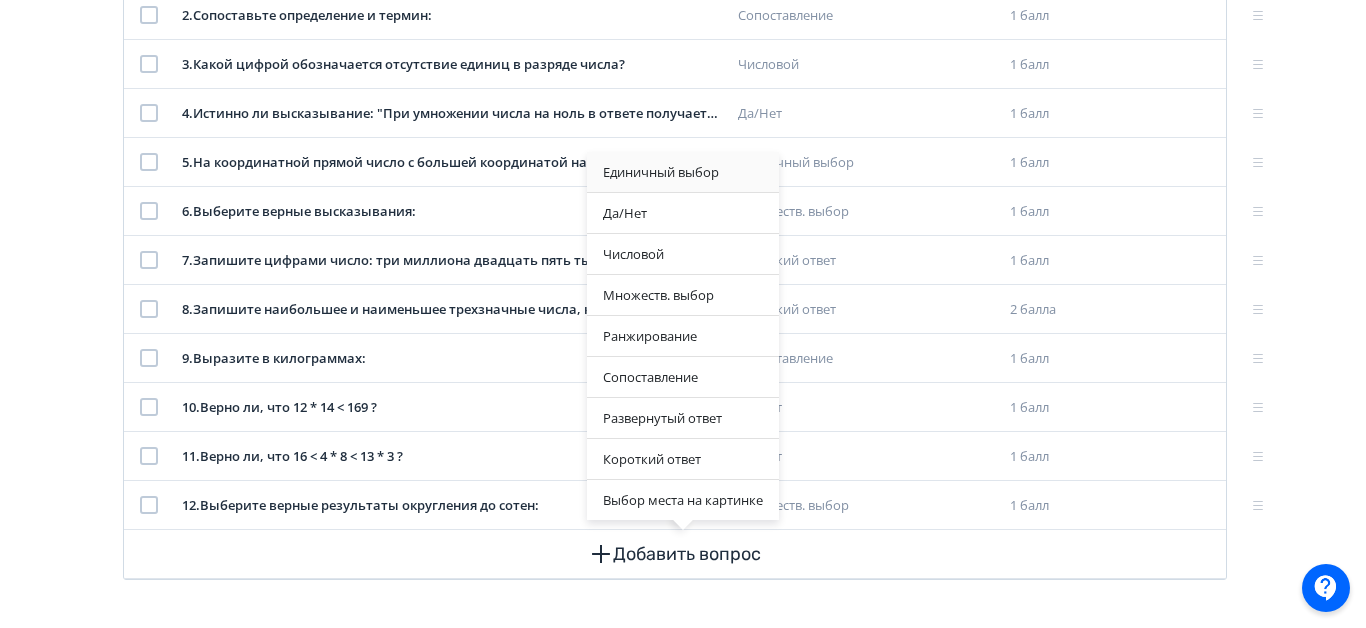 click on "Единичный выбор" at bounding box center [683, 172] 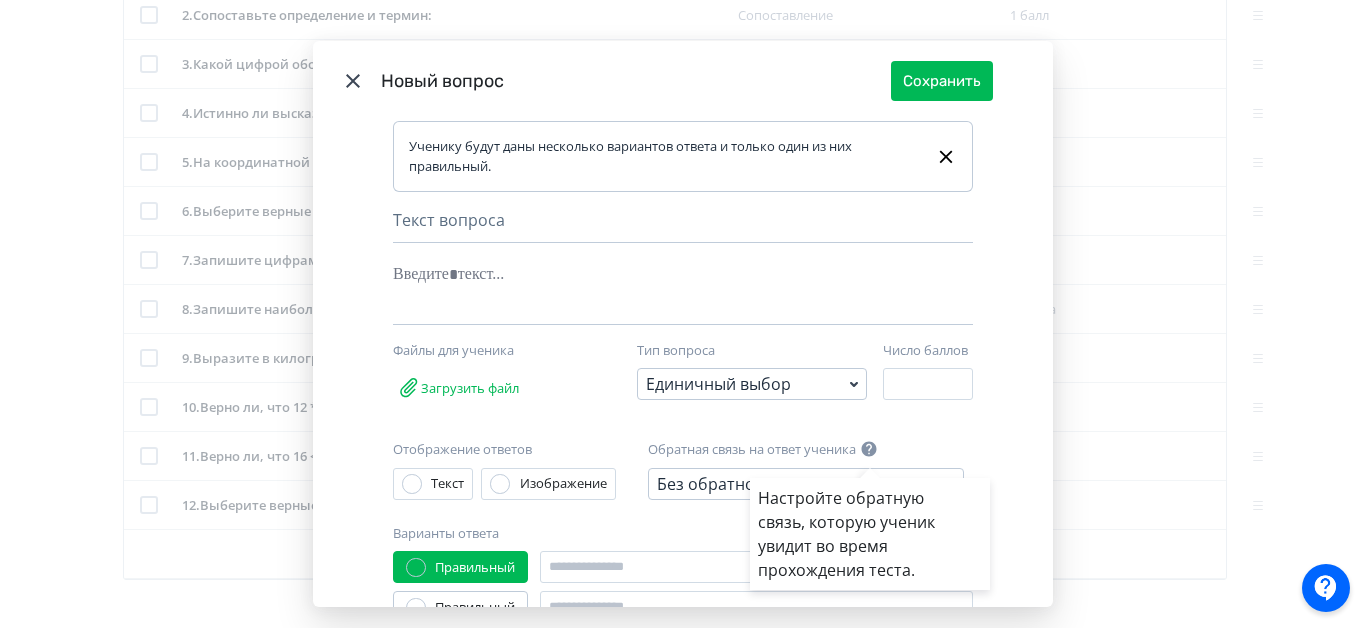click on "Настройте обратную связь, которую ученик увидит во время прохождения теста." at bounding box center [683, 314] 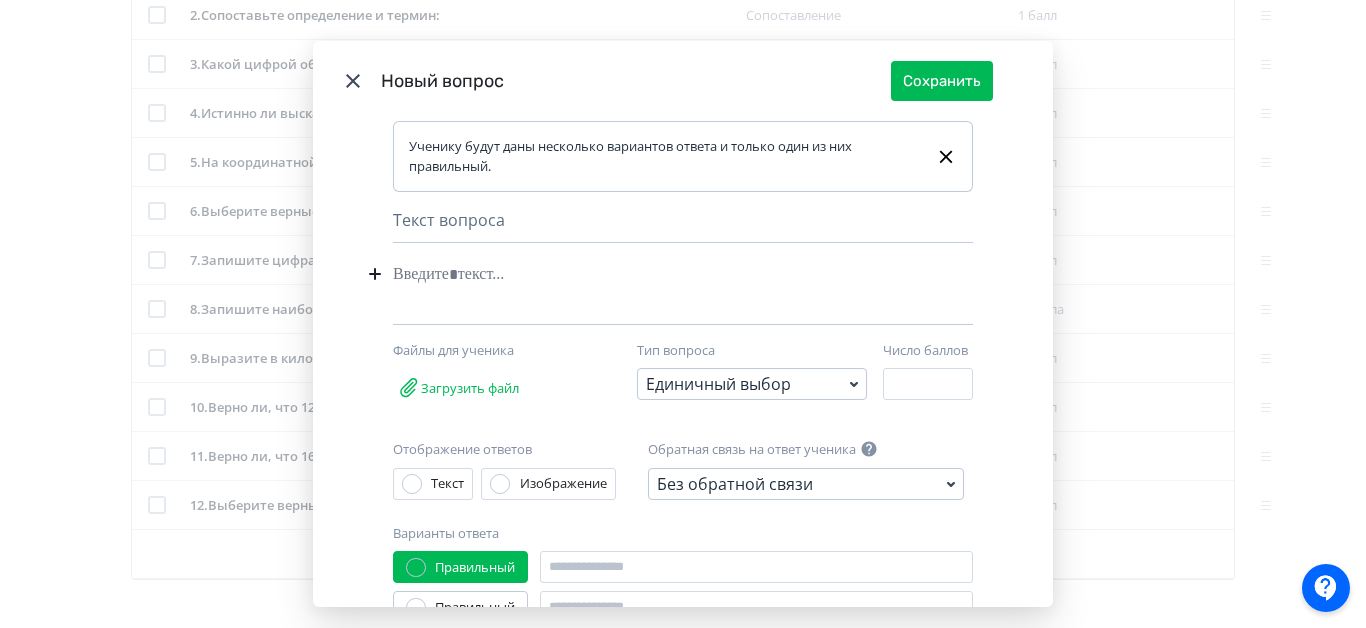 click at bounding box center [652, 274] 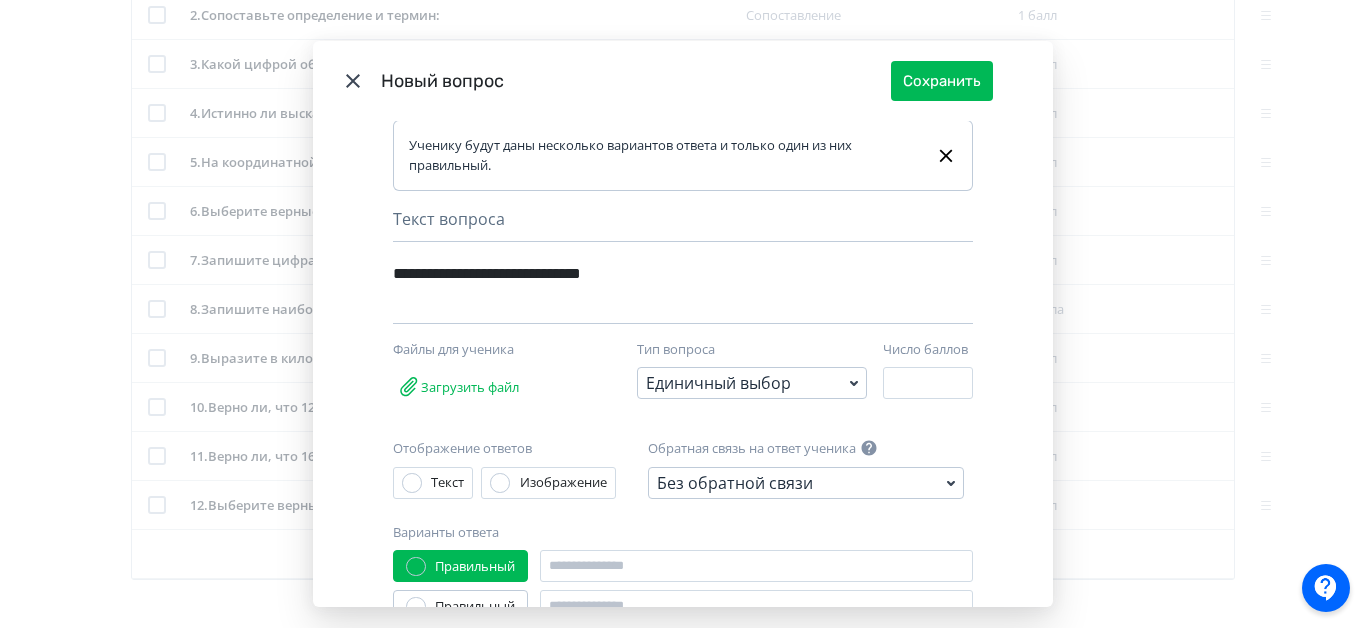 scroll, scrollTop: 0, scrollLeft: 0, axis: both 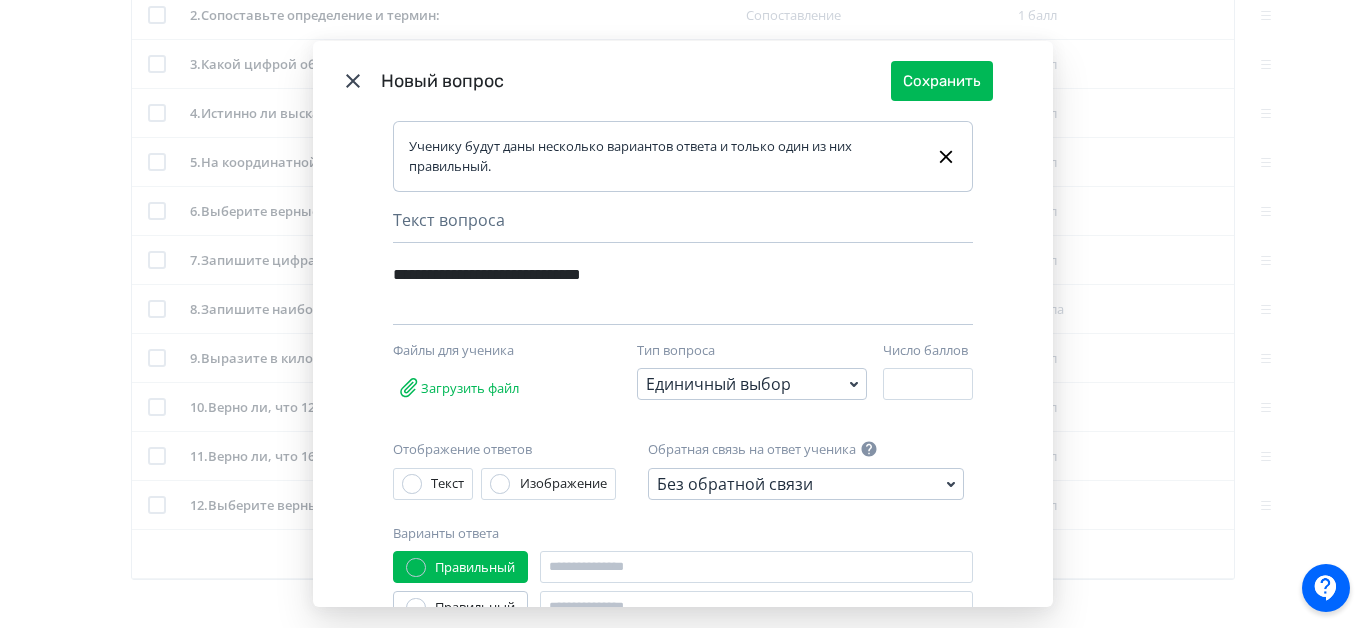 click on "**********" at bounding box center [652, 289] 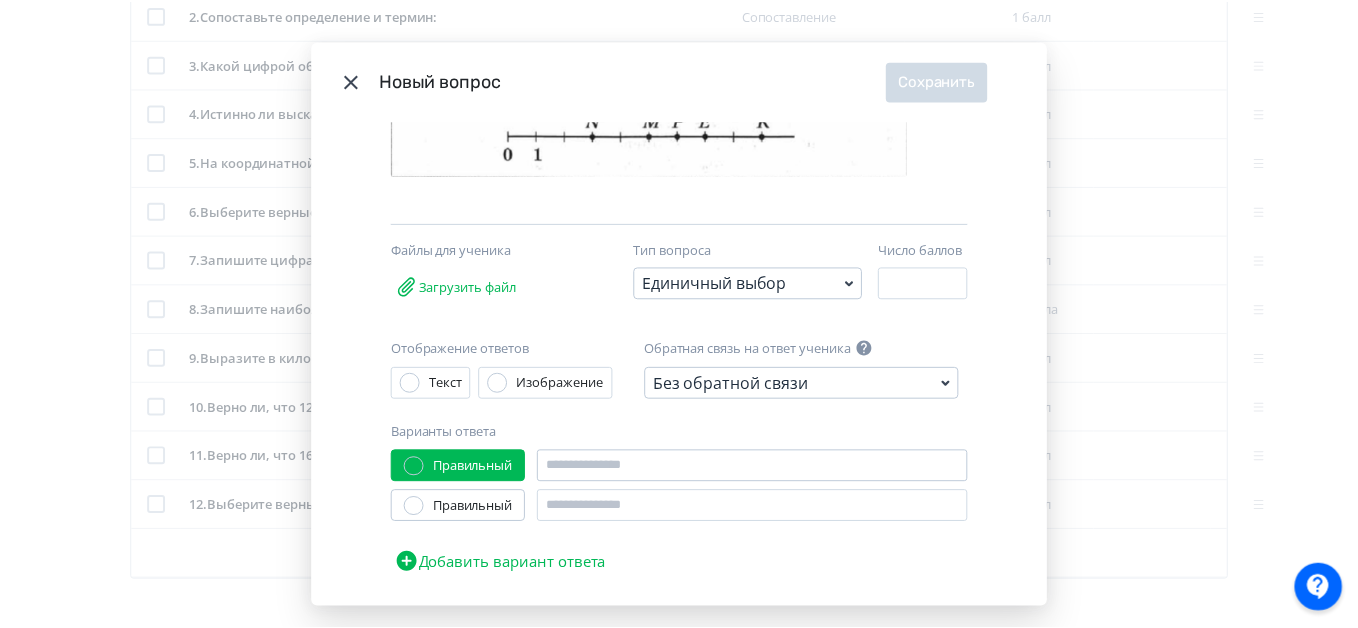 scroll, scrollTop: 264, scrollLeft: 0, axis: vertical 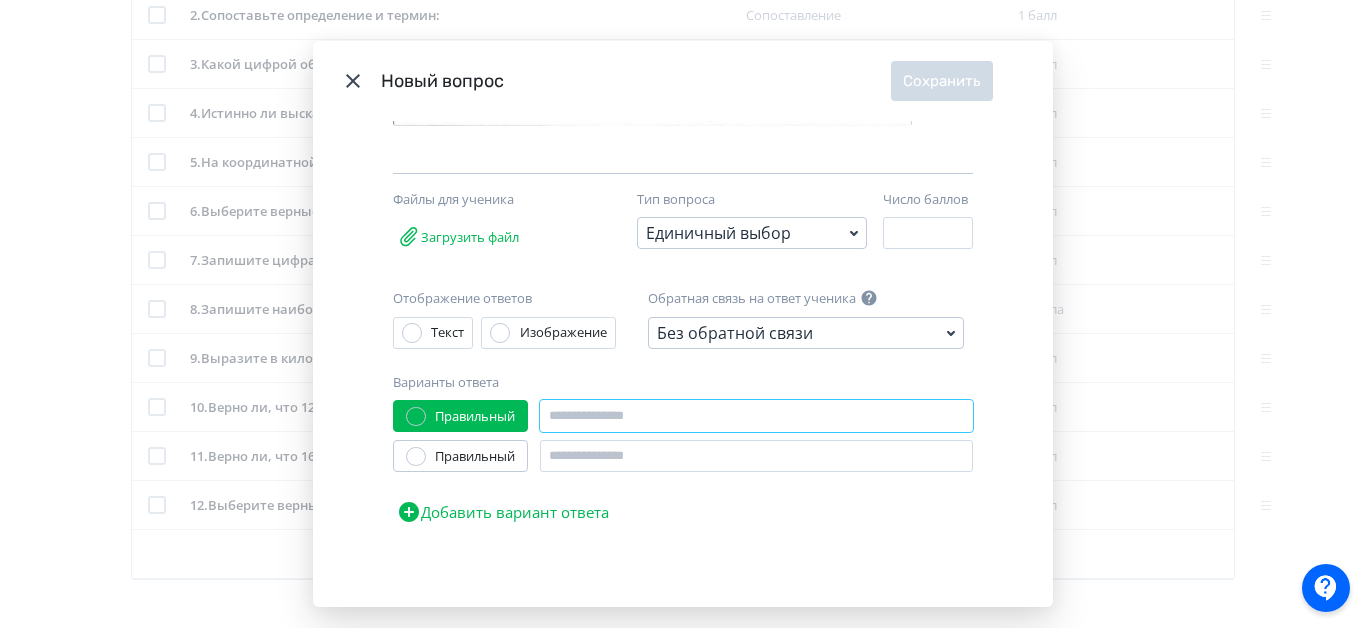 click at bounding box center (756, 416) 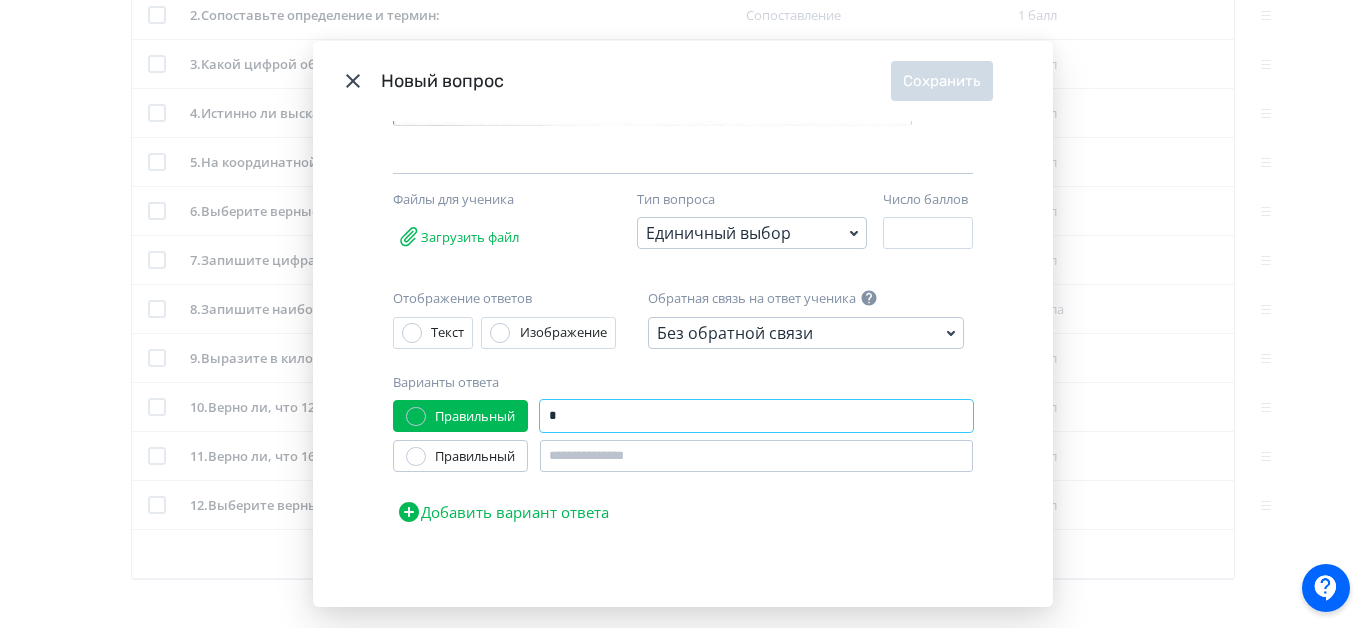 type on "*" 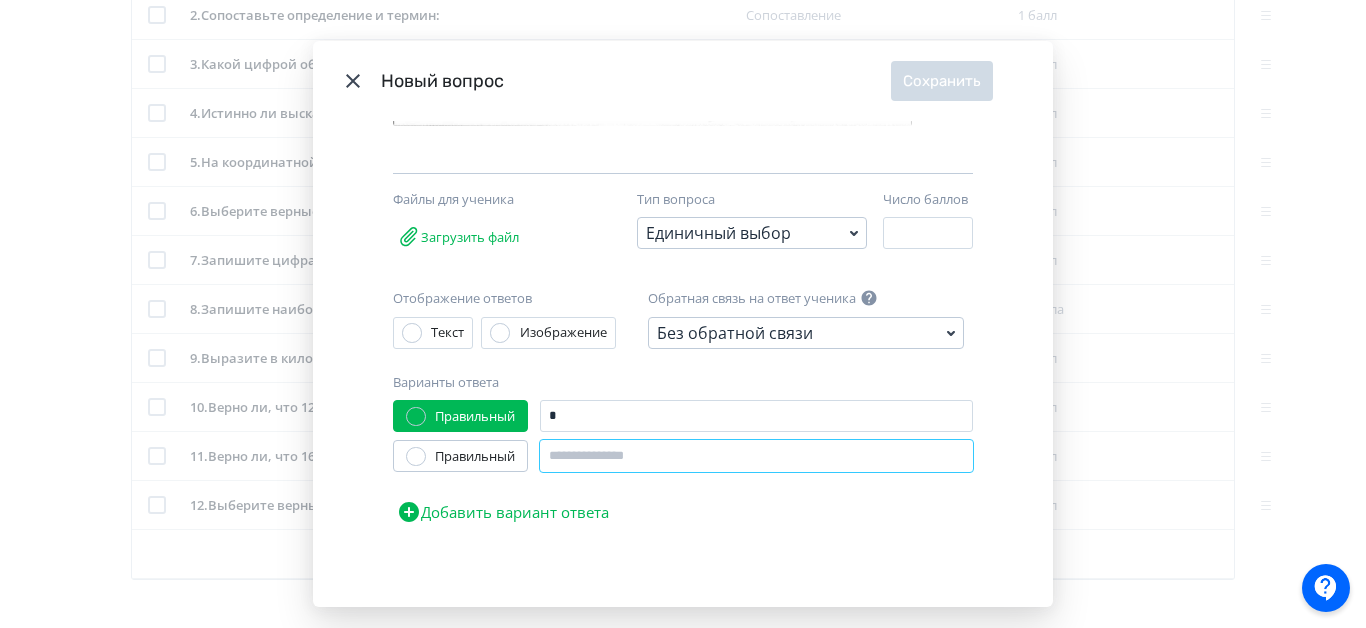 click at bounding box center (756, 456) 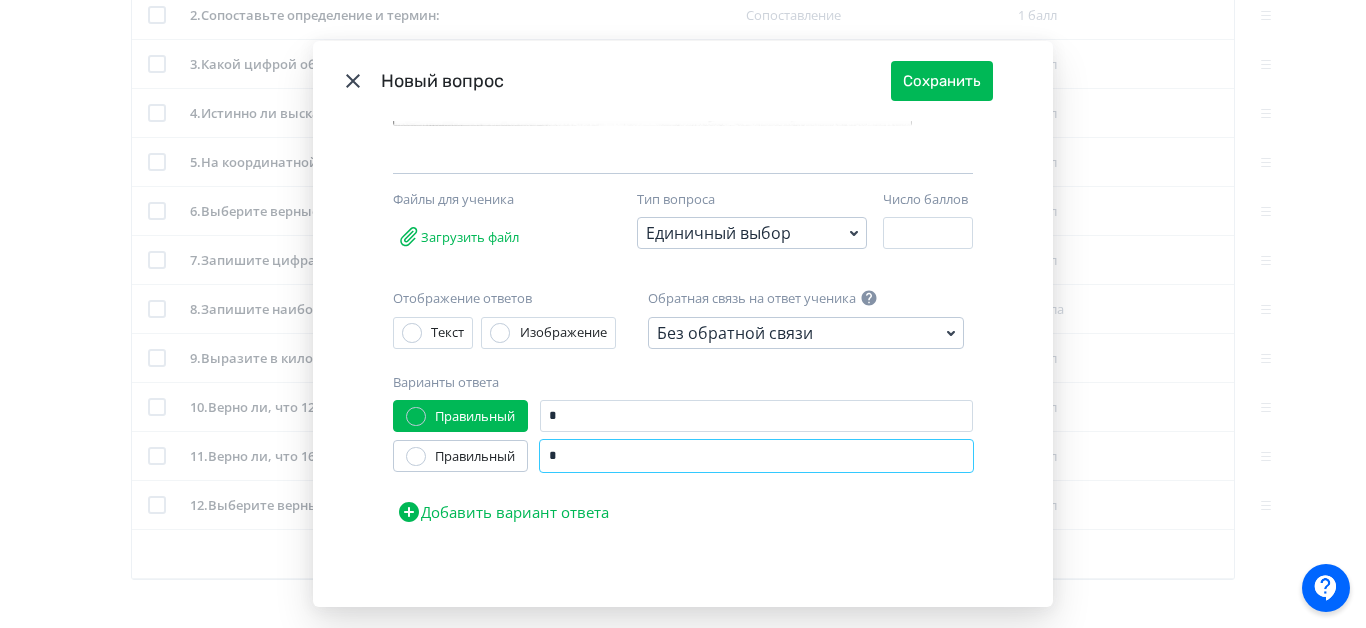 type on "*" 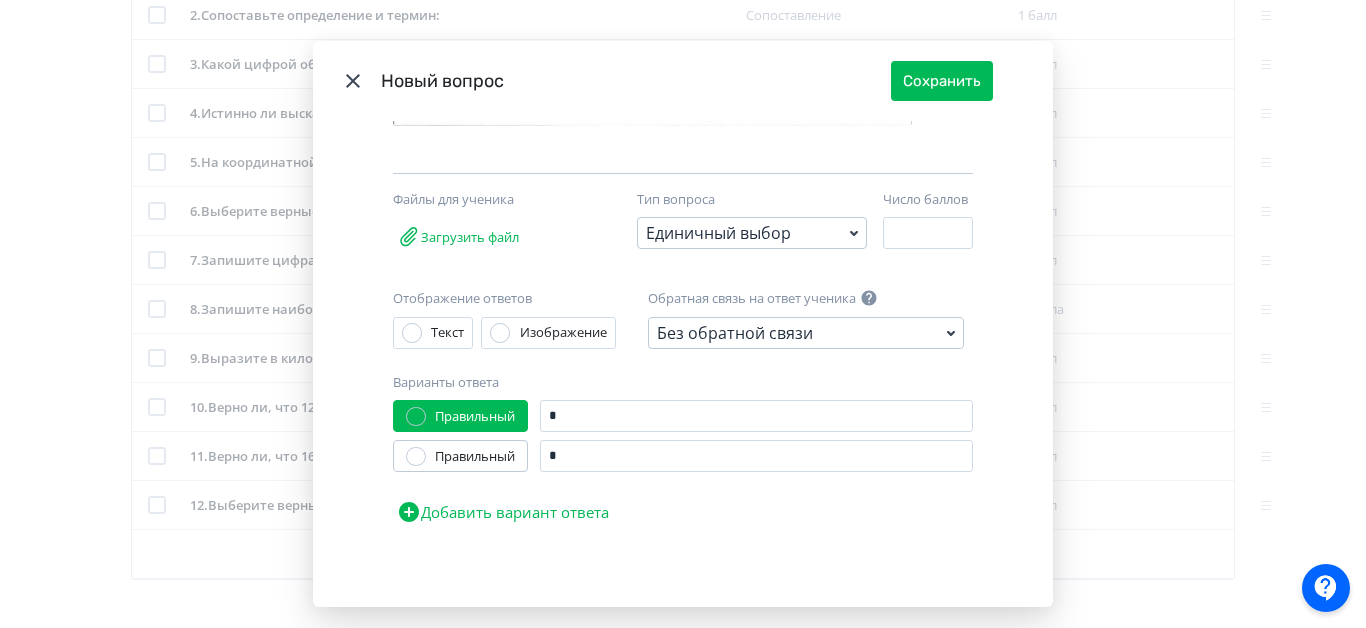 click on "Добавить вариант ответа" at bounding box center (503, 512) 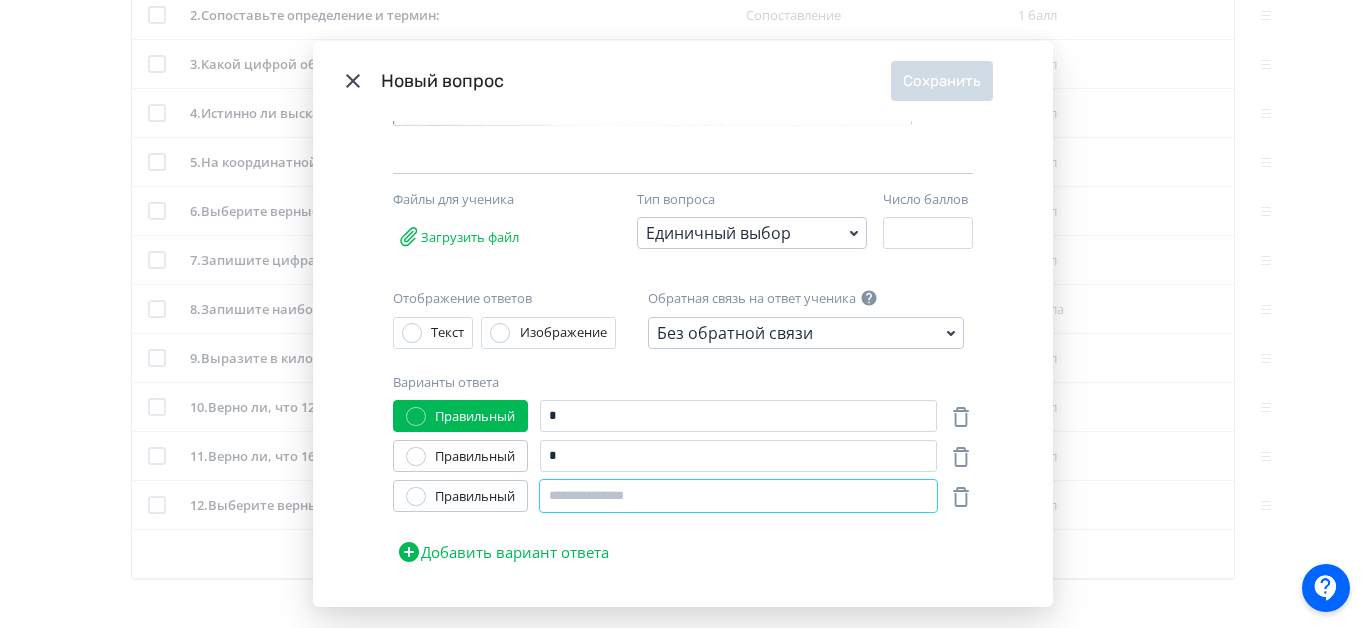 click at bounding box center (738, 496) 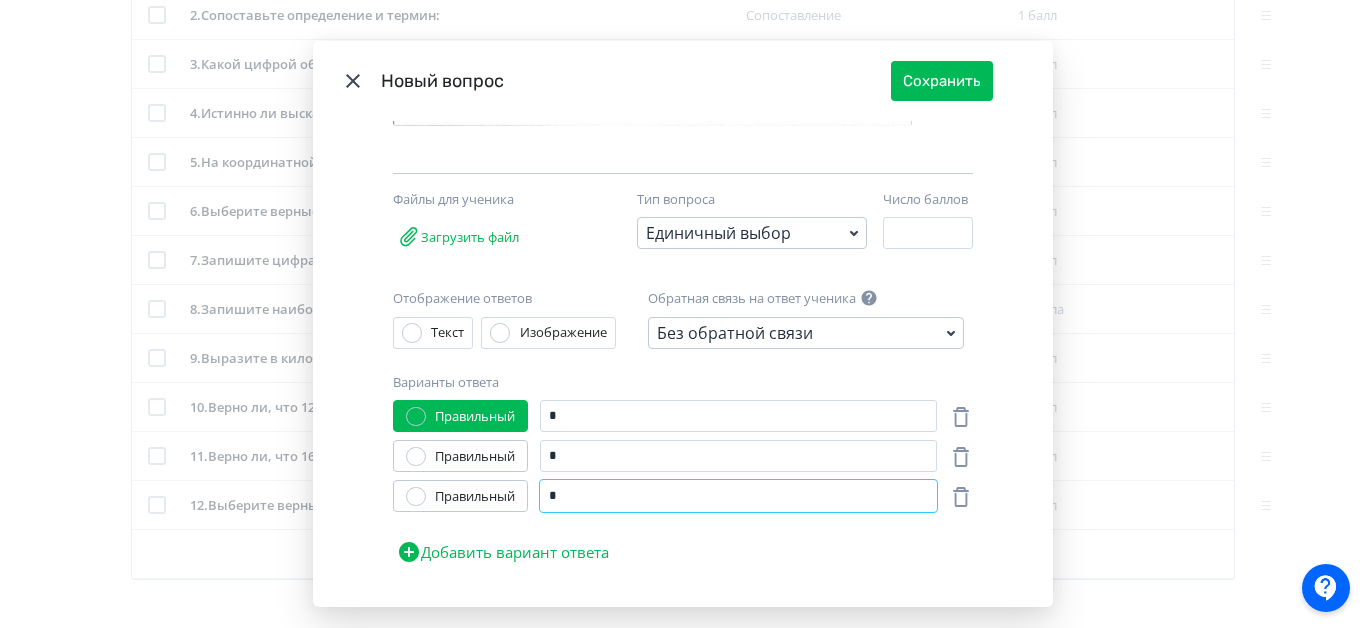 type on "*" 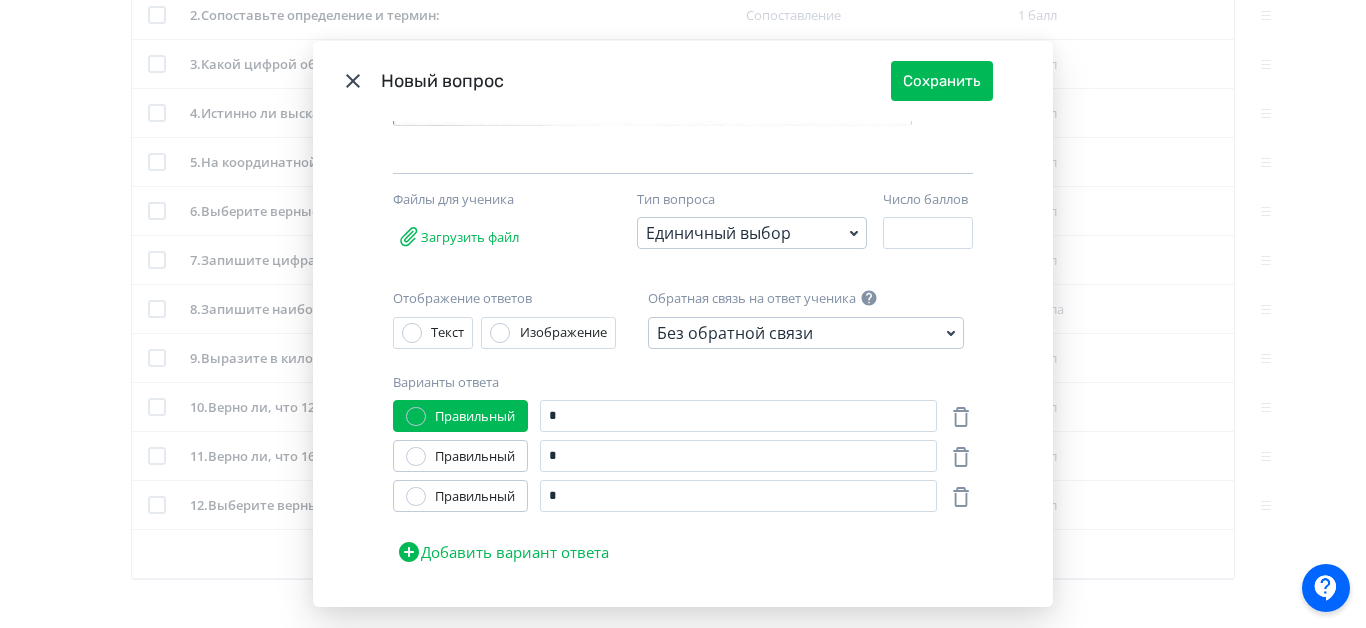 click at bounding box center [416, 457] 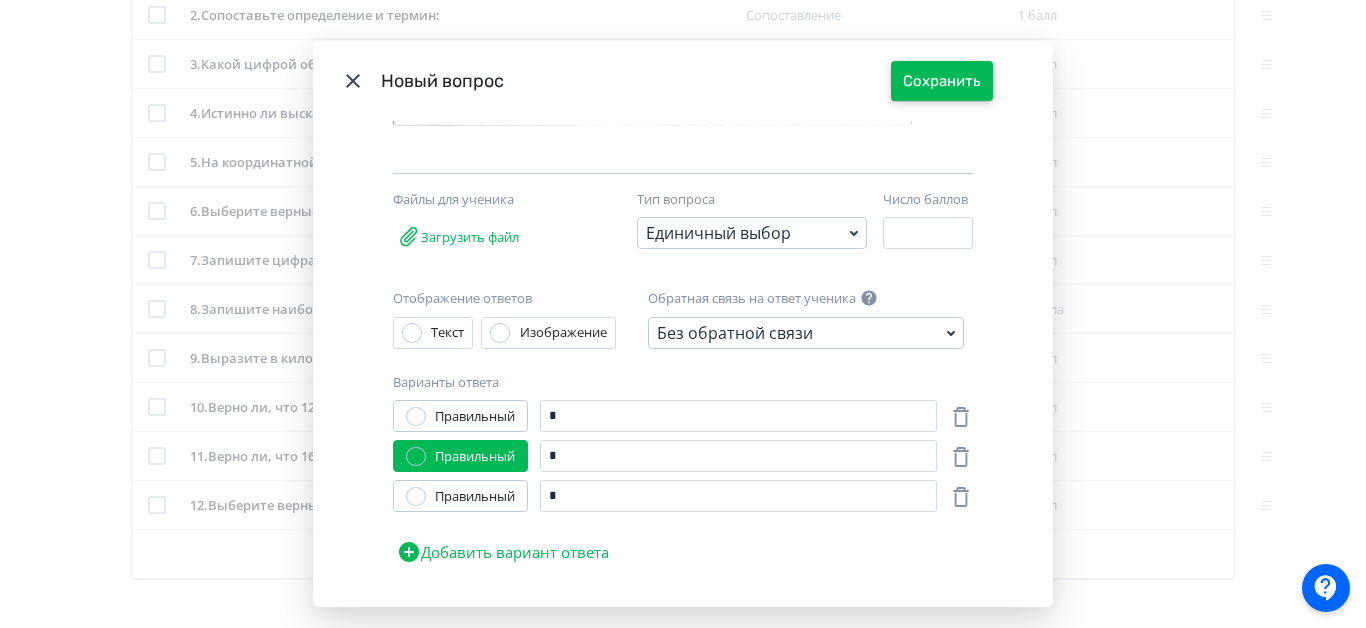 click on "Сохранить" at bounding box center (942, 81) 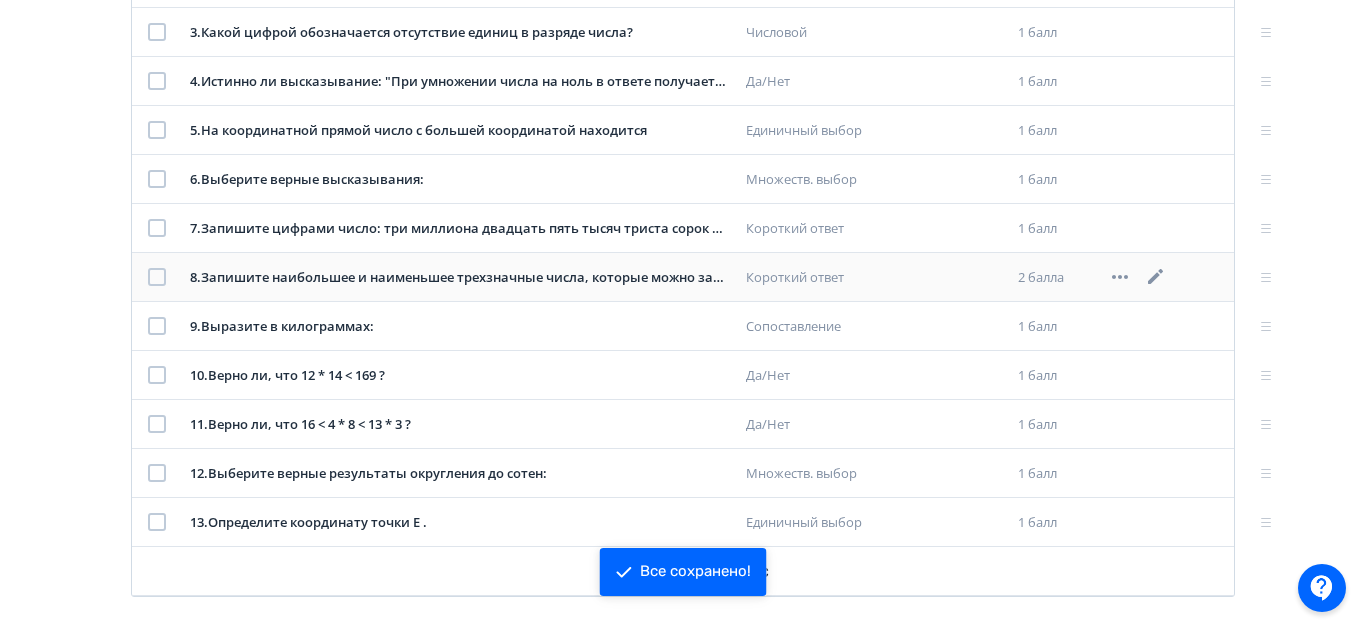 scroll, scrollTop: 577, scrollLeft: 0, axis: vertical 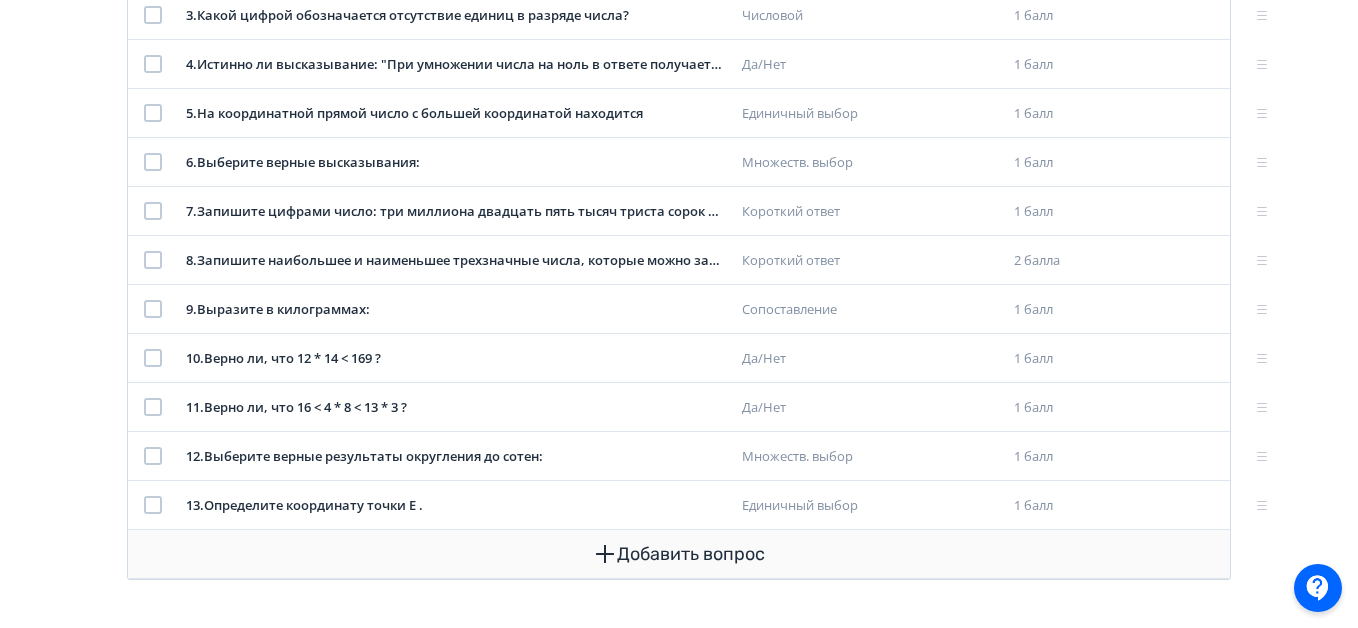 click on "Добавить вопрос" at bounding box center [679, 554] 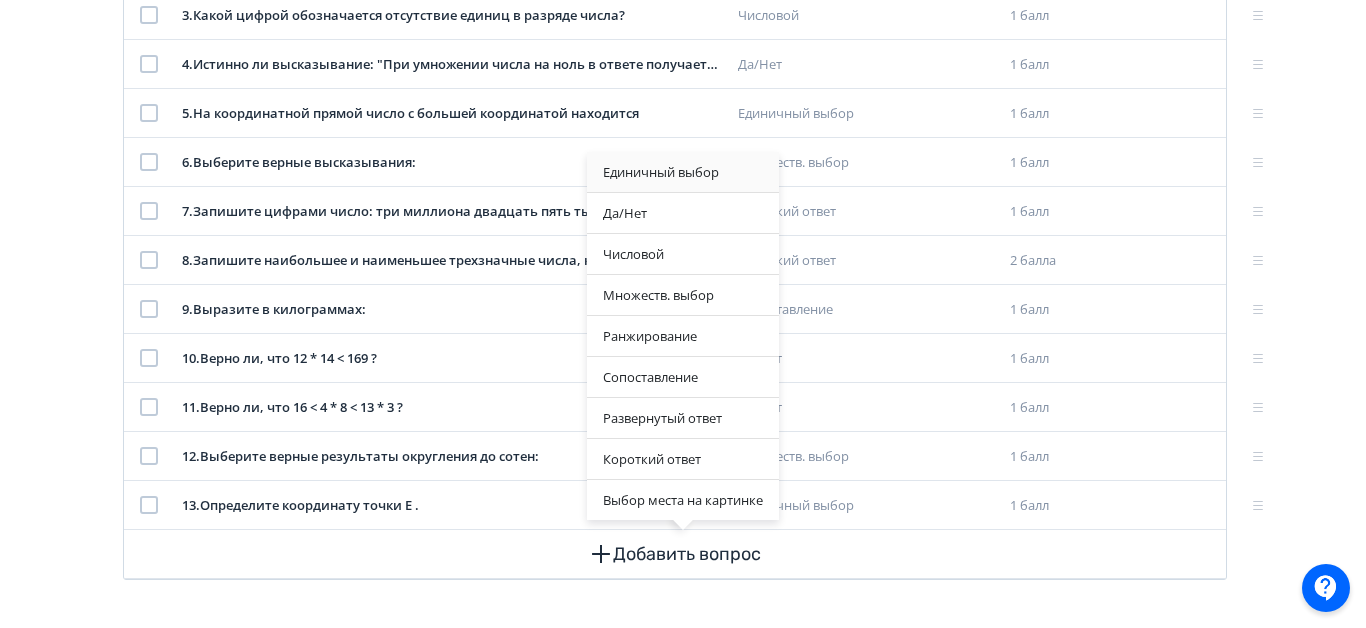 click on "Единичный выбор" at bounding box center (683, 172) 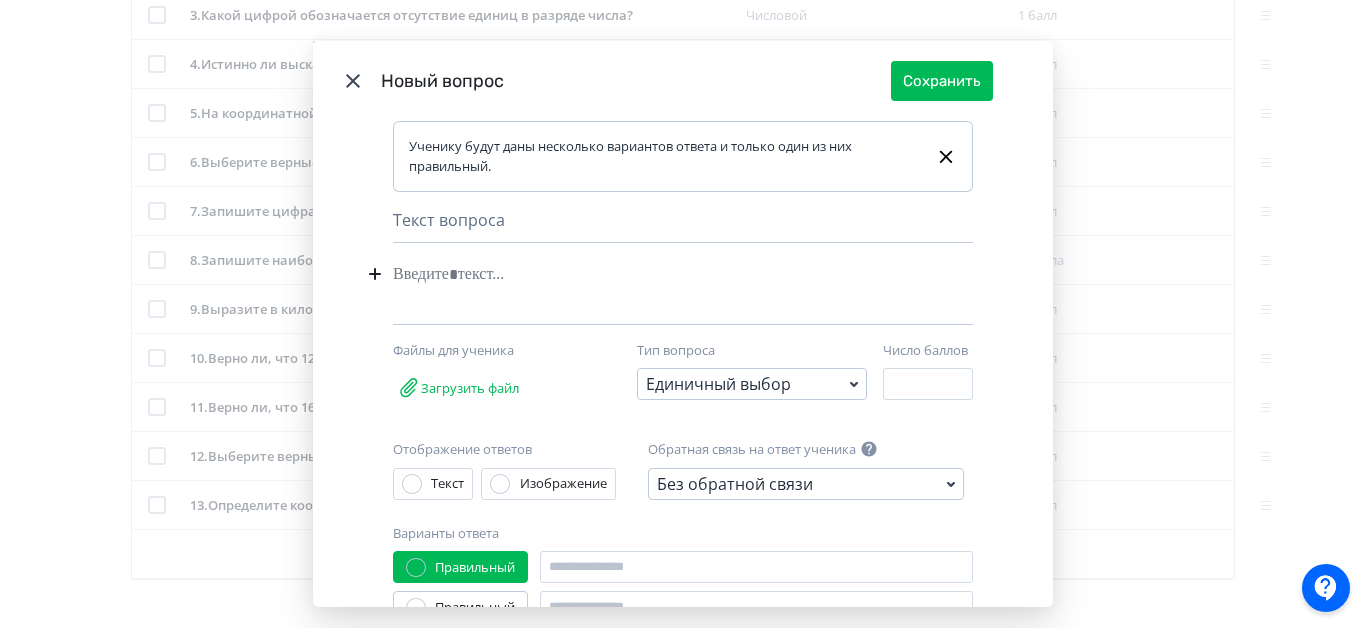 click at bounding box center [652, 274] 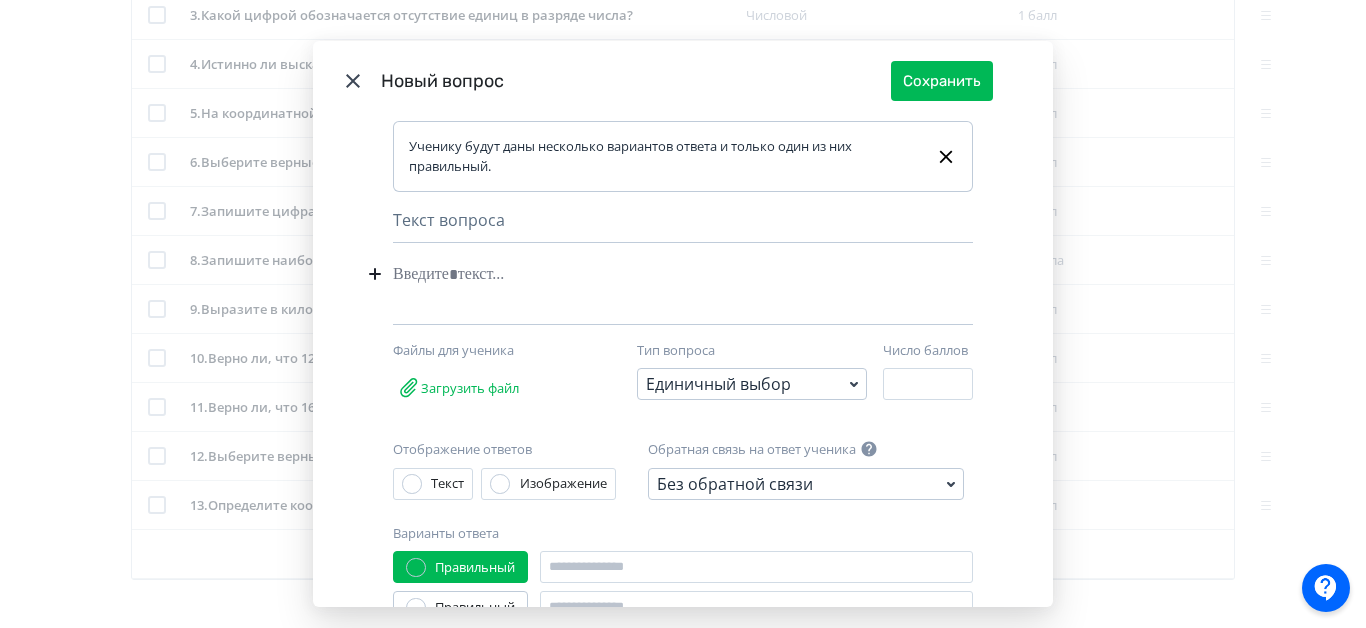 type 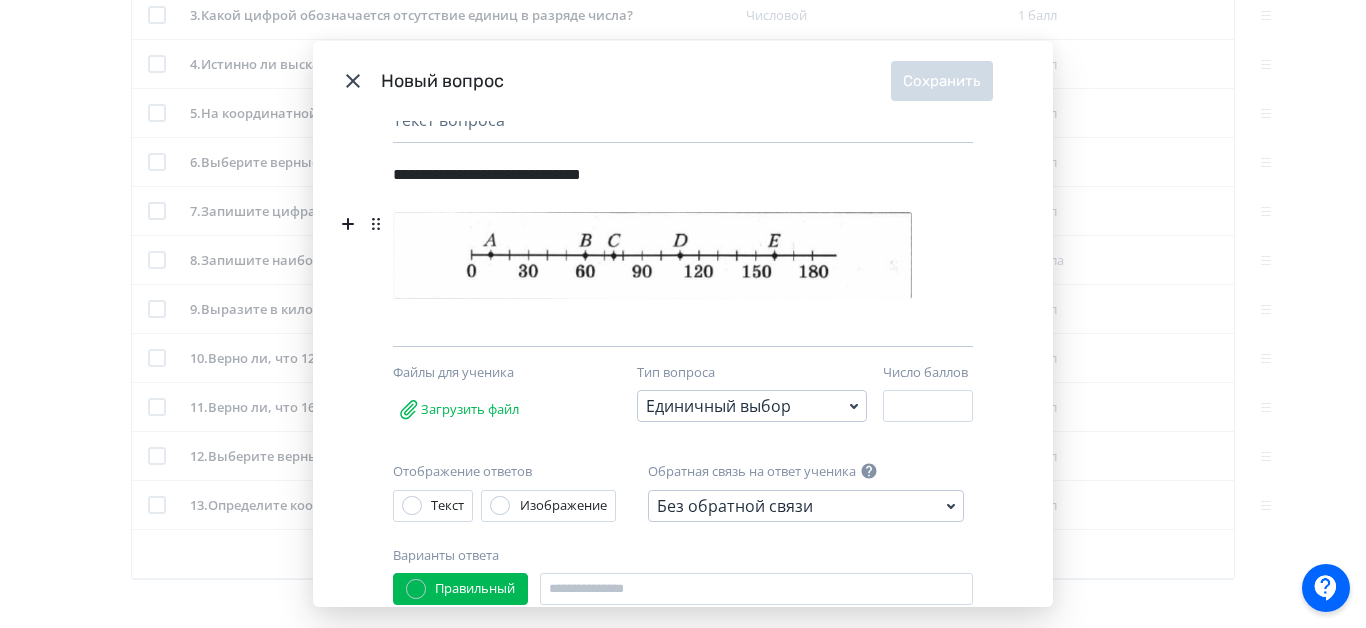 scroll, scrollTop: 200, scrollLeft: 0, axis: vertical 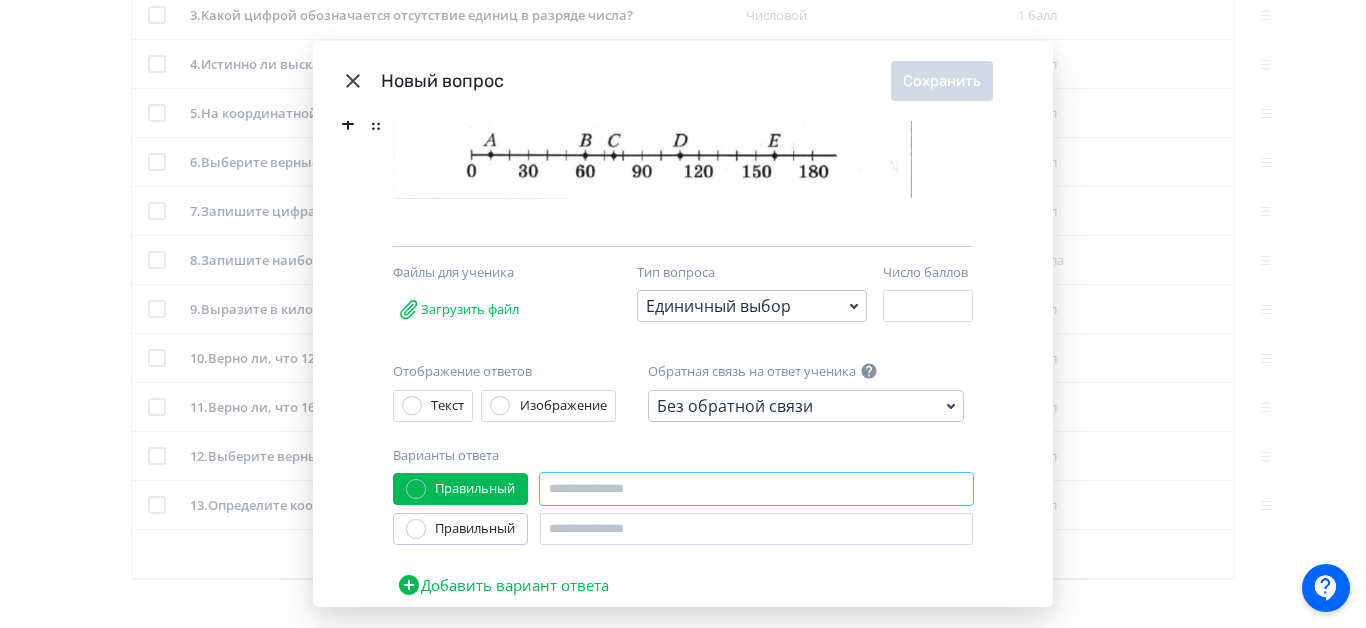 click at bounding box center [756, 489] 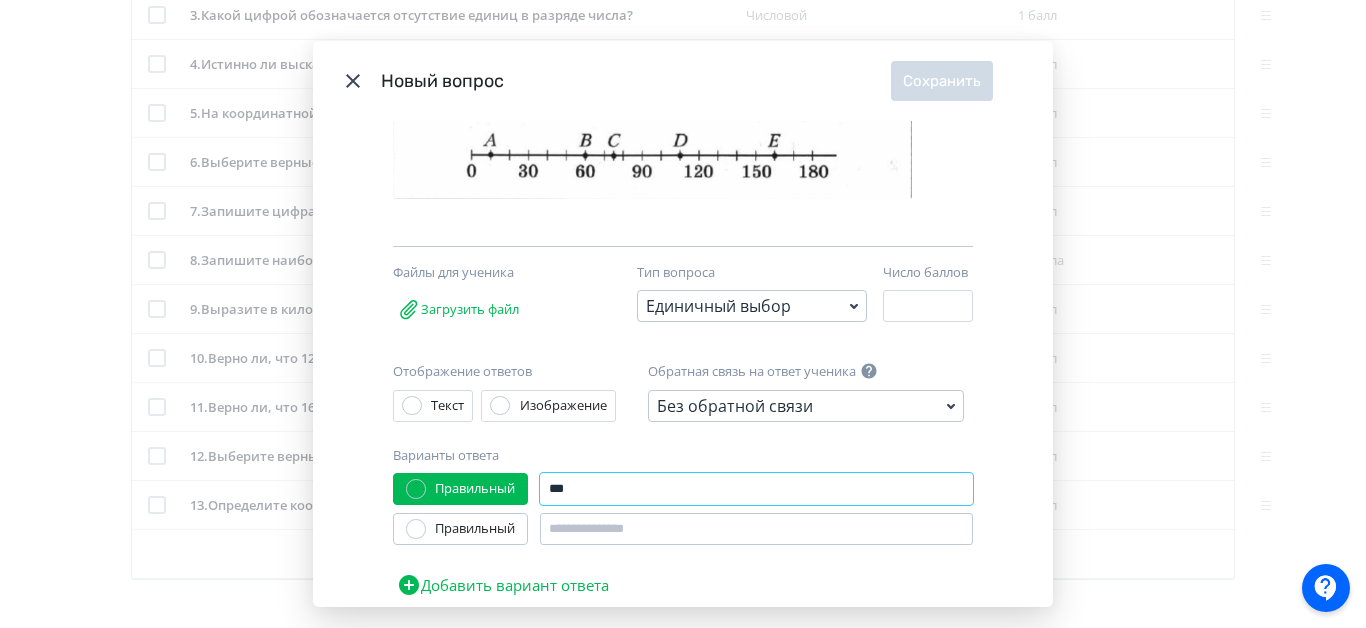 type on "***" 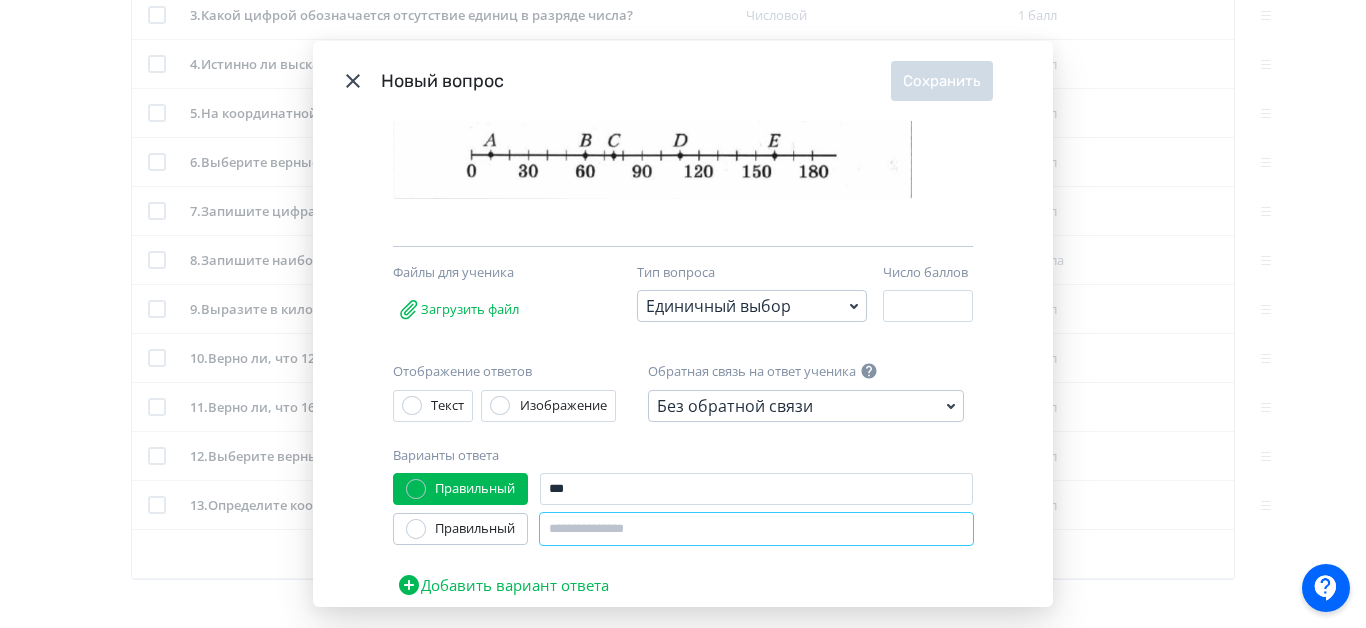 click at bounding box center [756, 529] 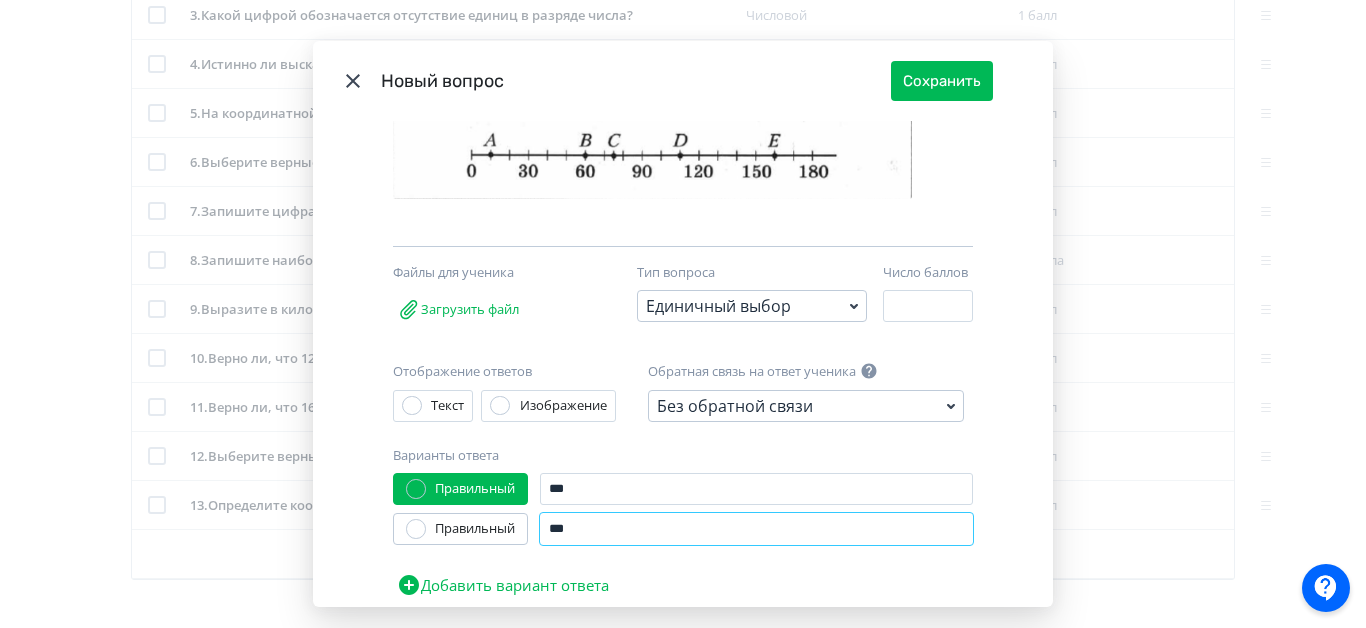 type on "***" 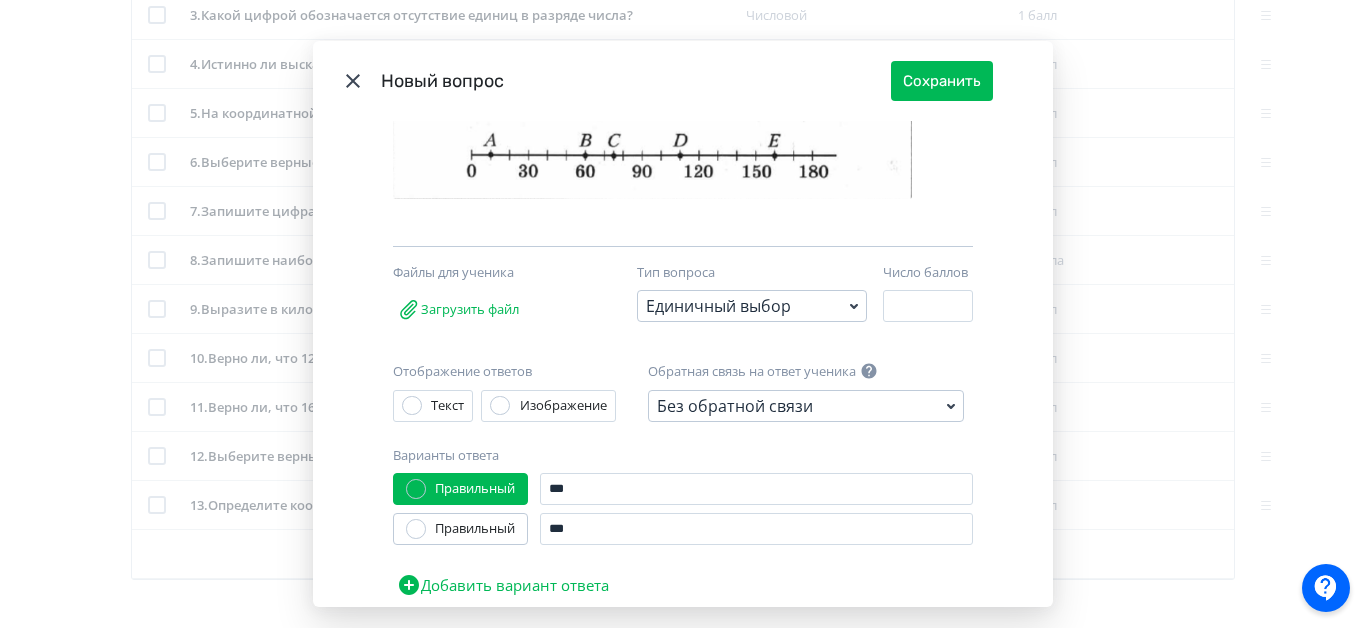 click on "Добавить вариант ответа" at bounding box center [503, 585] 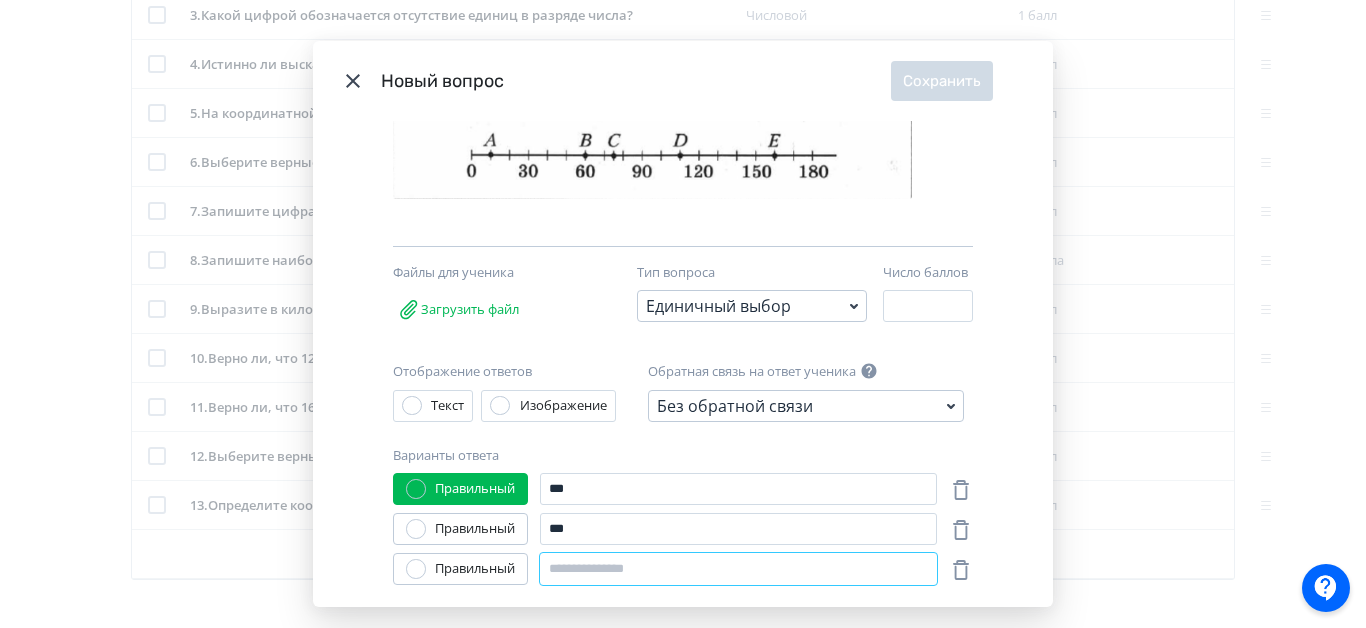 click at bounding box center [738, 569] 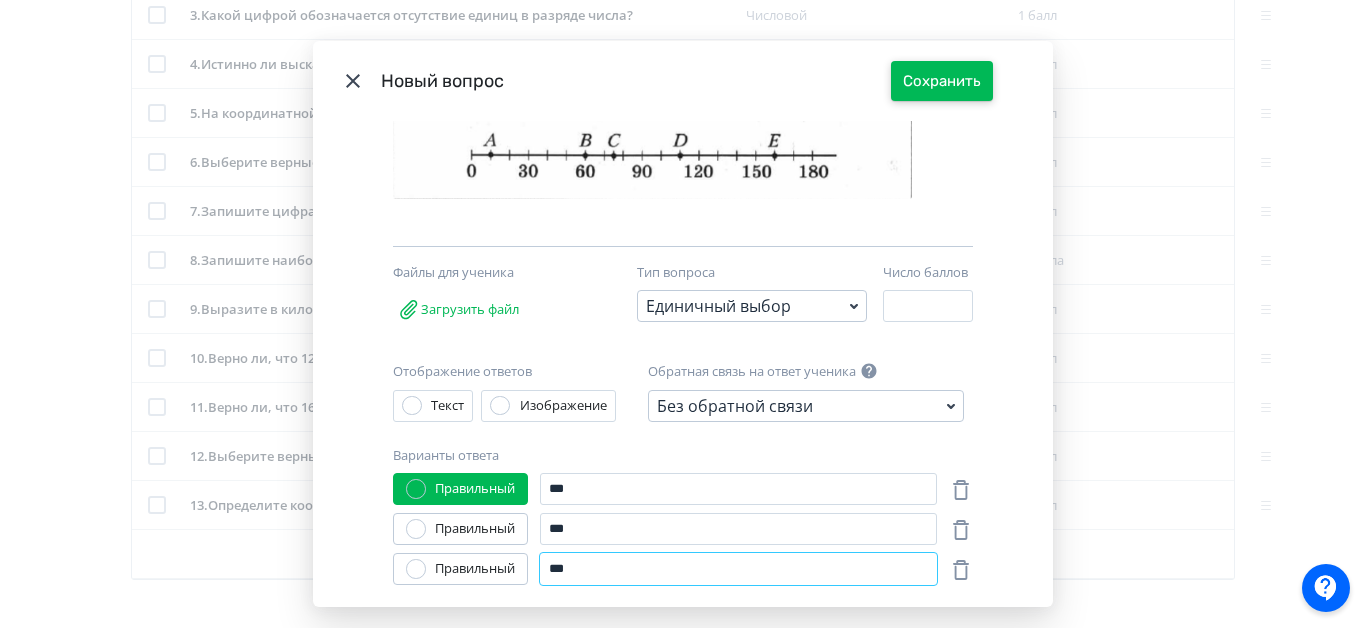 type on "***" 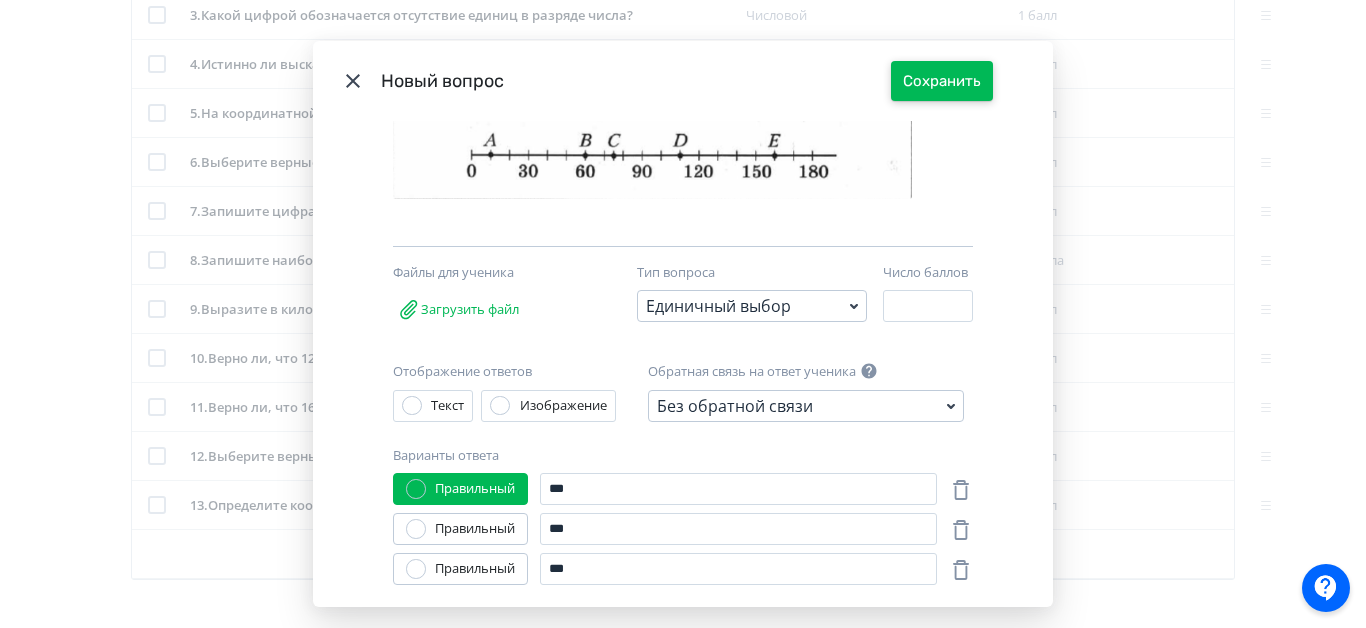 click on "Сохранить" at bounding box center [942, 81] 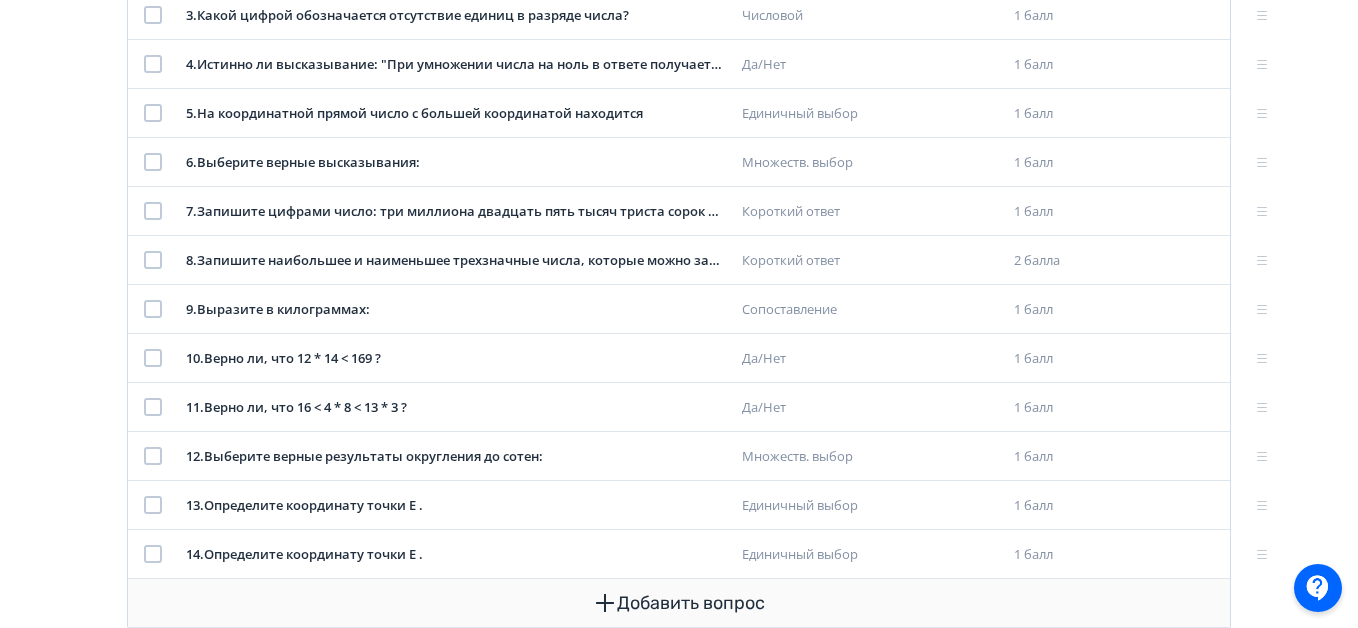 click on "Добавить вопрос" at bounding box center (679, 603) 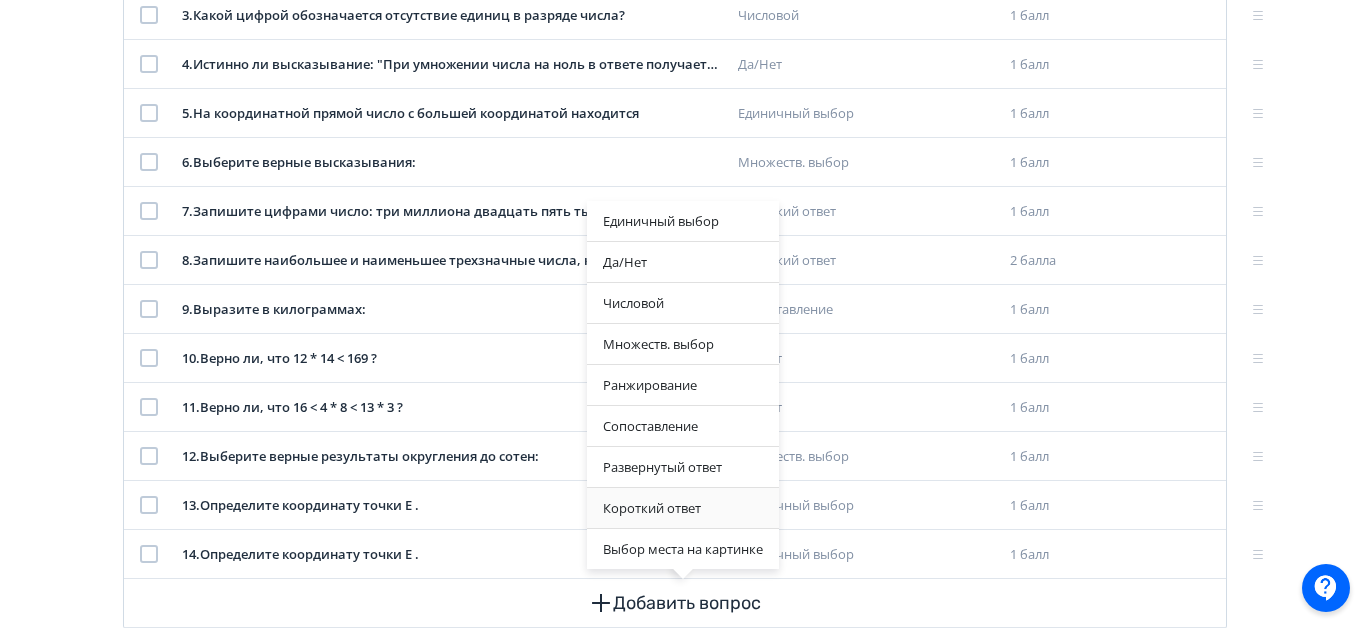 click on "Короткий ответ" at bounding box center [683, 508] 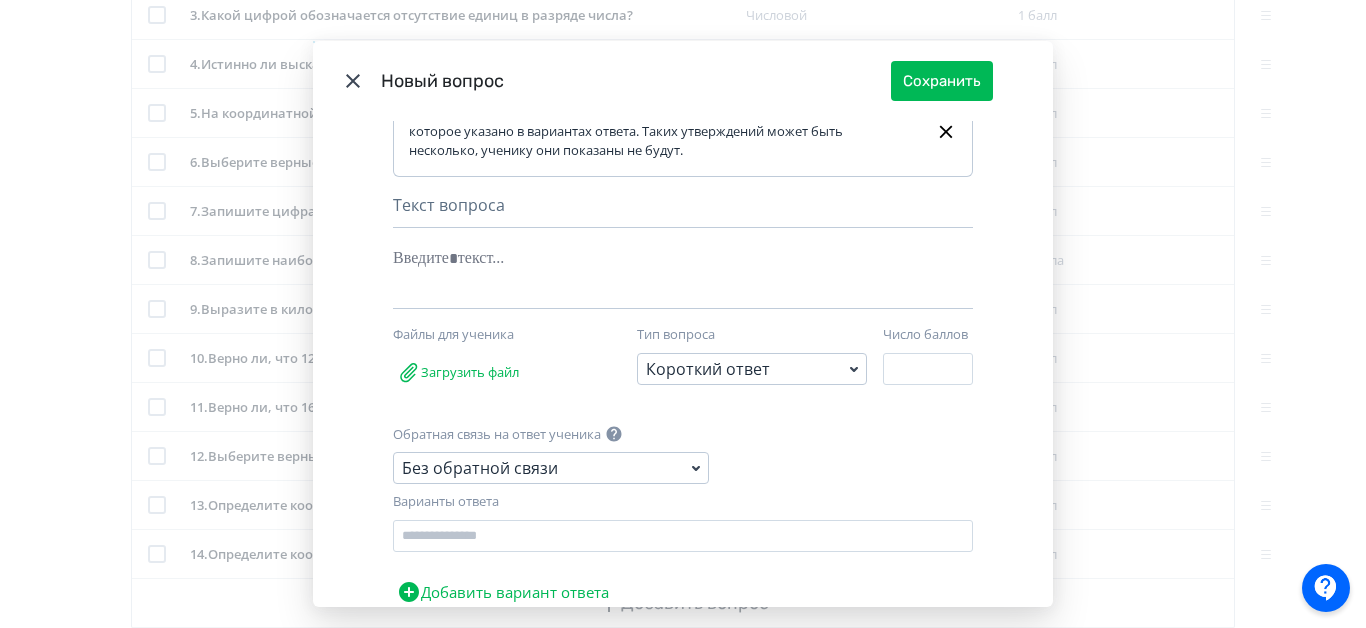 scroll, scrollTop: 0, scrollLeft: 0, axis: both 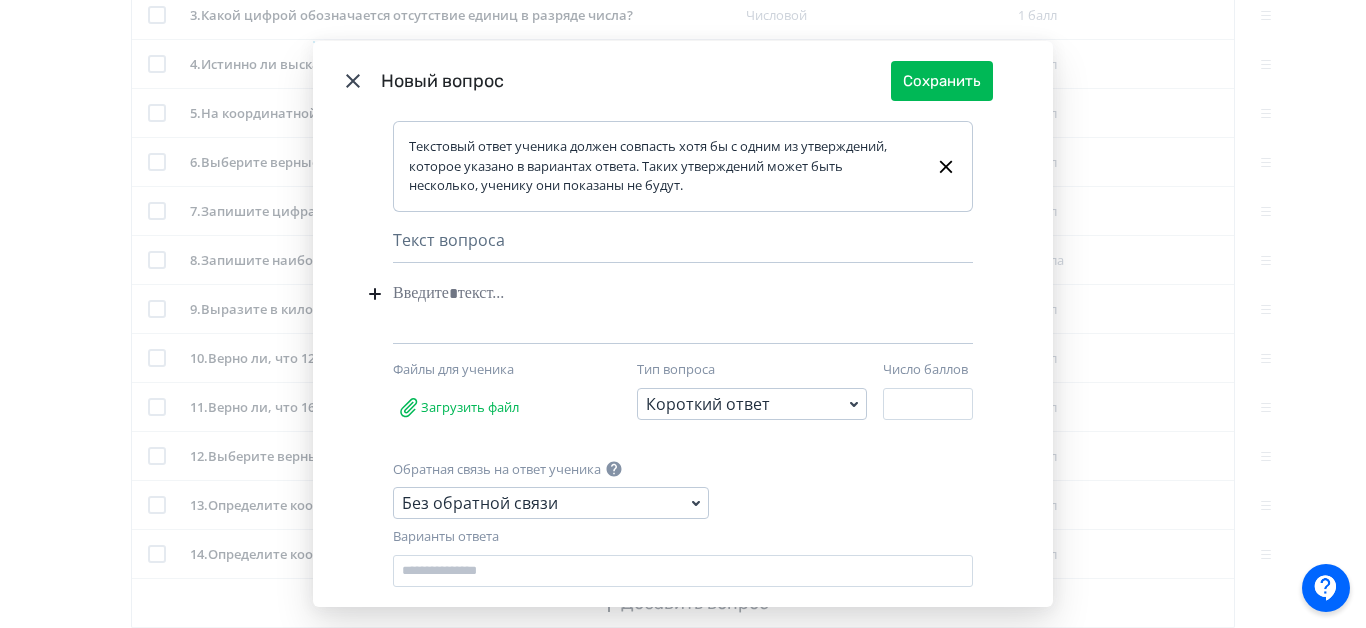 click at bounding box center (652, 294) 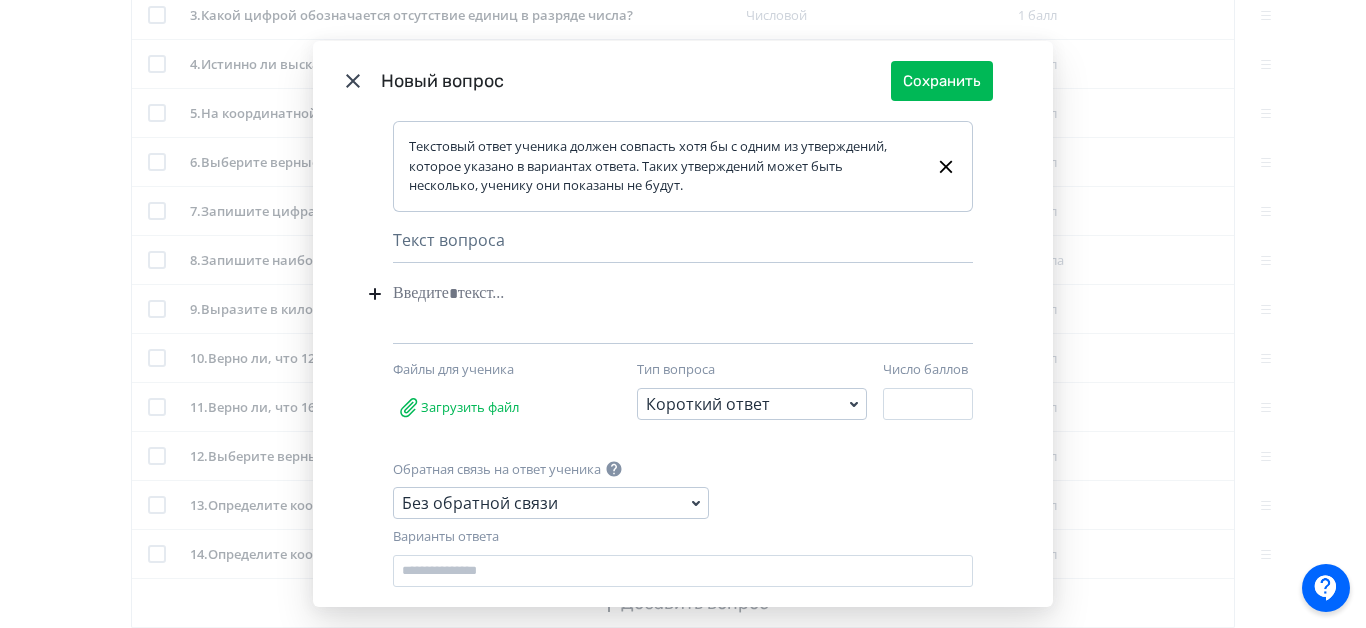 paste 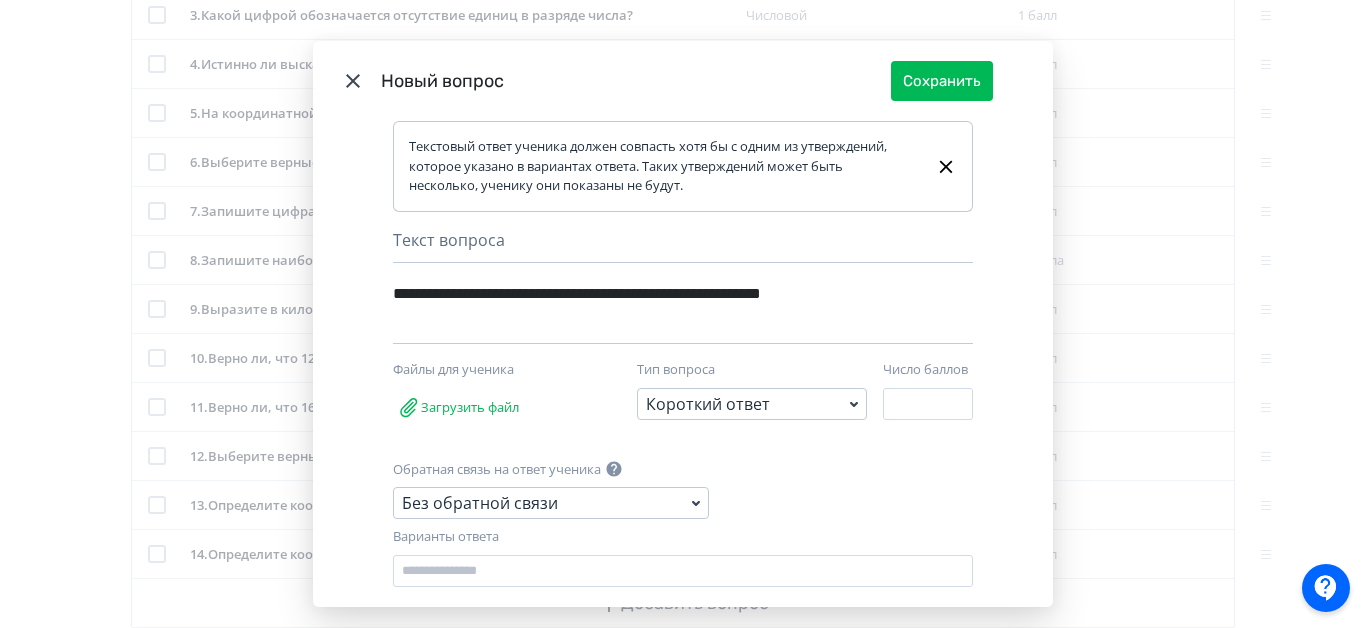 type 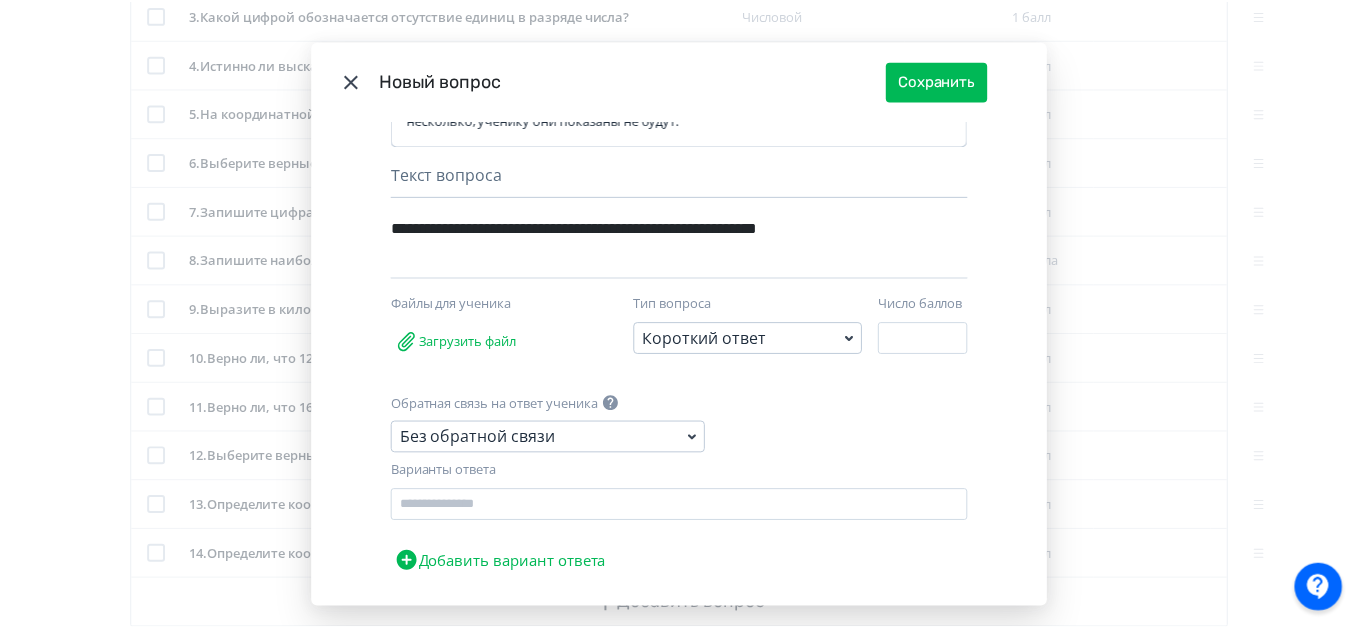 scroll, scrollTop: 100, scrollLeft: 0, axis: vertical 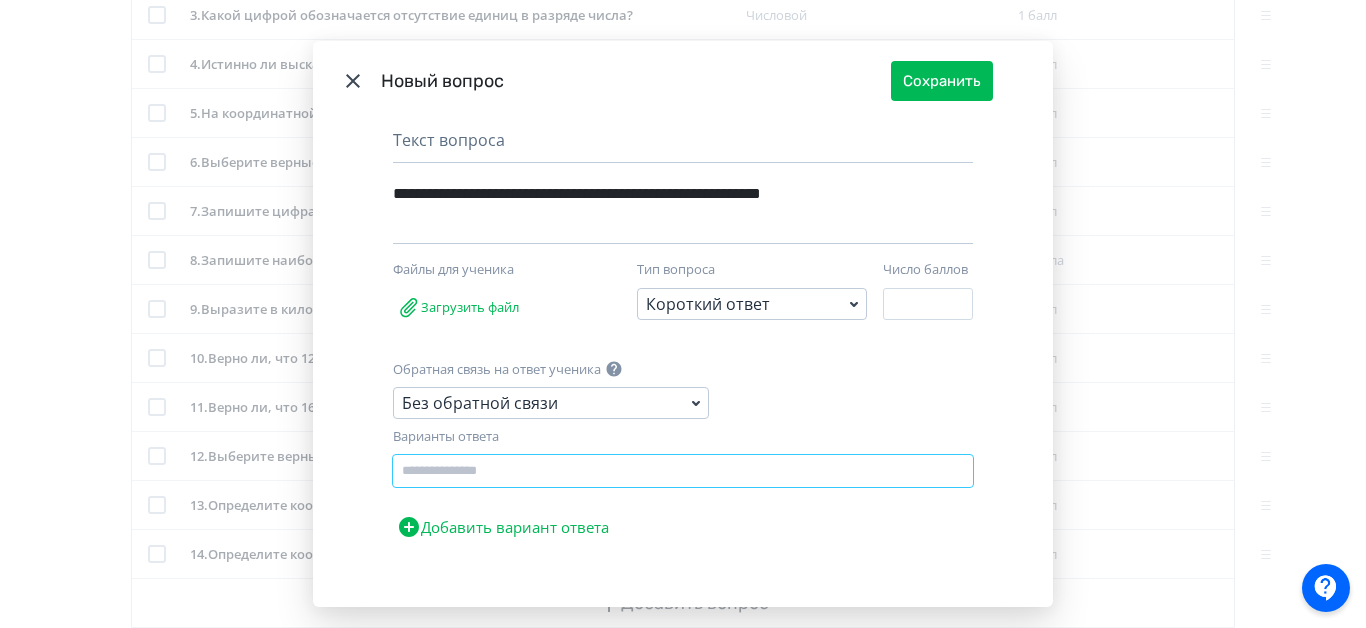 click at bounding box center [683, 471] 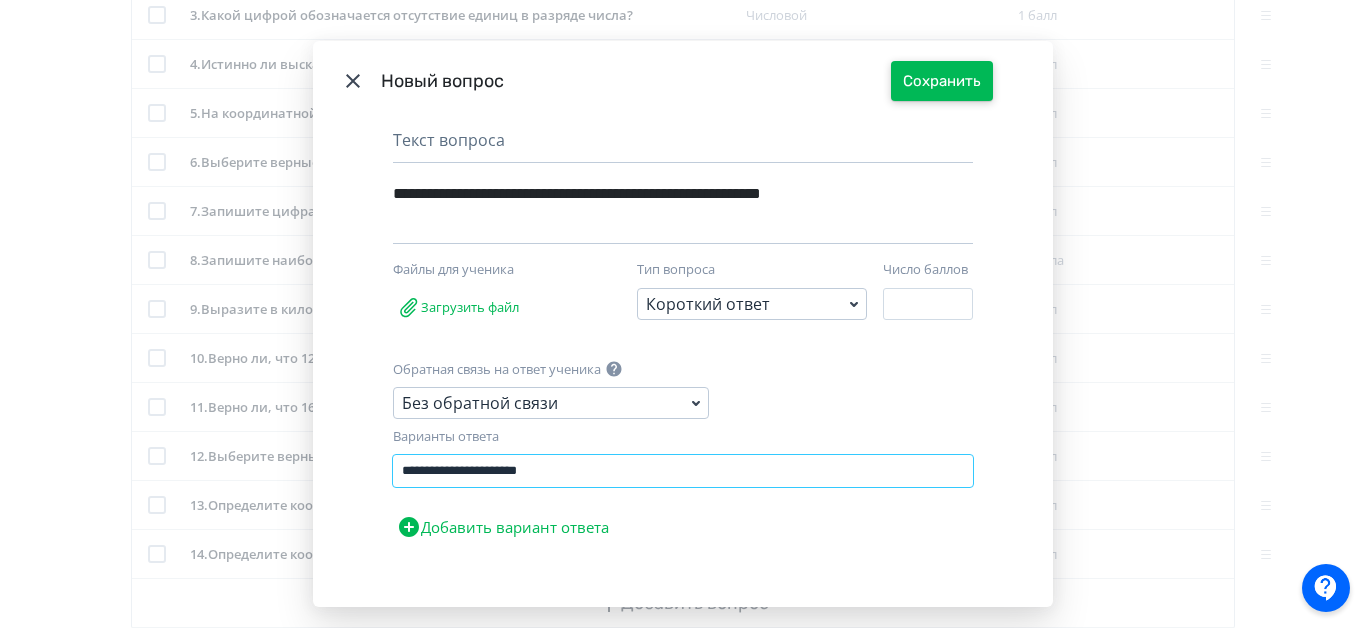 type on "**********" 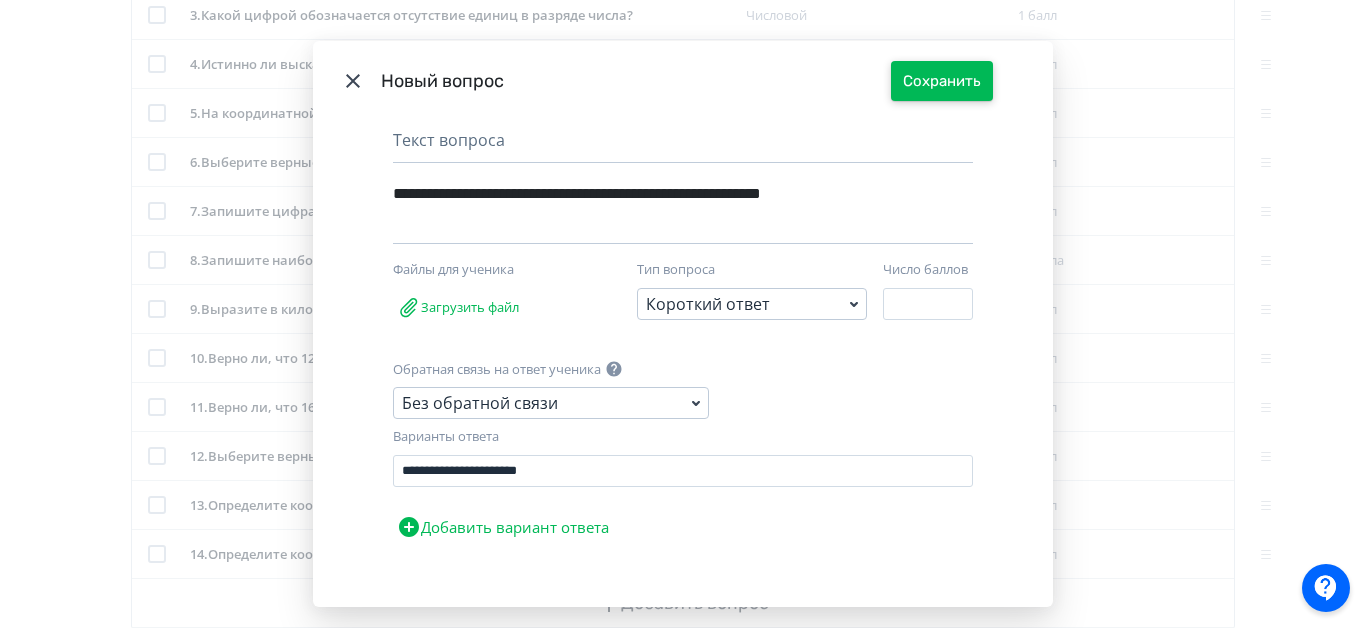 click on "Сохранить" at bounding box center (942, 81) 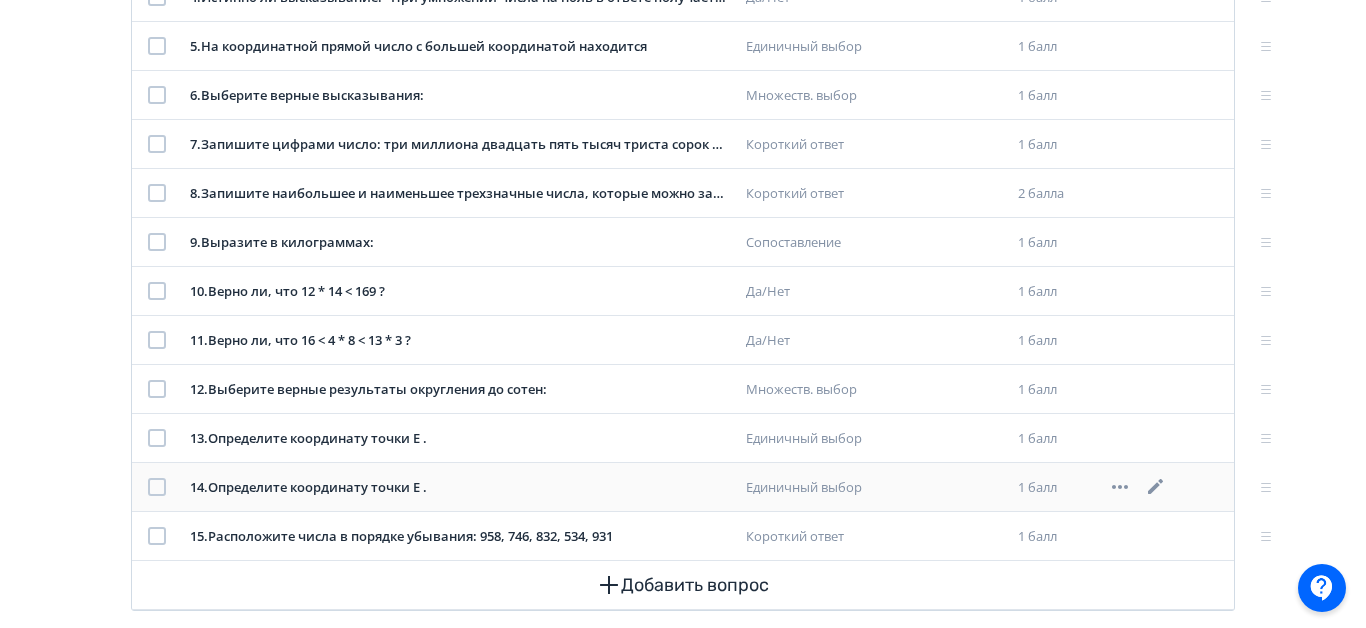 scroll, scrollTop: 675, scrollLeft: 0, axis: vertical 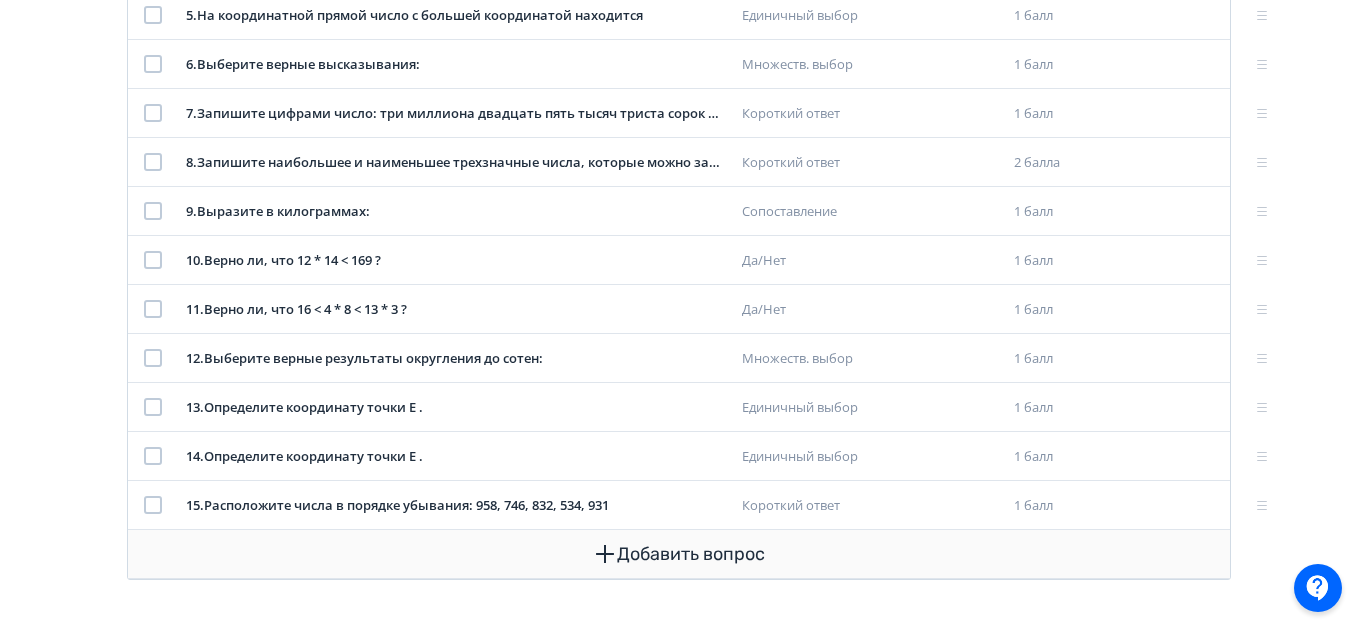 click on "Добавить вопрос" at bounding box center (679, 554) 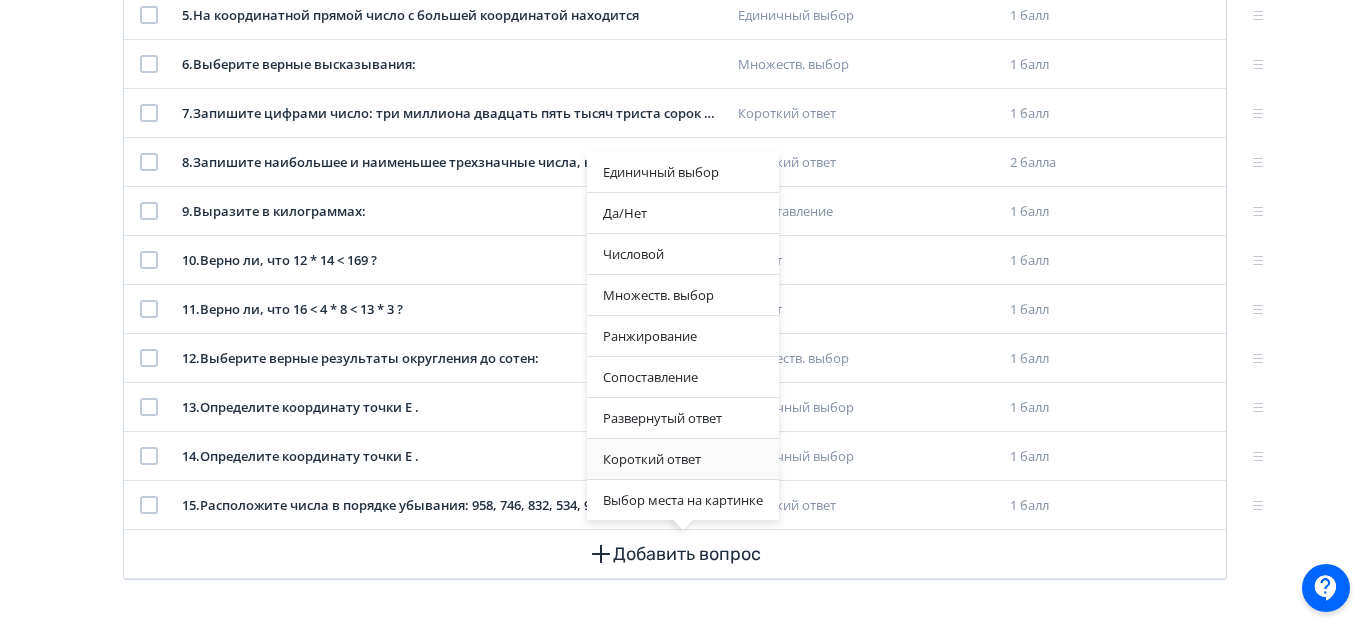 click on "Короткий ответ" at bounding box center (683, 459) 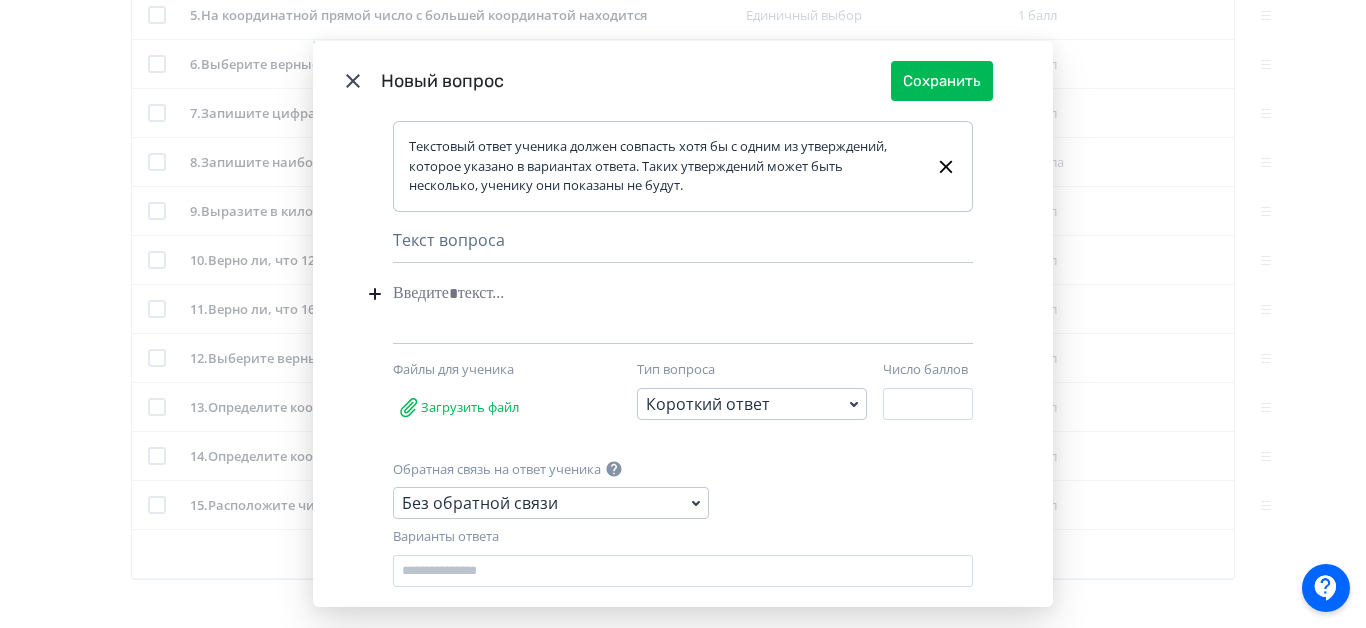 click at bounding box center [652, 294] 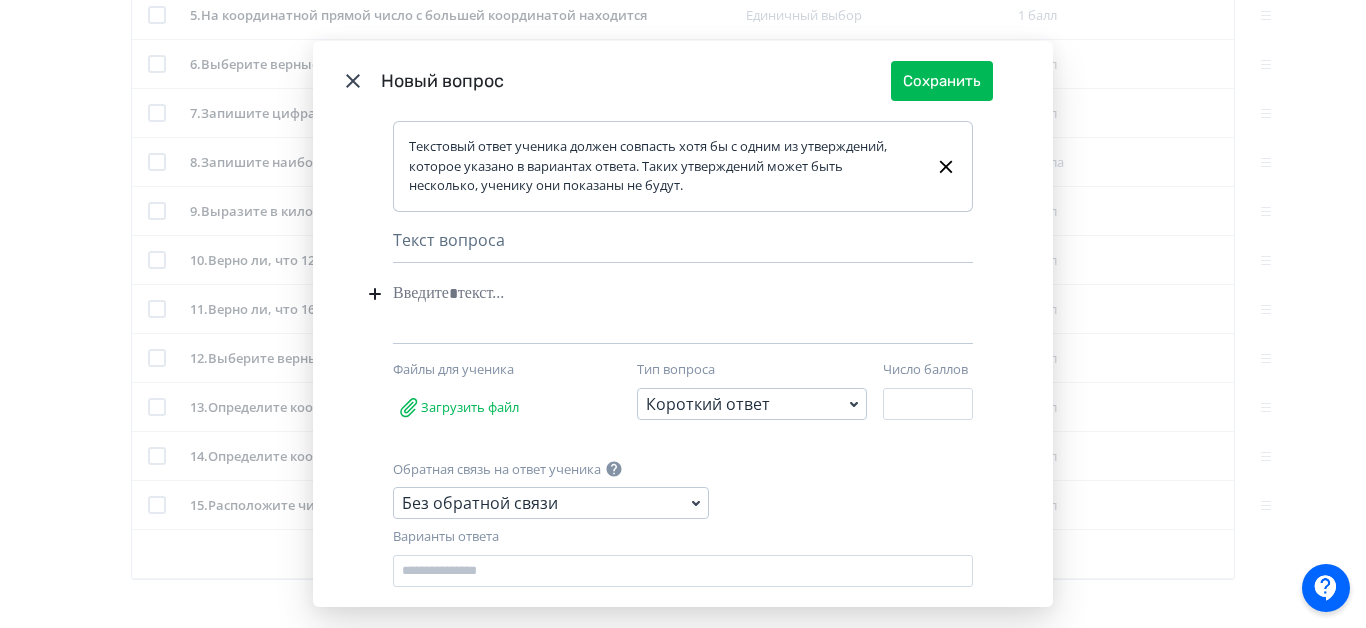 type 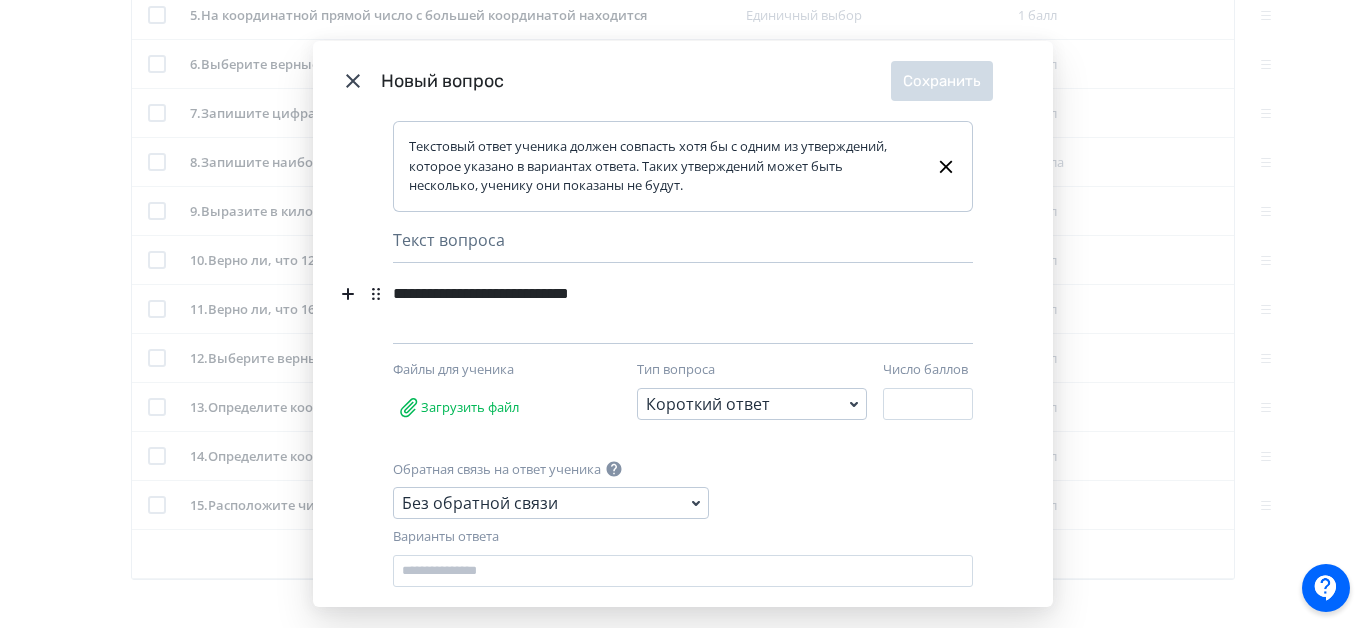 click on "**********" at bounding box center (648, 294) 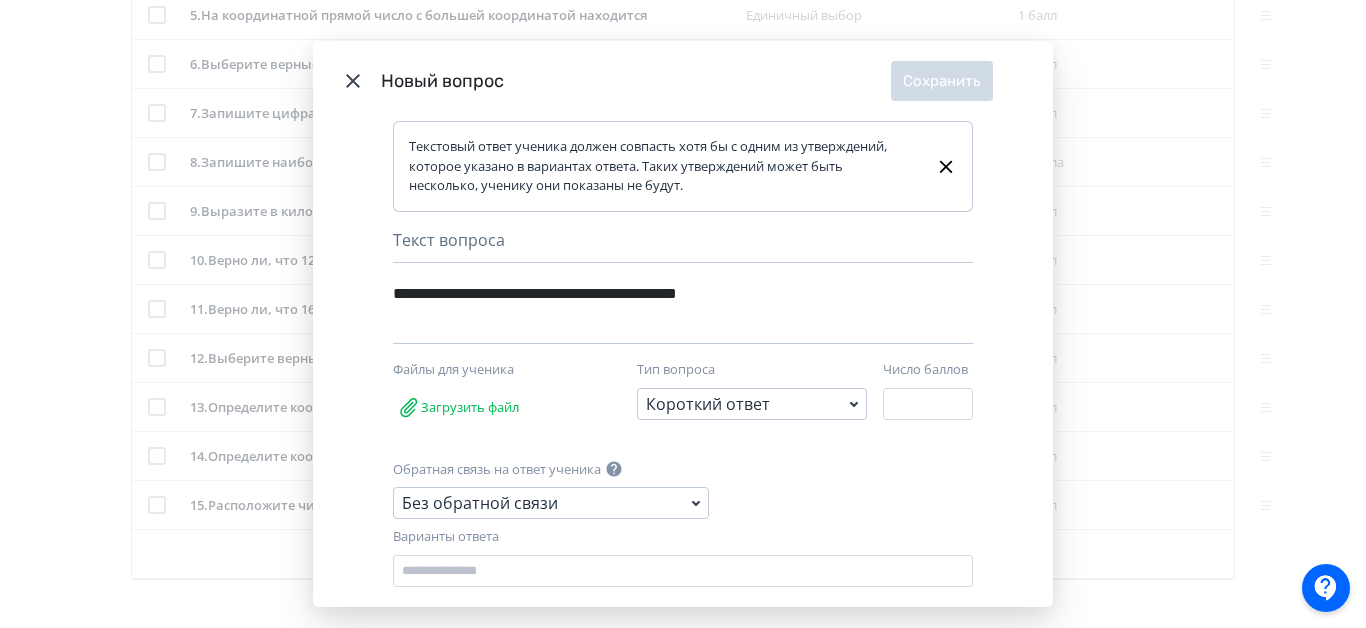click on "**********" at bounding box center (683, 328) 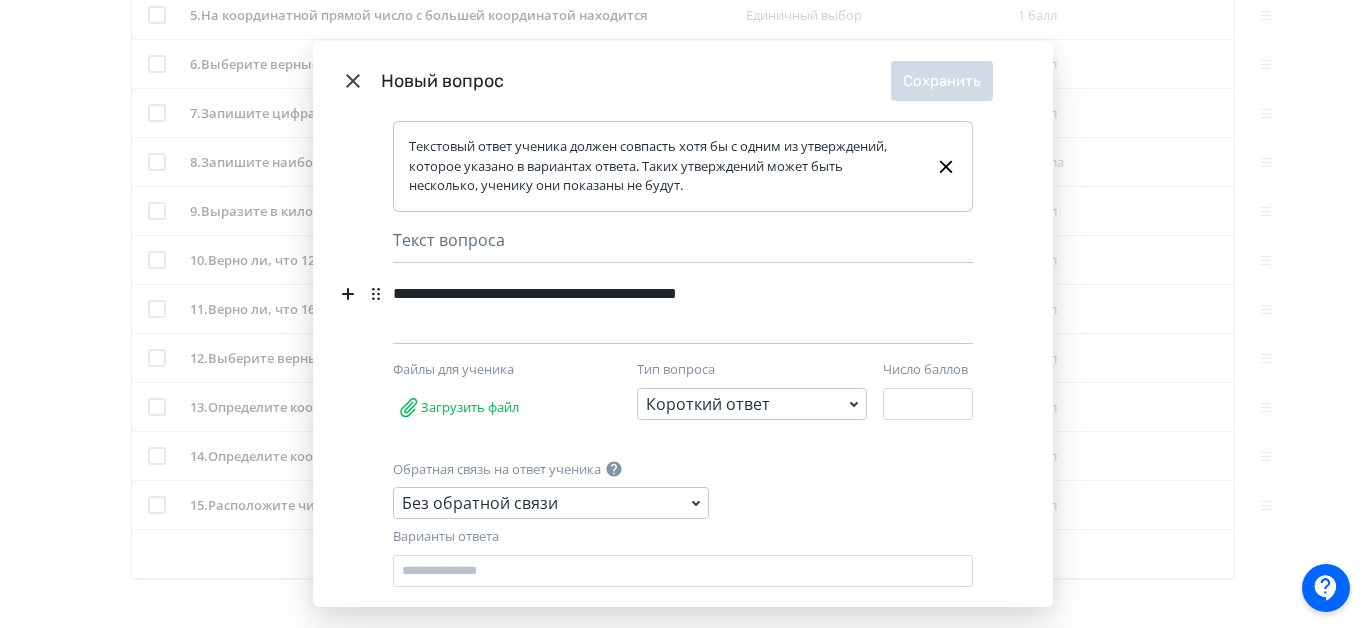 drag, startPoint x: 783, startPoint y: 298, endPoint x: 879, endPoint y: 301, distance: 96.04687 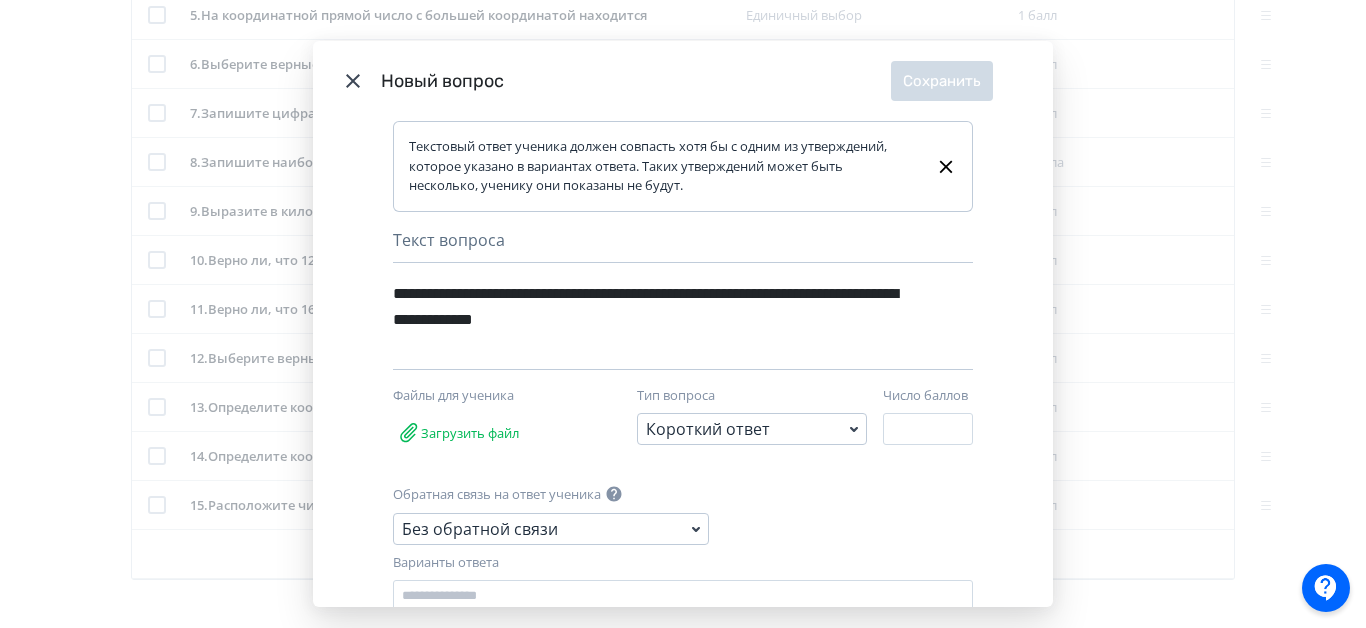 click on "**********" at bounding box center (648, 307) 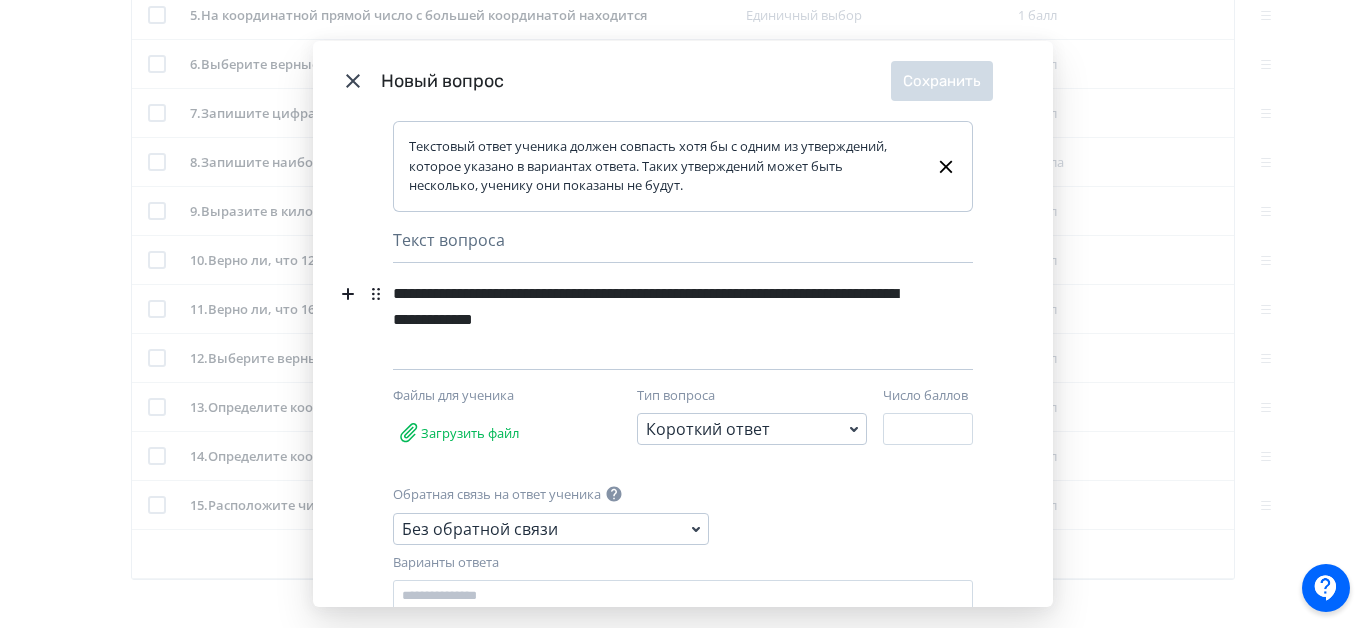 click on "**********" at bounding box center [648, 307] 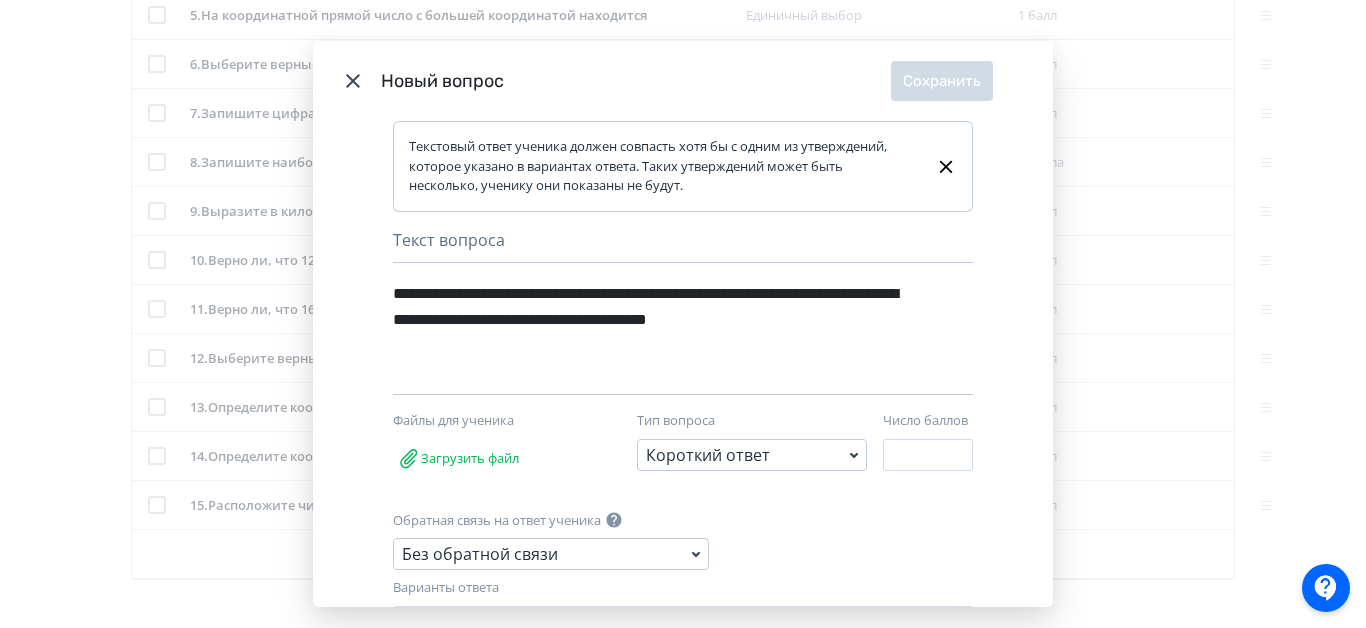 click on "**********" at bounding box center (648, 320) 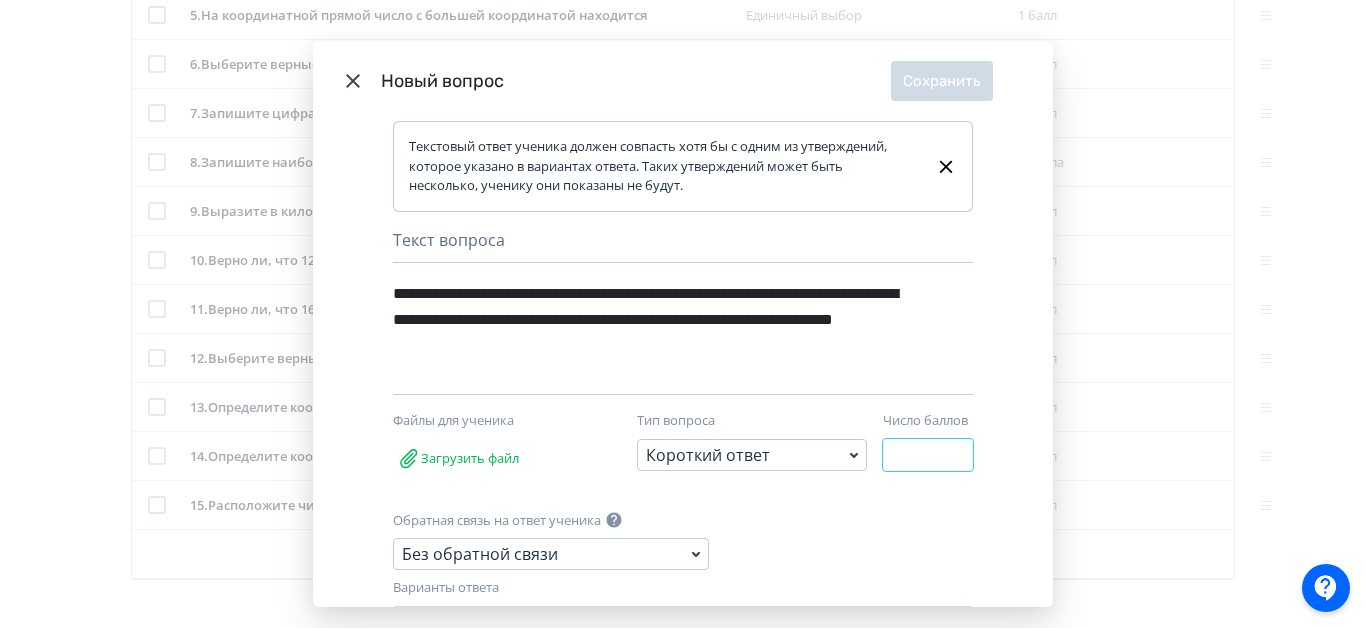 type on "*" 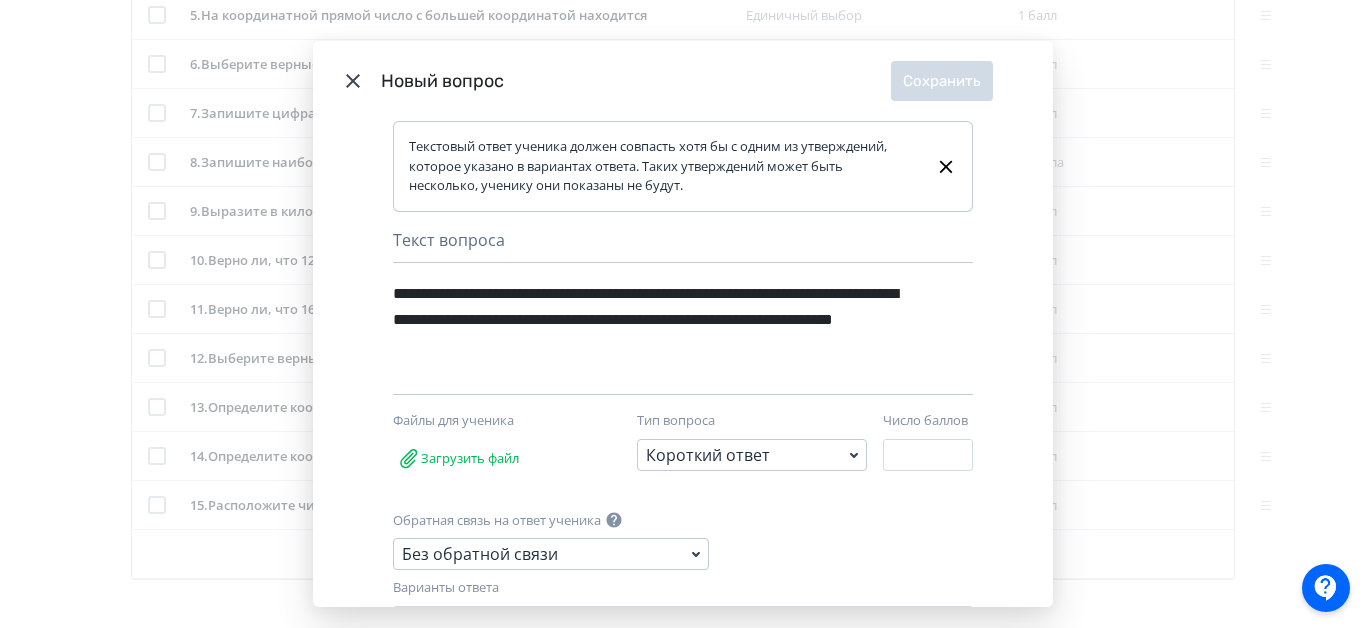 click on "**********" at bounding box center (648, 320) 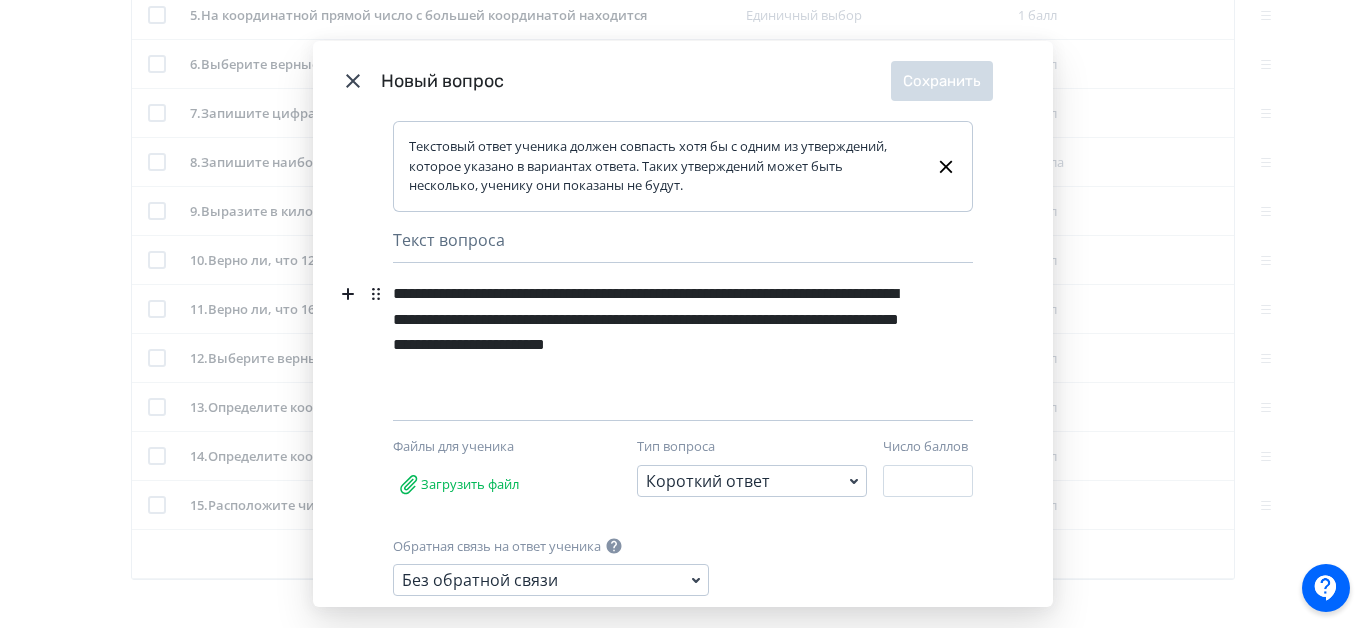 click on "**********" at bounding box center [648, 332] 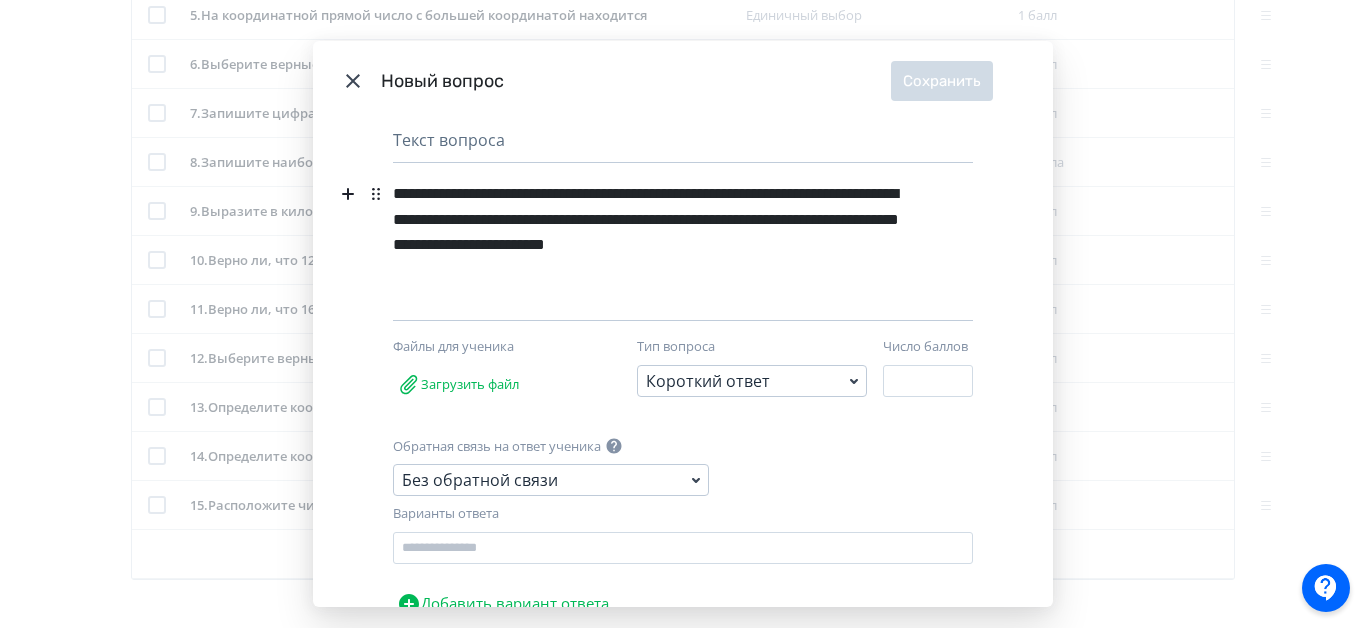 scroll, scrollTop: 177, scrollLeft: 0, axis: vertical 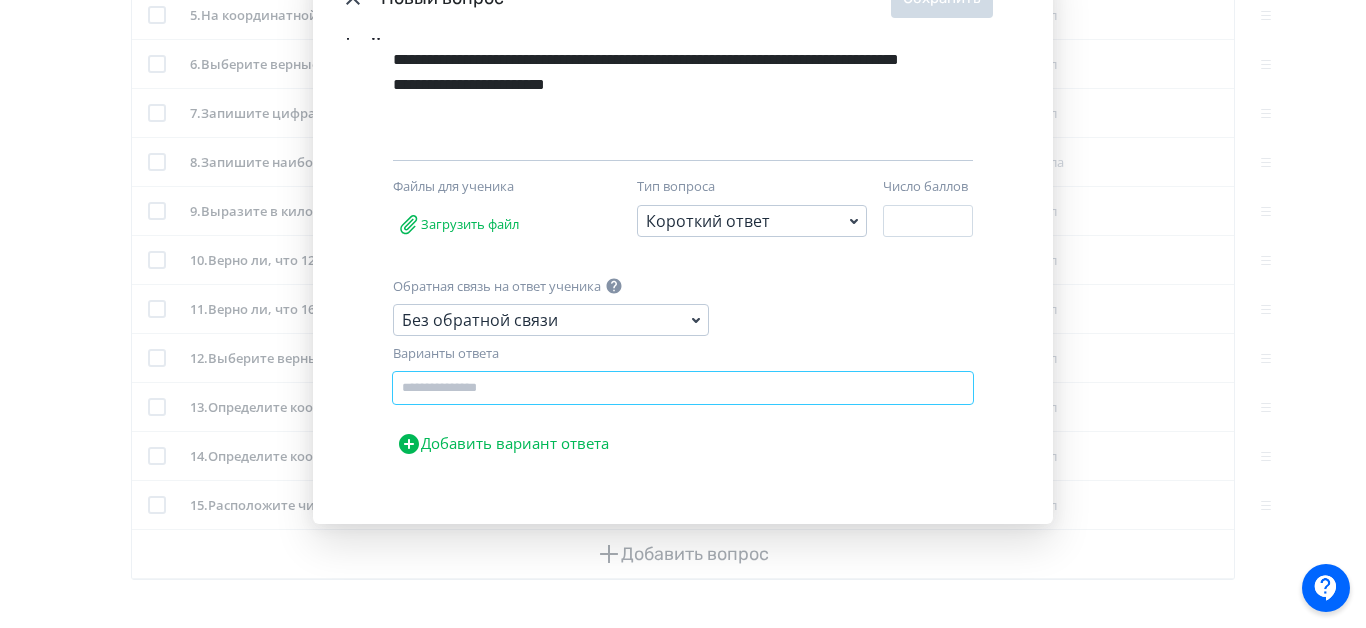 click at bounding box center (683, 388) 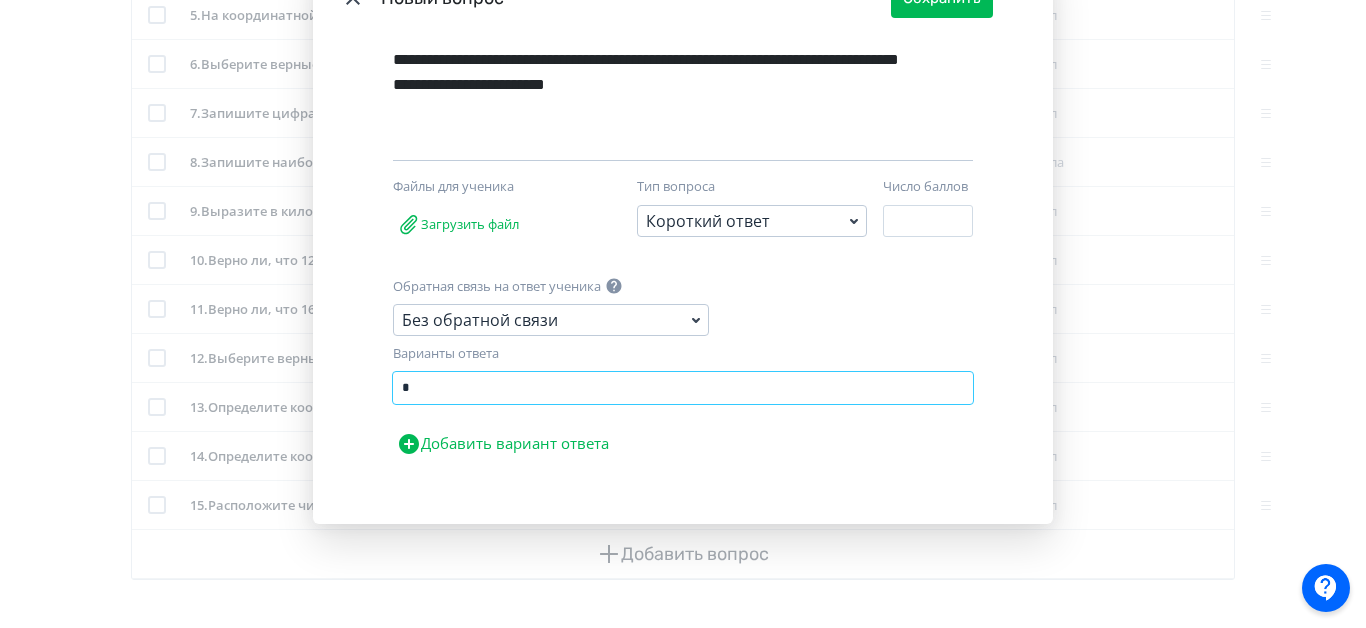 type on "*" 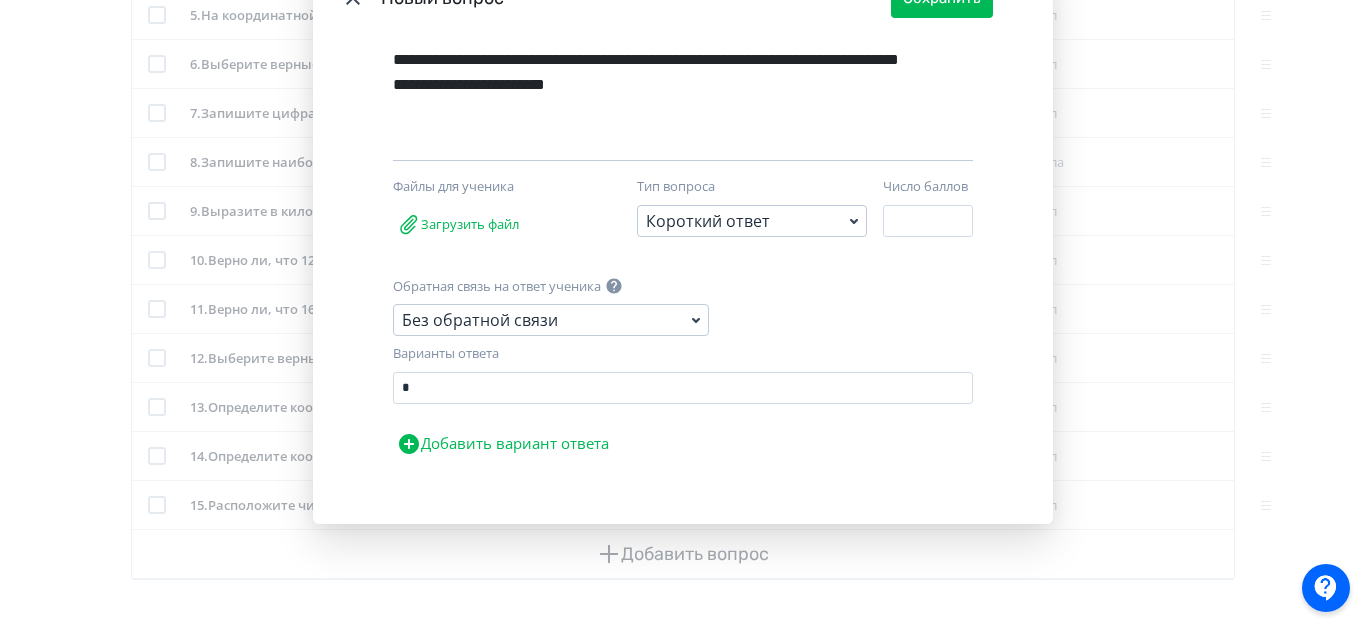 click on "* Добавить вариант ответа" at bounding box center [683, 418] 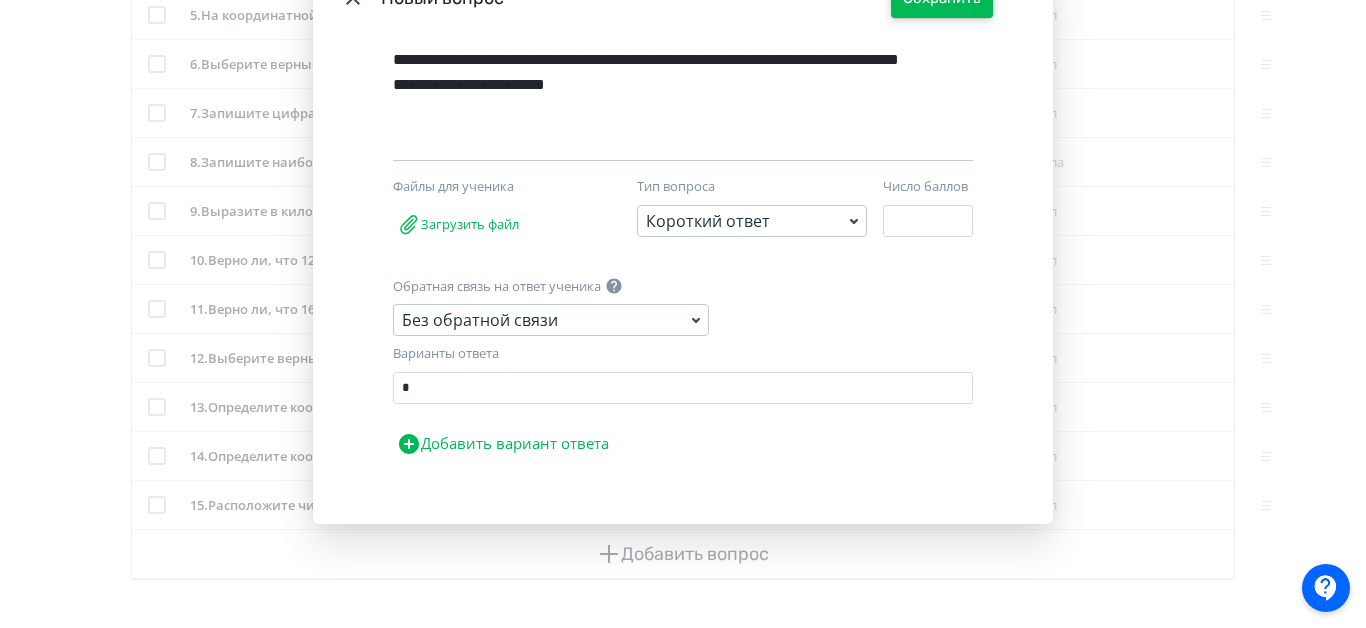 click on "Сохранить" at bounding box center (942, -2) 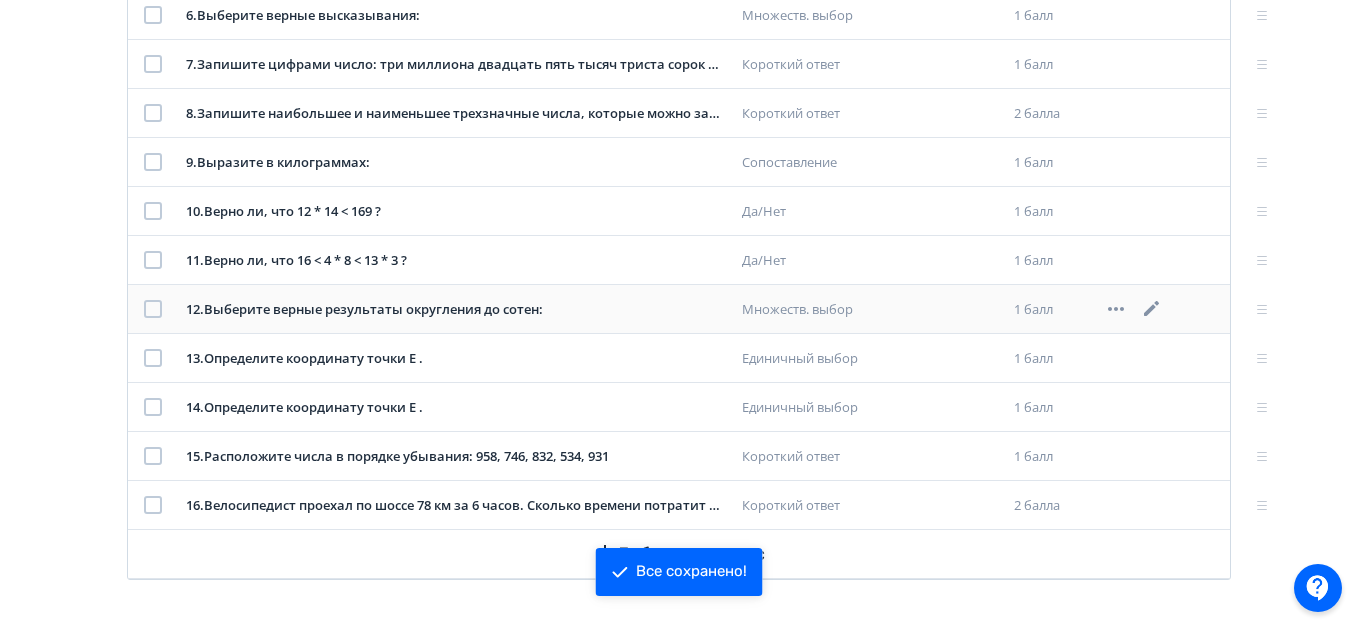 scroll, scrollTop: 624, scrollLeft: 0, axis: vertical 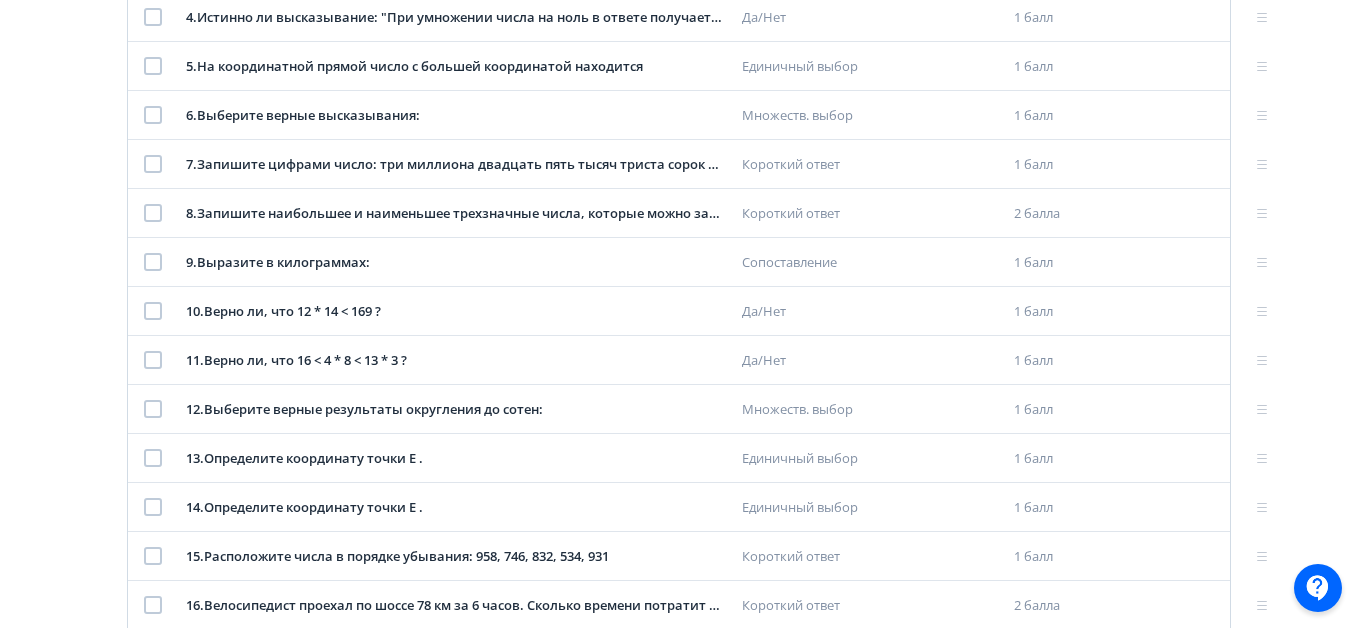 click on "**********" at bounding box center [679, 52] 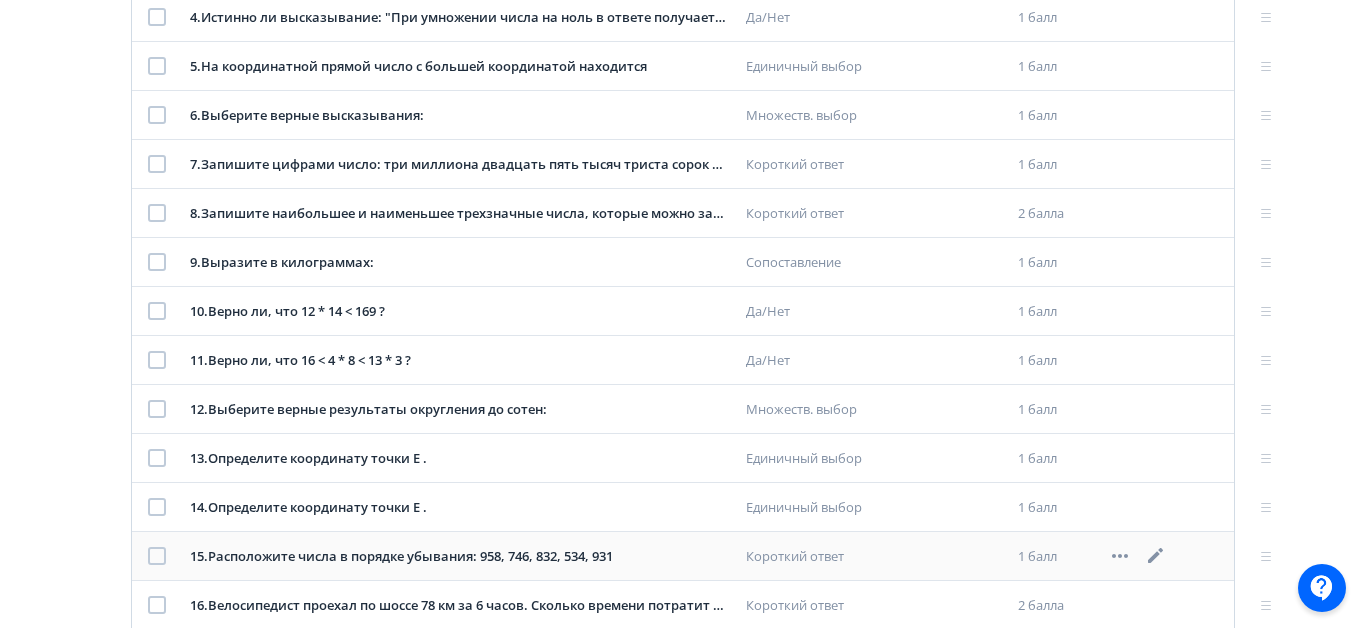 scroll, scrollTop: 724, scrollLeft: 0, axis: vertical 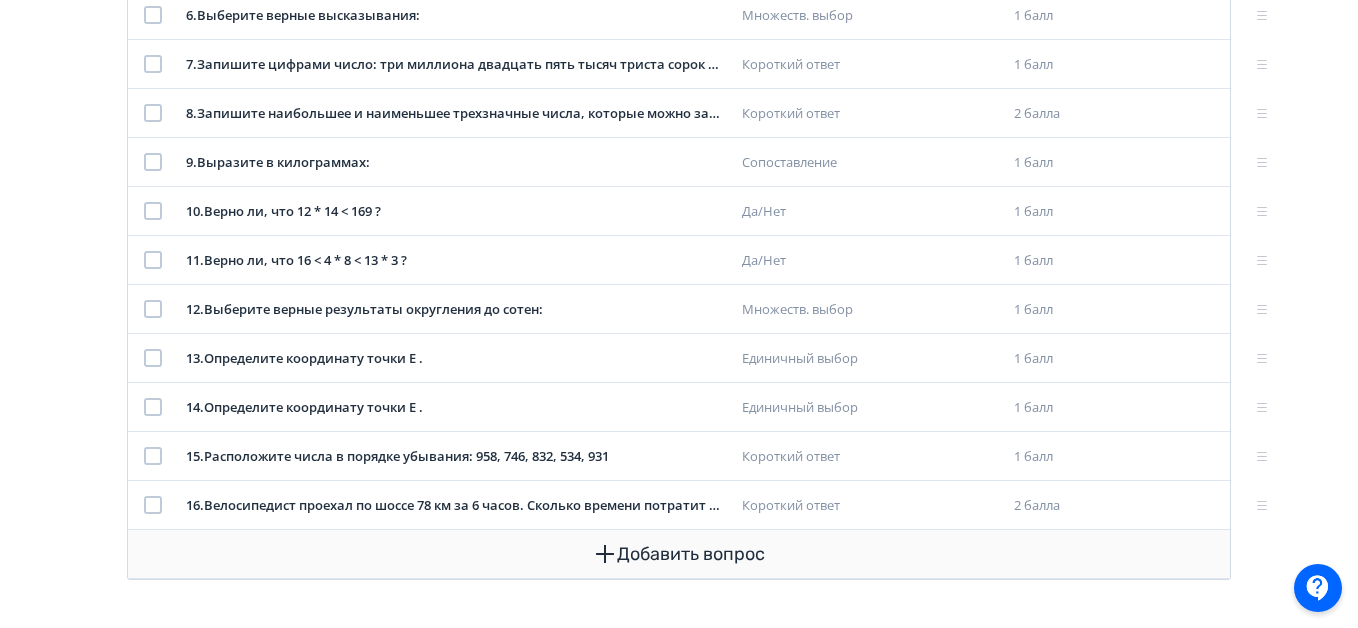 click on "Добавить вопрос" at bounding box center (679, 554) 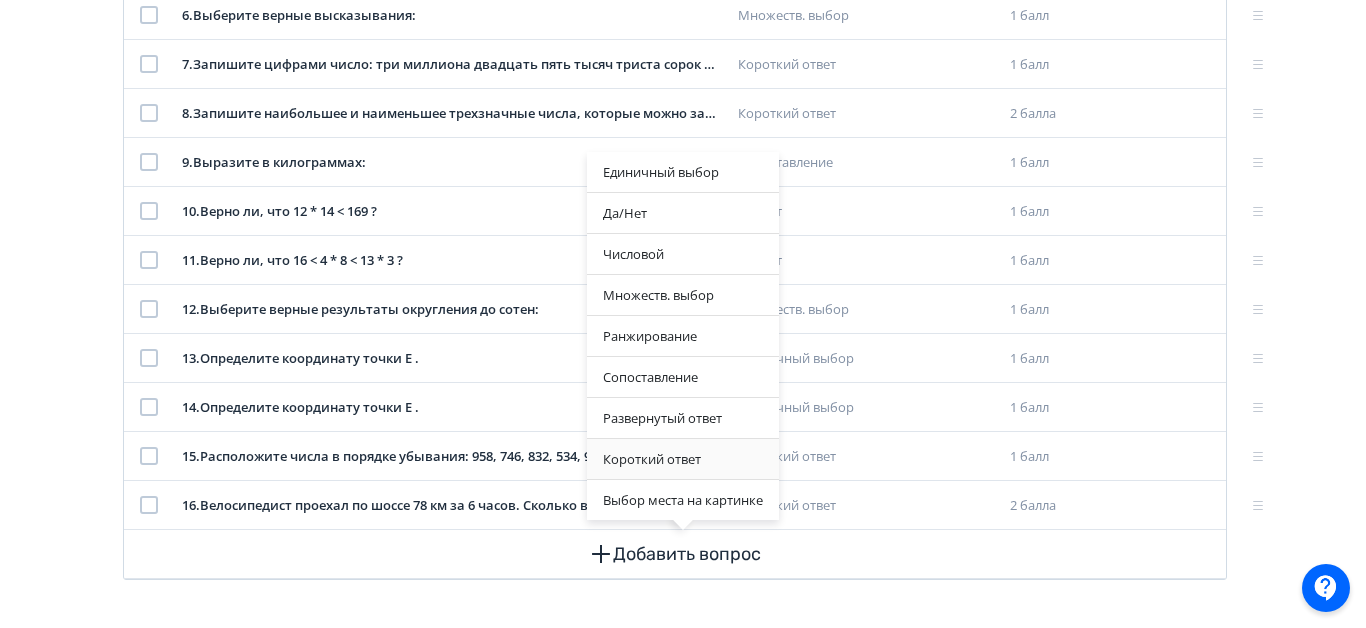 click on "Короткий ответ" at bounding box center (683, 459) 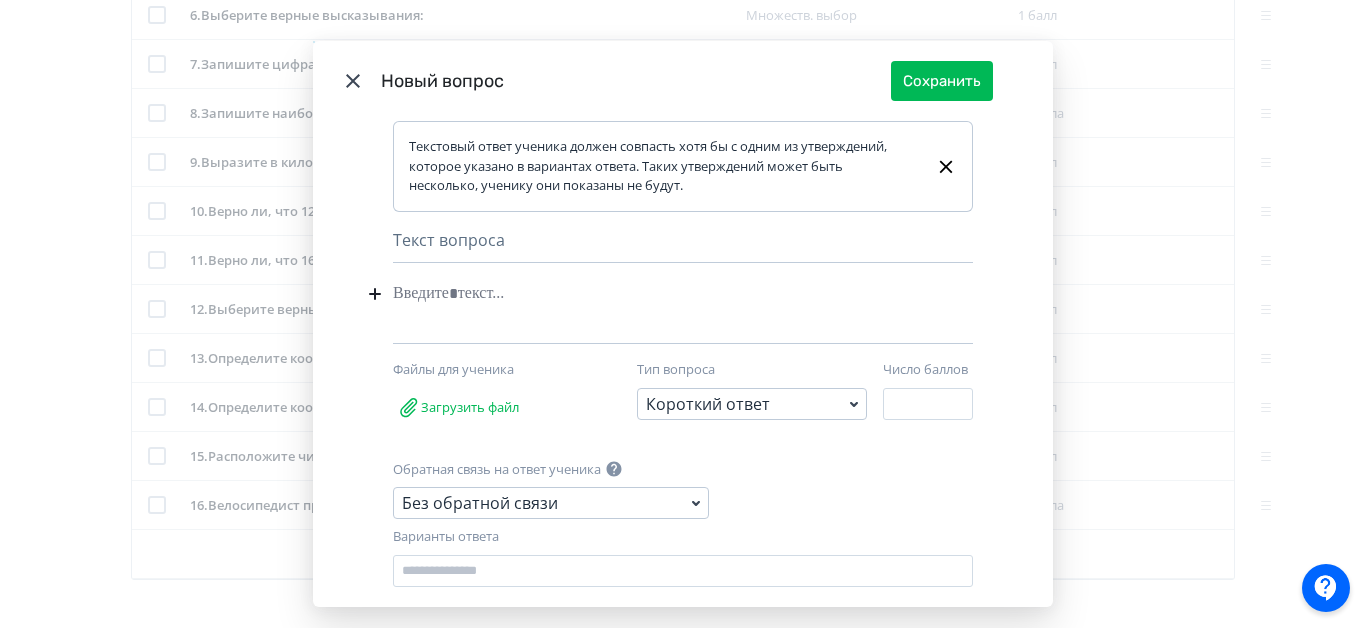 click at bounding box center (652, 294) 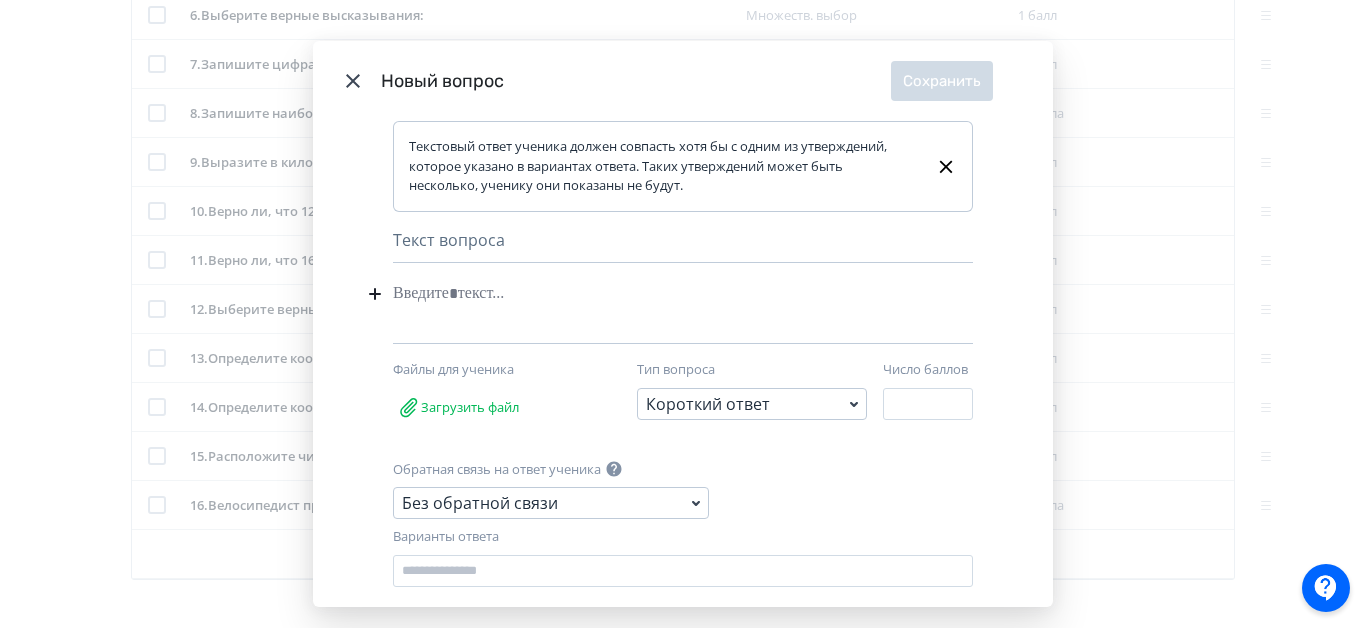 click at bounding box center (652, 294) 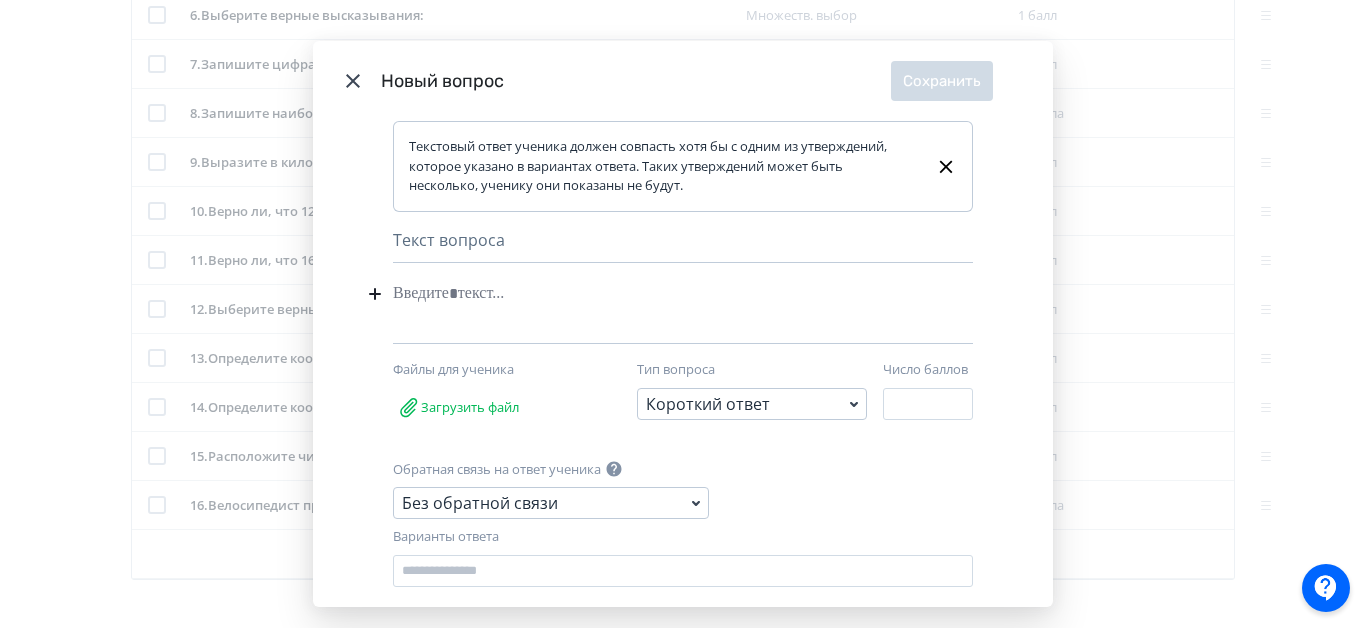 type 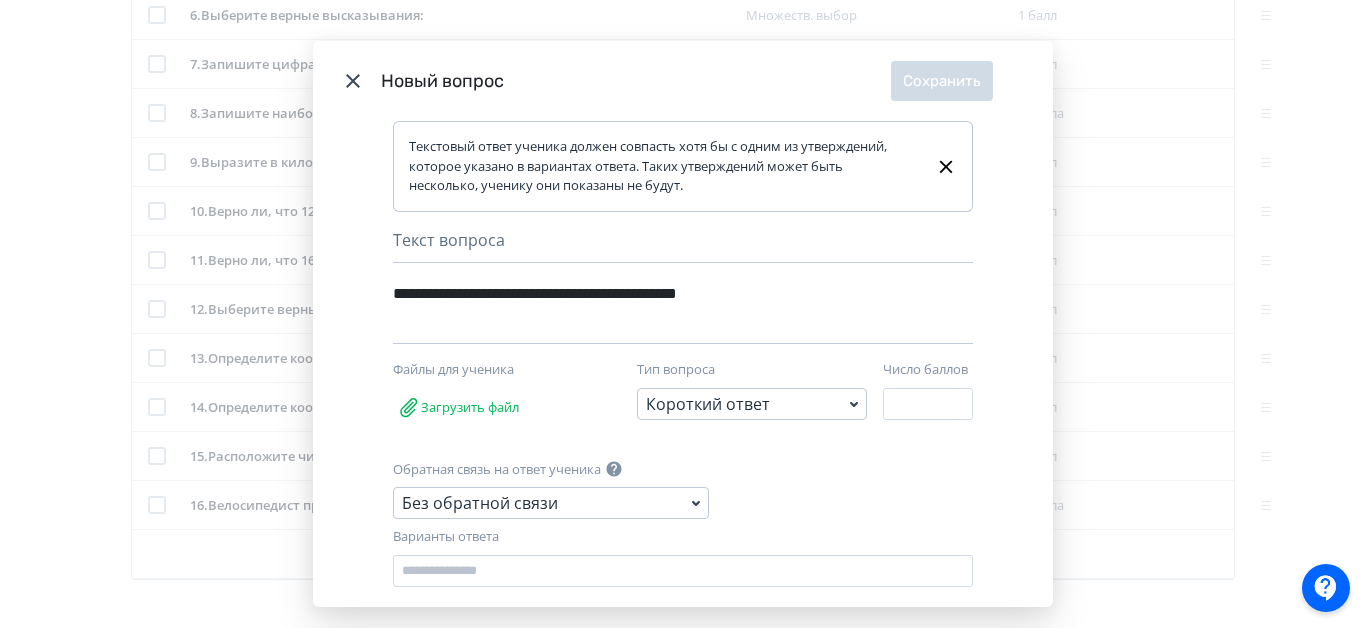 click on "**********" at bounding box center (652, 309) 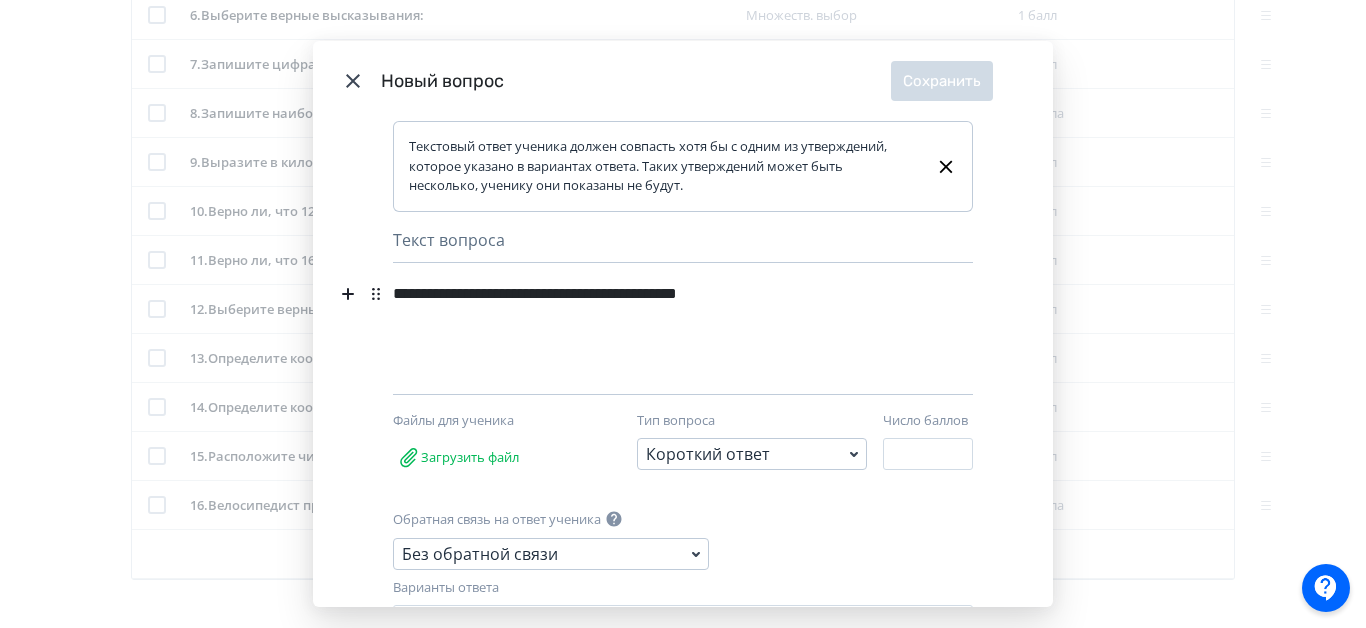 click on "**********" at bounding box center [648, 294] 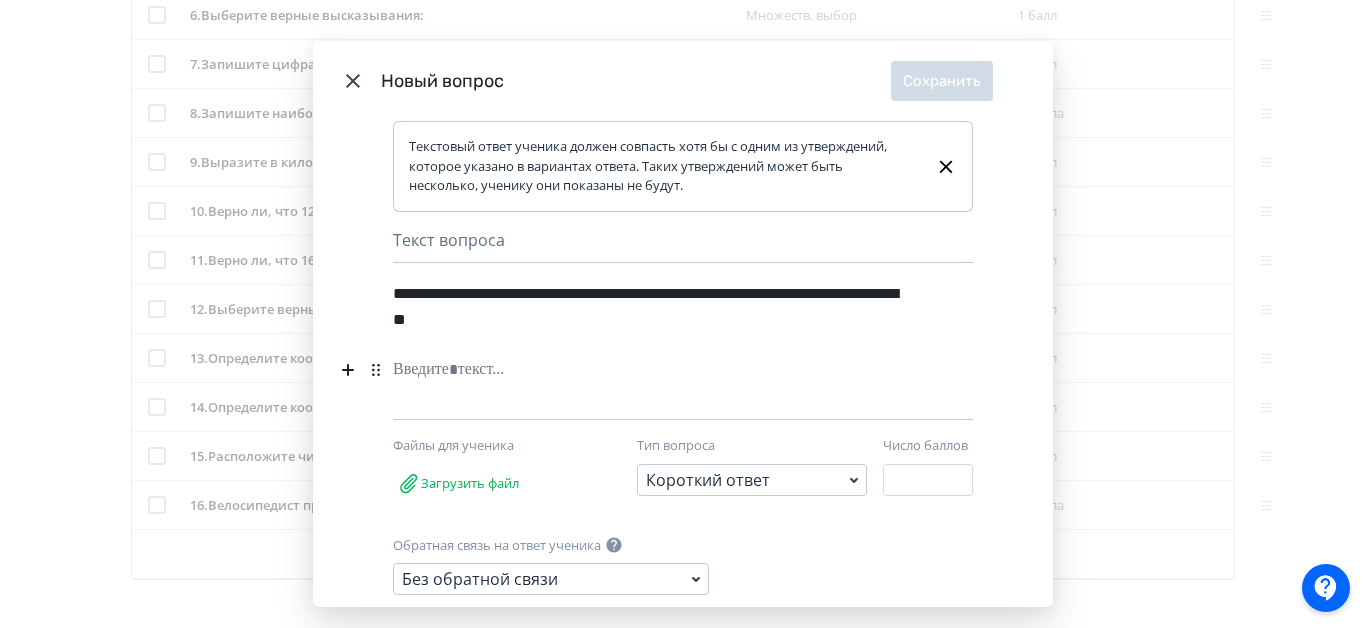 drag, startPoint x: 540, startPoint y: 369, endPoint x: 549, endPoint y: 346, distance: 24.698177 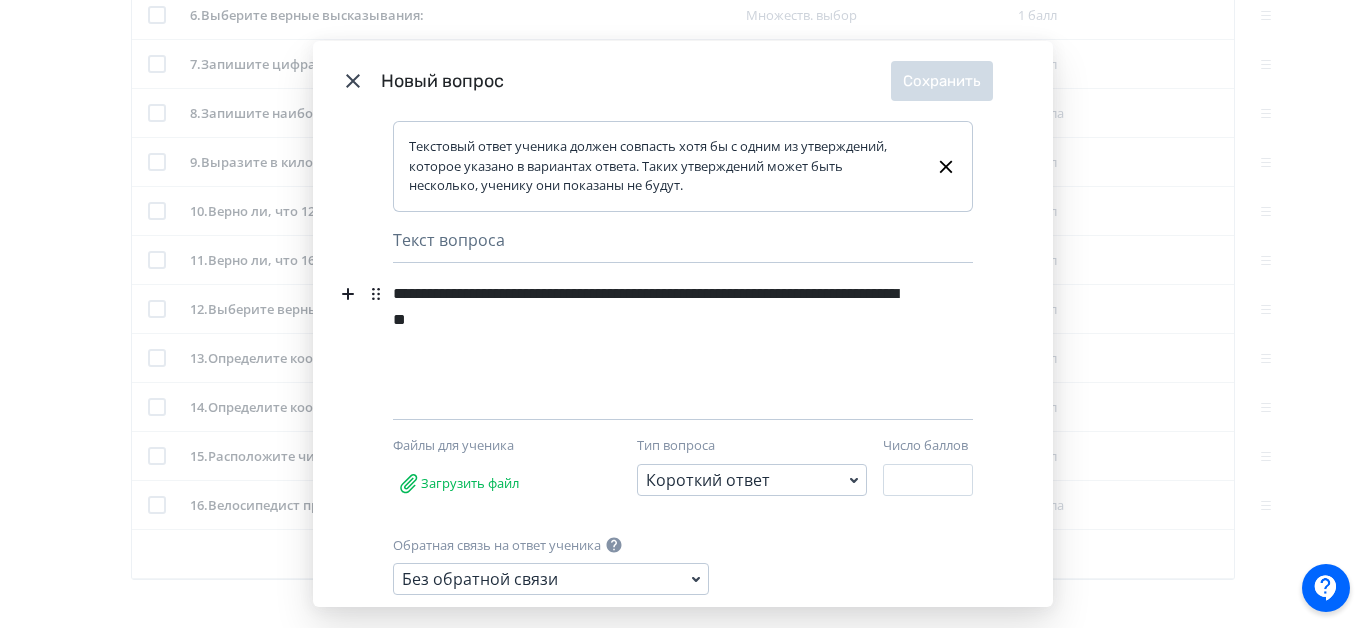 click on "**********" at bounding box center [648, 307] 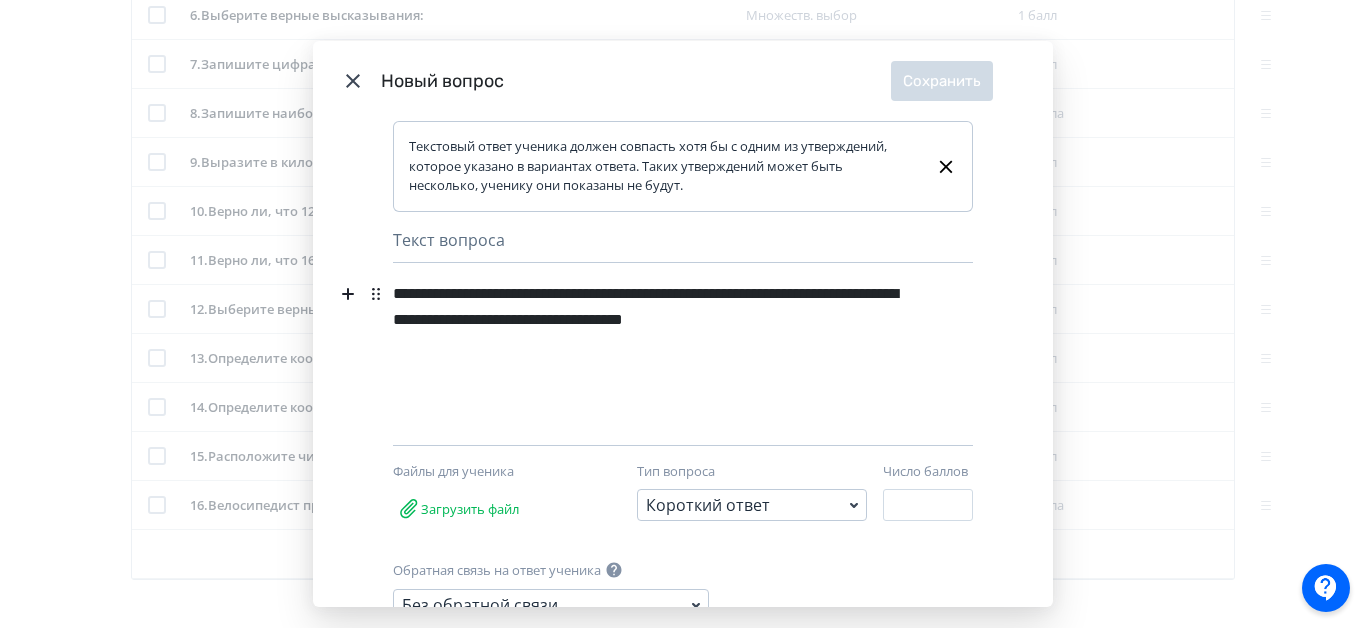 click on "**********" at bounding box center [648, 320] 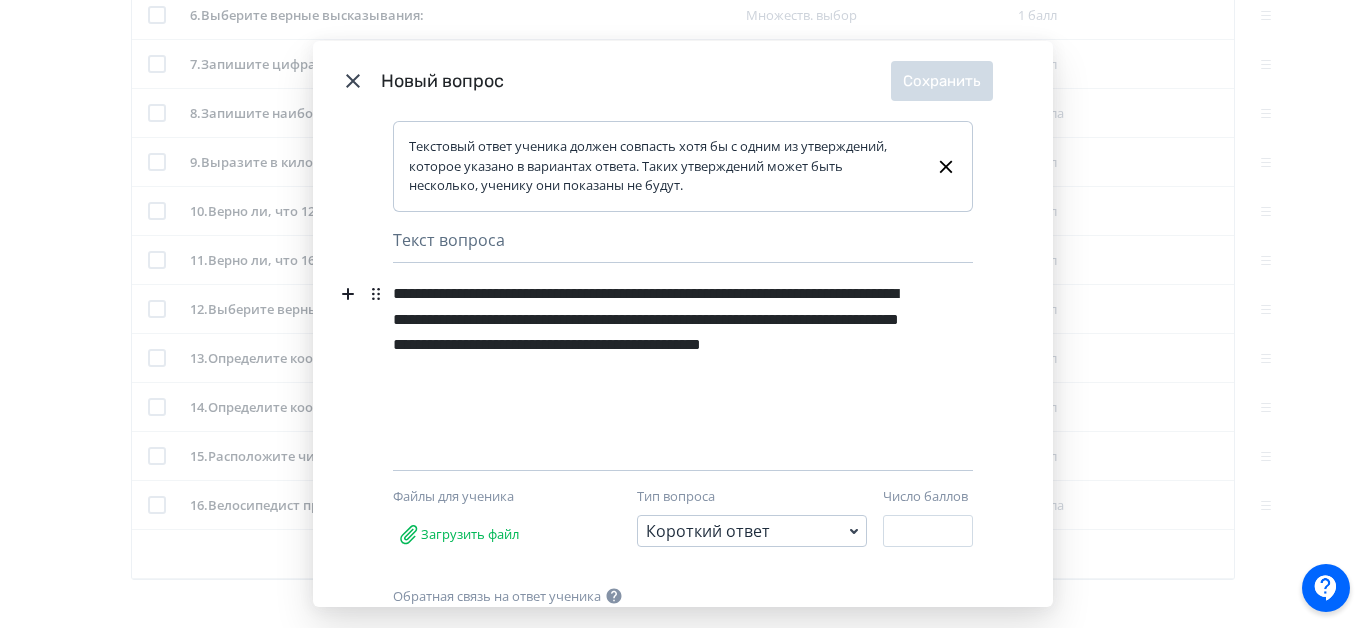 click on "**********" at bounding box center (648, 332) 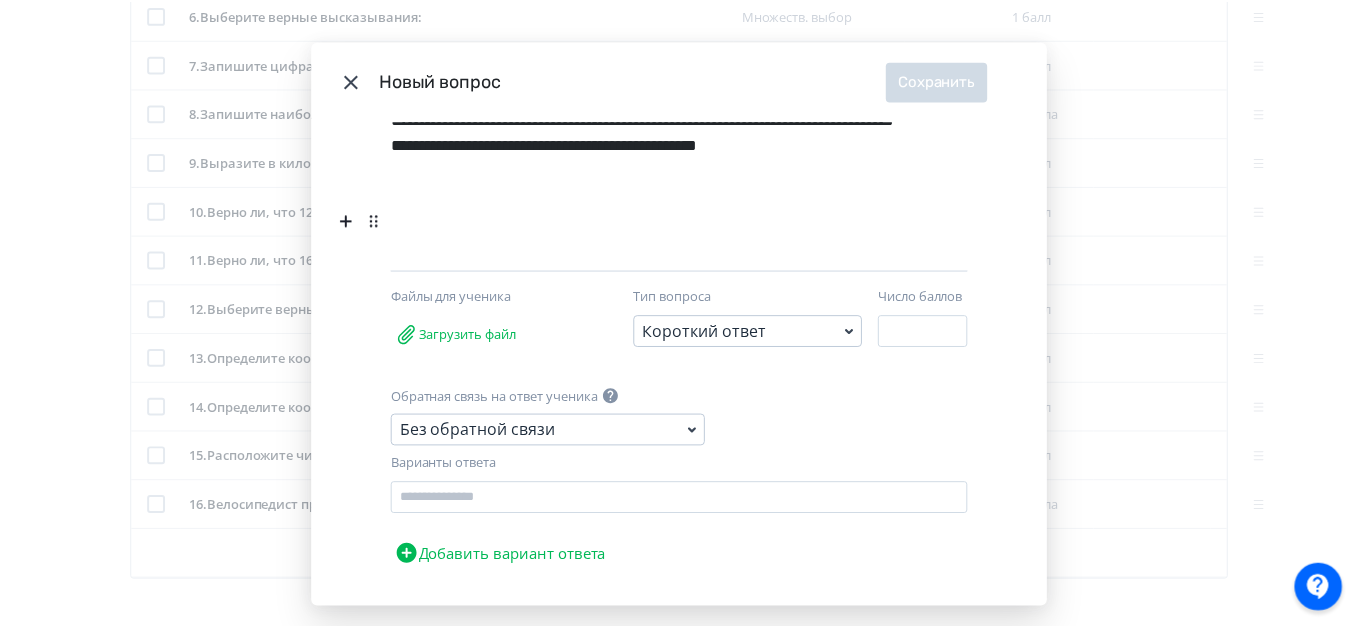 scroll, scrollTop: 227, scrollLeft: 0, axis: vertical 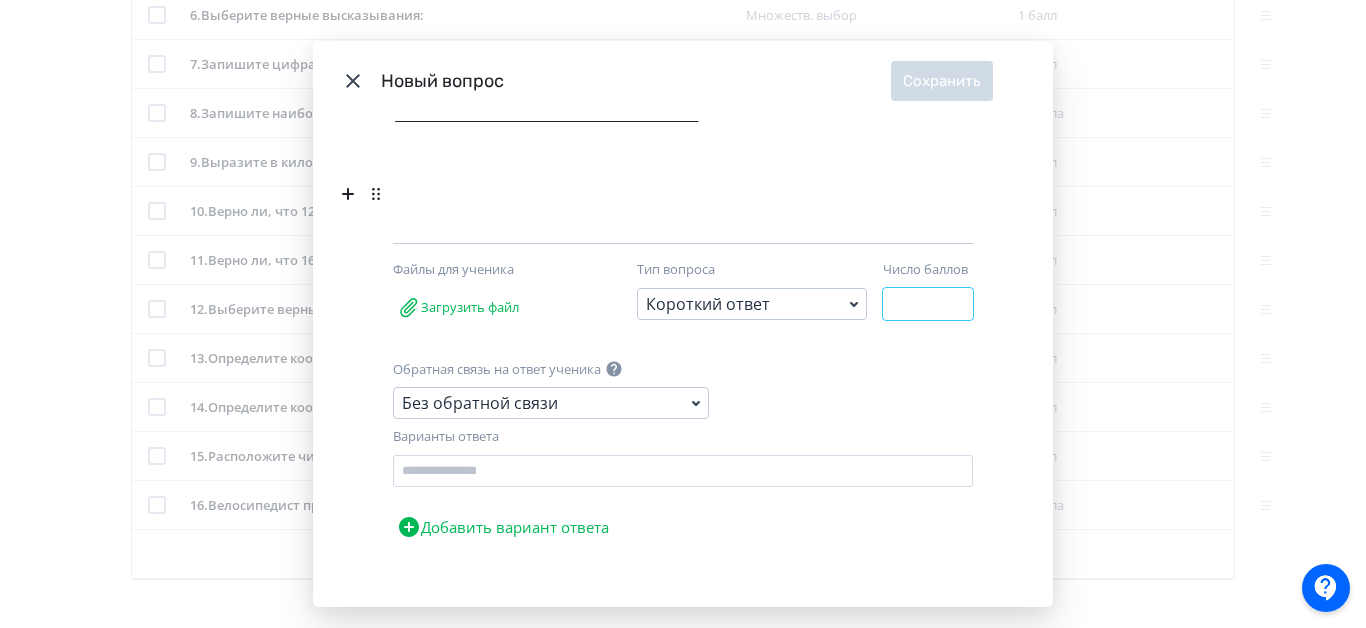 type on "*" 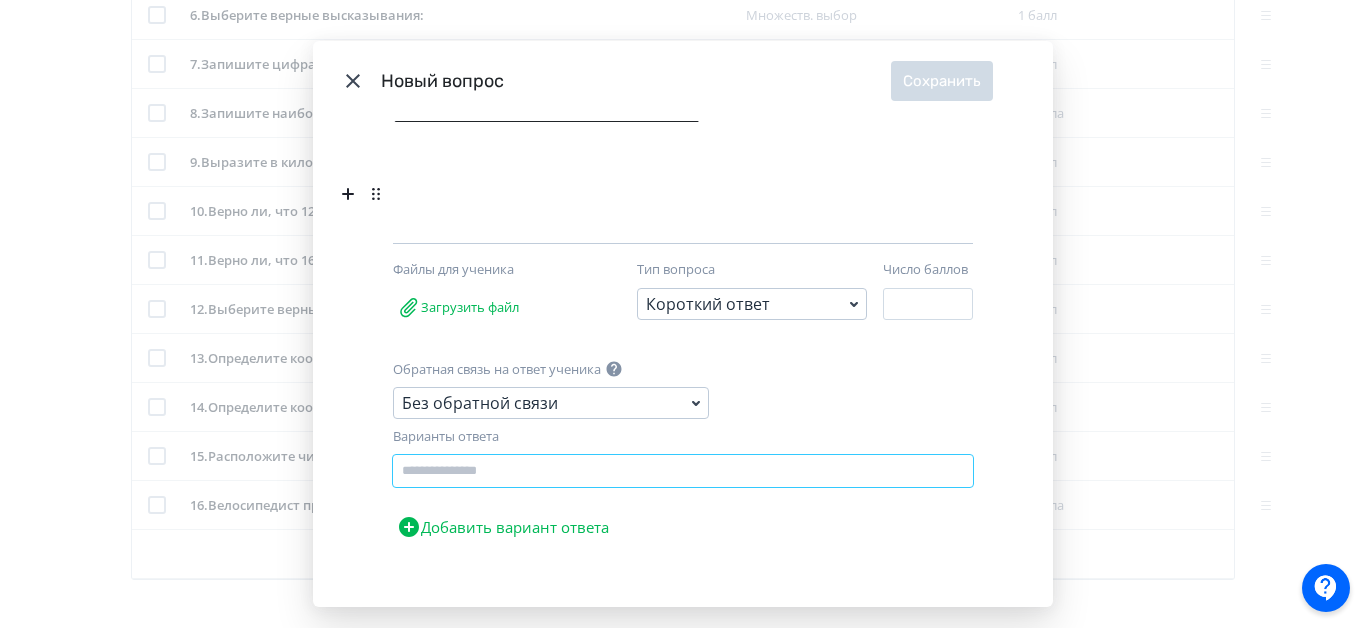 click at bounding box center [683, 471] 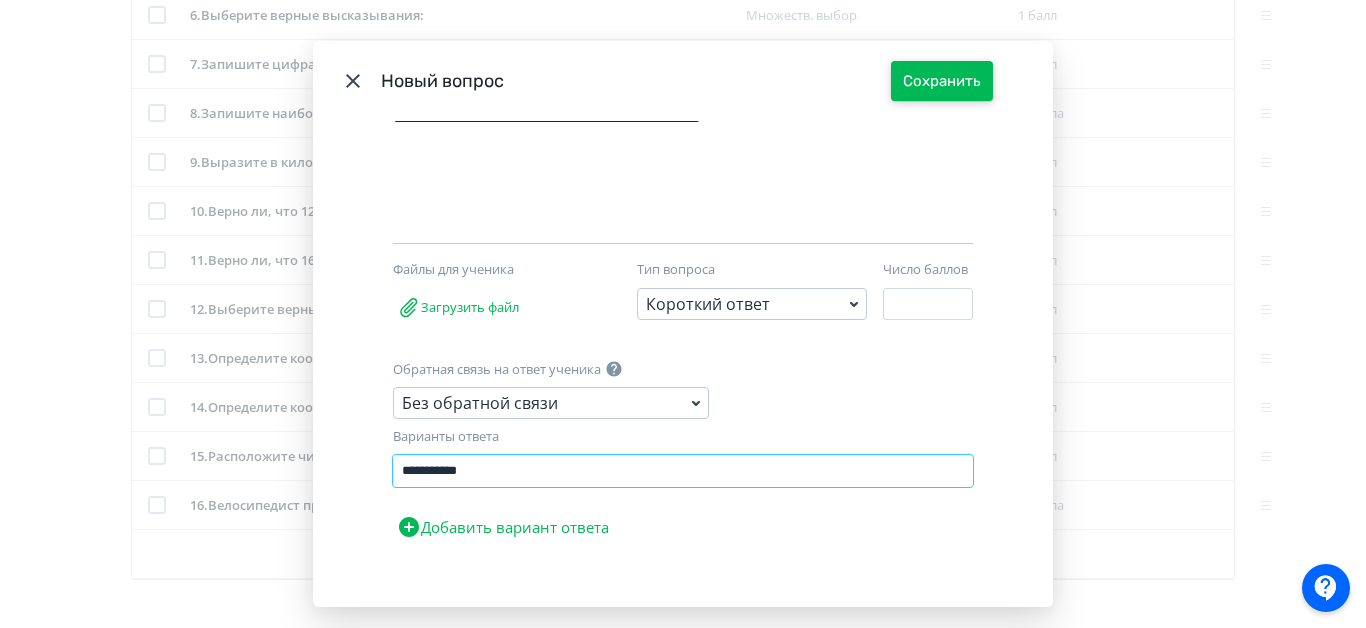 type on "**********" 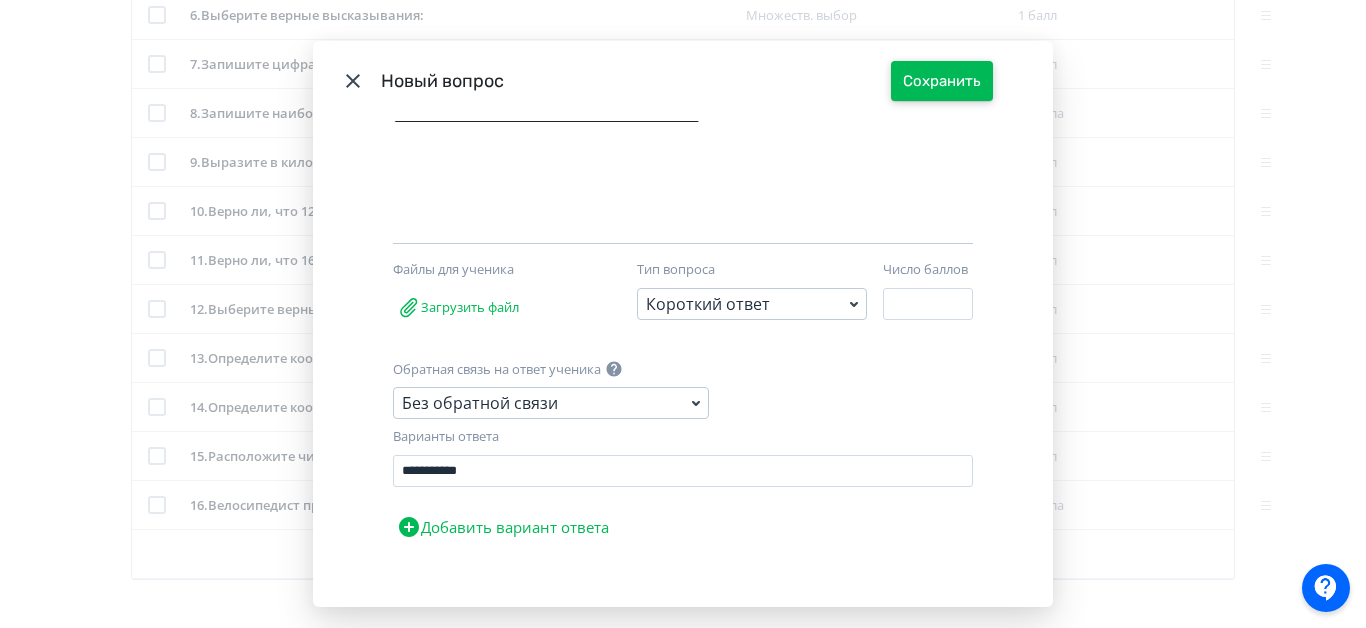 click on "Сохранить" at bounding box center [942, 81] 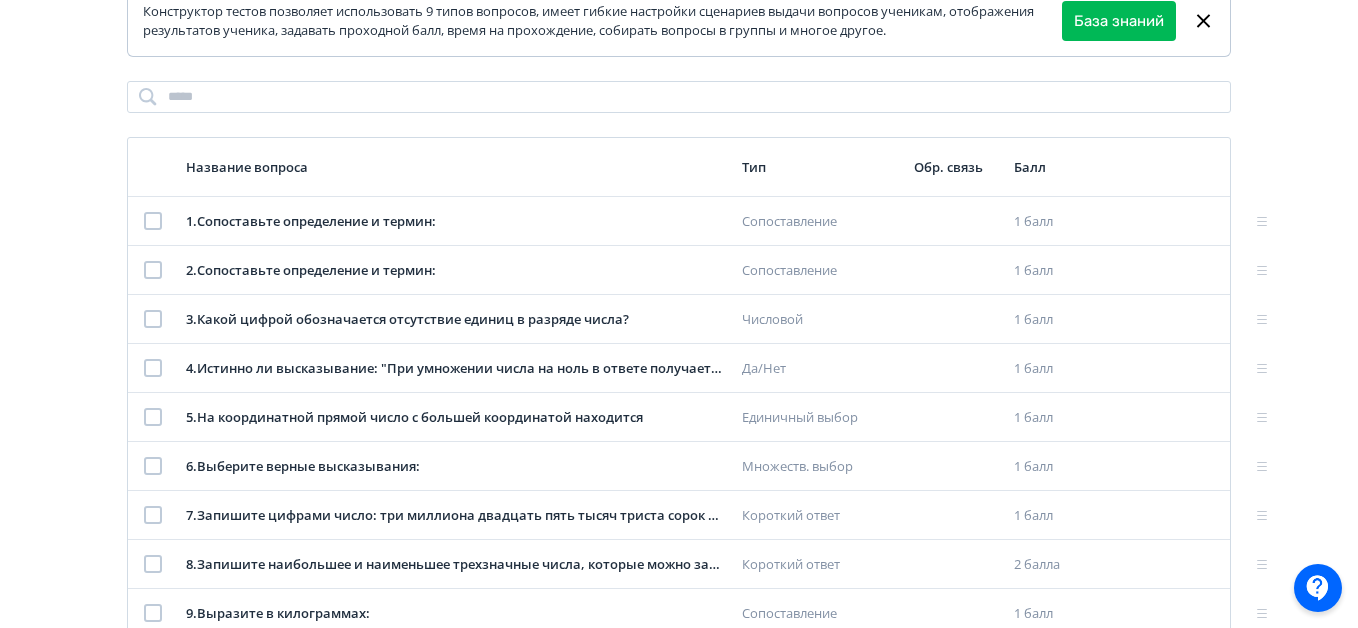 scroll, scrollTop: 0, scrollLeft: 0, axis: both 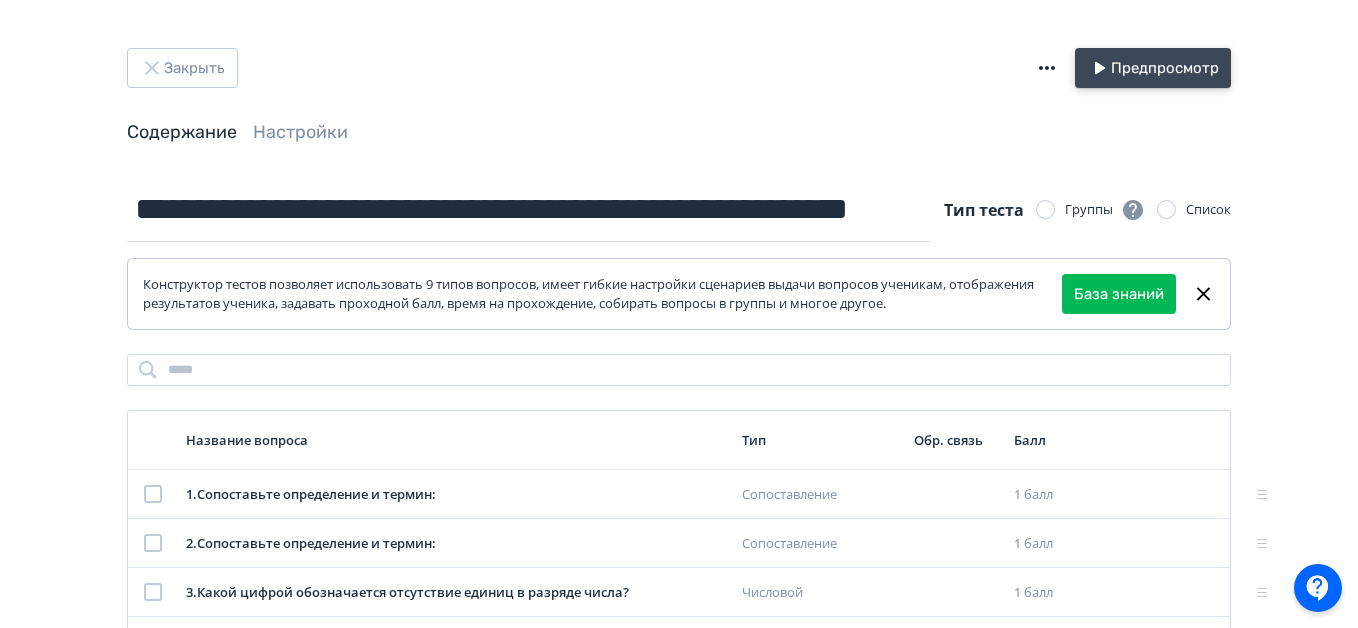 click on "Предпросмотр" at bounding box center (1153, 68) 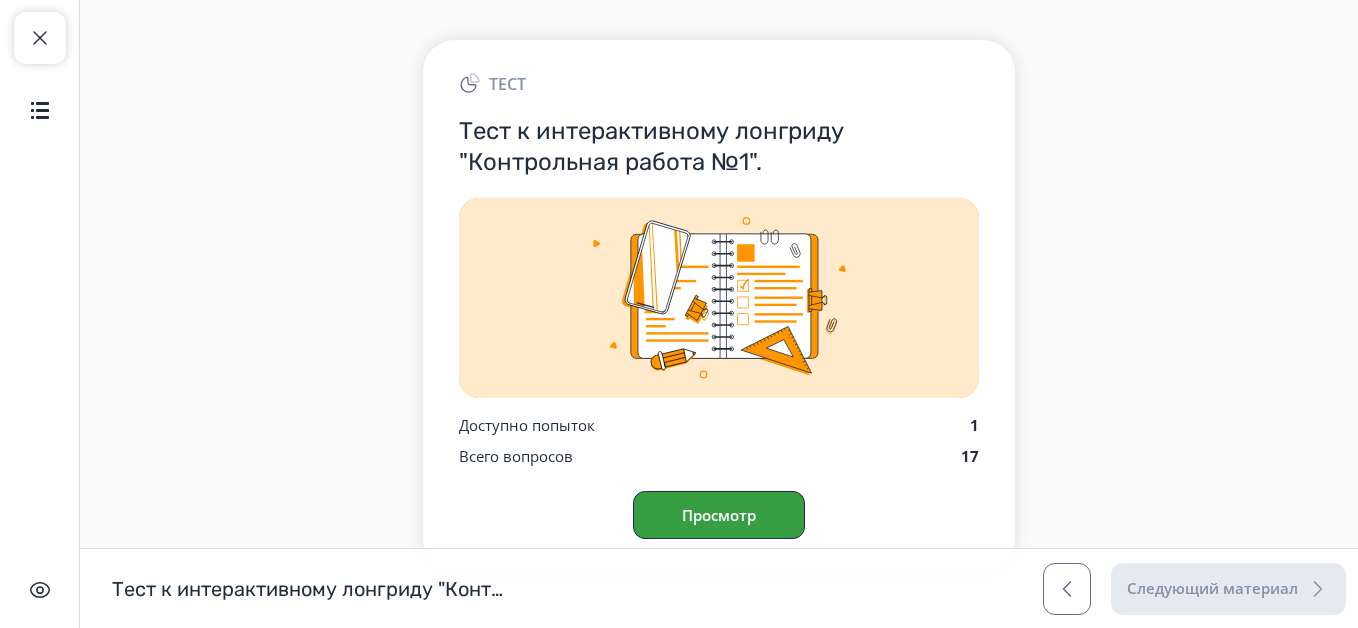 click on "Просмотр" at bounding box center [719, 515] 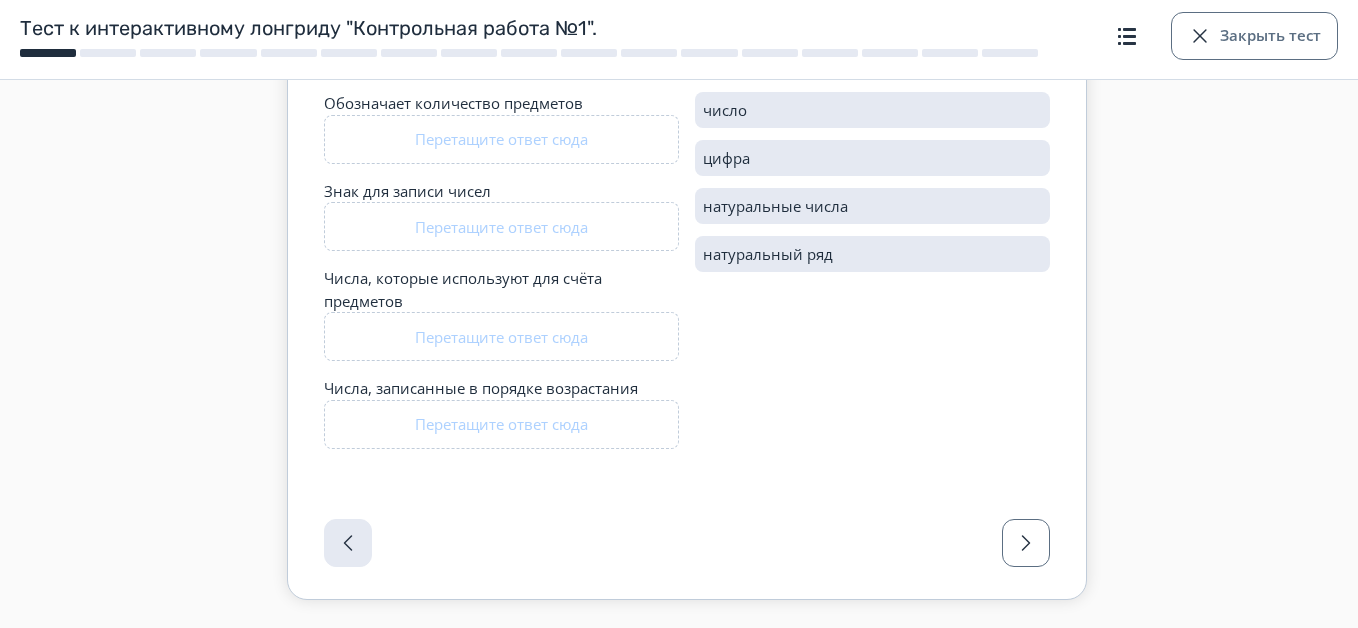 scroll, scrollTop: 300, scrollLeft: 0, axis: vertical 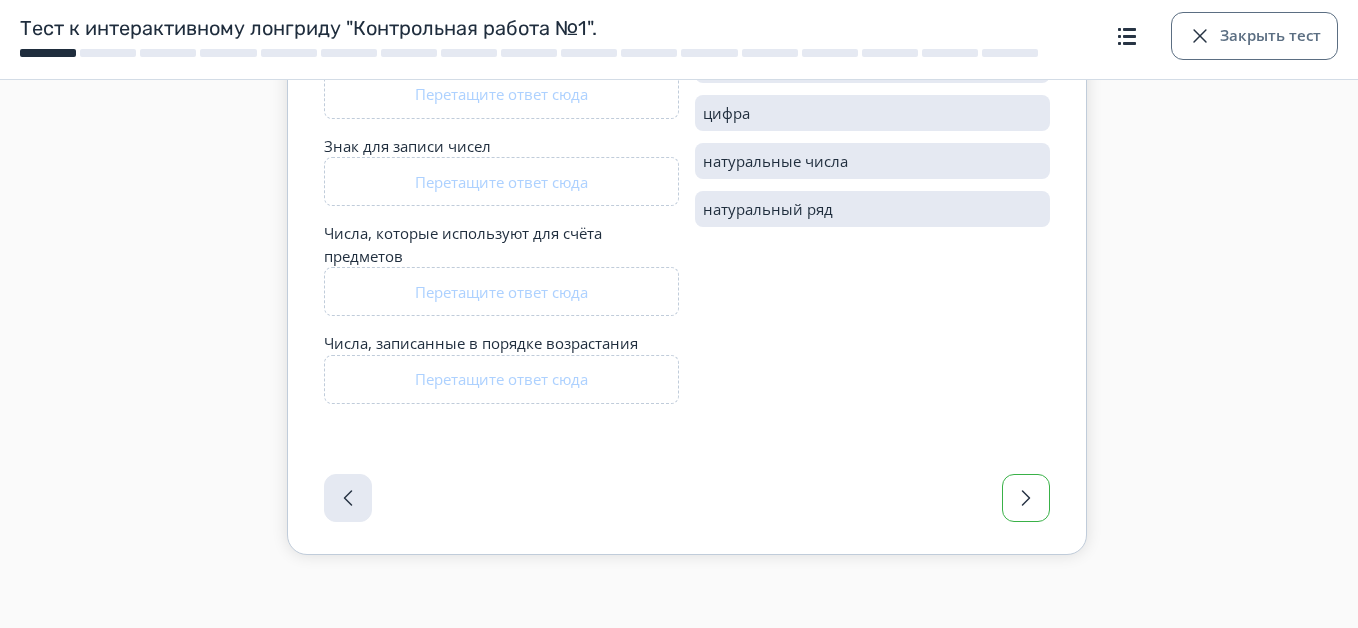 click at bounding box center [1026, 498] 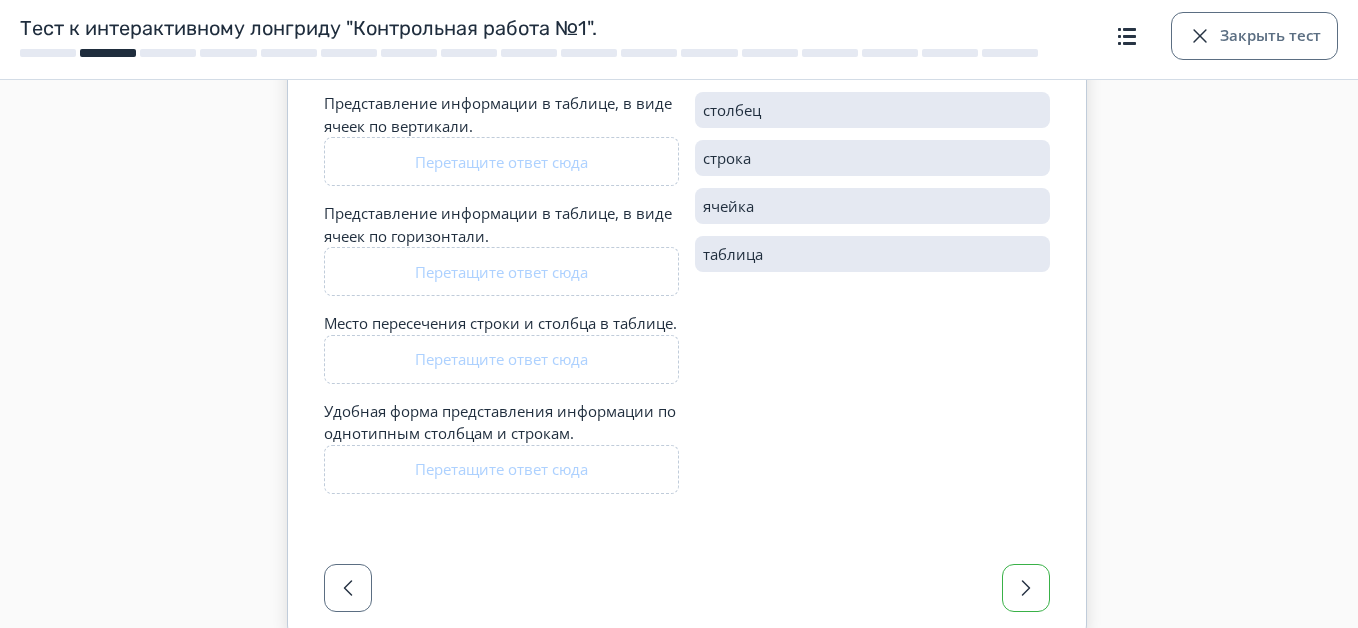 scroll, scrollTop: 300, scrollLeft: 0, axis: vertical 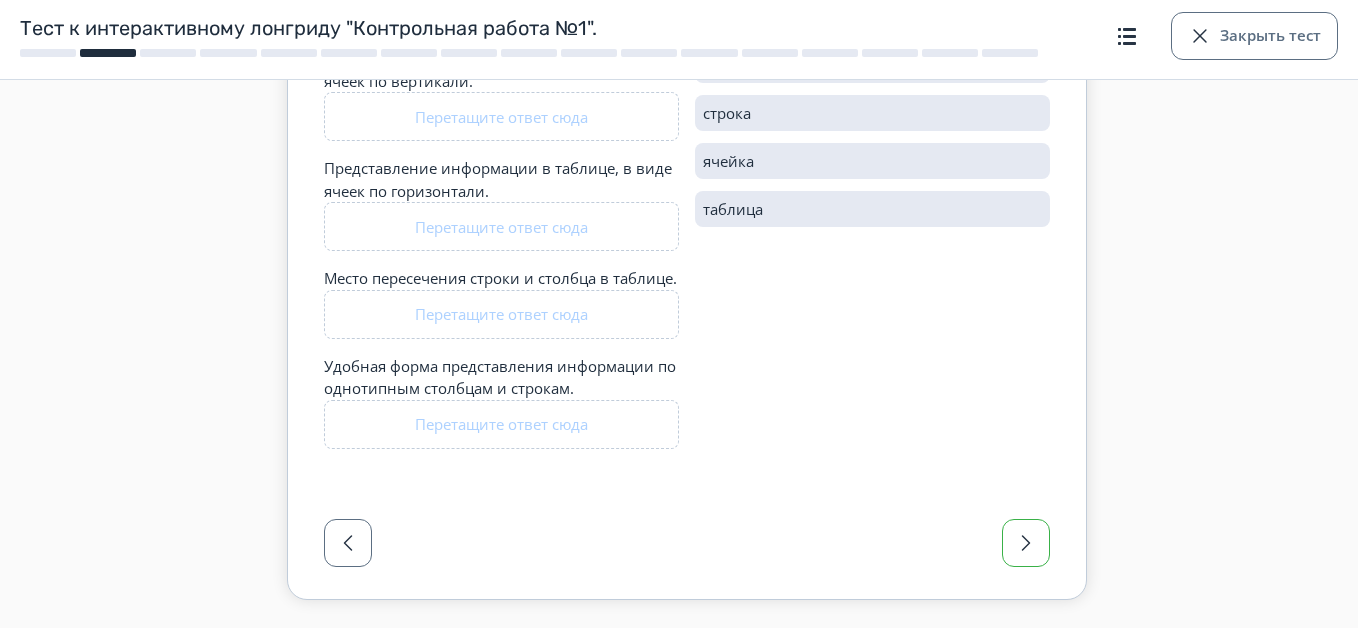 click at bounding box center [1026, 543] 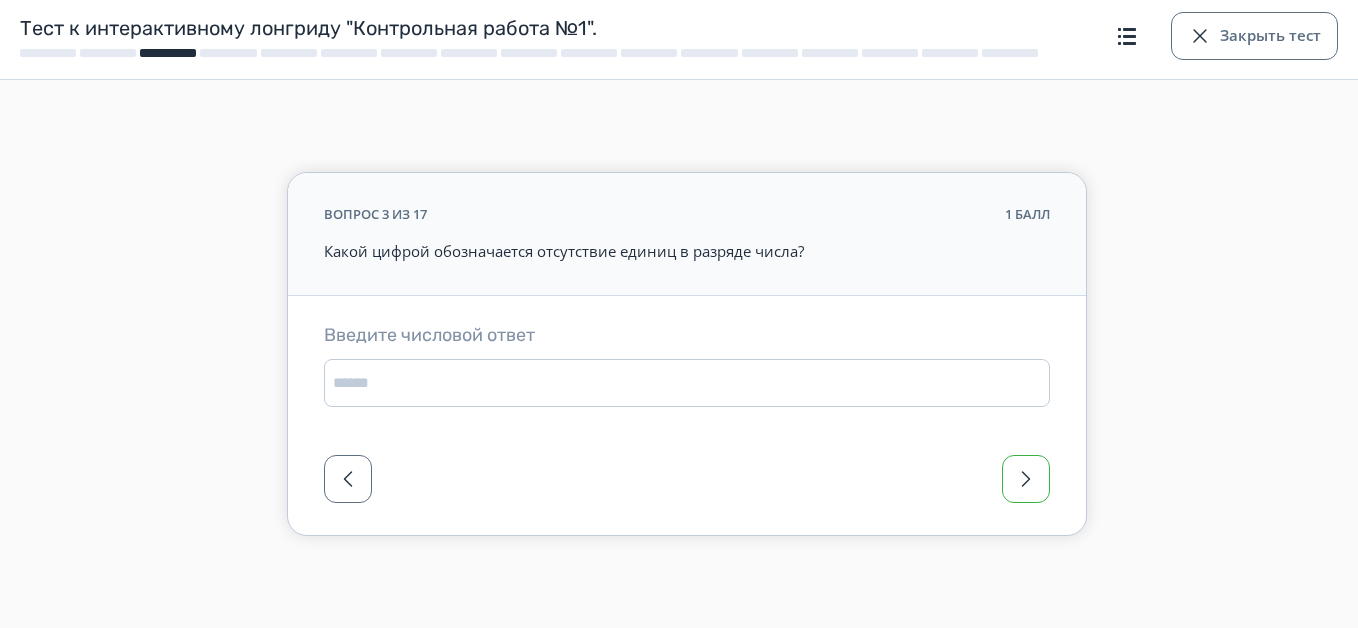 scroll, scrollTop: 0, scrollLeft: 0, axis: both 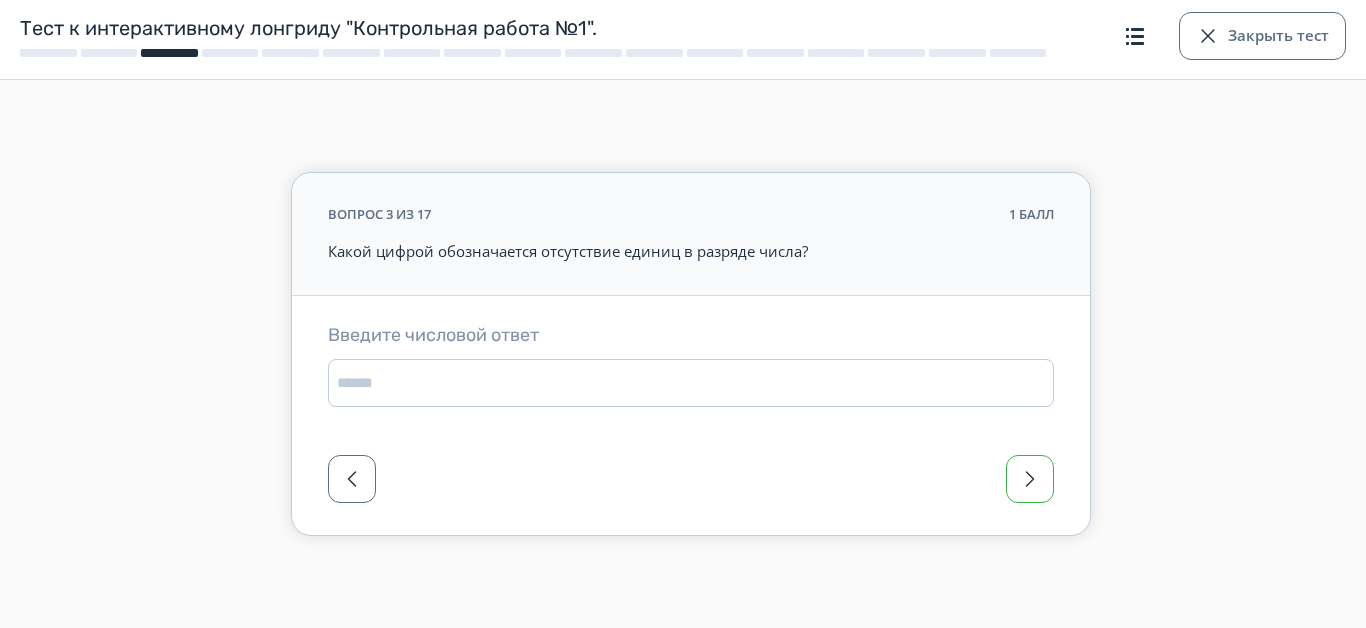 click at bounding box center (1030, 479) 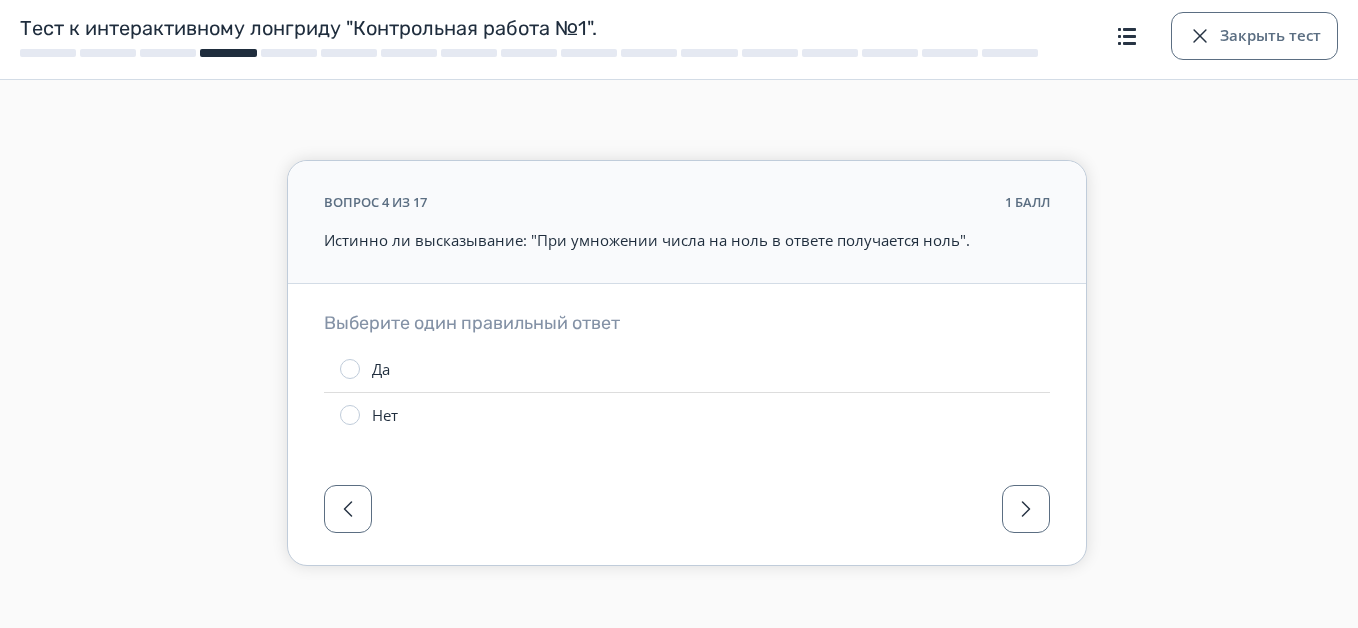 click at bounding box center [687, 515] 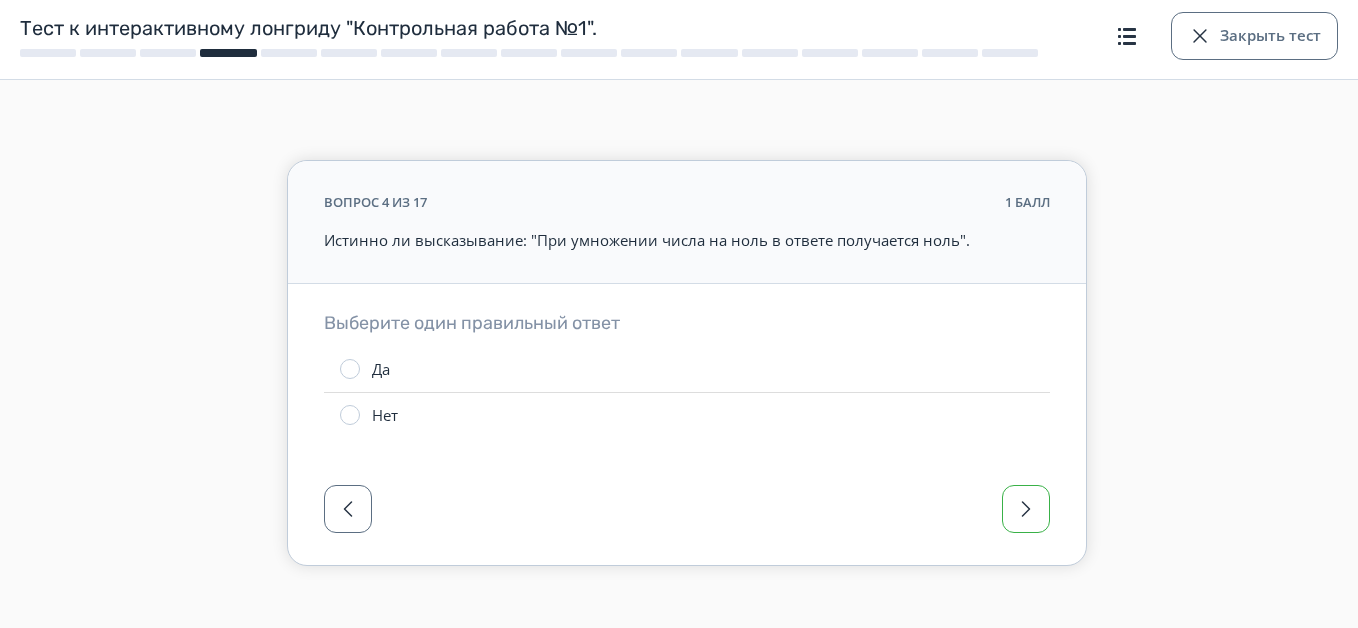click at bounding box center [1026, 509] 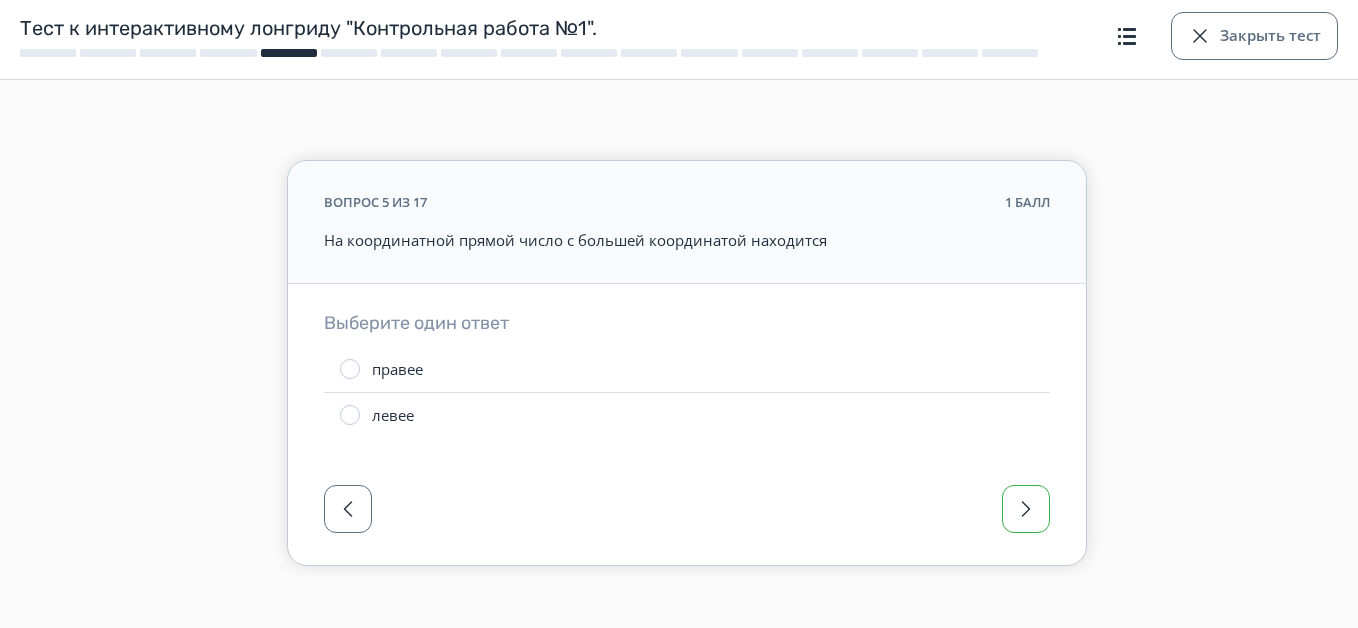 click at bounding box center [1026, 509] 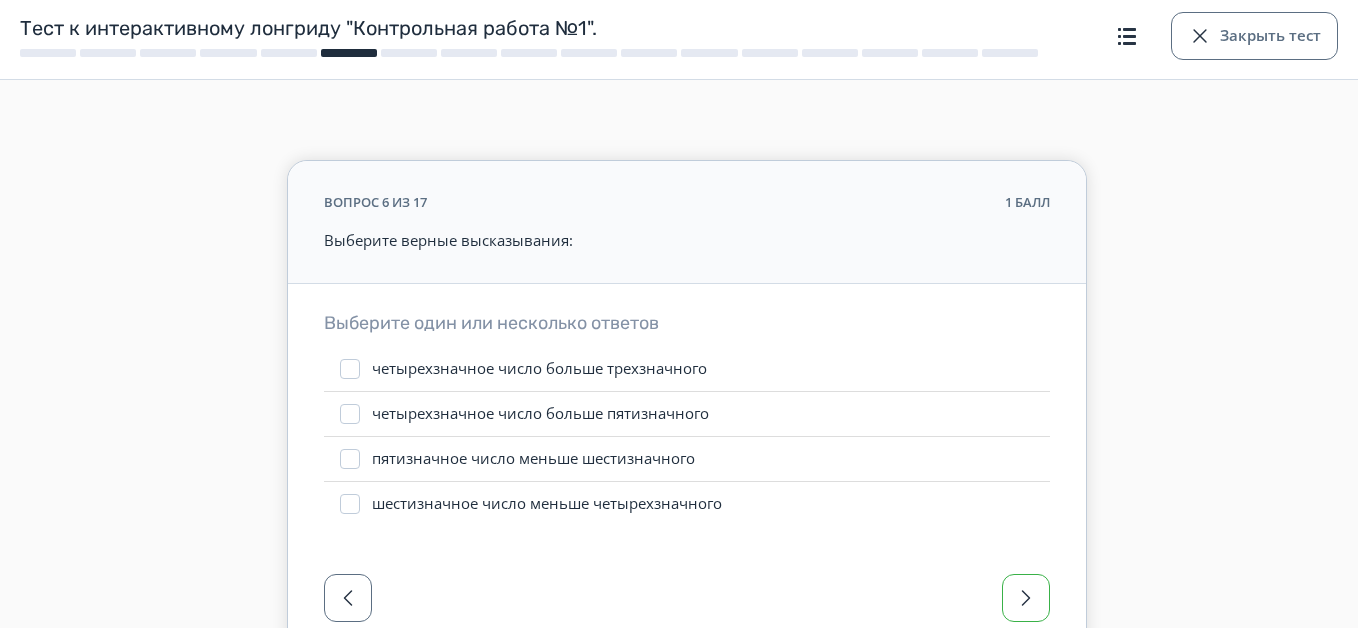 click on "шестизначное число меньше четырехзначного" at bounding box center (687, 504) 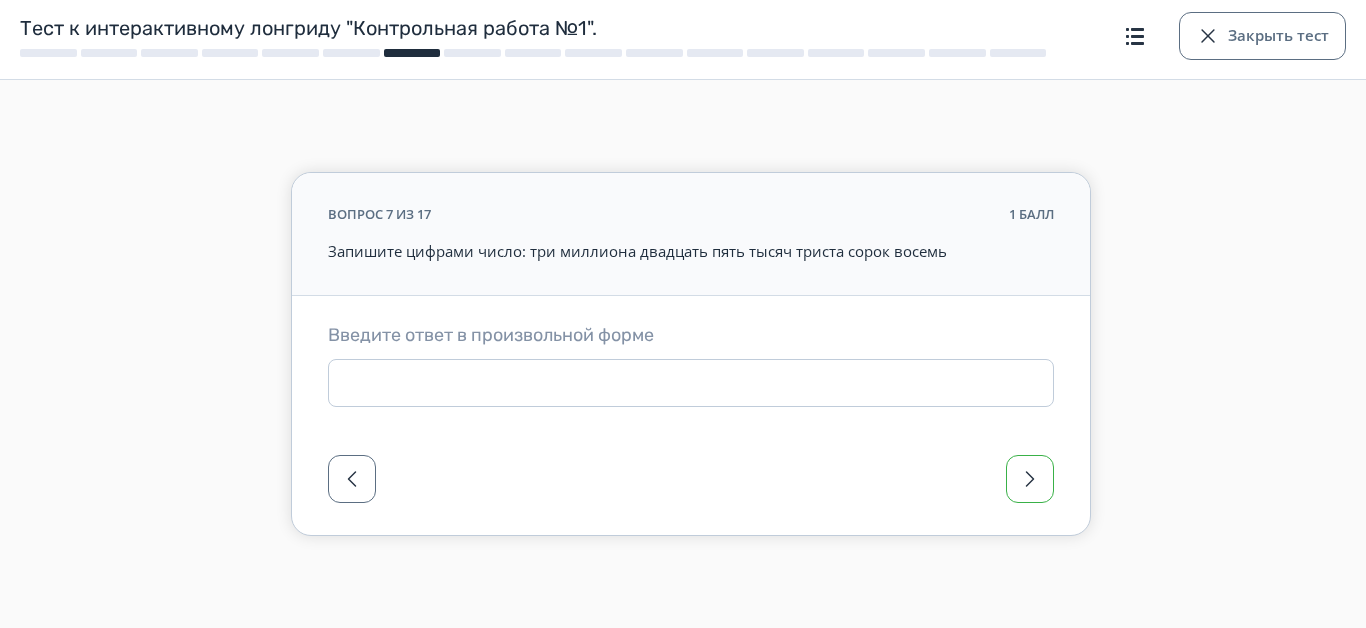 click on "вопрос 7 из 17 1 балл   Запишите цифрами число: три миллиона двадцать пять тысяч триста сорок восемь  Введите ответ в произвольной форме" at bounding box center (691, 314) 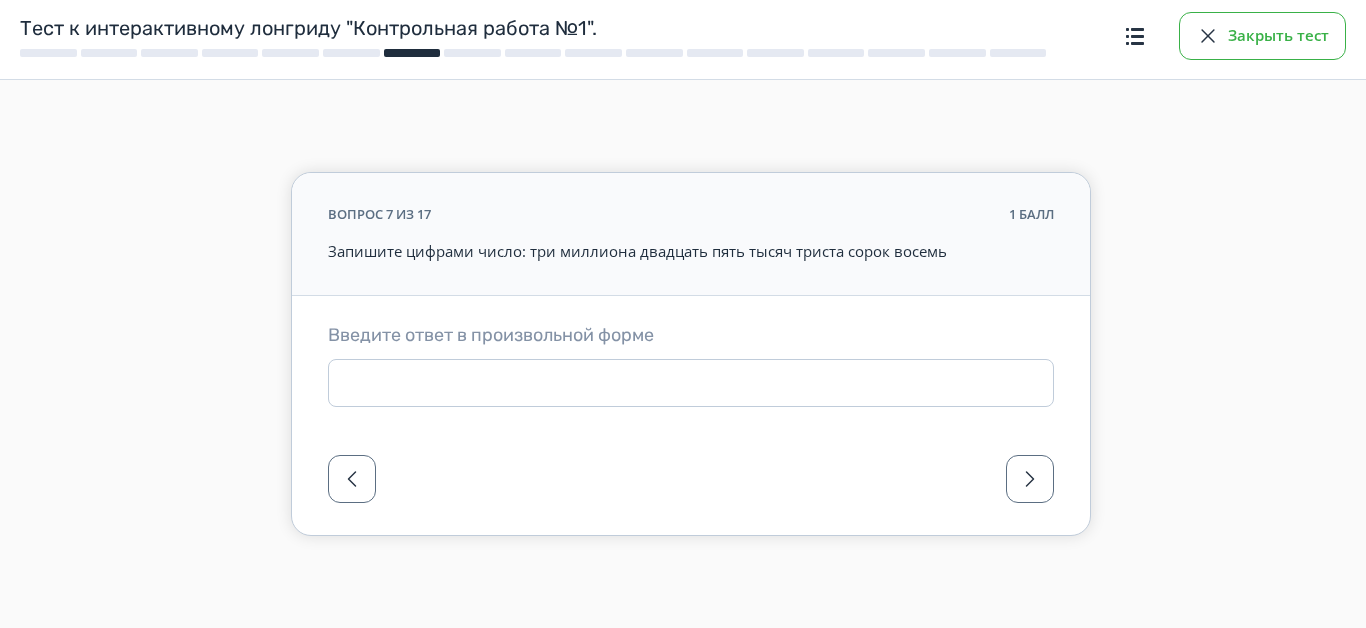 click on "Закрыть тест" at bounding box center (1262, 36) 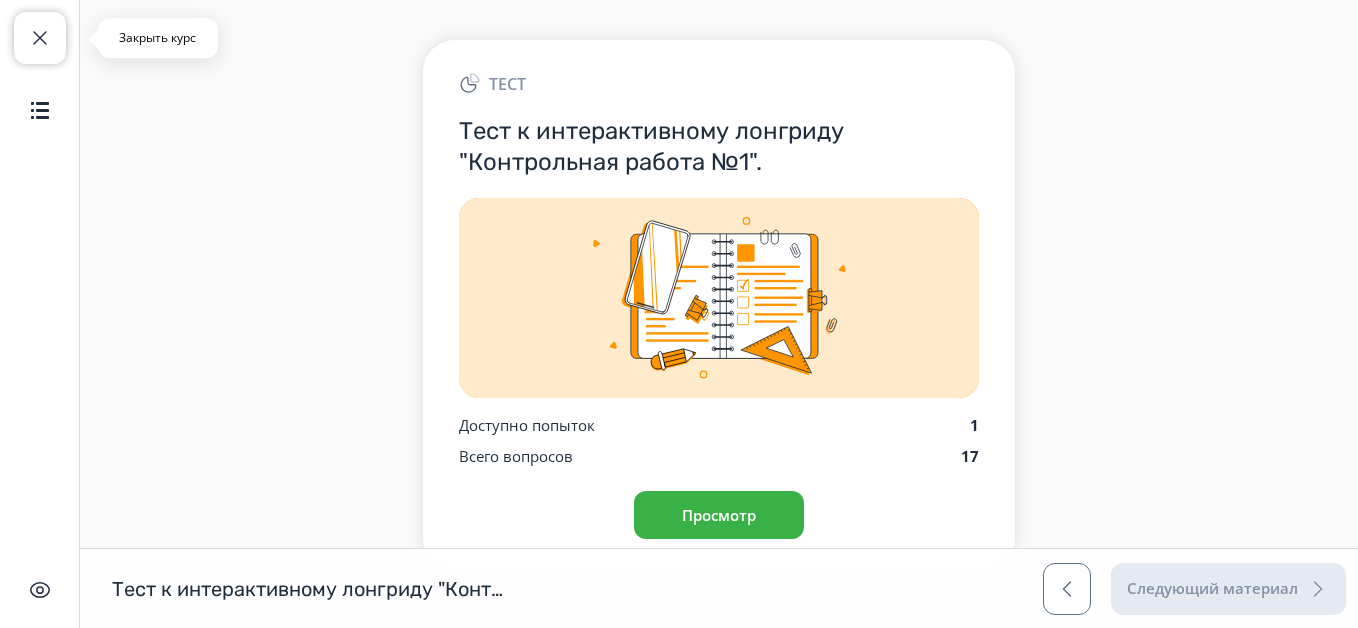 click at bounding box center [40, 38] 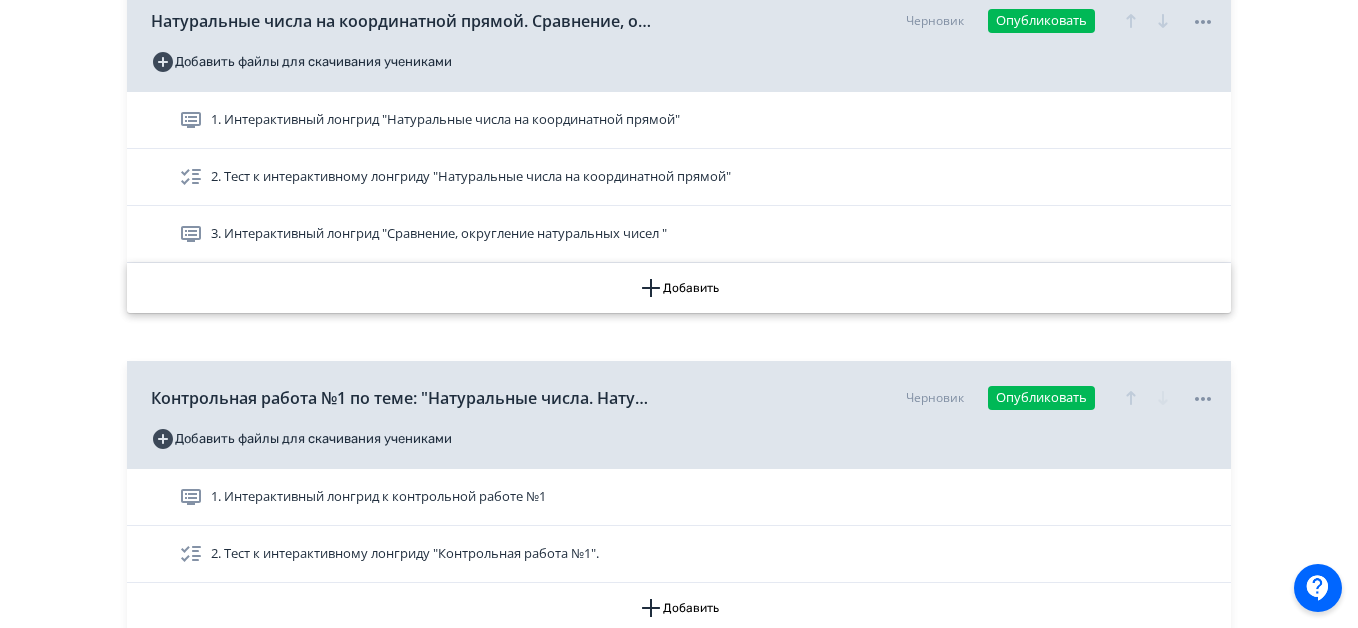 scroll, scrollTop: 1000, scrollLeft: 0, axis: vertical 